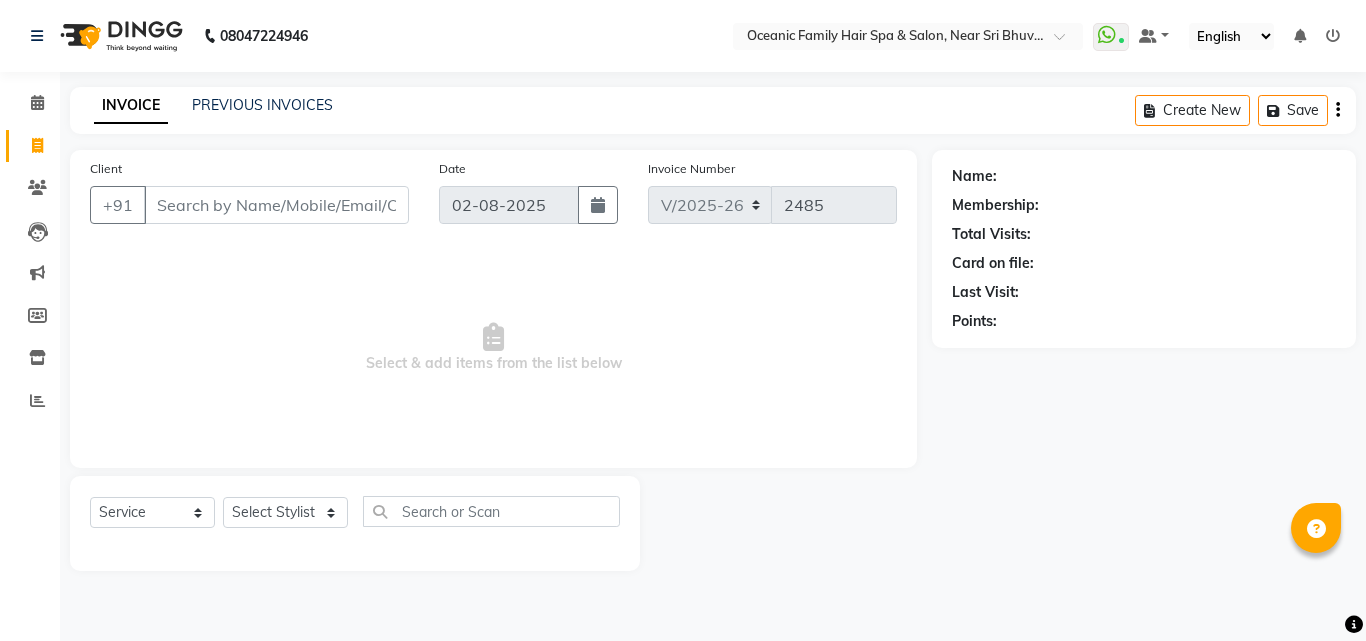 select on "4366" 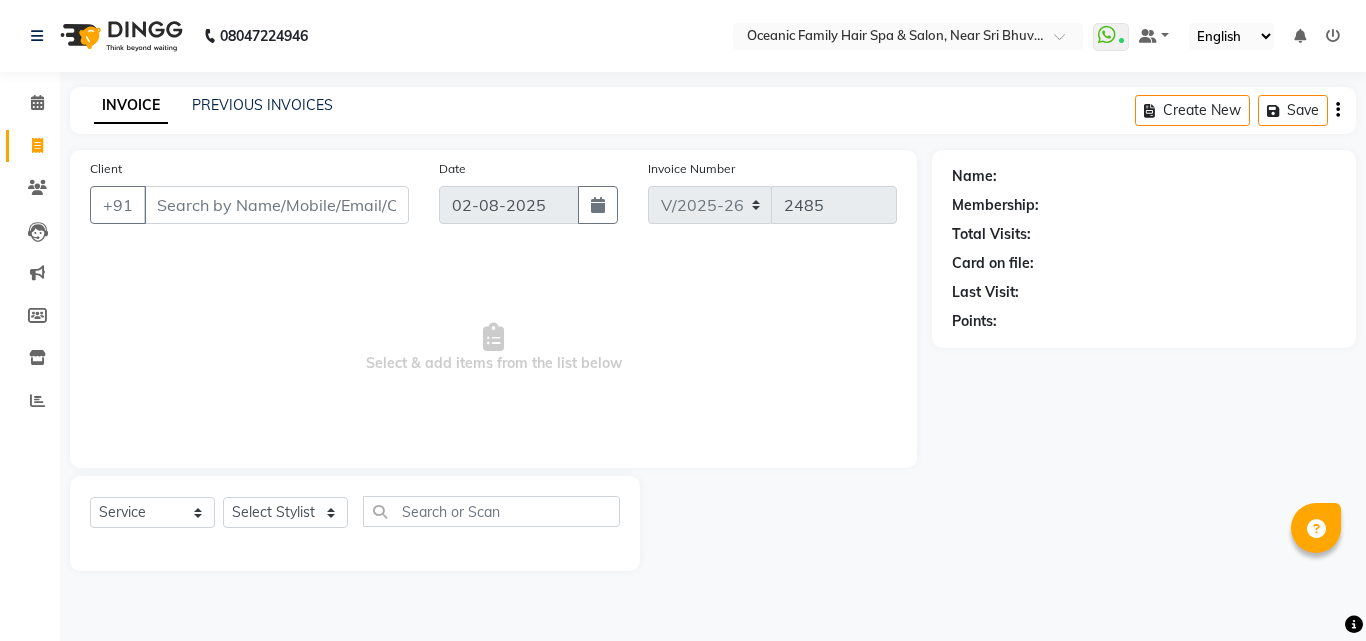 scroll, scrollTop: 0, scrollLeft: 0, axis: both 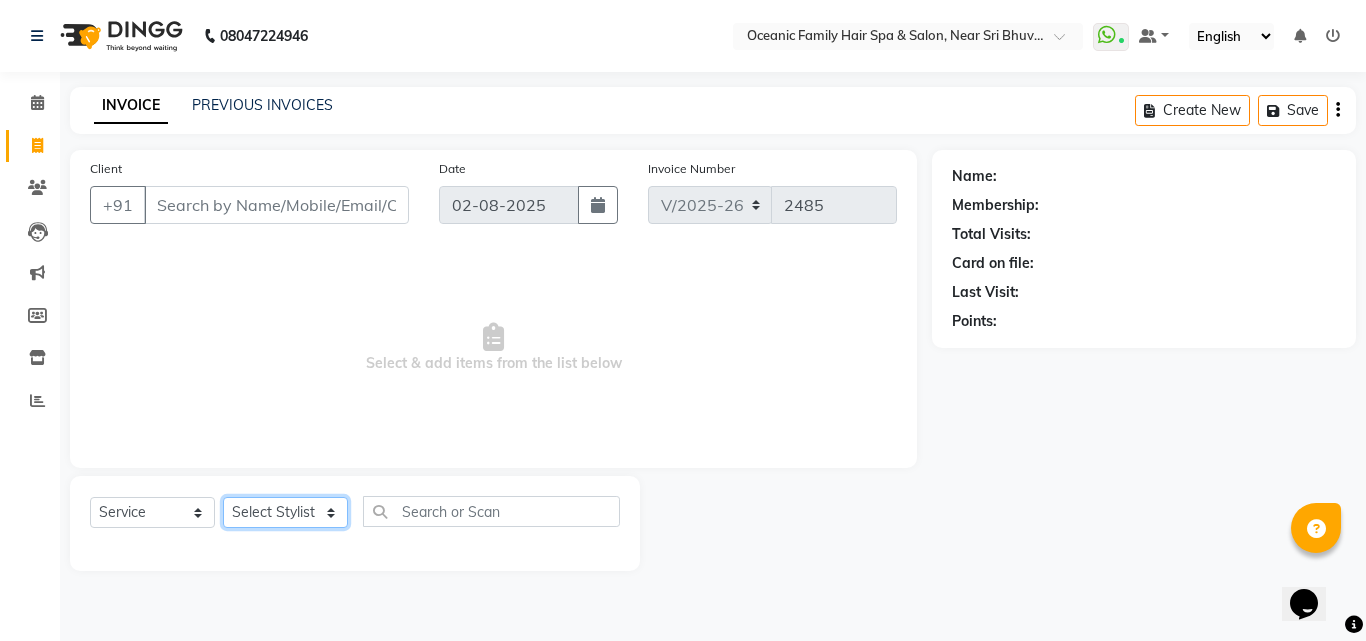 click on "Select Stylist [FIRST] [LAST] [FIRST] [LAST] [FIRST] [LAST] [FIRST] [LAST] [FIRST] [LAST] [FIRST] [LAST] [FIRST] [LAST]" 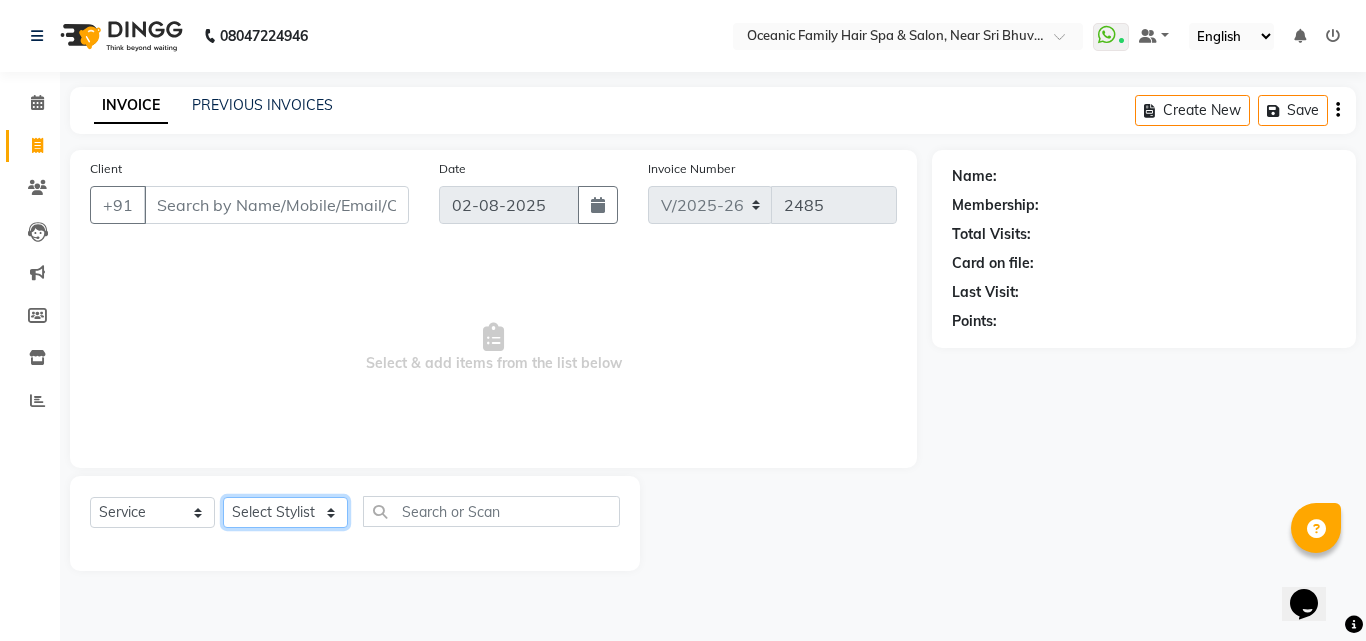select on "23948" 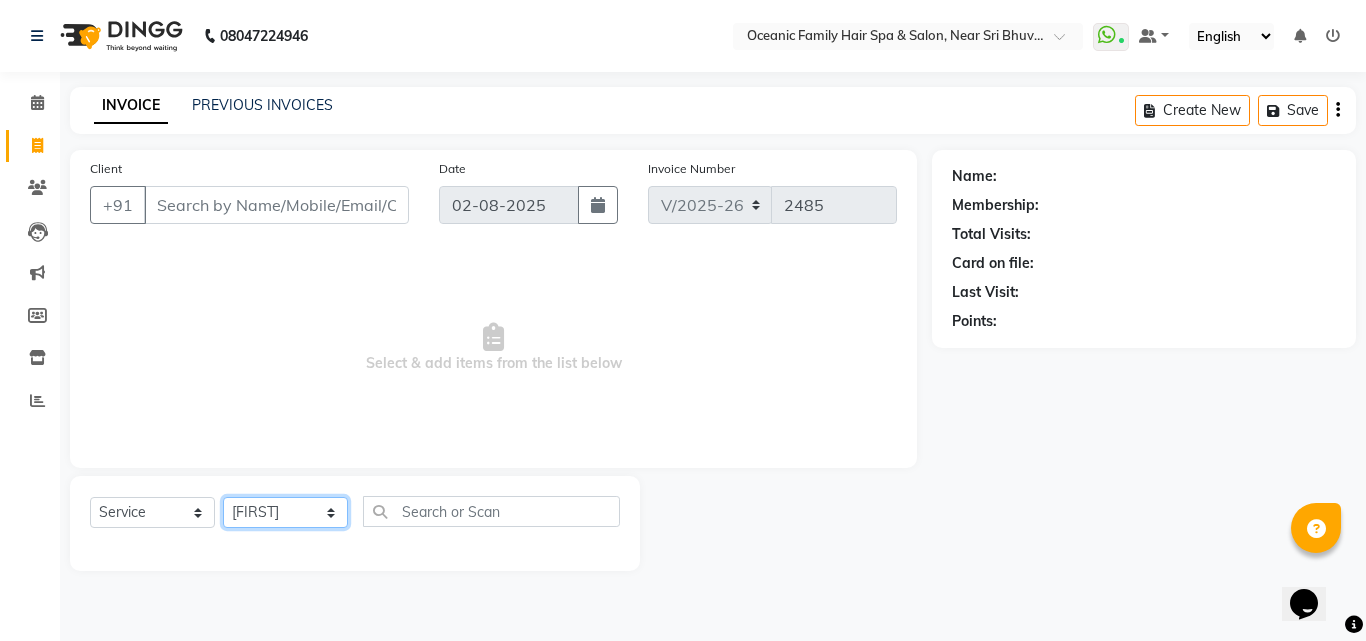 click on "Select Stylist [FIRST] [LAST] [FIRST] [LAST] [FIRST] [LAST] [FIRST] [LAST] [FIRST] [LAST] [FIRST] [LAST] [FIRST] [LAST]" 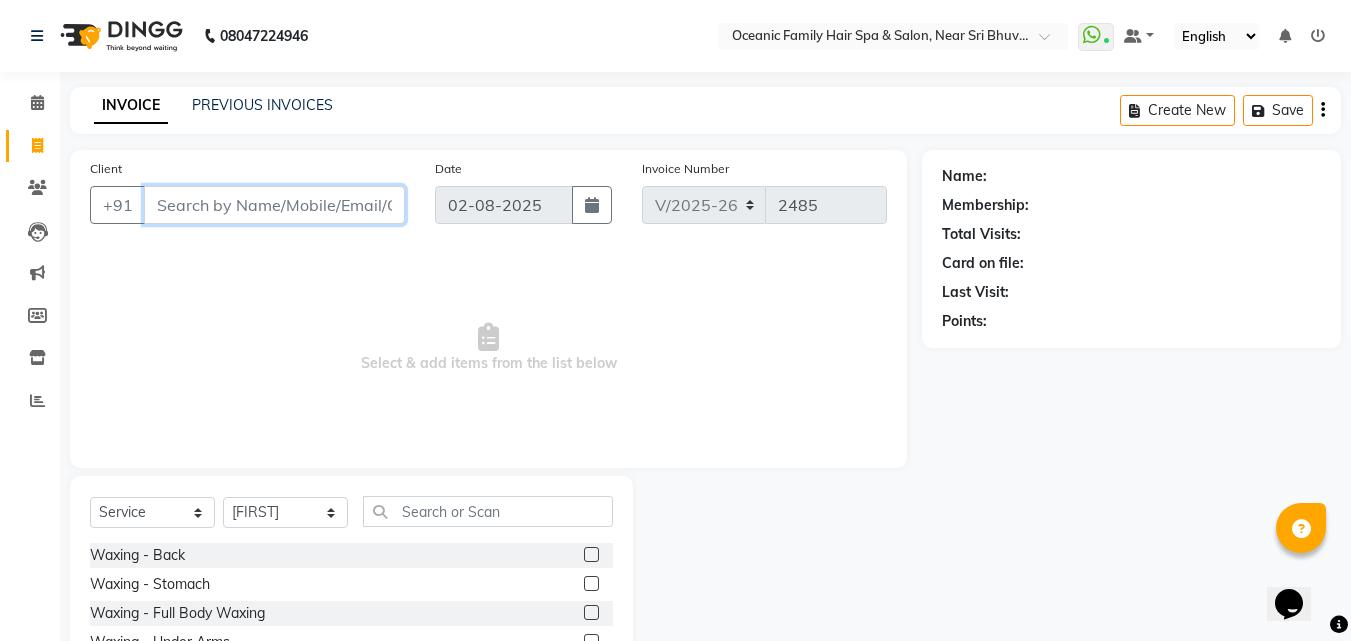 click on "Client" at bounding box center [274, 205] 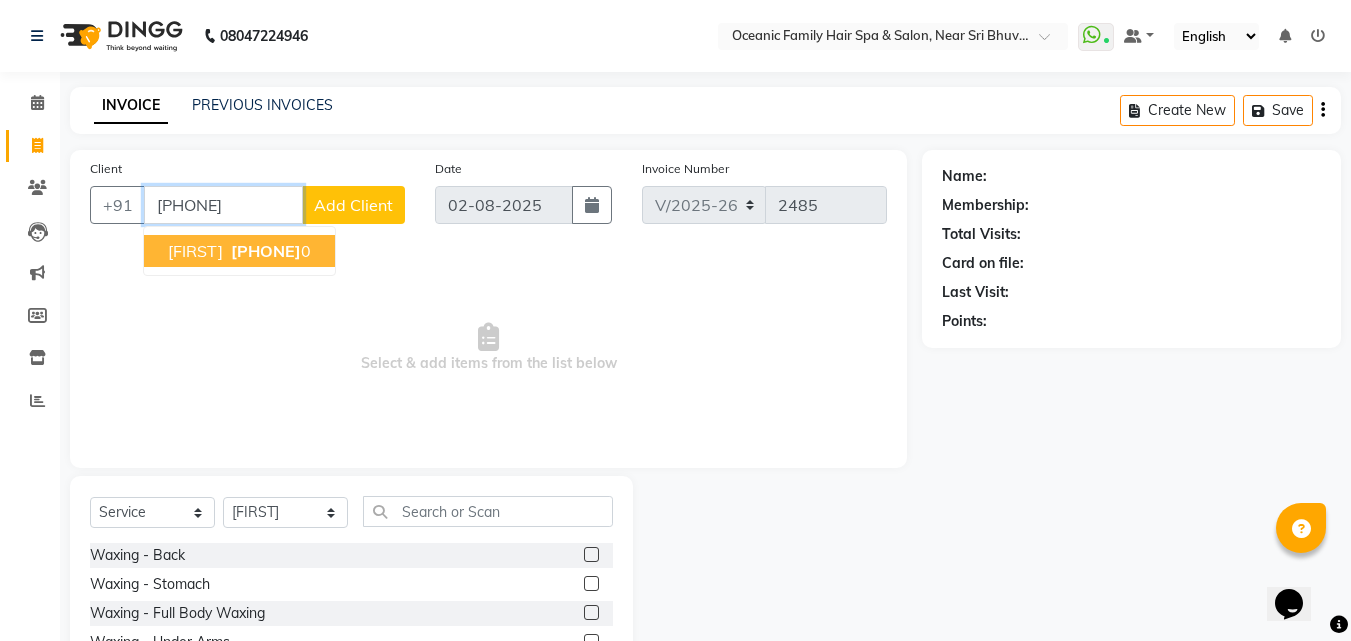 click on "636329757" at bounding box center (266, 251) 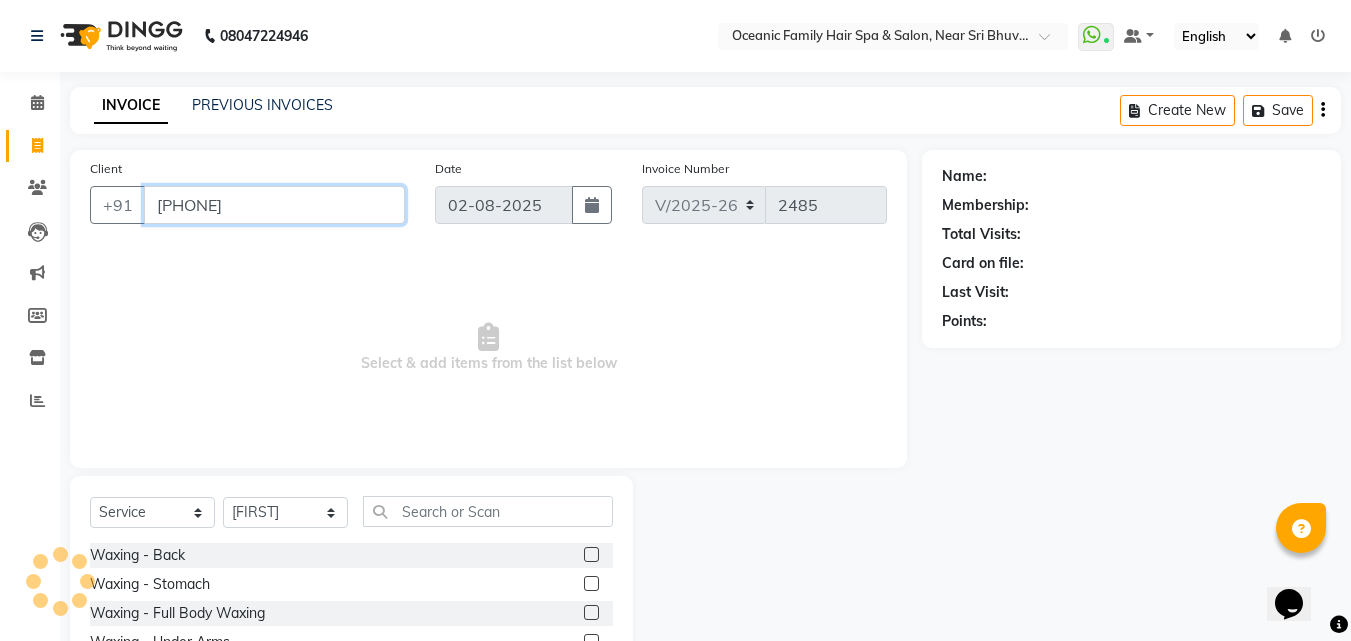 type on "[PHONE]" 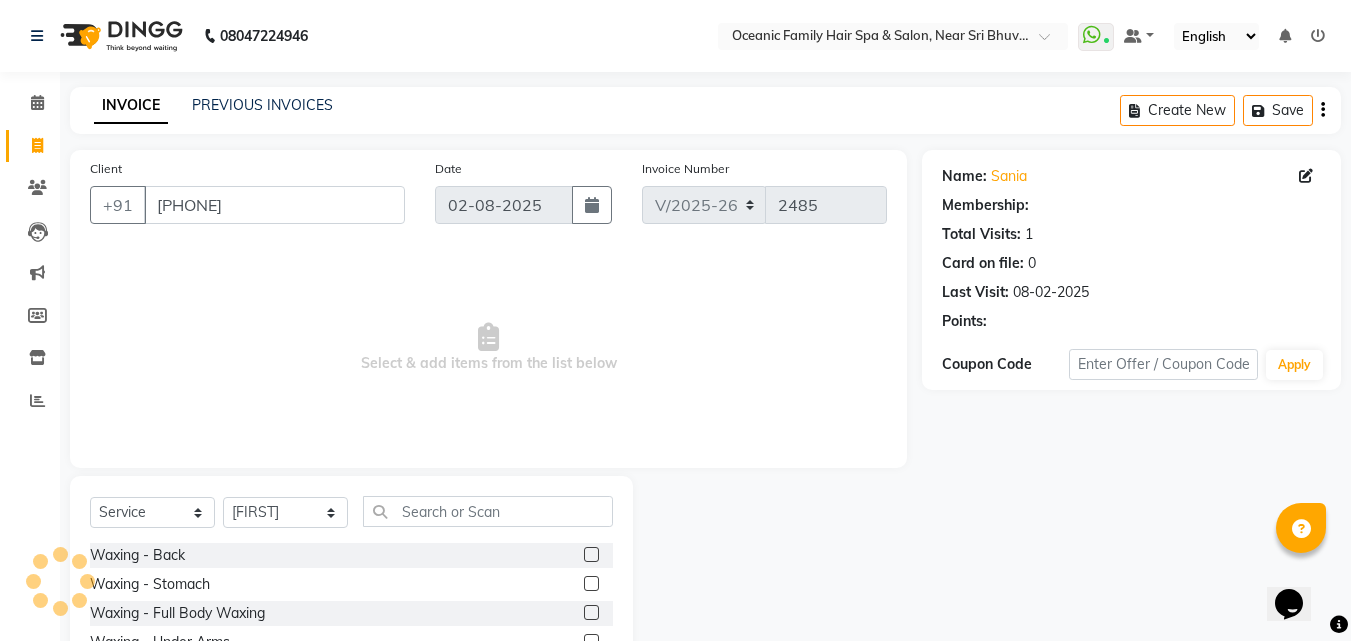 select on "1: Object" 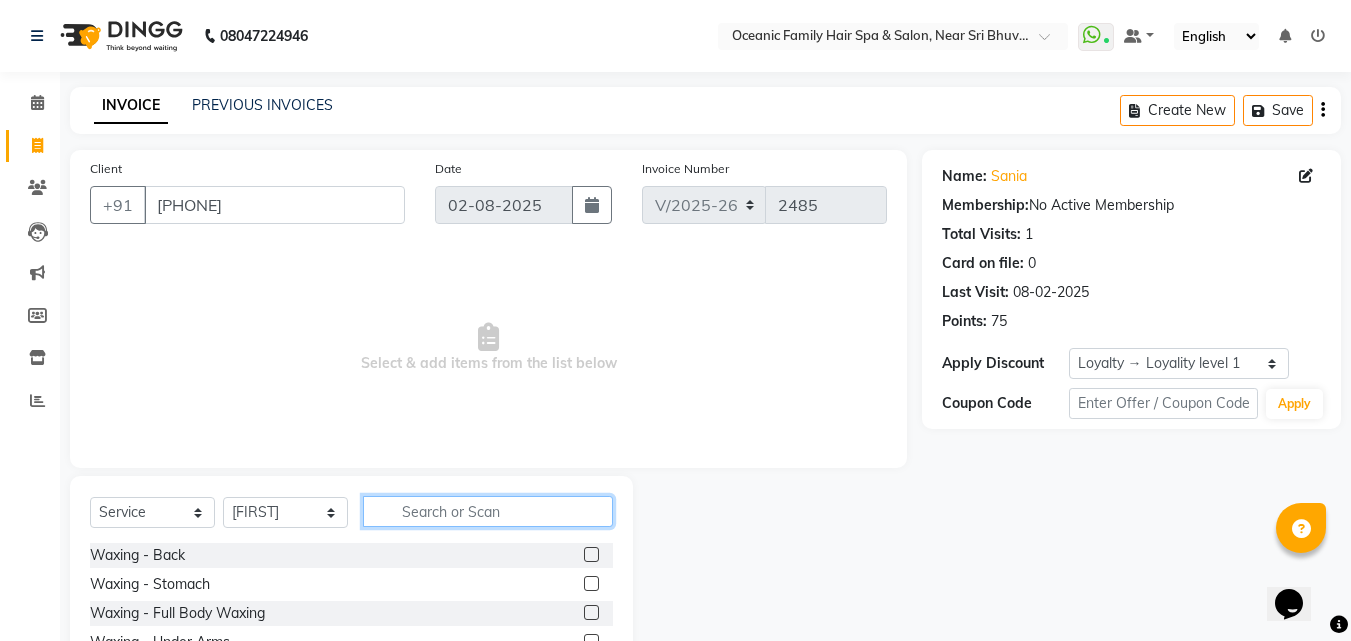 click 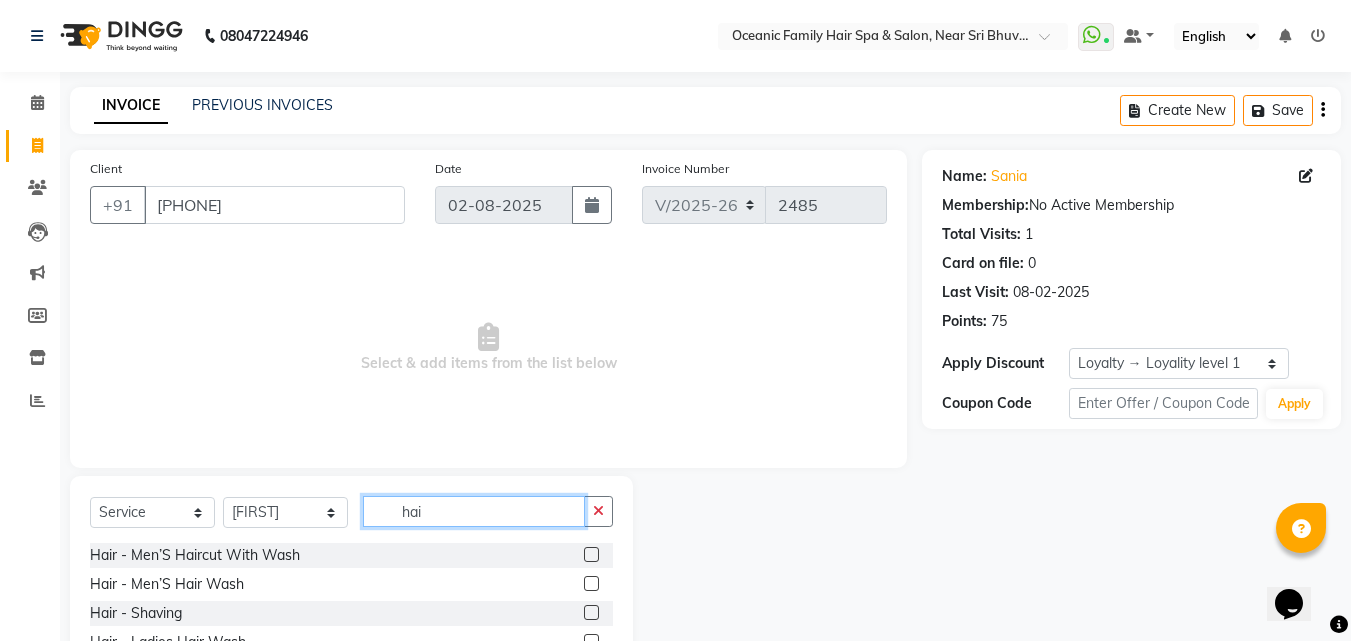 scroll, scrollTop: 160, scrollLeft: 0, axis: vertical 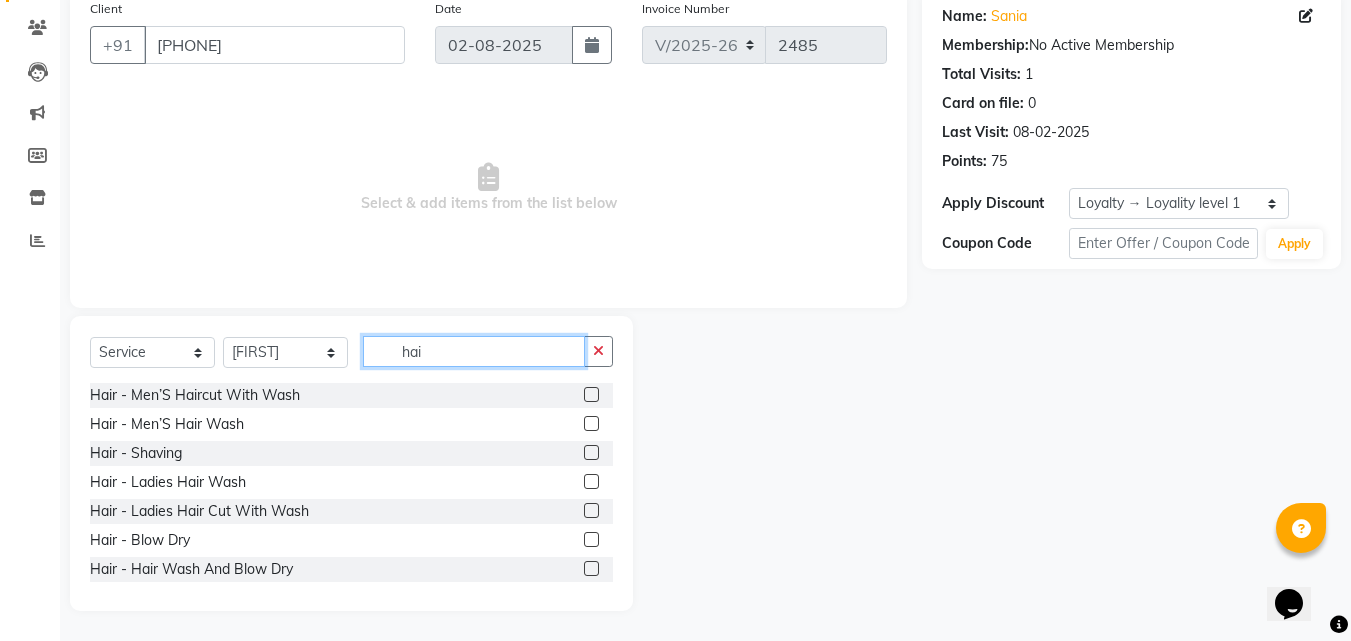 type on "hai" 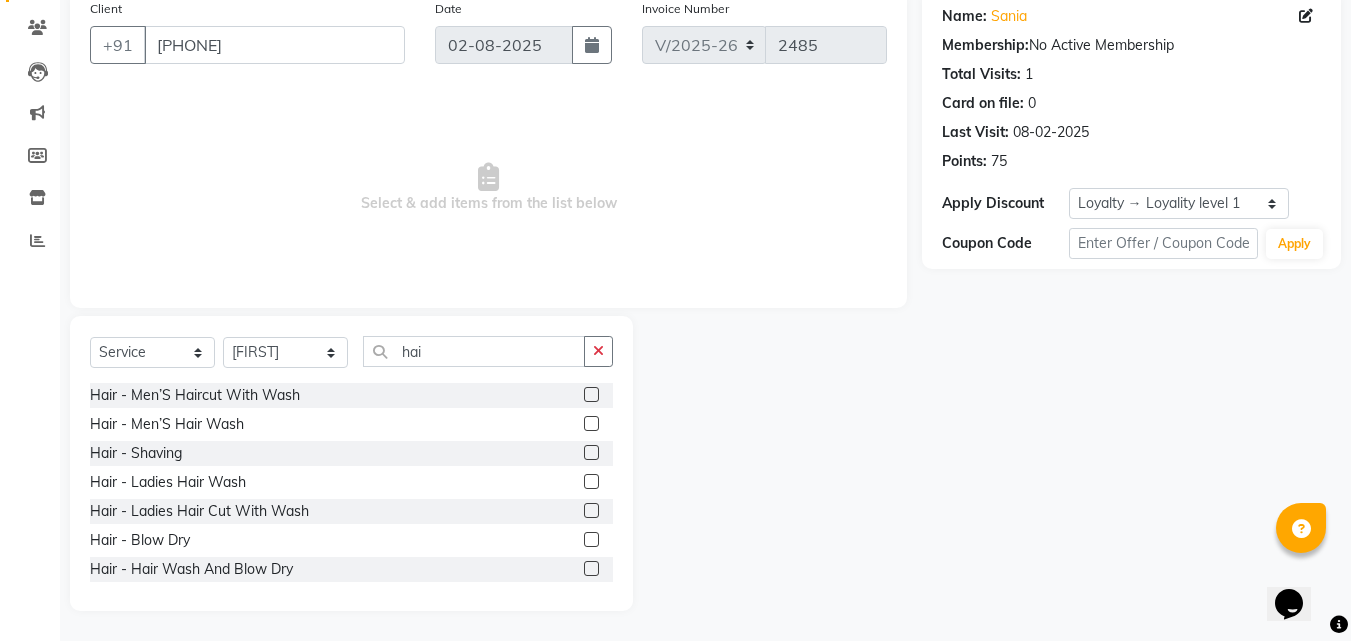 click 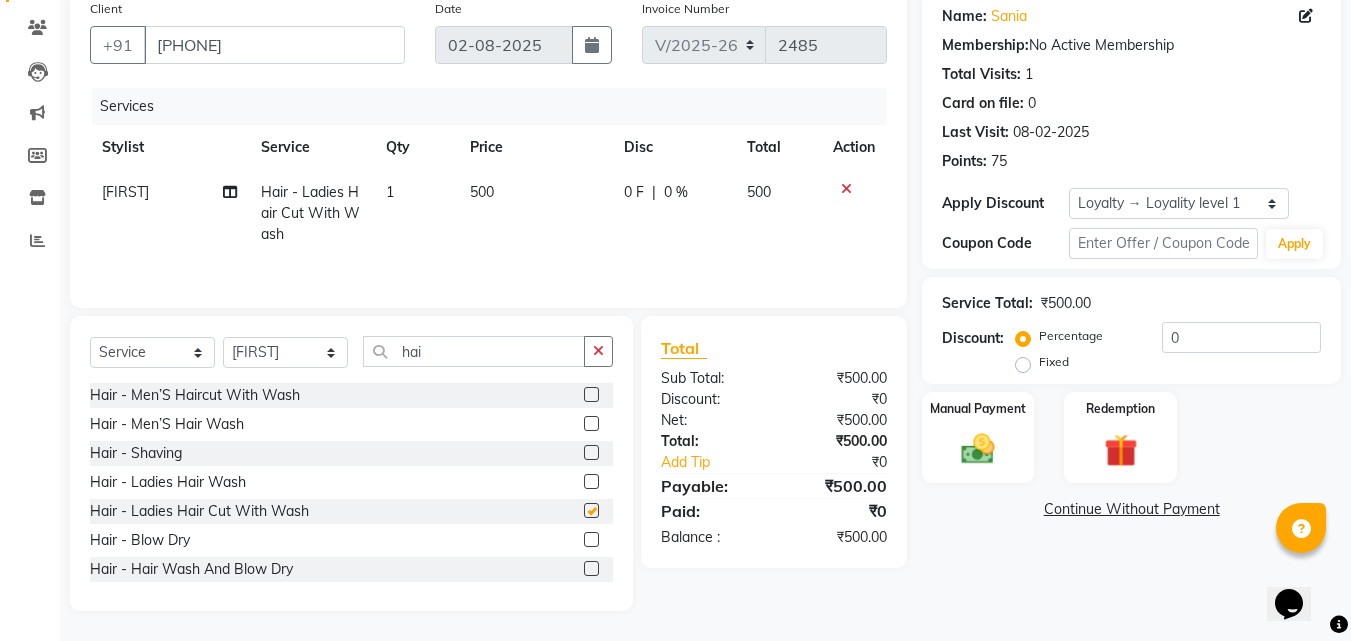 checkbox on "false" 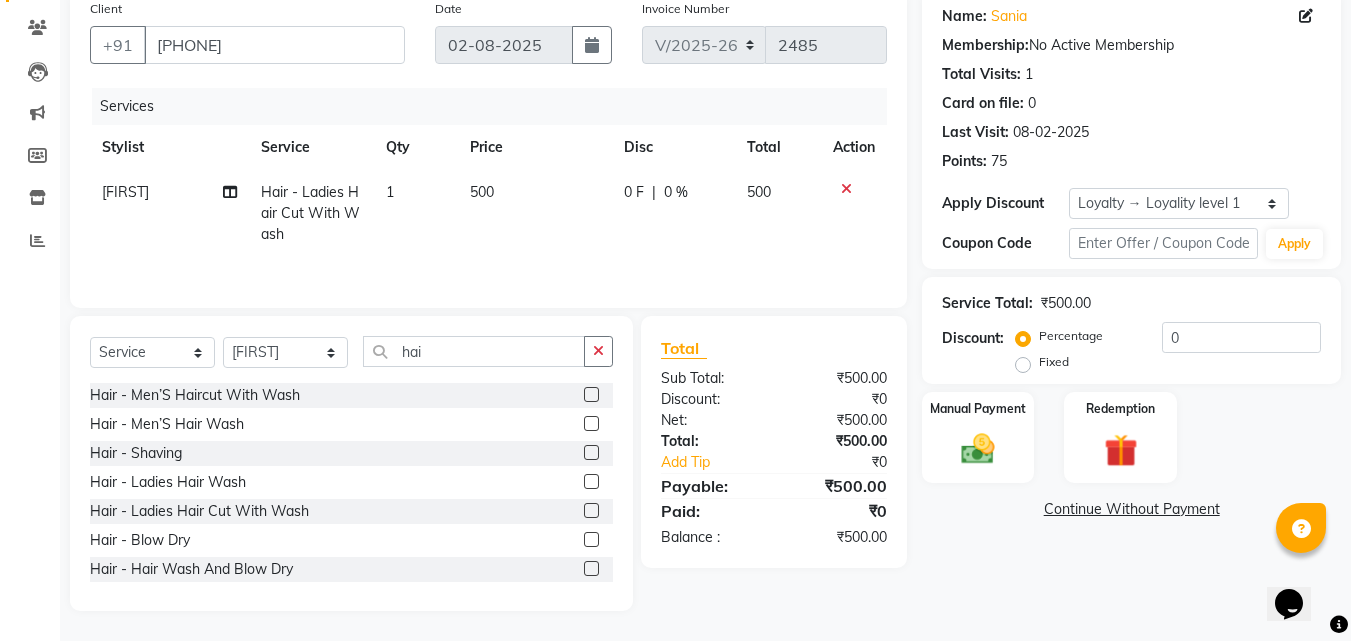 drag, startPoint x: 474, startPoint y: 326, endPoint x: 463, endPoint y: 342, distance: 19.416489 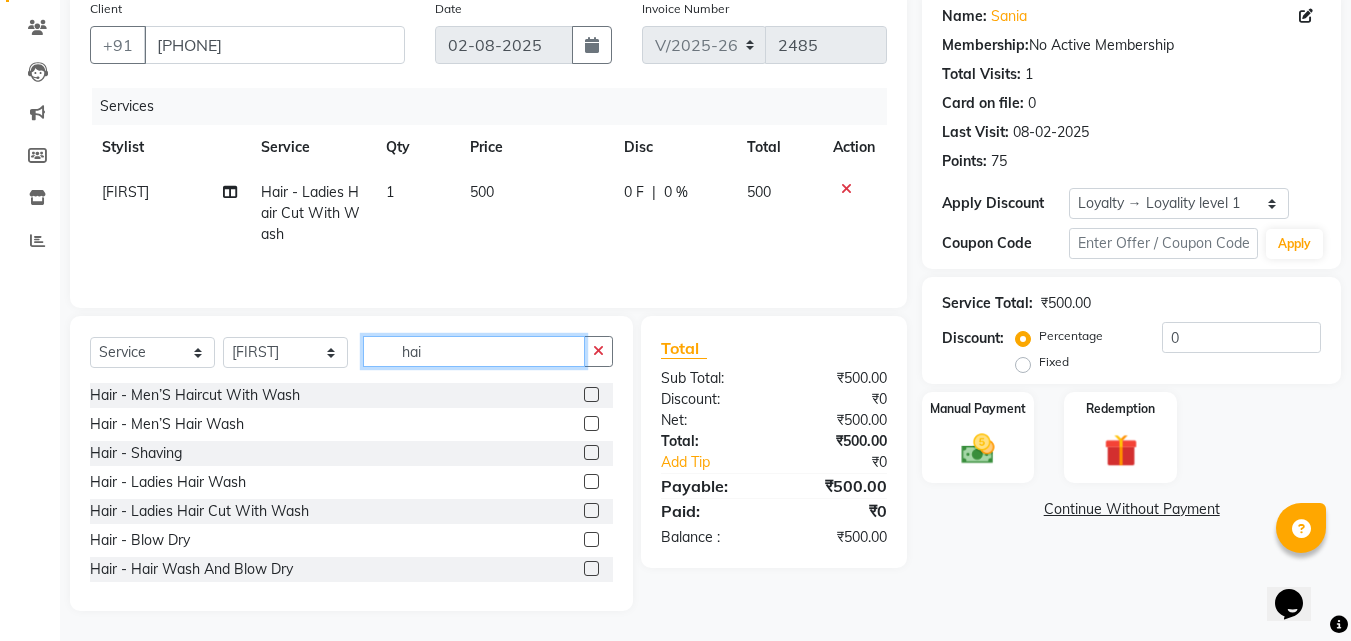 click on "hai" 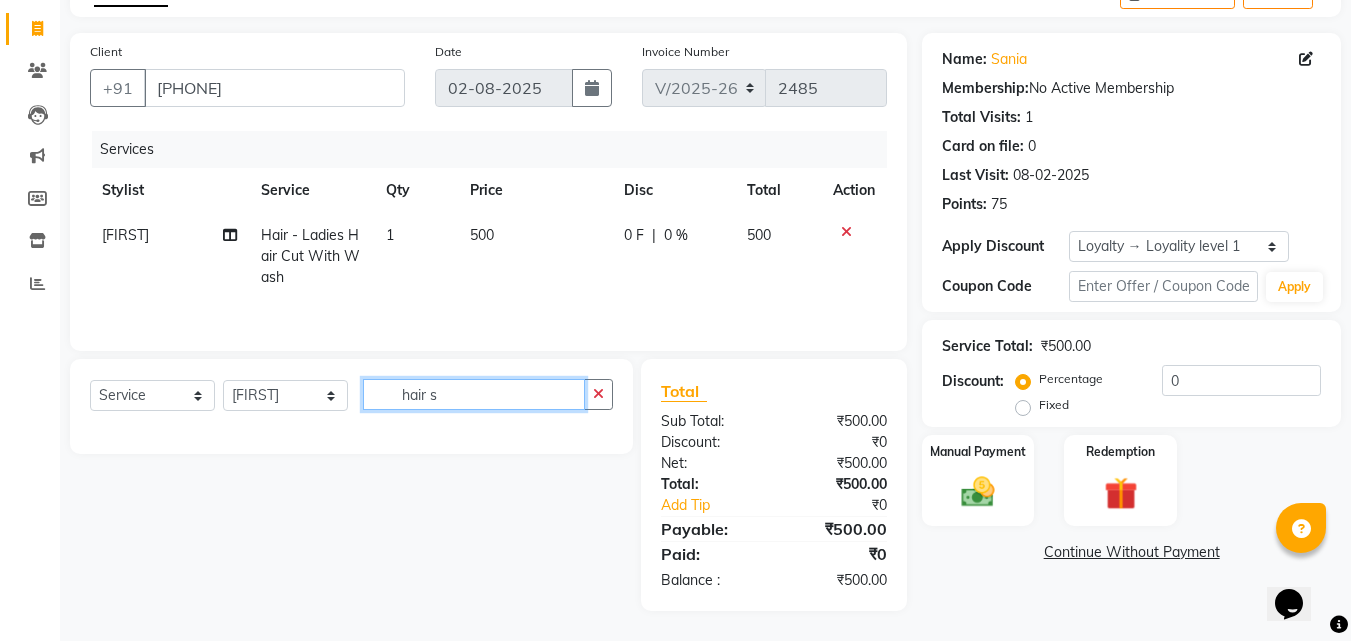 scroll, scrollTop: 160, scrollLeft: 0, axis: vertical 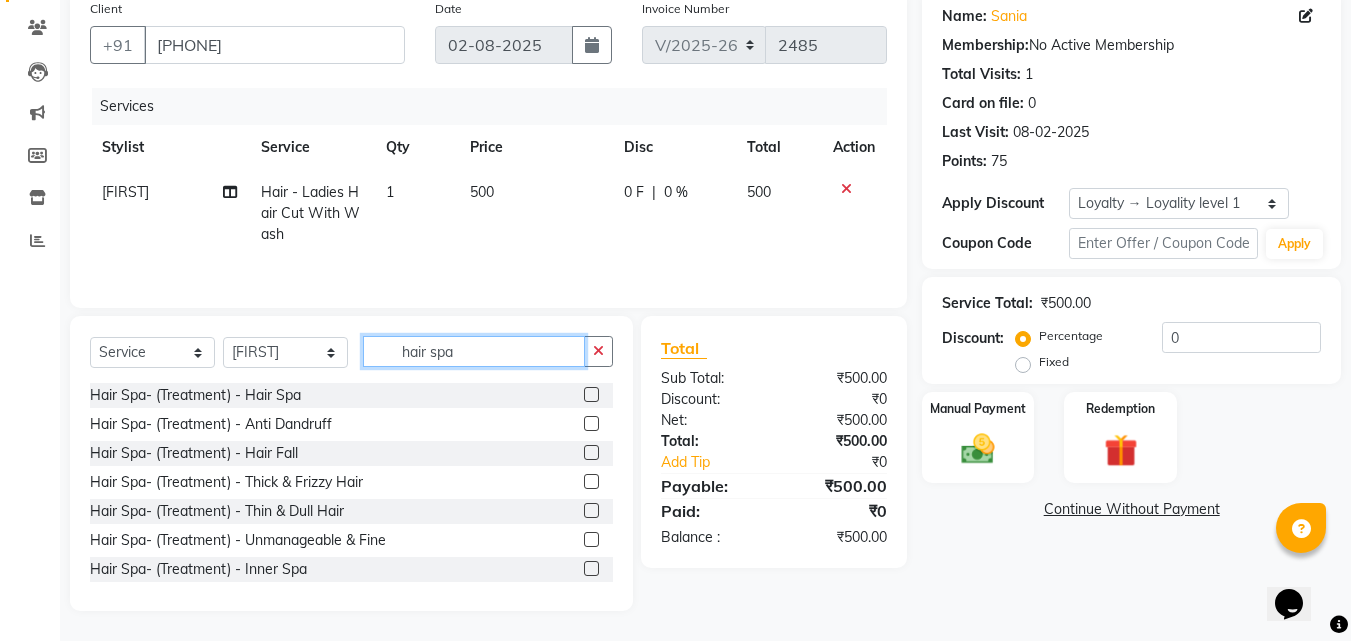 type on "hair spa" 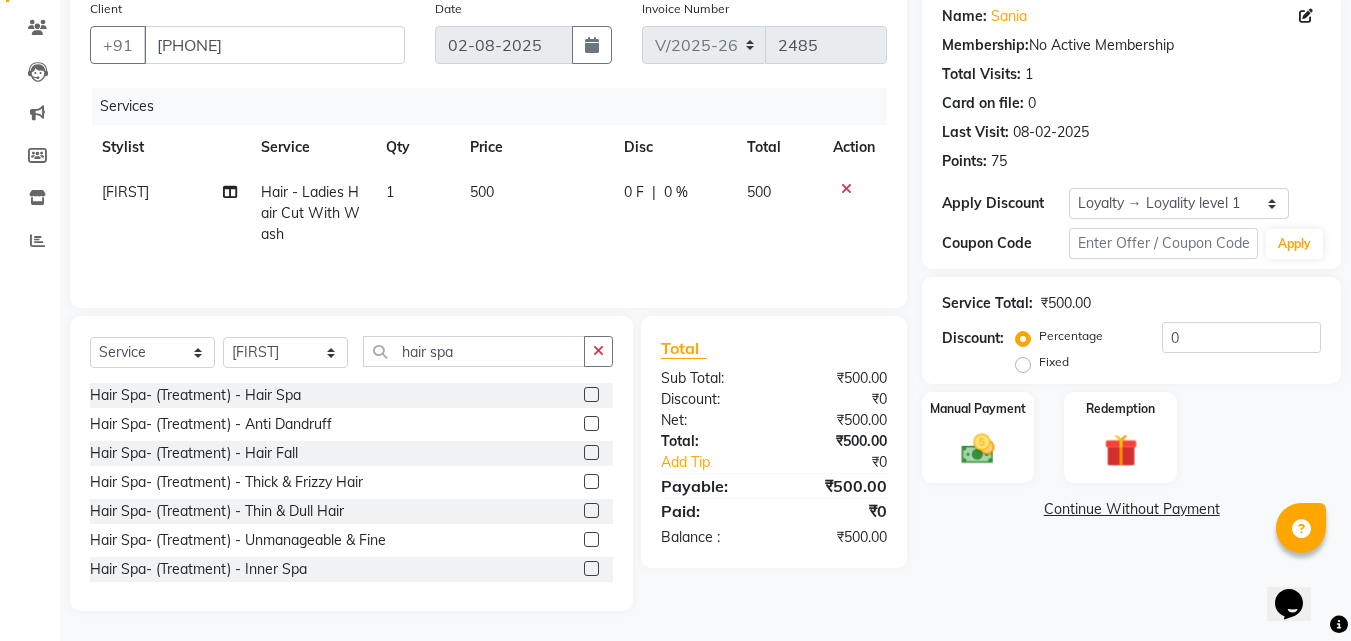 click 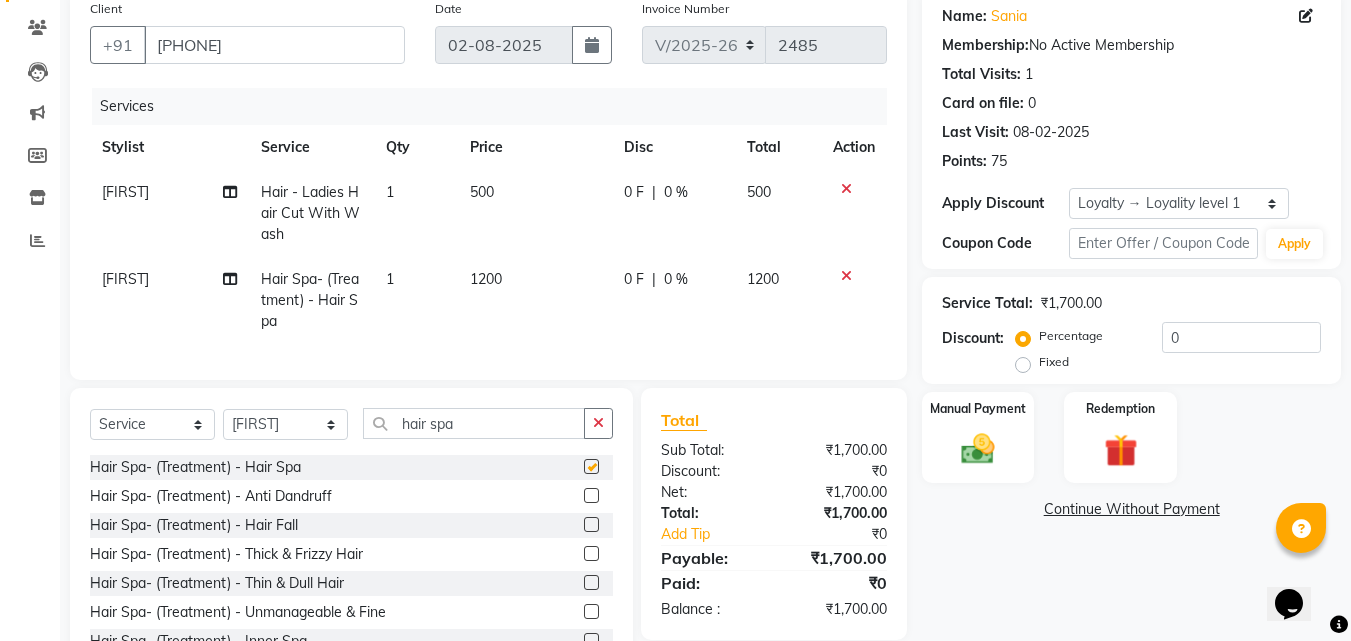 checkbox on "false" 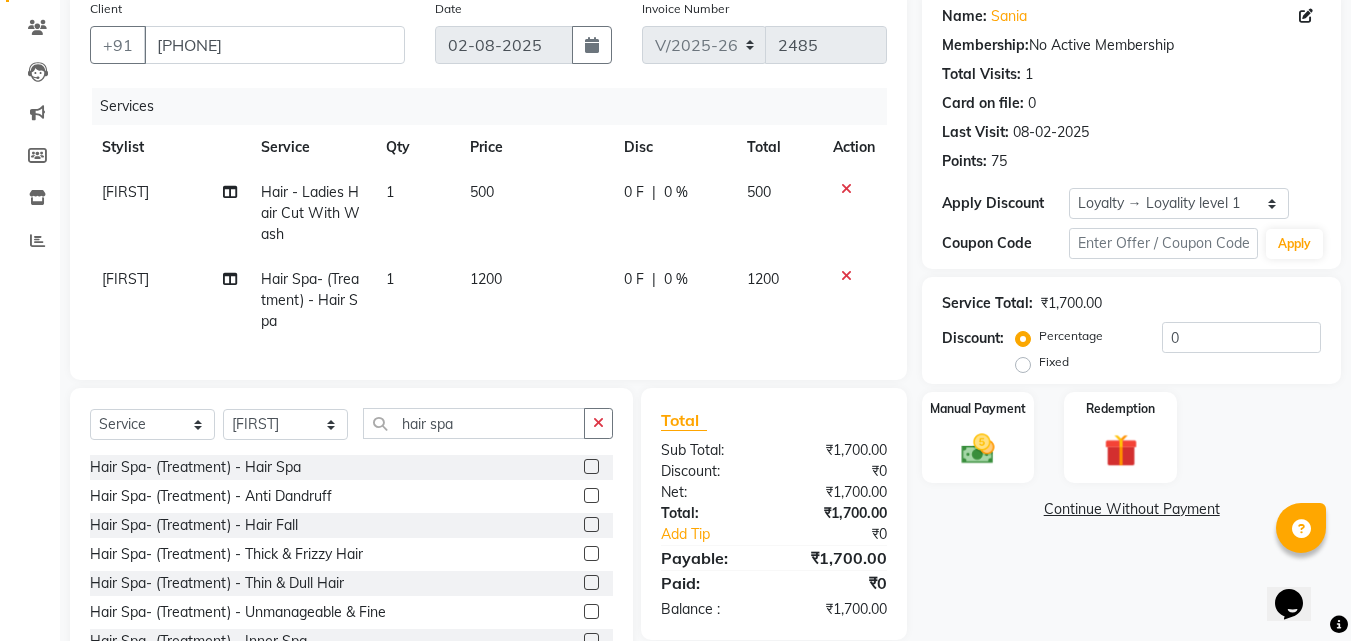 scroll, scrollTop: 247, scrollLeft: 0, axis: vertical 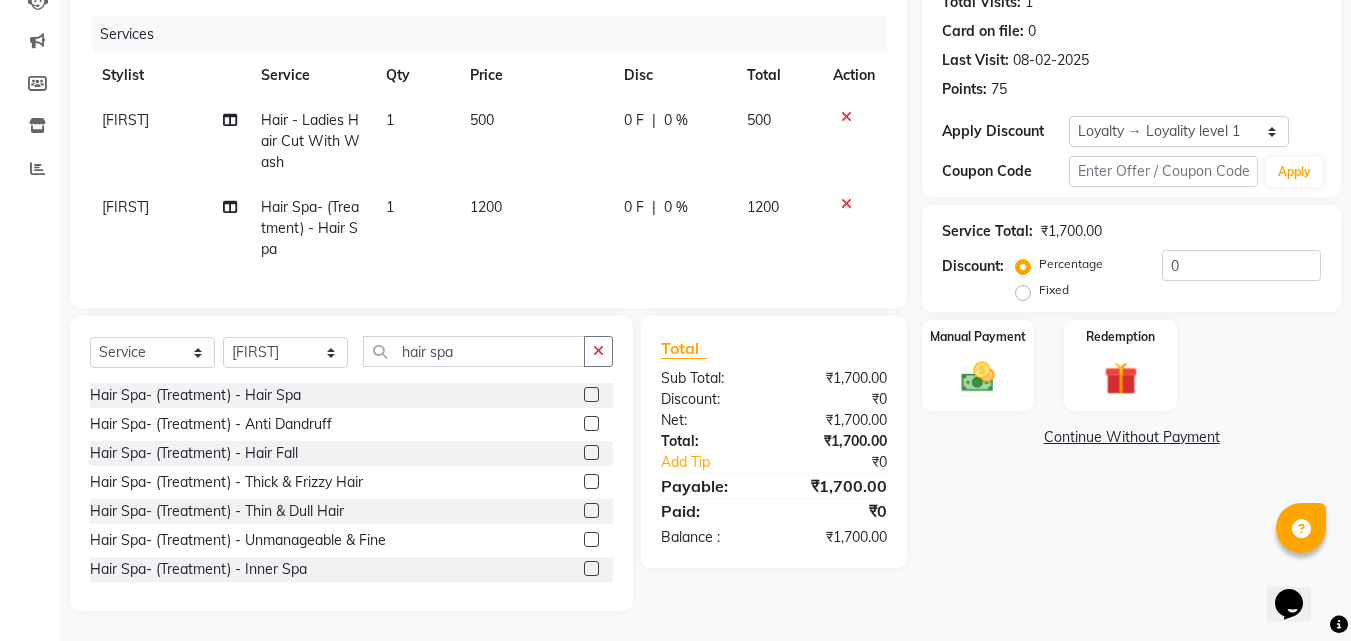 click on "Name: Sania  Membership:  No Active Membership  Total Visits:  1 Card on file:  0 Last Visit:   08-02-2025 Points:   75  Apply Discount Select  Loyalty → Loyality level 1  Coupon Code Apply Service Total:  ₹1,700.00  Discount:  Percentage   Fixed  0 Manual Payment Redemption  Continue Without Payment" 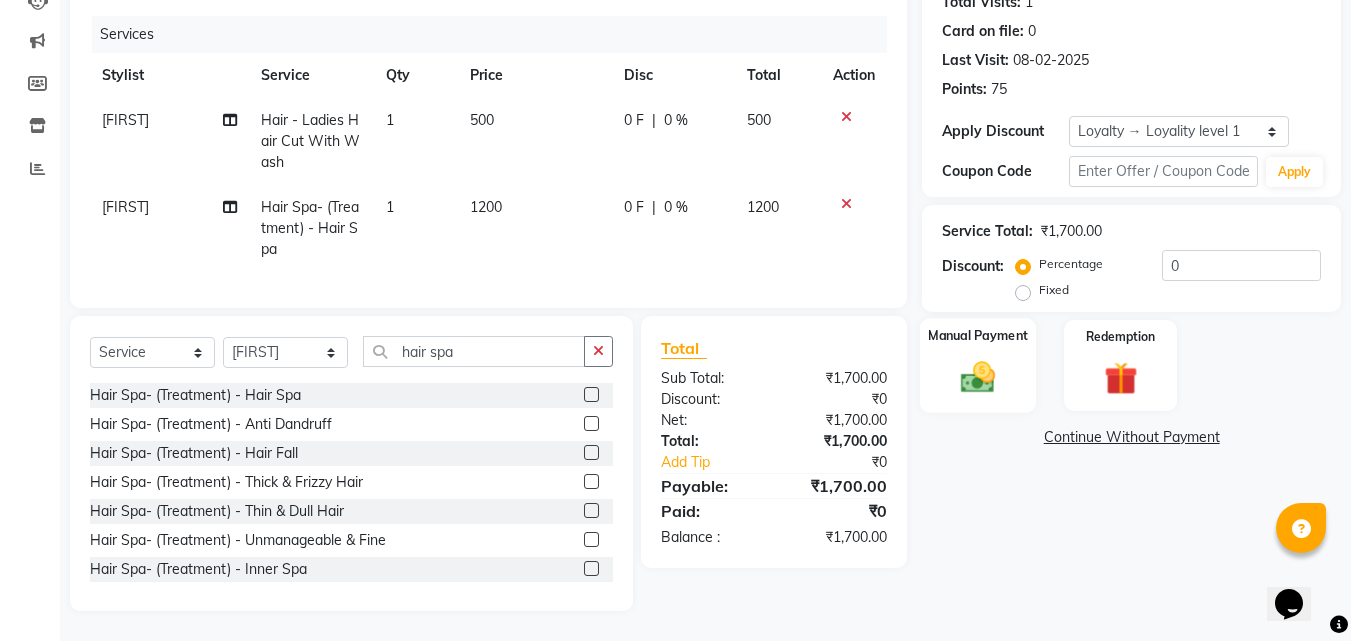 click 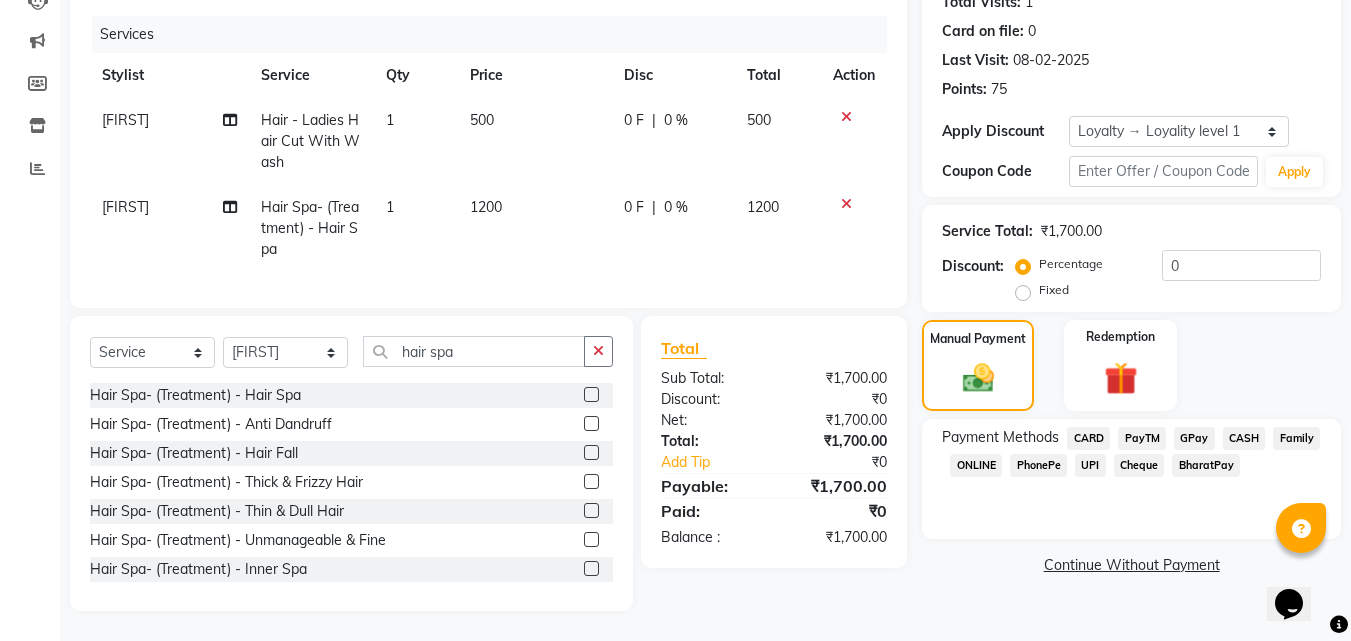 click on "PayTM" 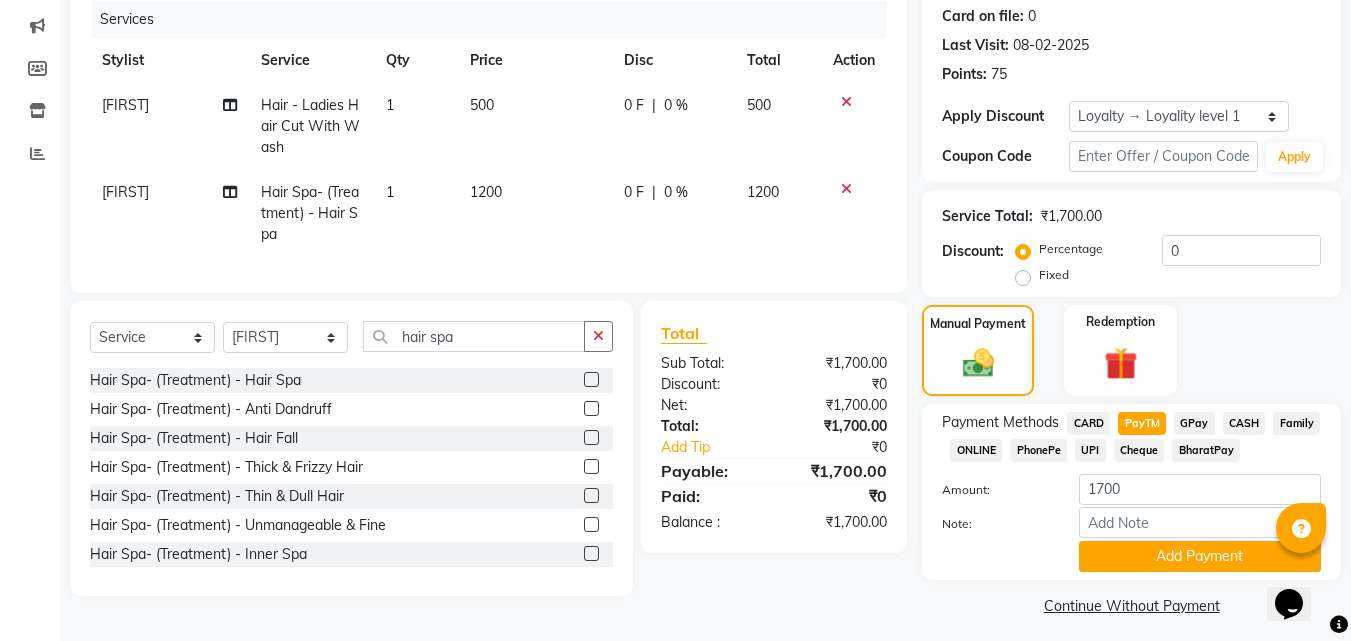 scroll, scrollTop: 257, scrollLeft: 0, axis: vertical 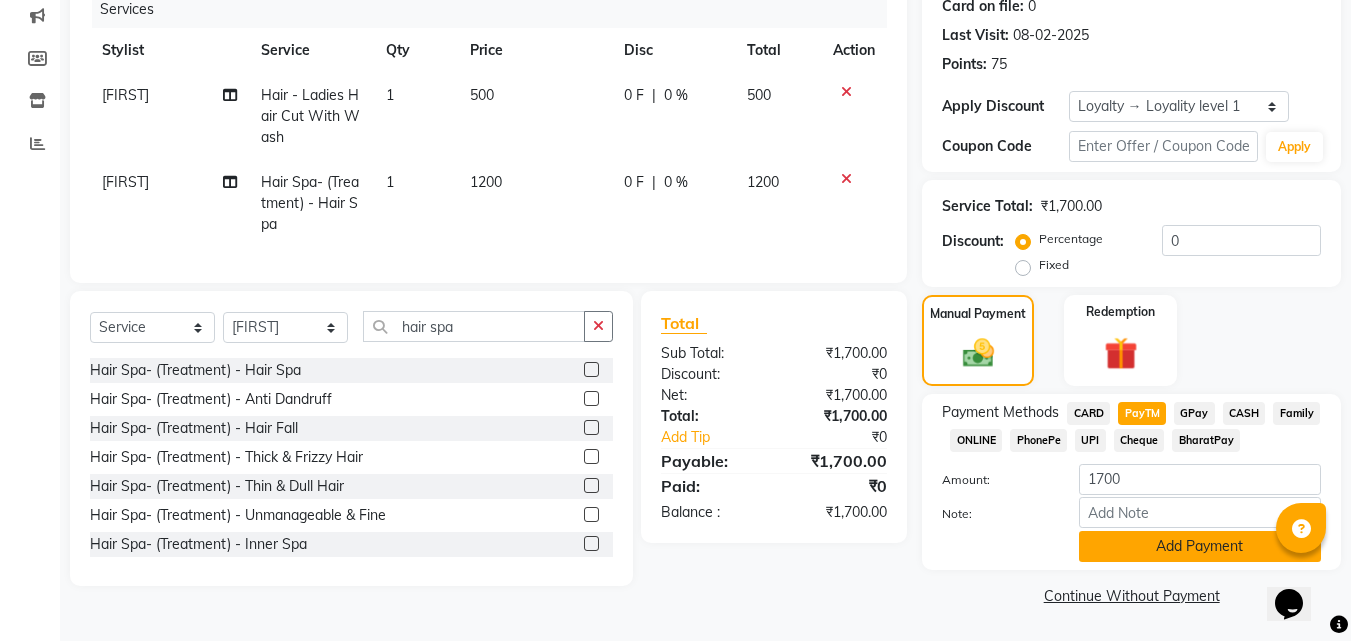 click on "Add Payment" 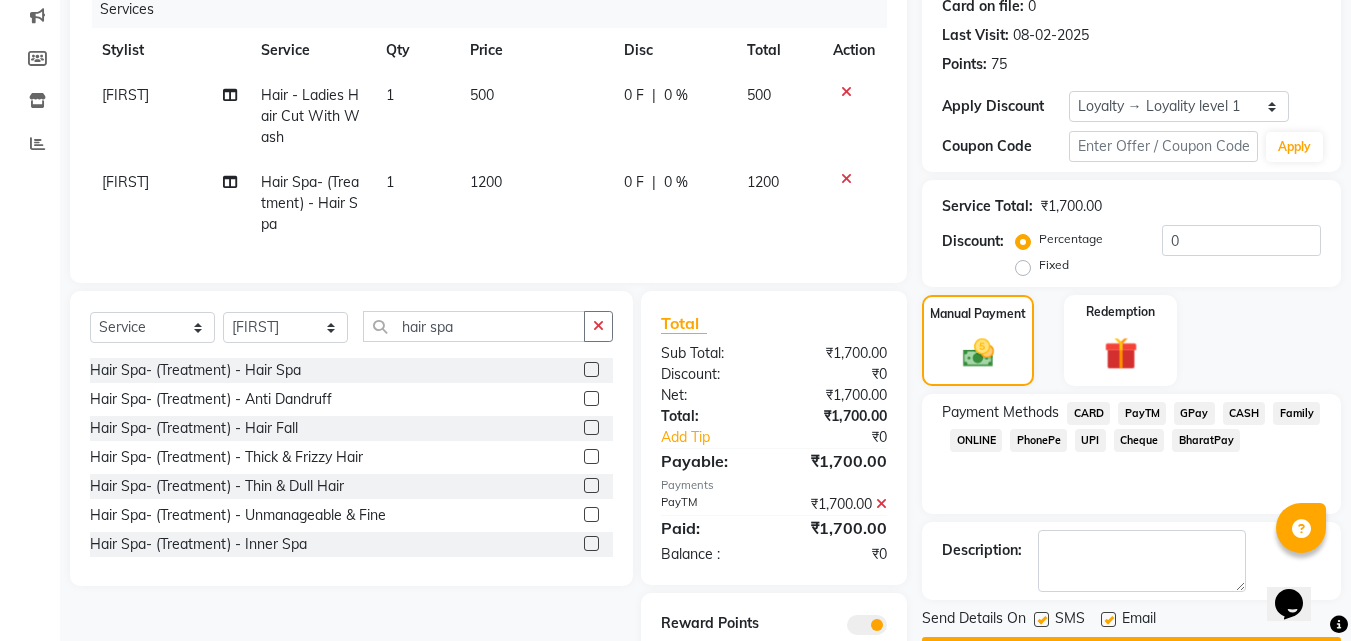 scroll, scrollTop: 345, scrollLeft: 0, axis: vertical 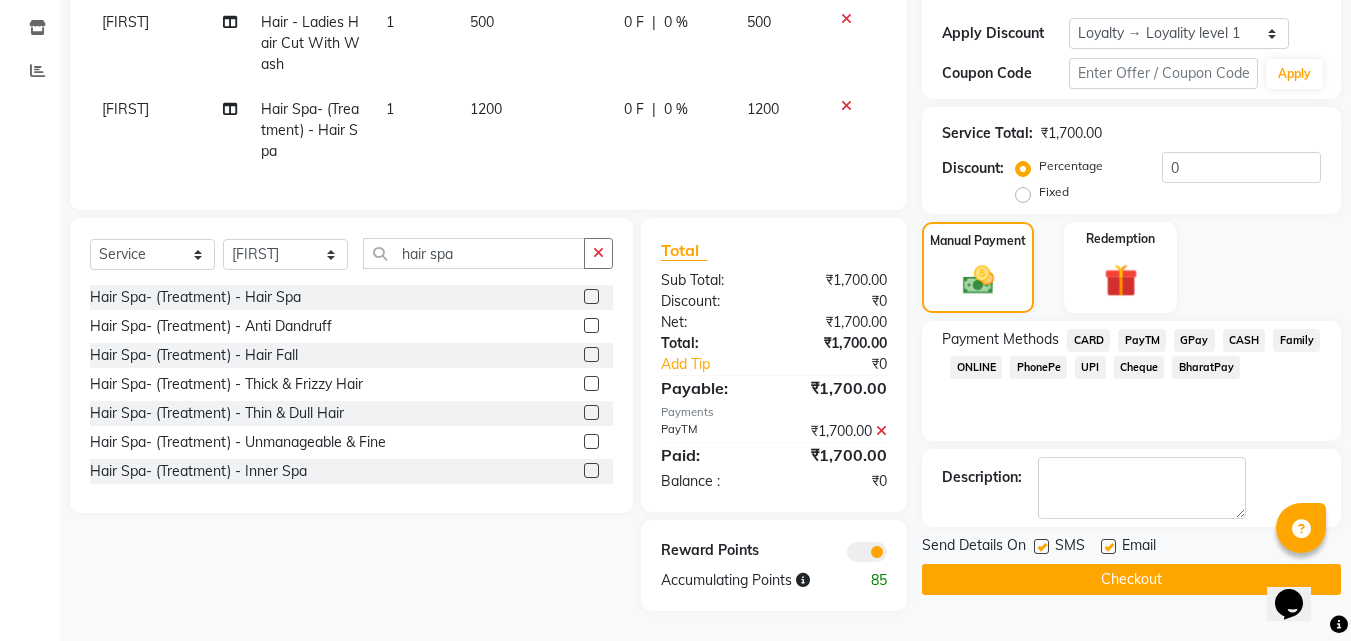 click on "Checkout" 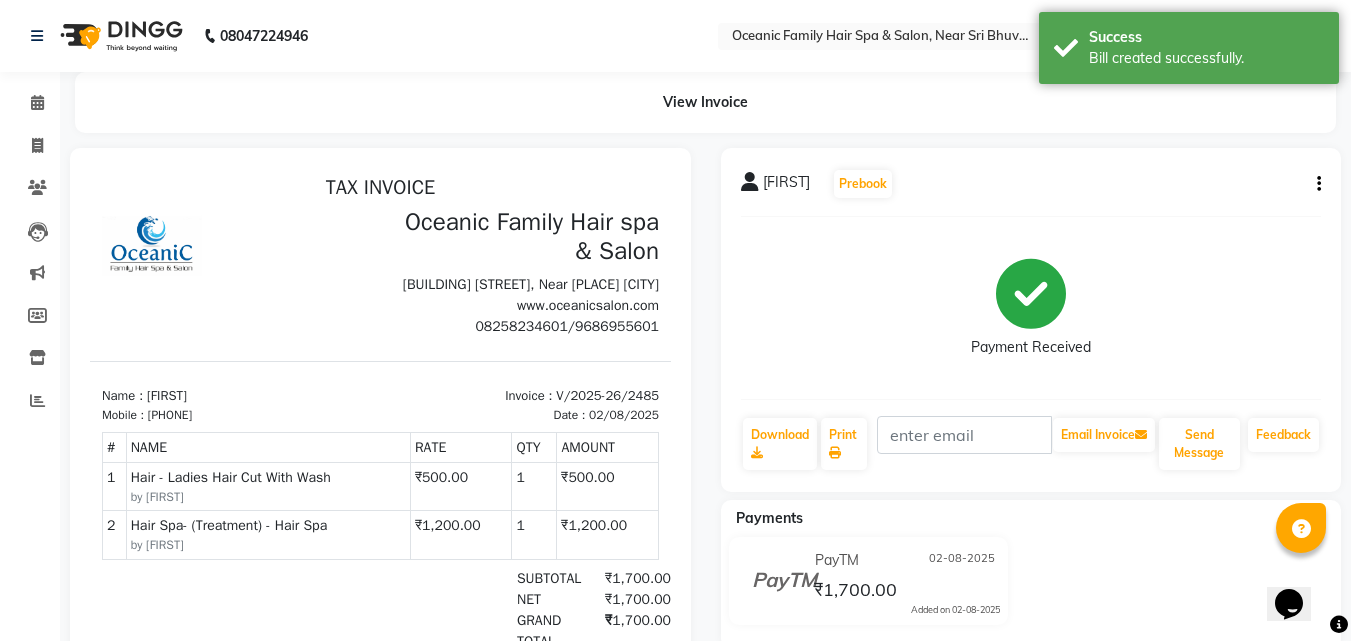 scroll, scrollTop: 0, scrollLeft: 0, axis: both 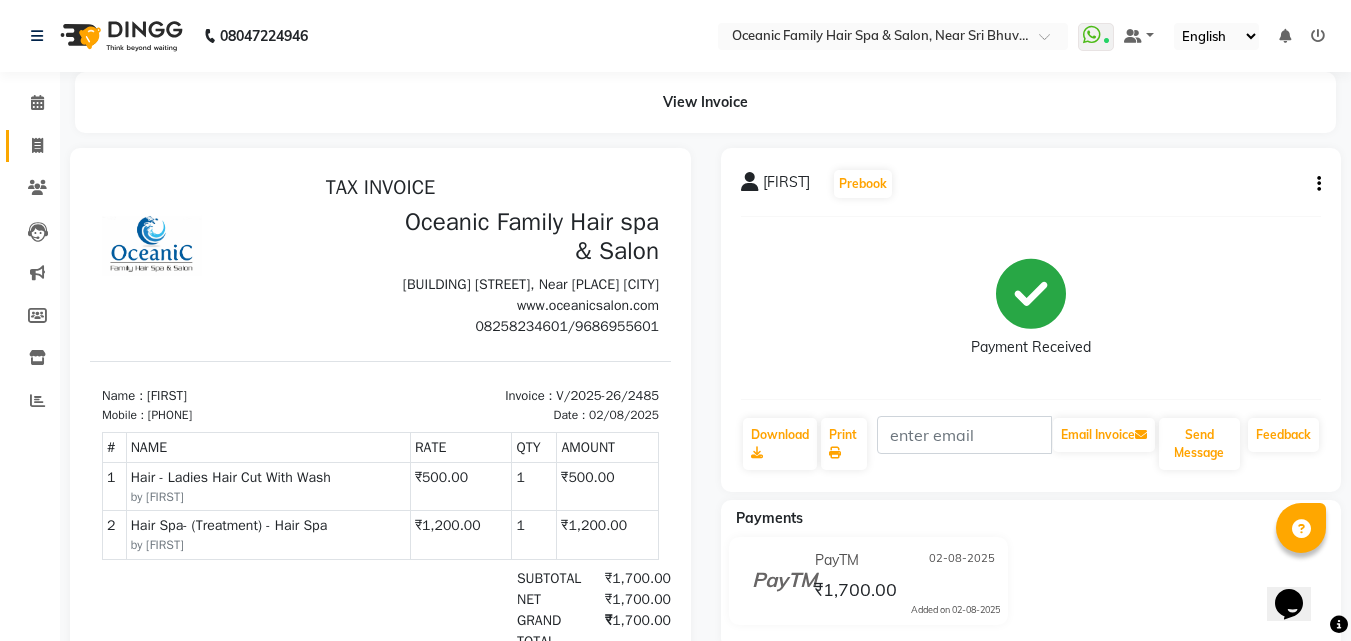 click 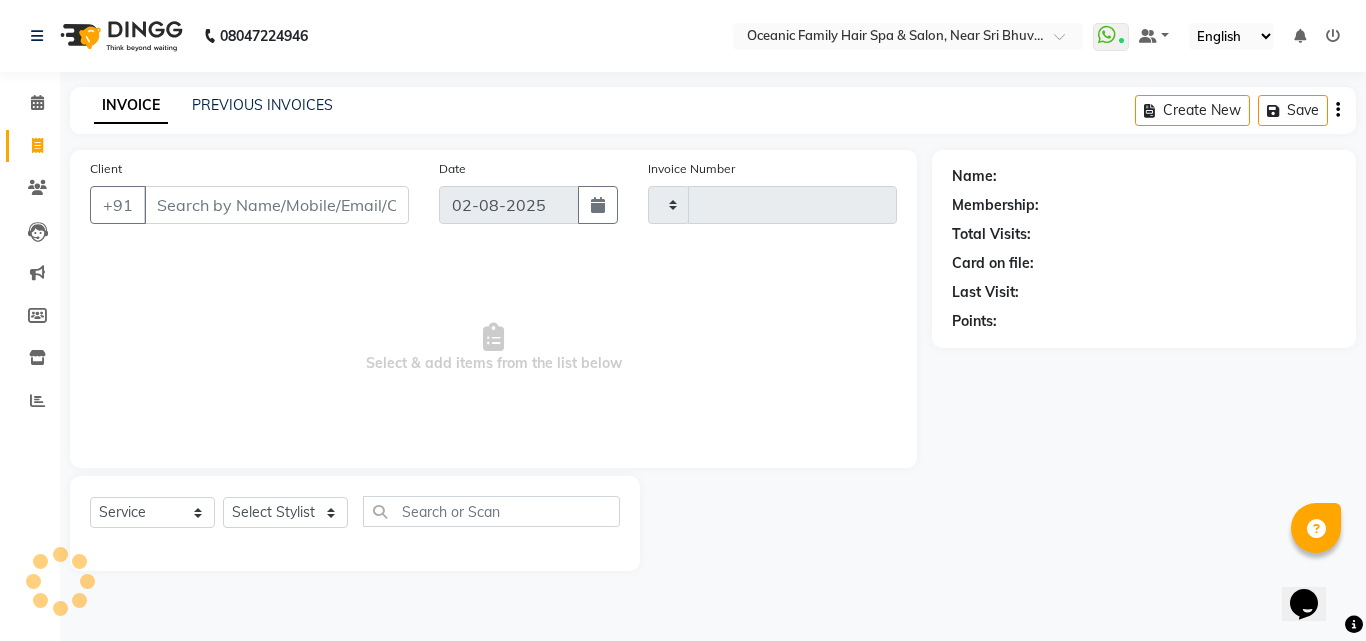 type on "2486" 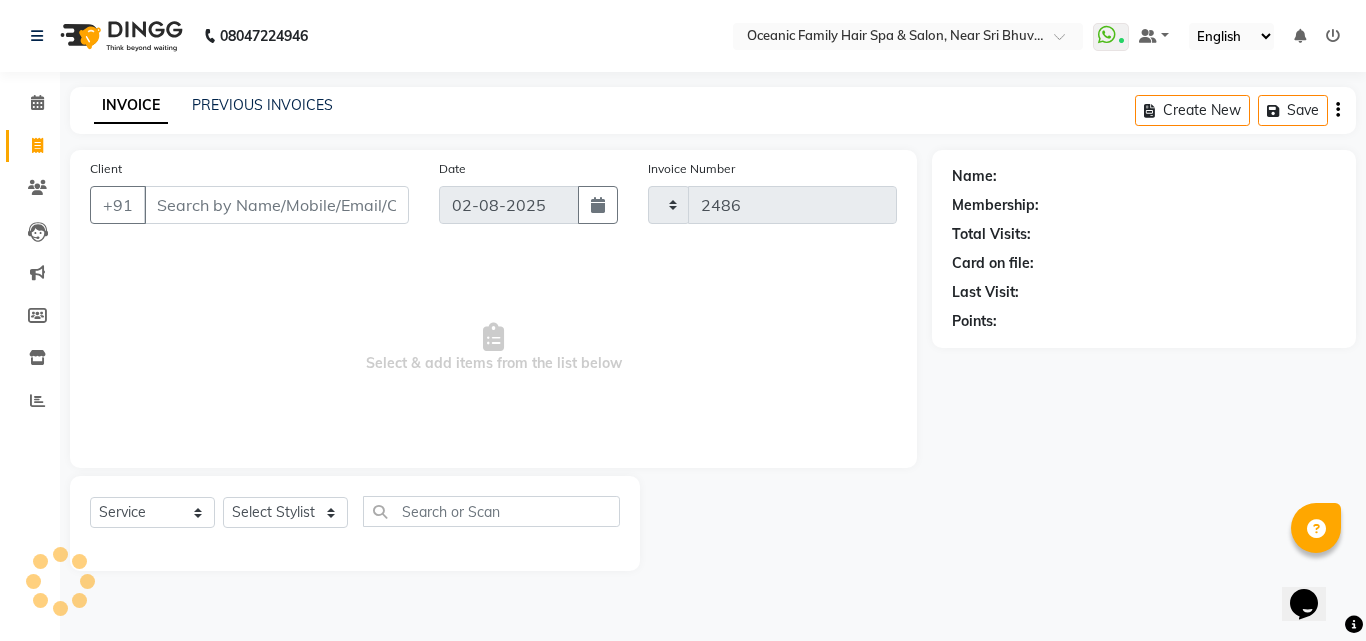 select on "4366" 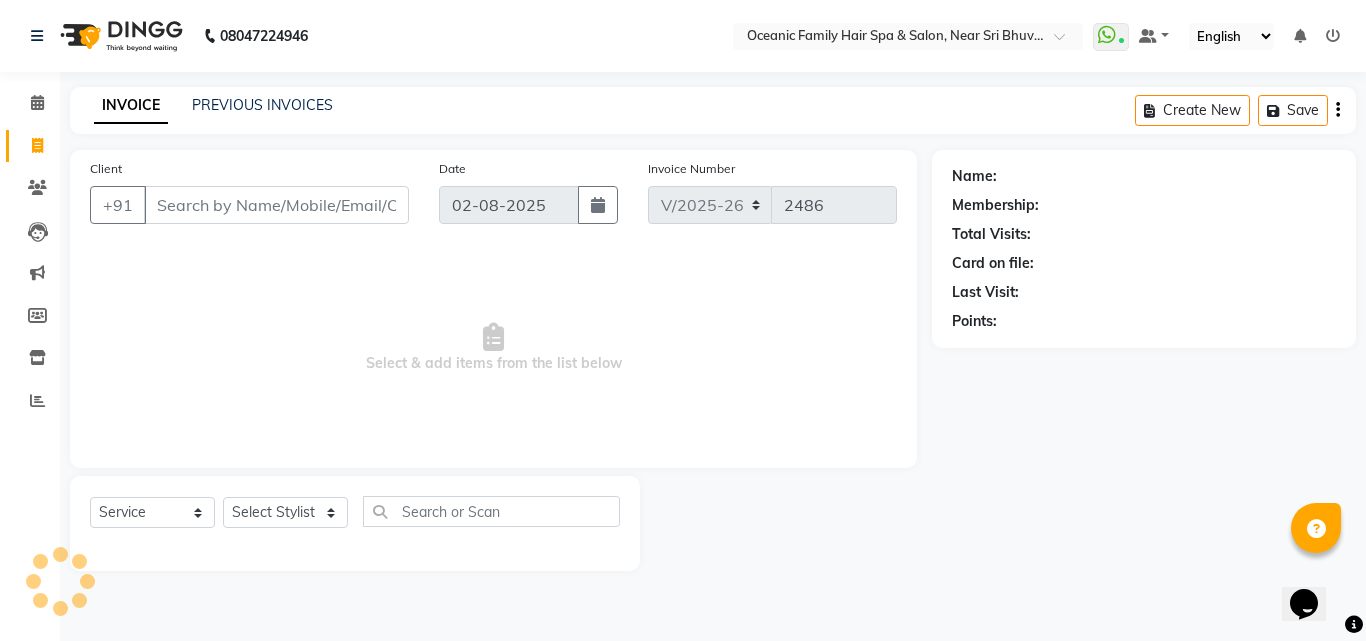 click on "Client" at bounding box center (276, 205) 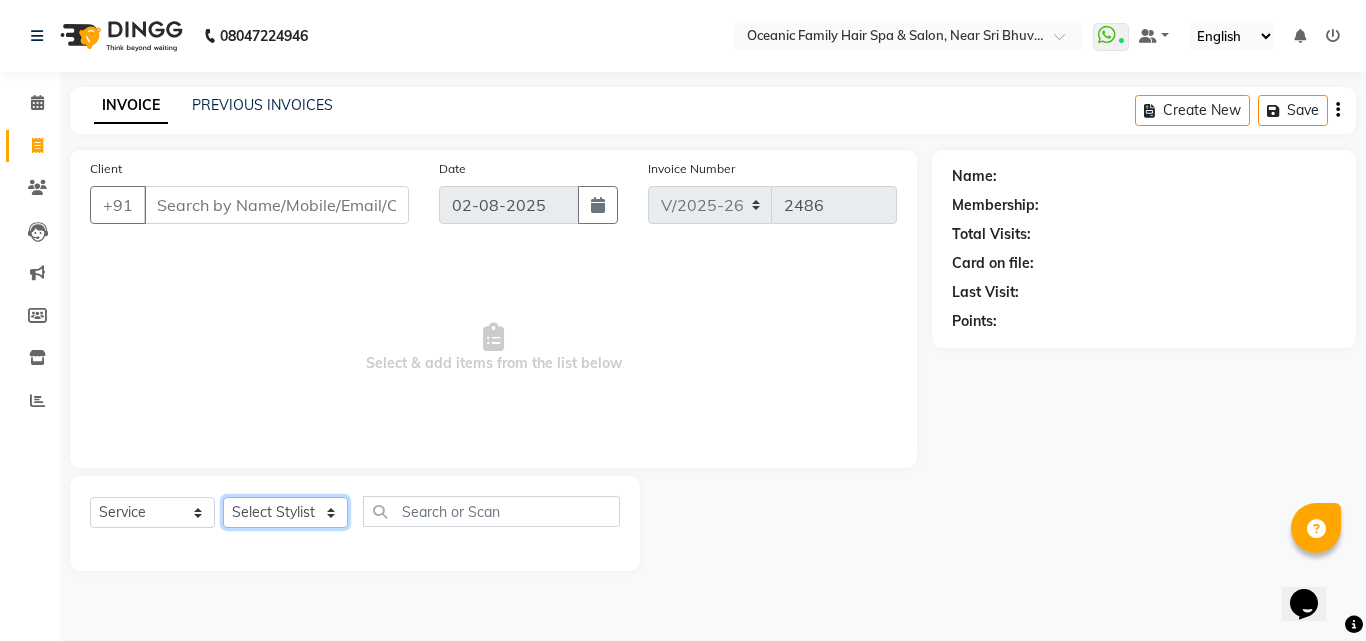 click on "Select Stylist [LAST] [LAST] [LAST] [LAST] [LAST] [LAST] [LAST] [LAST]" 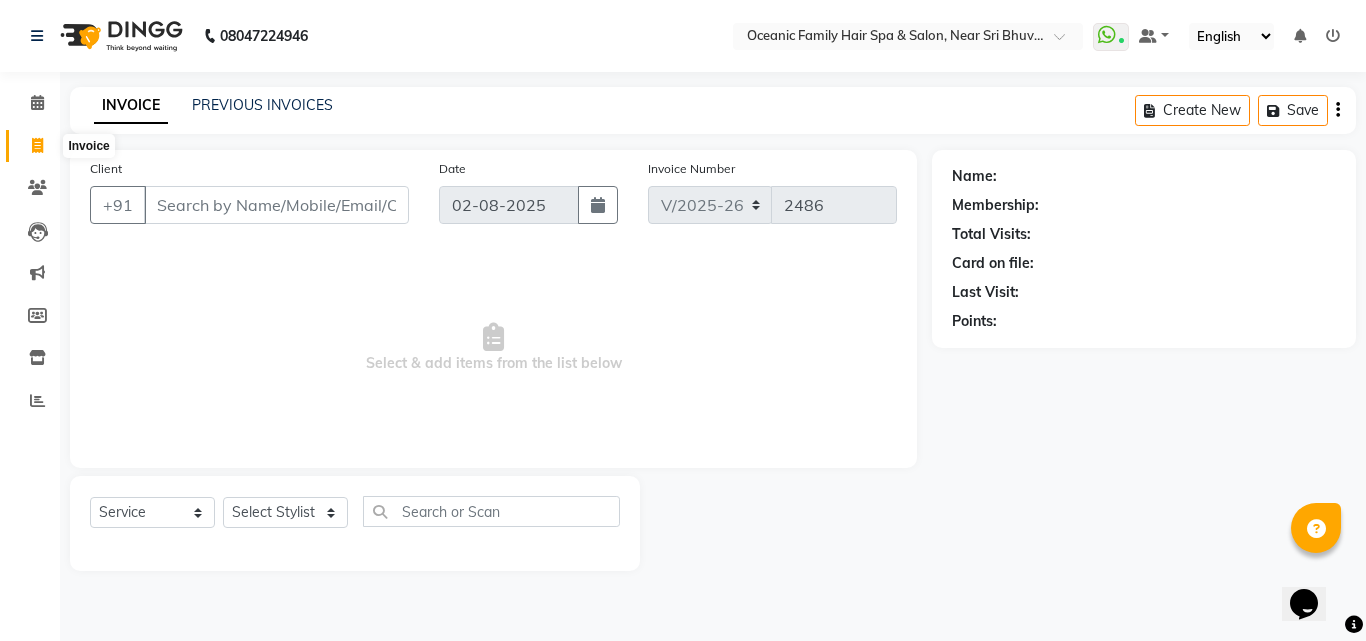 drag, startPoint x: 1365, startPoint y: 597, endPoint x: 34, endPoint y: 140, distance: 1407.2704 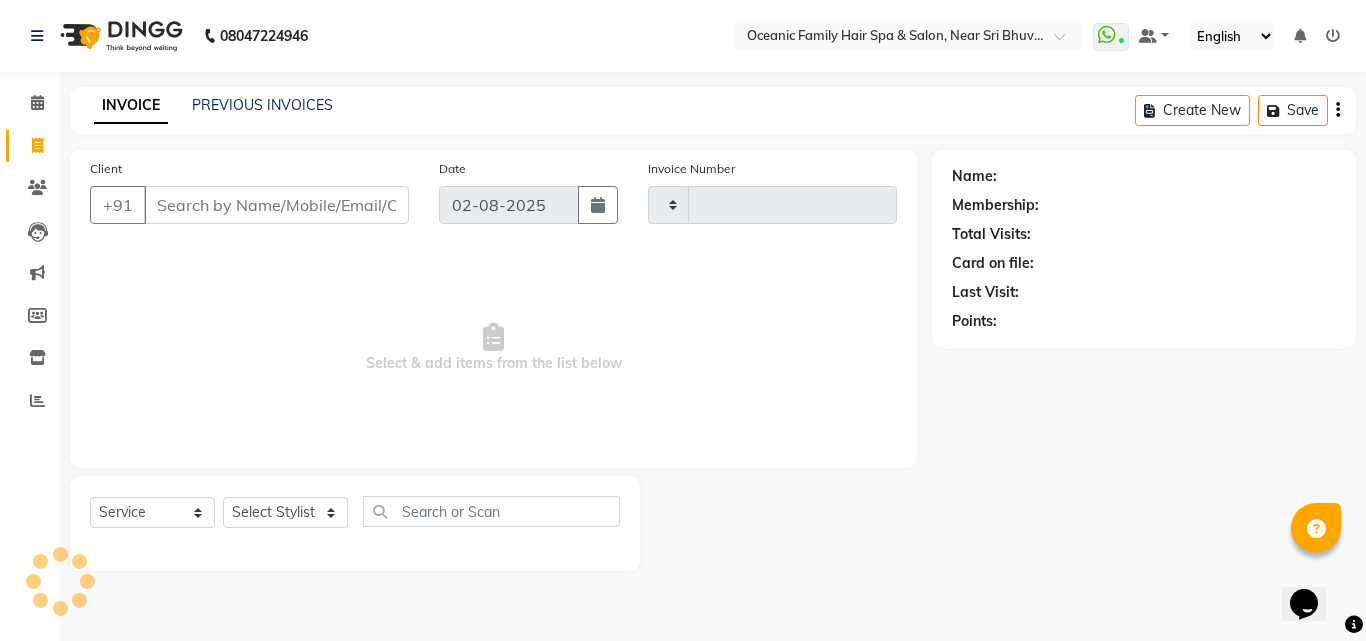 type on "2486" 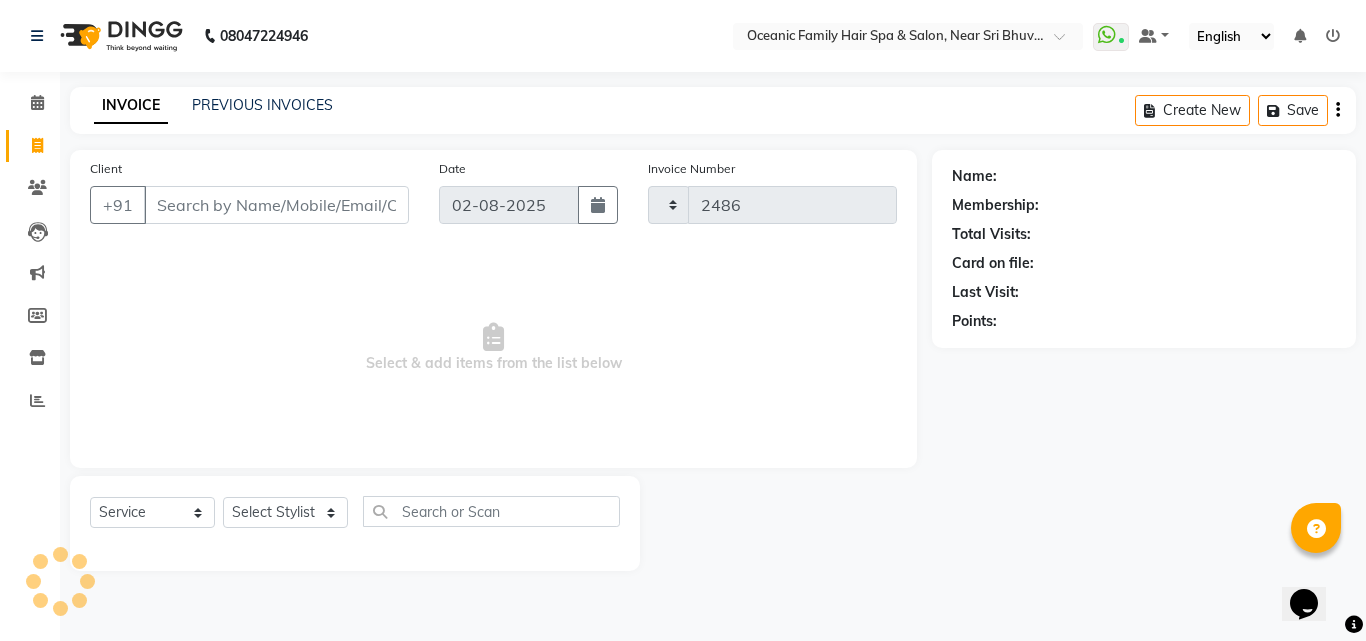 select on "4366" 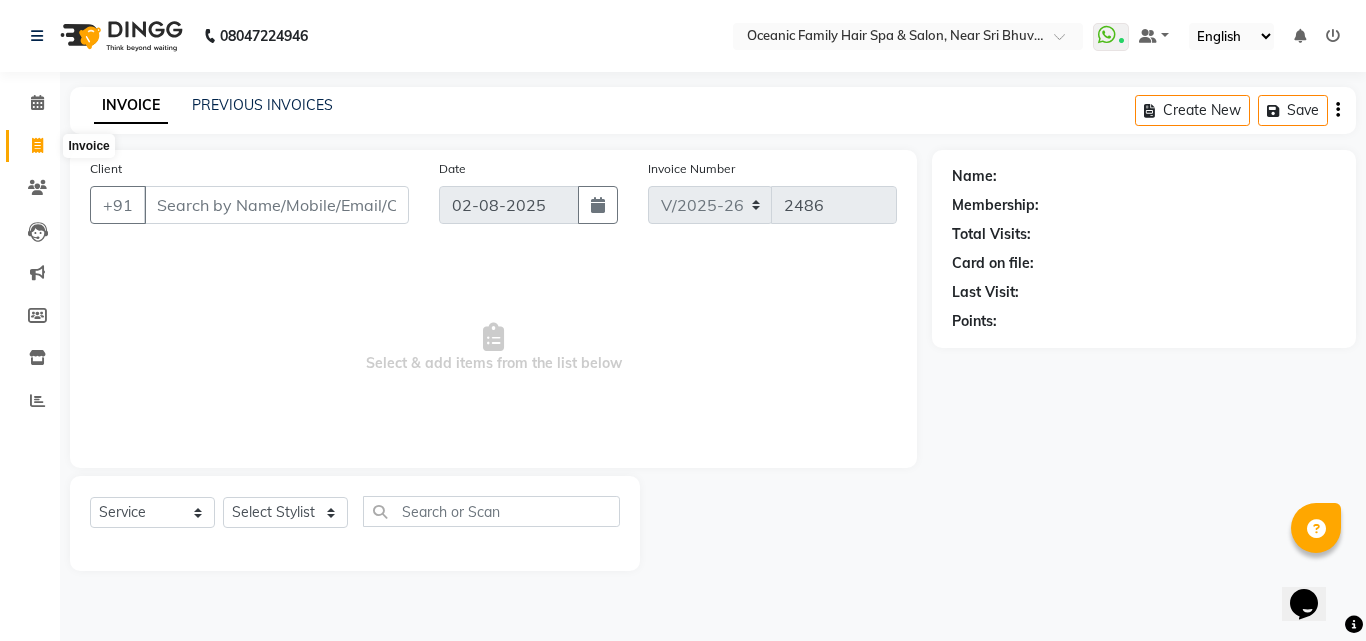 click 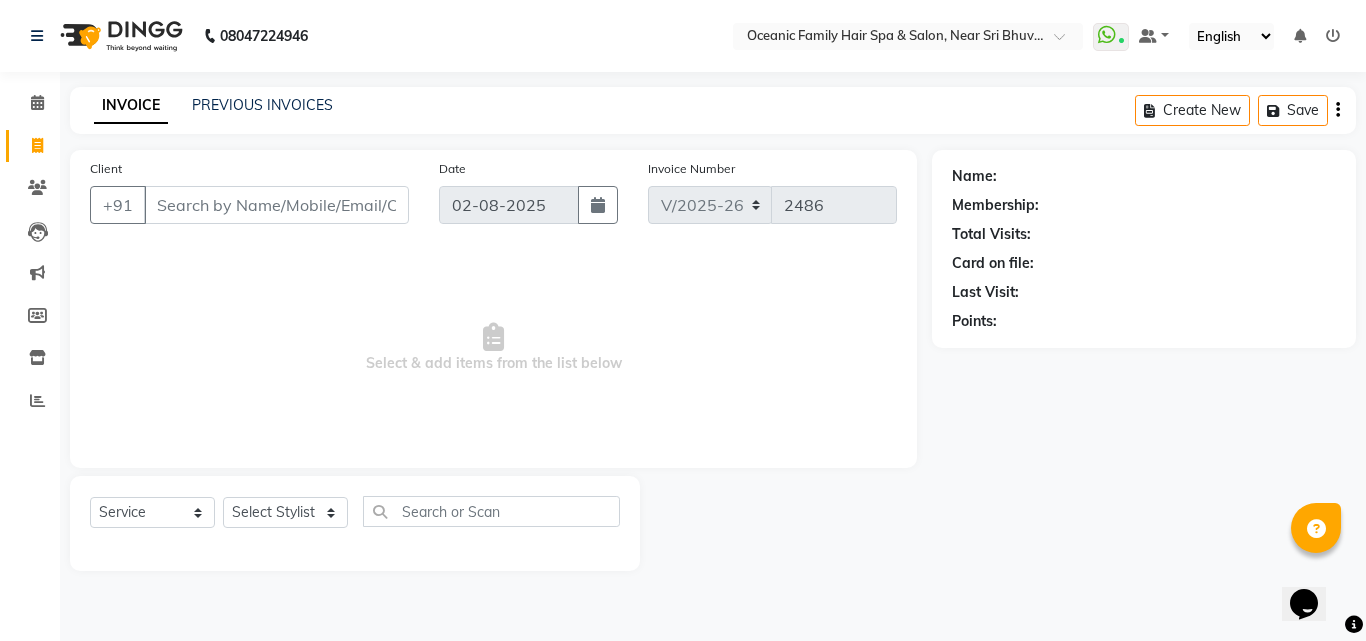 click 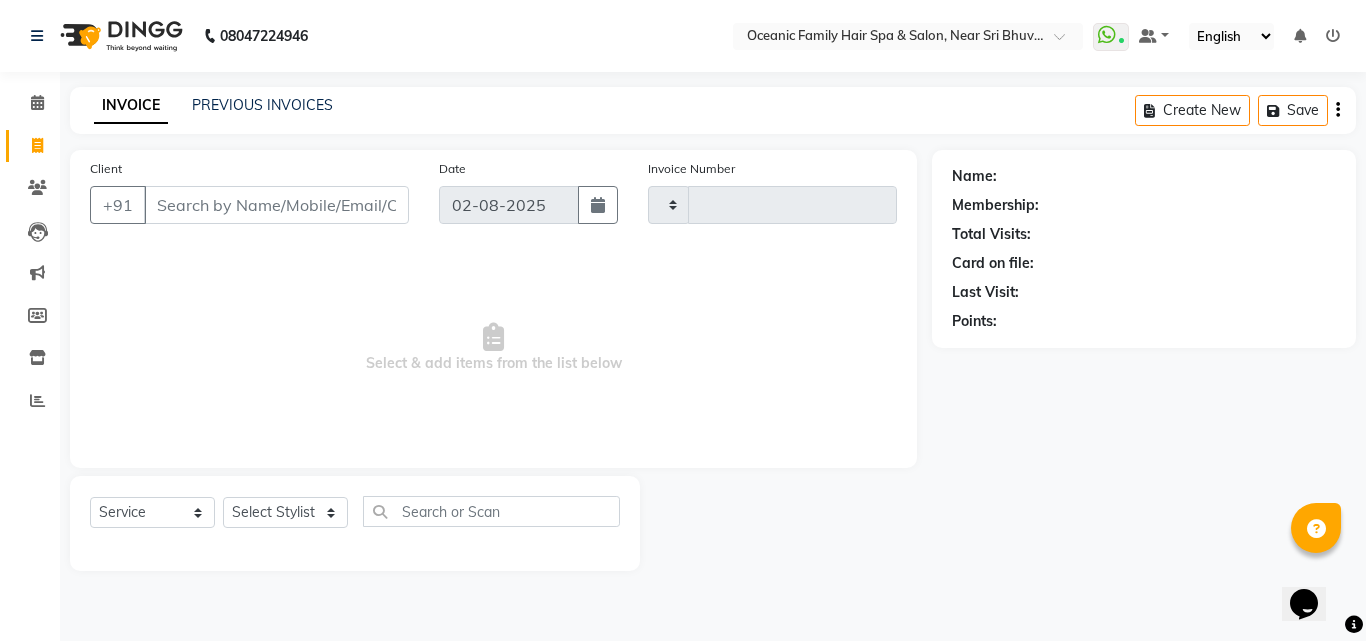 type on "2486" 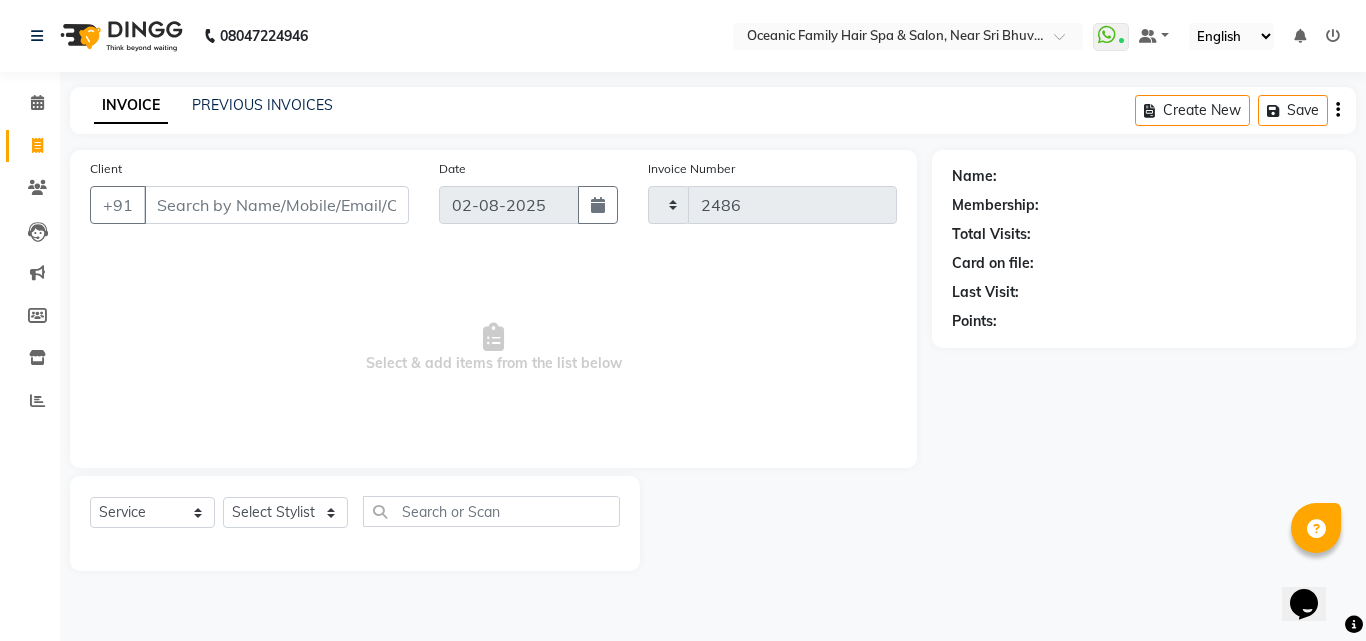 select on "4366" 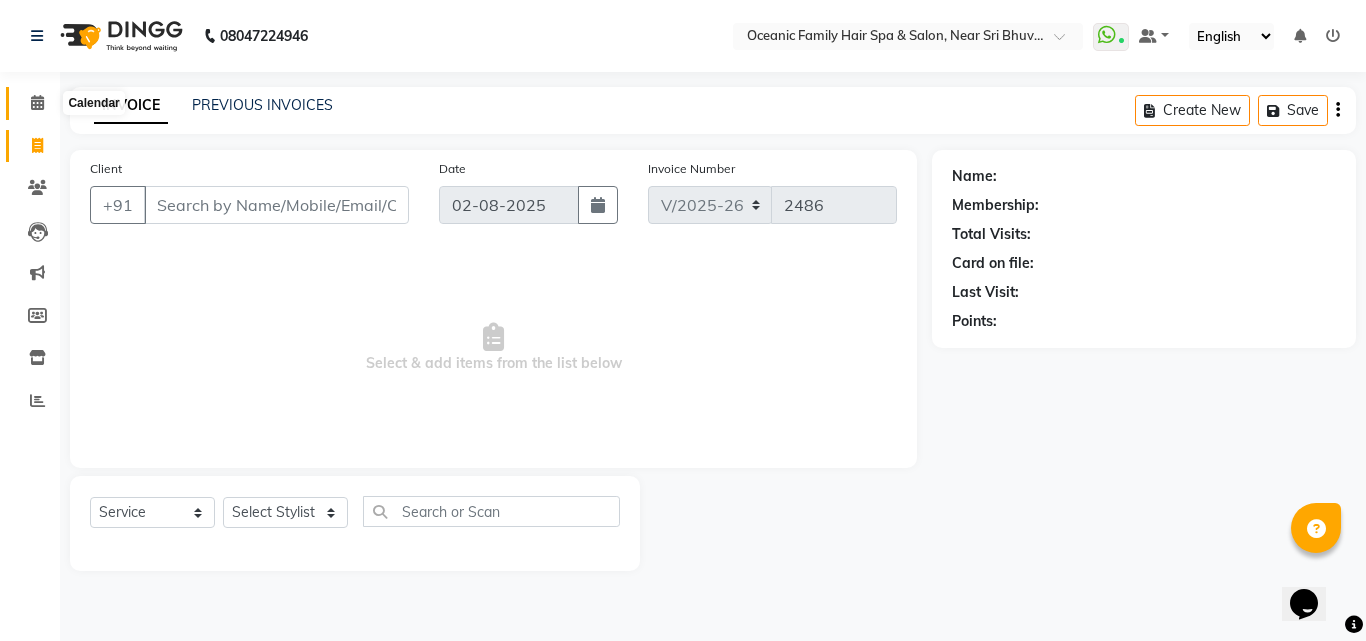 click 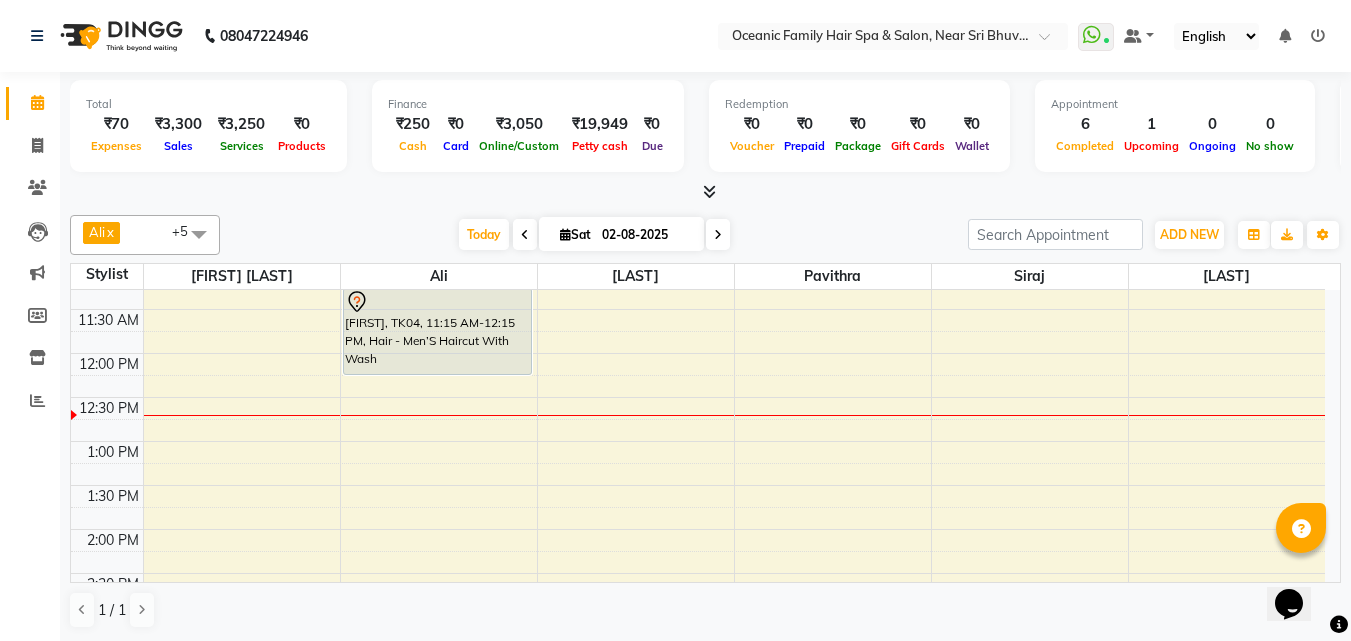 scroll, scrollTop: 300, scrollLeft: 0, axis: vertical 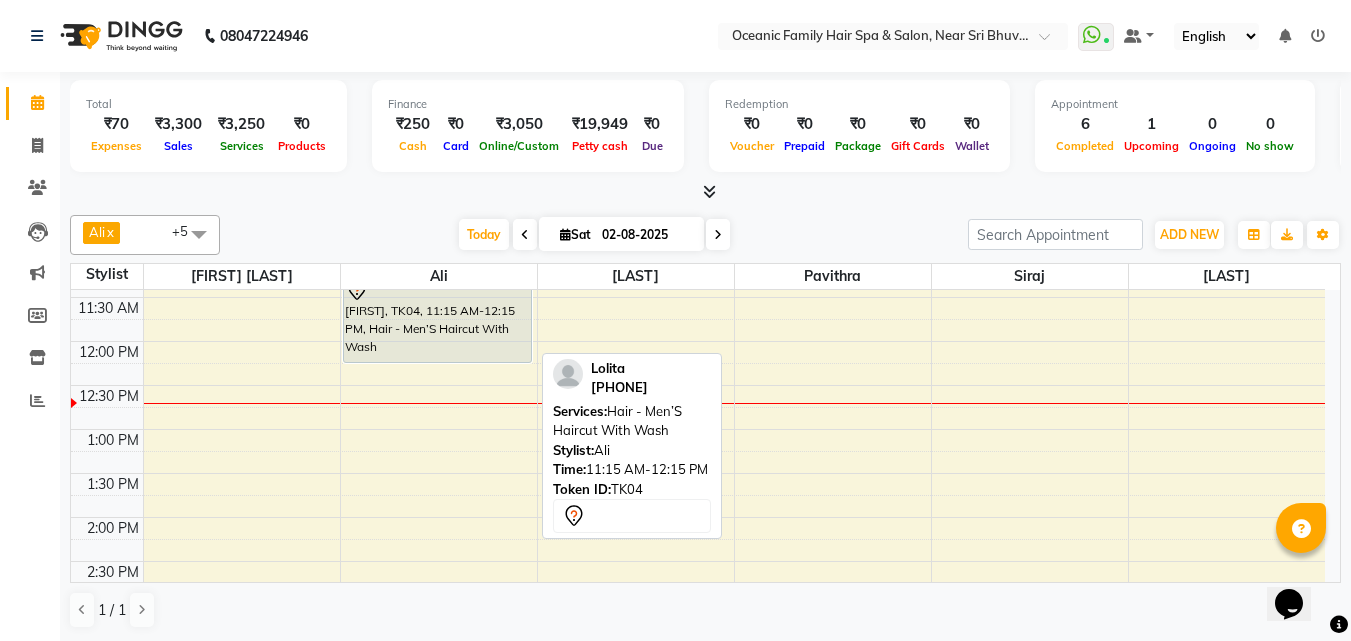 click on "[LAST], TK04, [TIME]-[TIME], [SERVICE]" at bounding box center [437, 319] 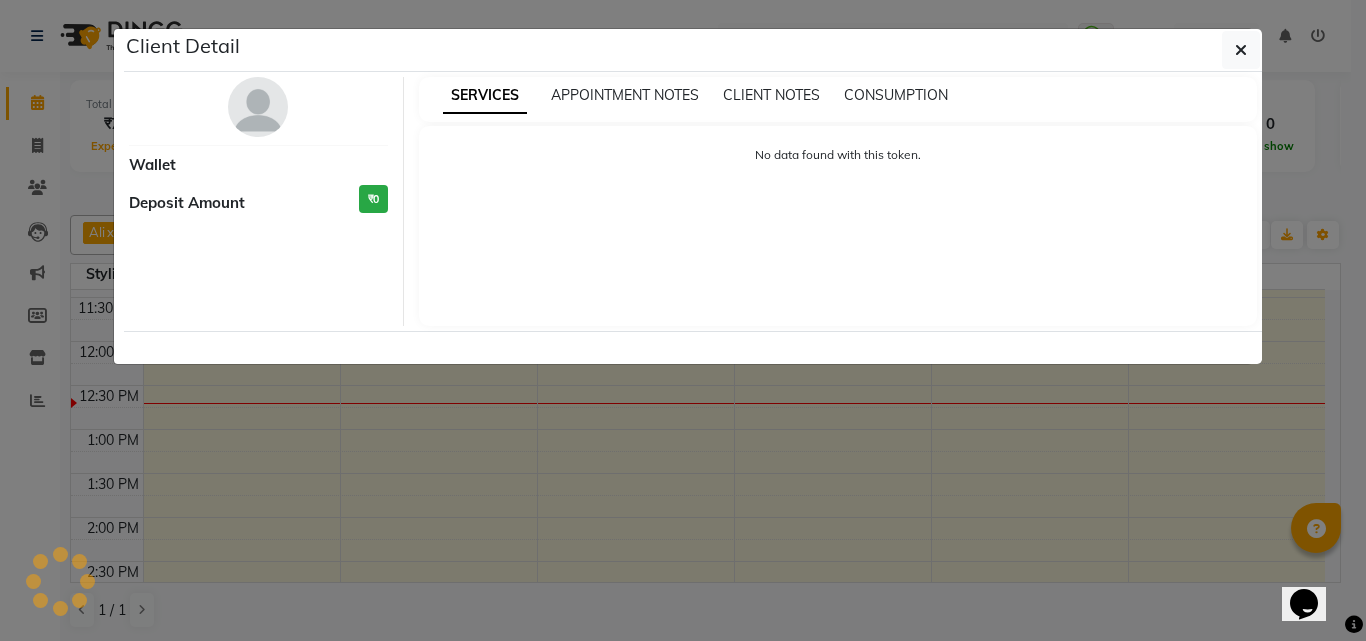 select on "7" 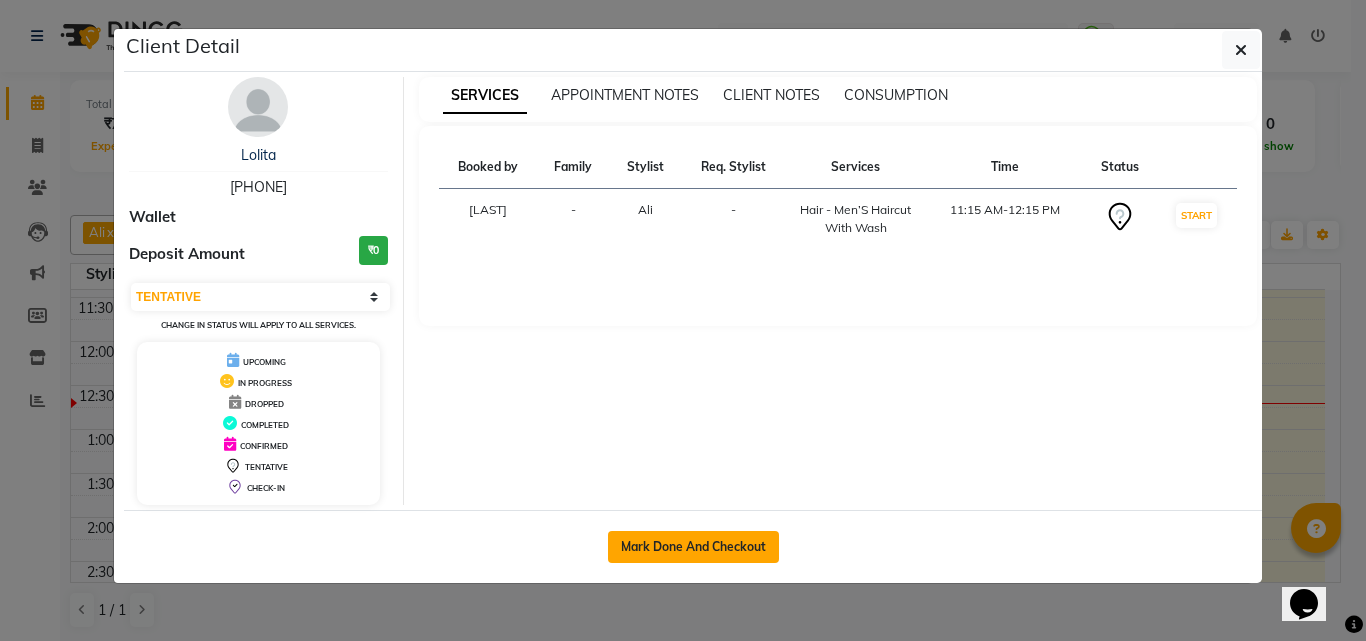 click on "Mark Done And Checkout" 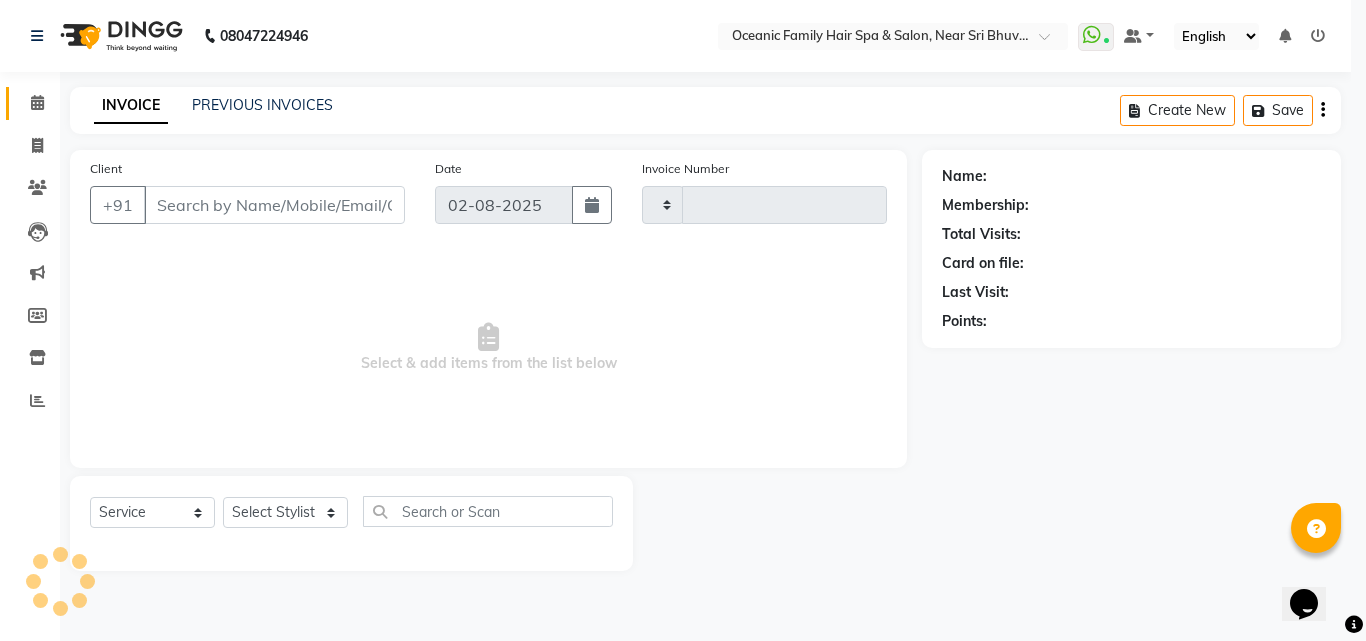 type on "2486" 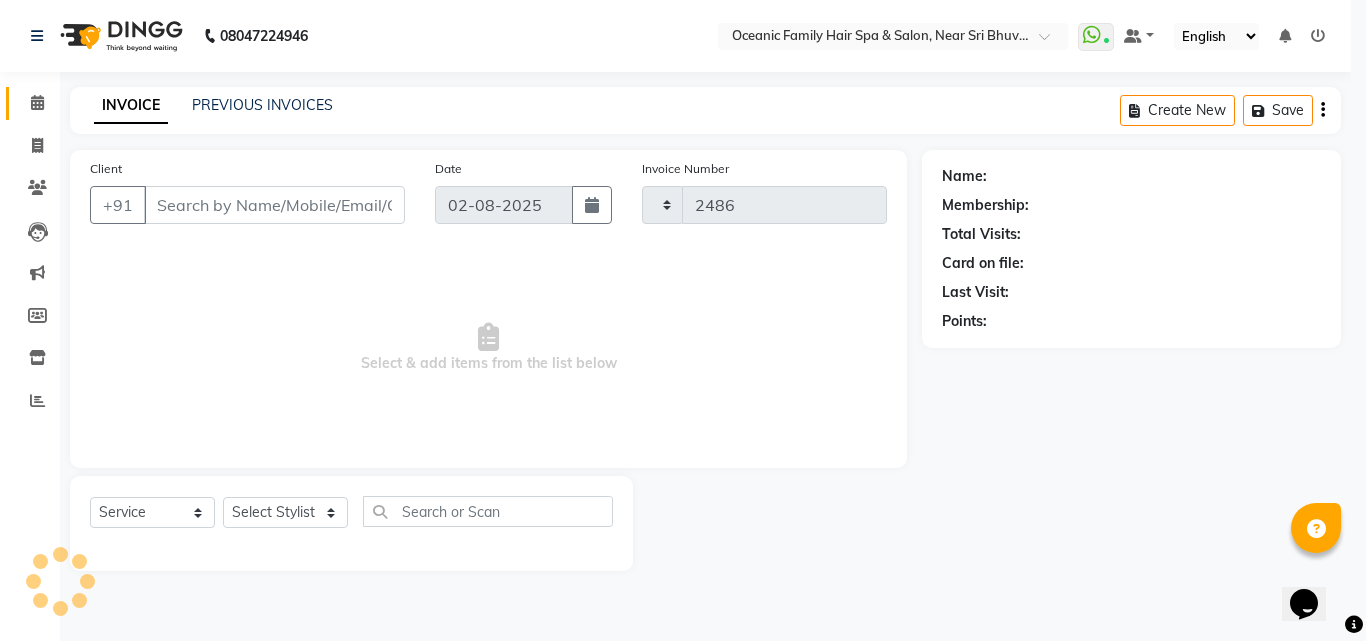 select on "4366" 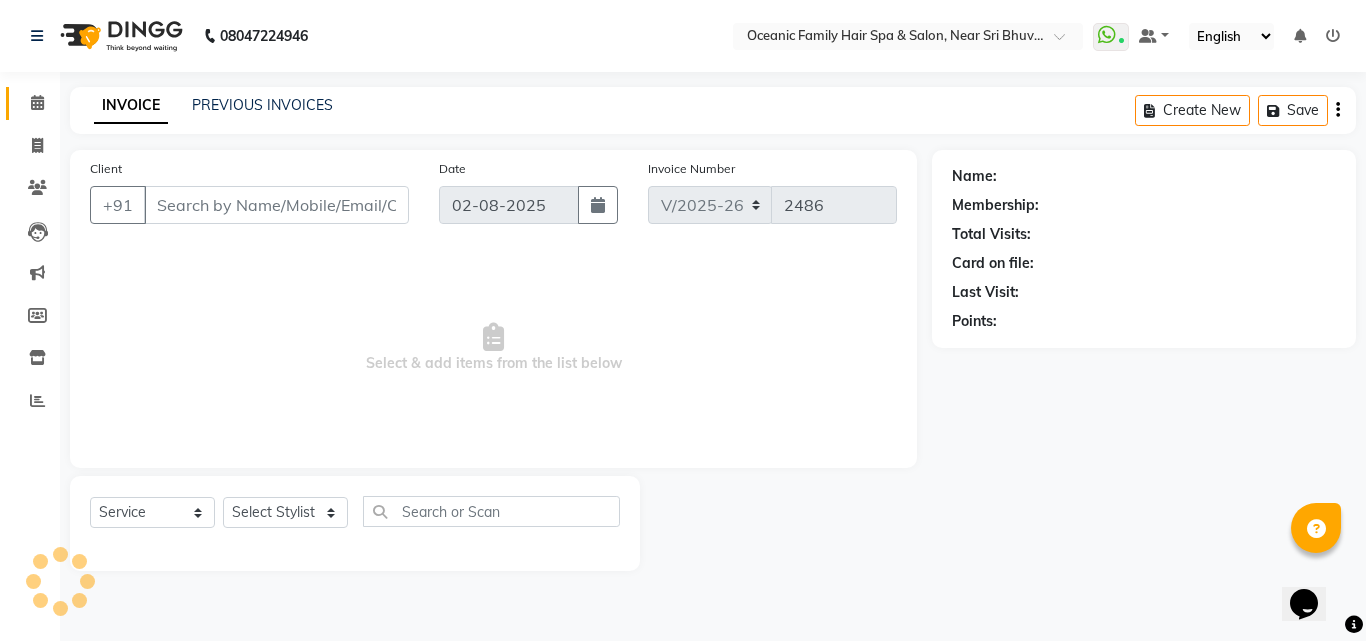 type on "8197018186" 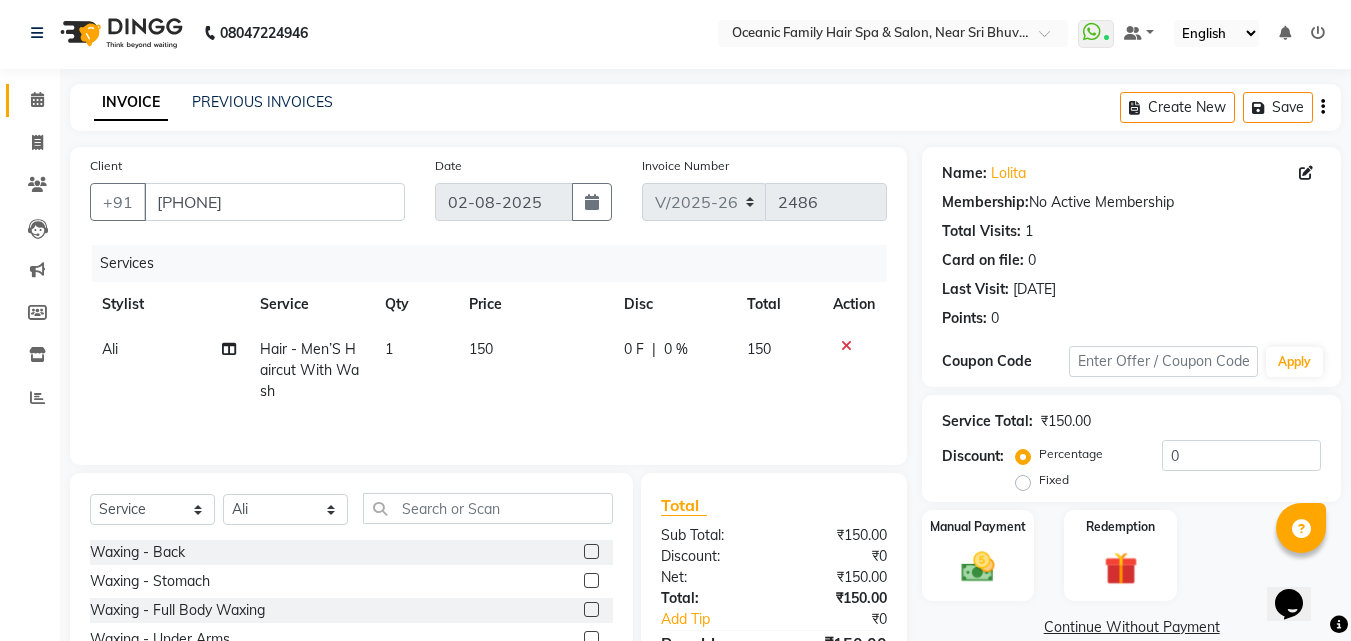 scroll, scrollTop: 0, scrollLeft: 0, axis: both 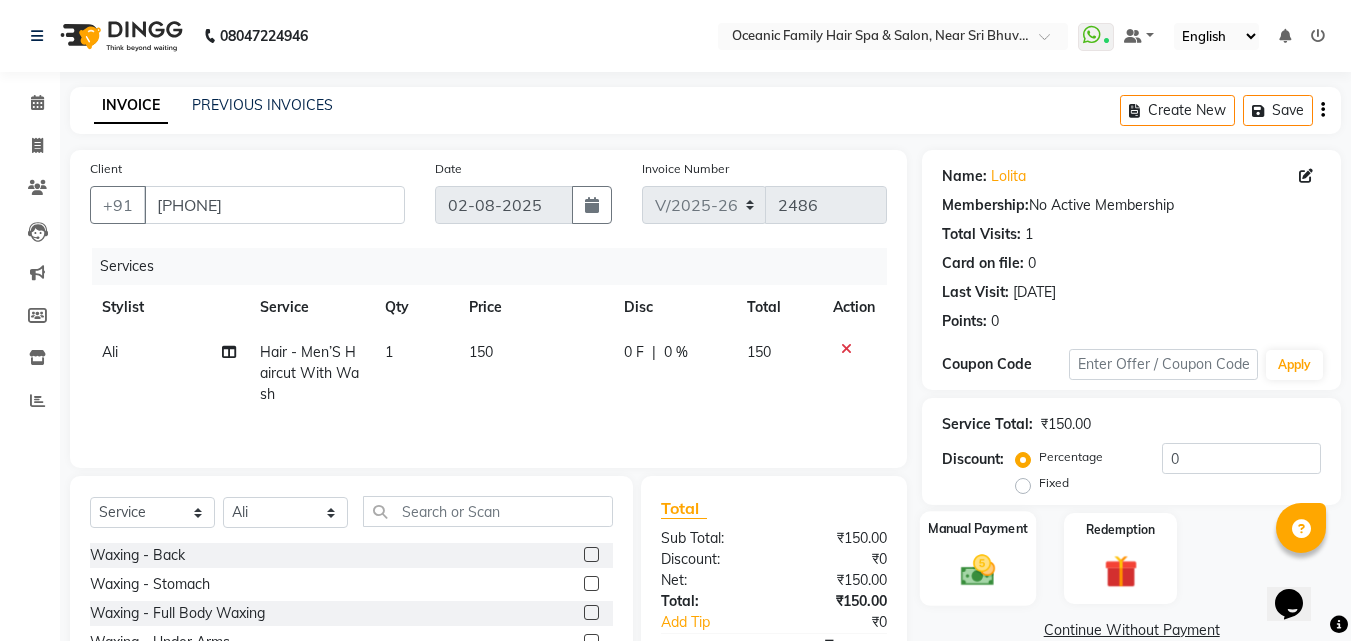 click on "Manual Payment" 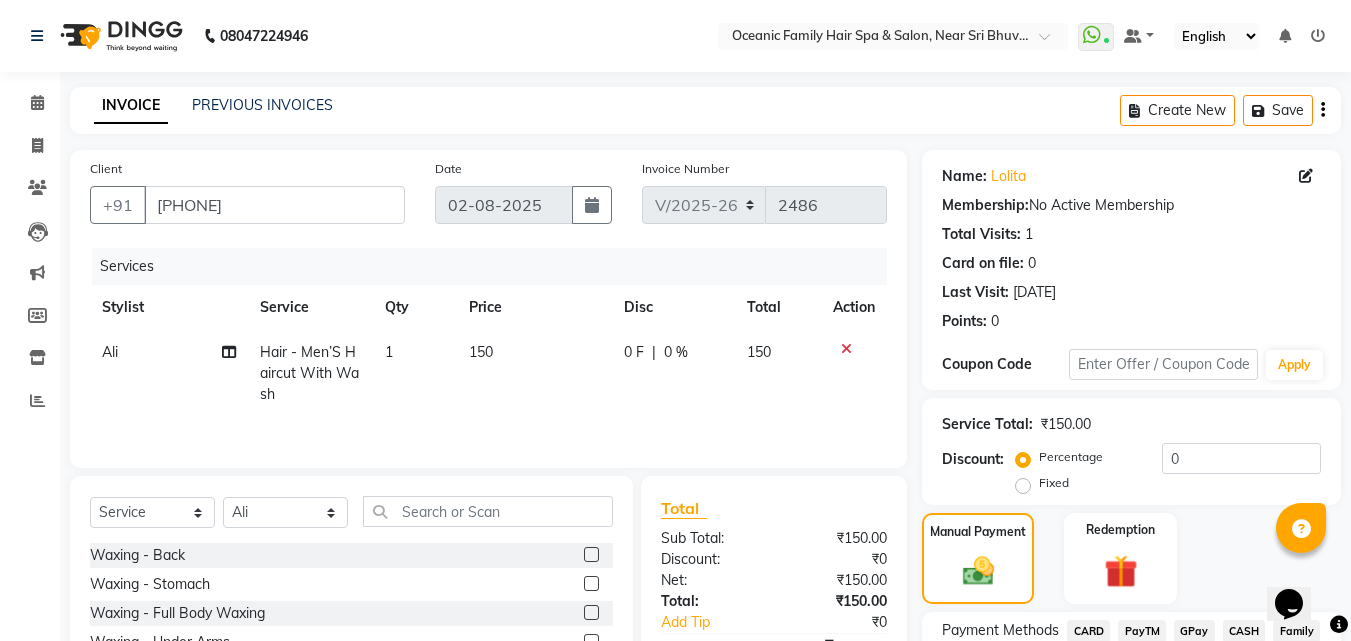 scroll, scrollTop: 162, scrollLeft: 0, axis: vertical 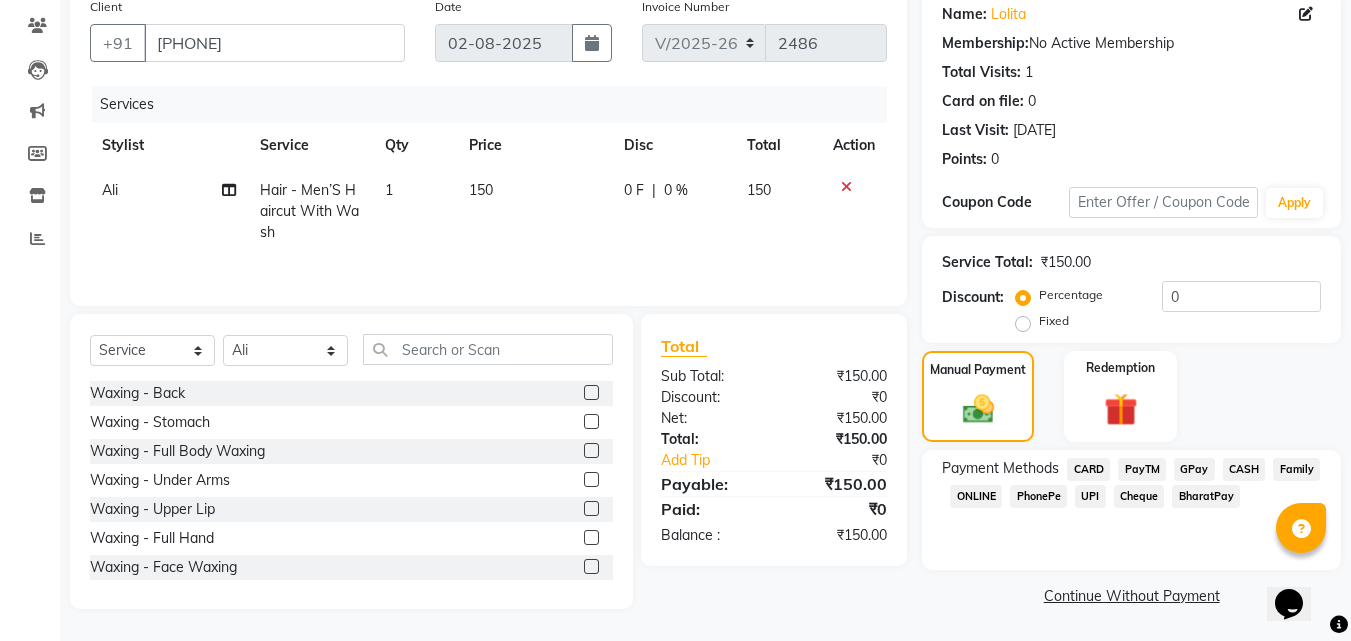 click on "CASH" 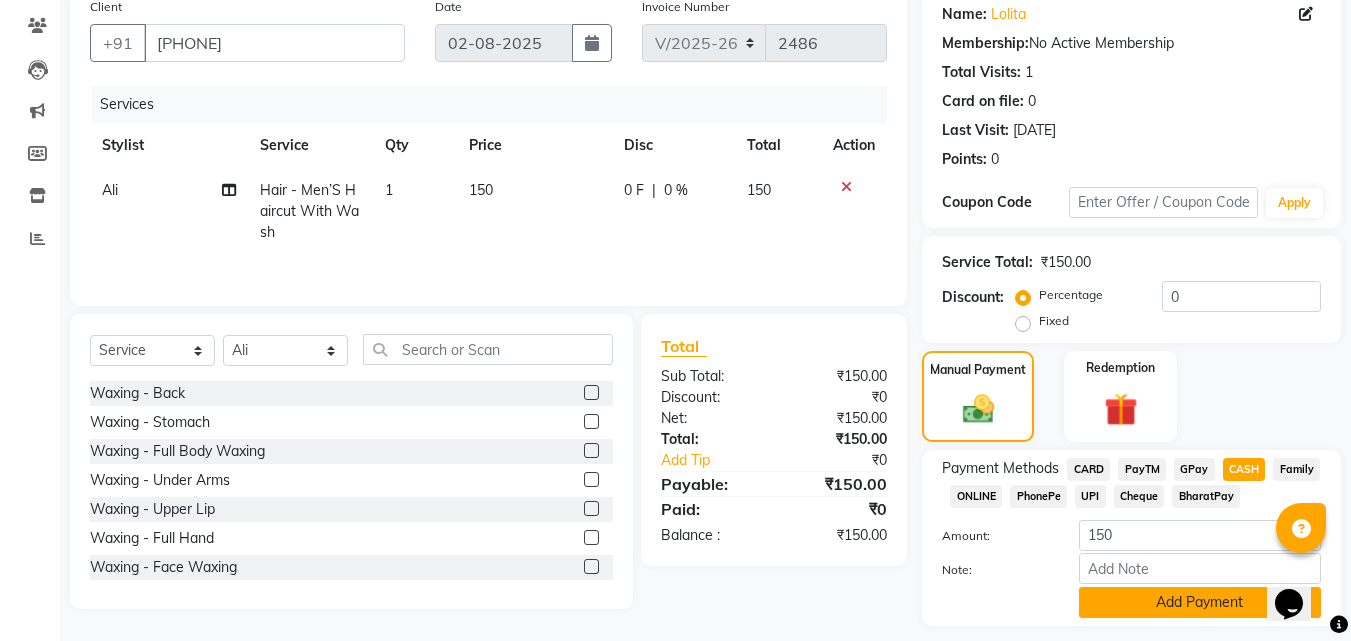 click on "Add Payment" 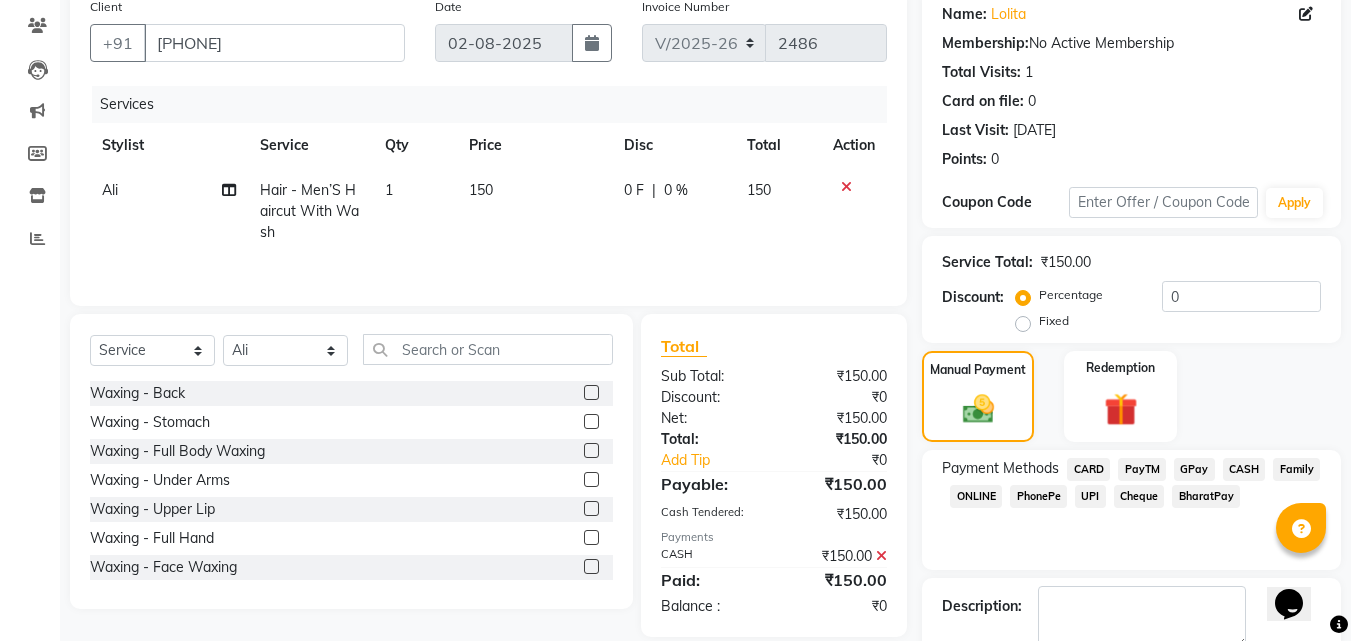 scroll, scrollTop: 275, scrollLeft: 0, axis: vertical 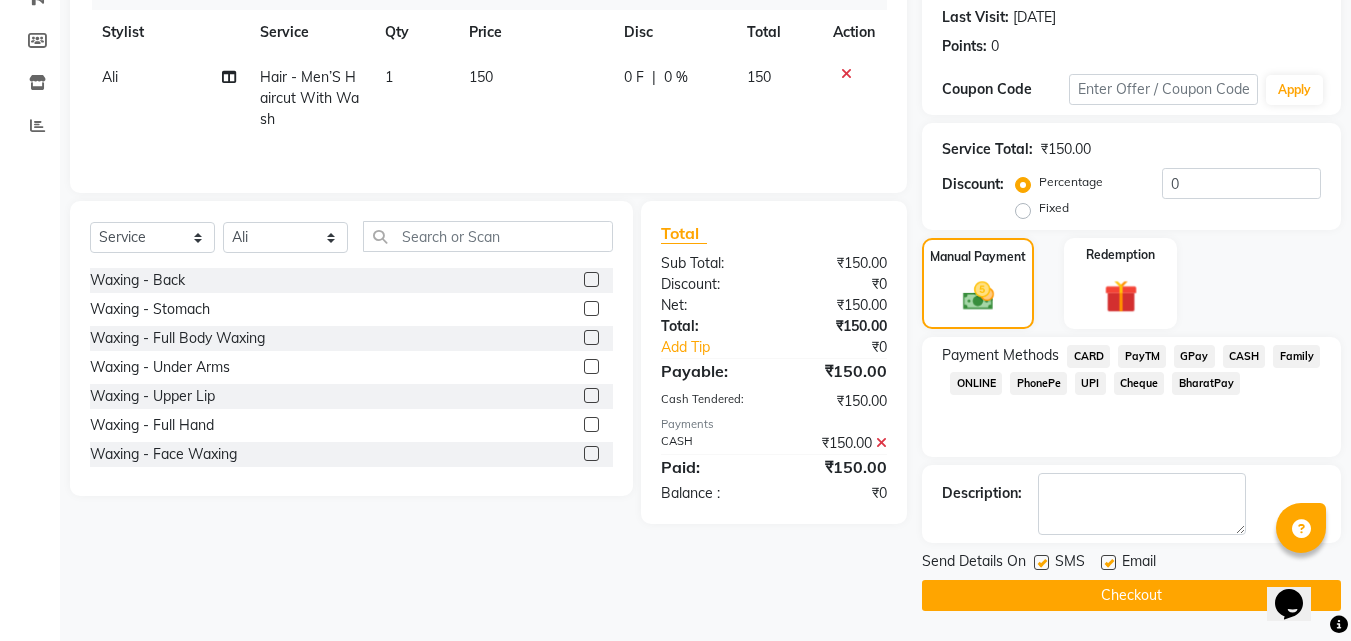 click on "Checkout" 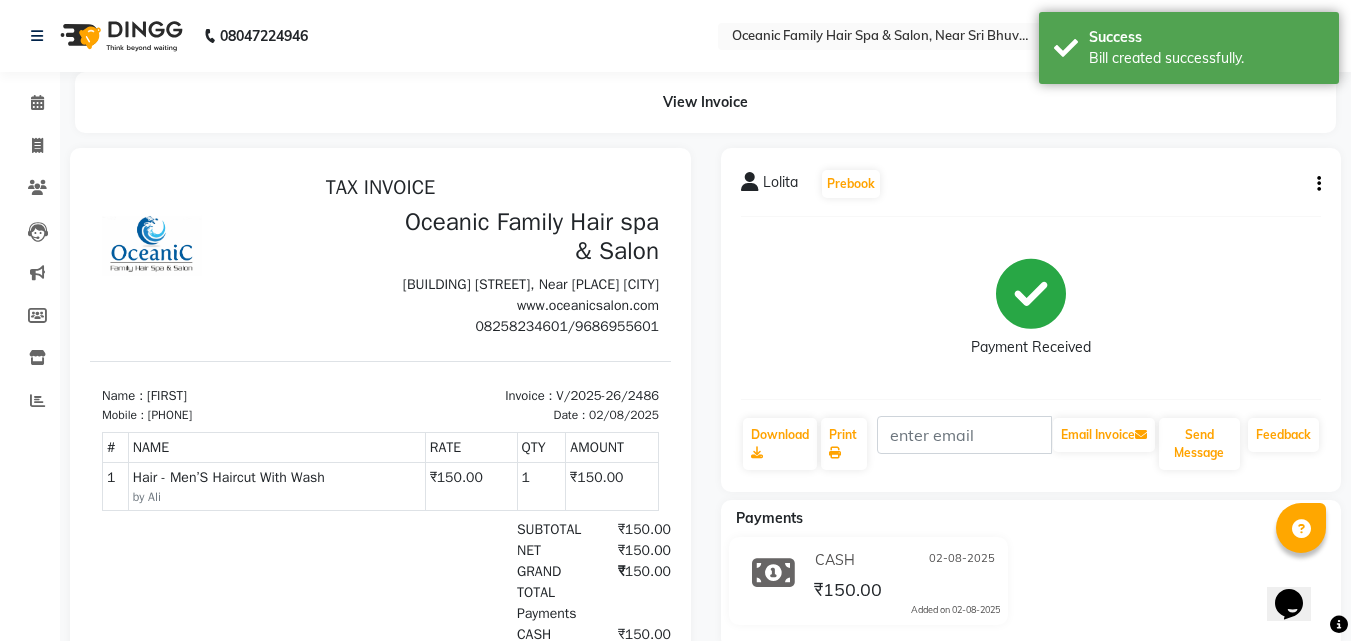 scroll, scrollTop: 0, scrollLeft: 0, axis: both 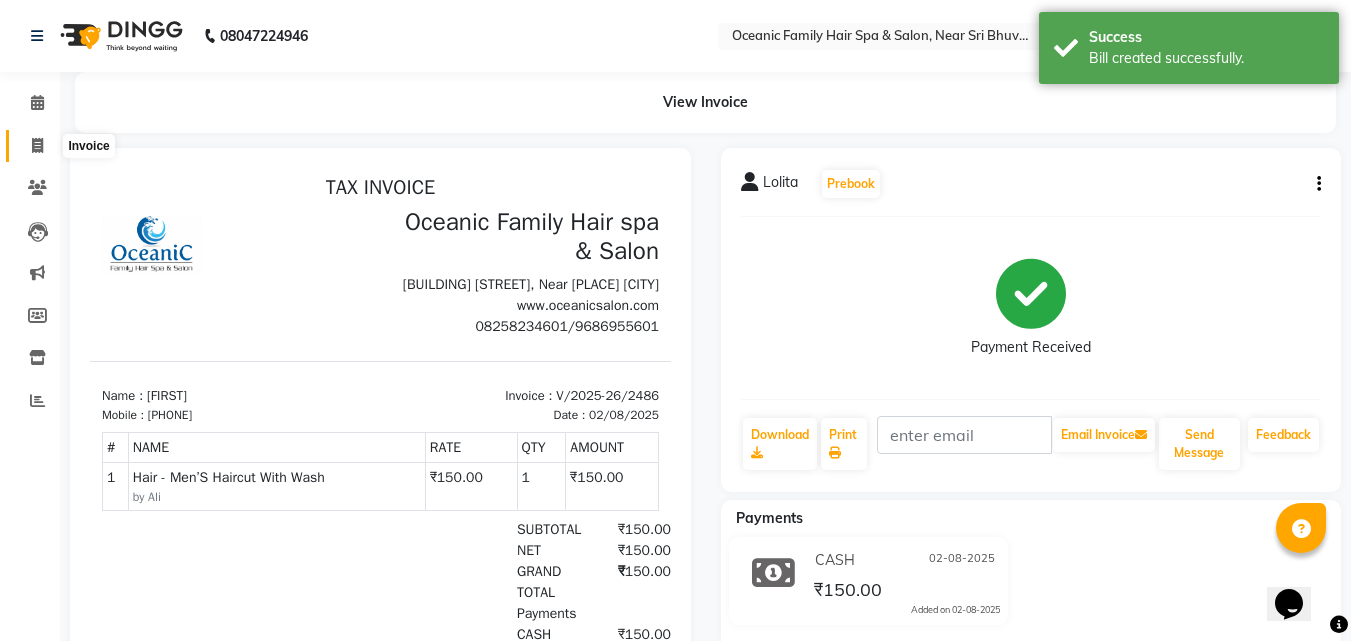 click 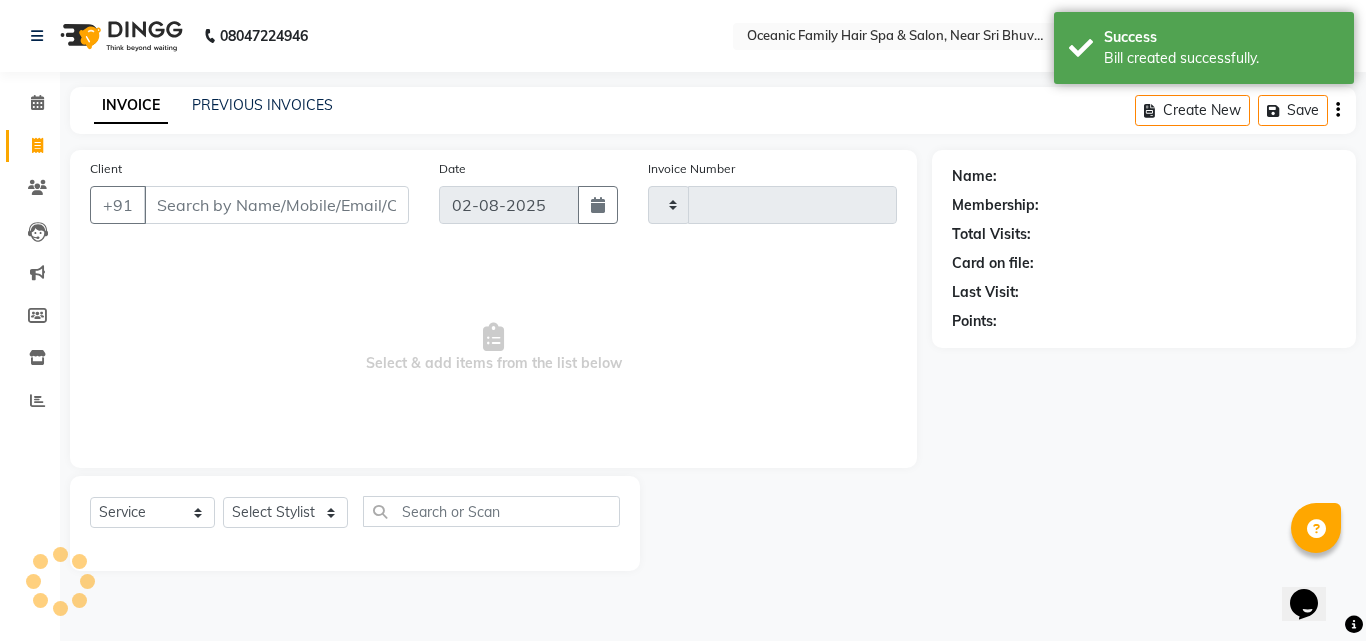 type on "2487" 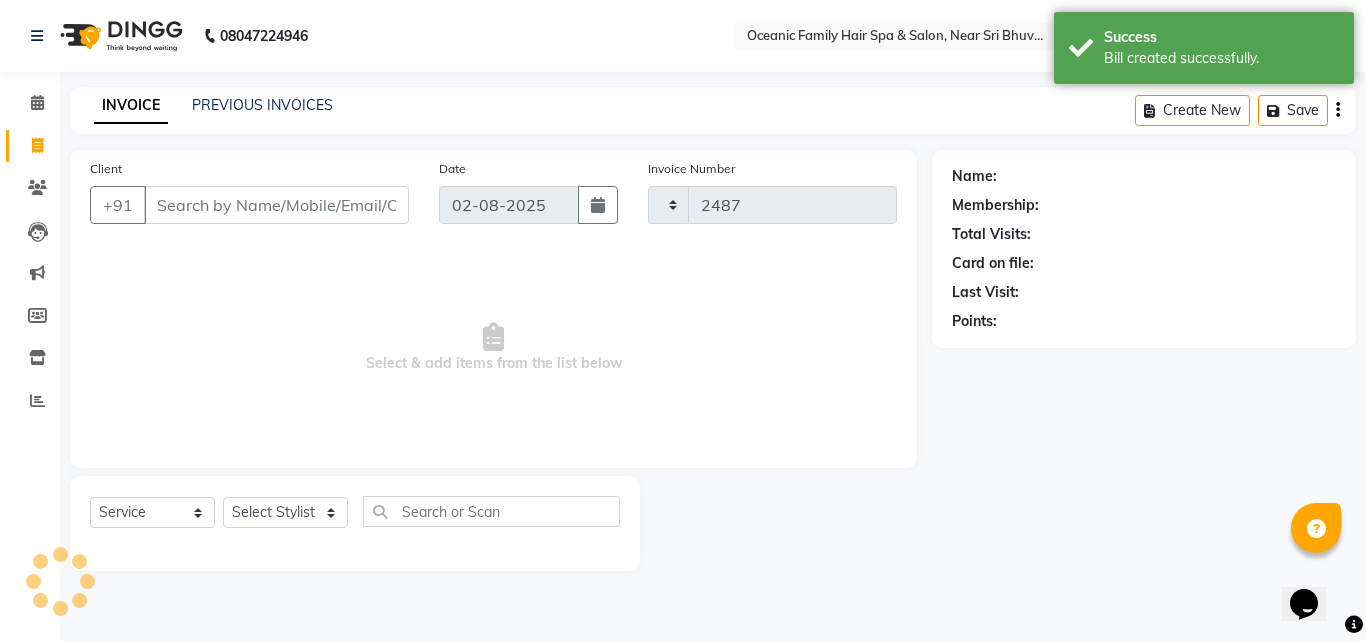 select on "4366" 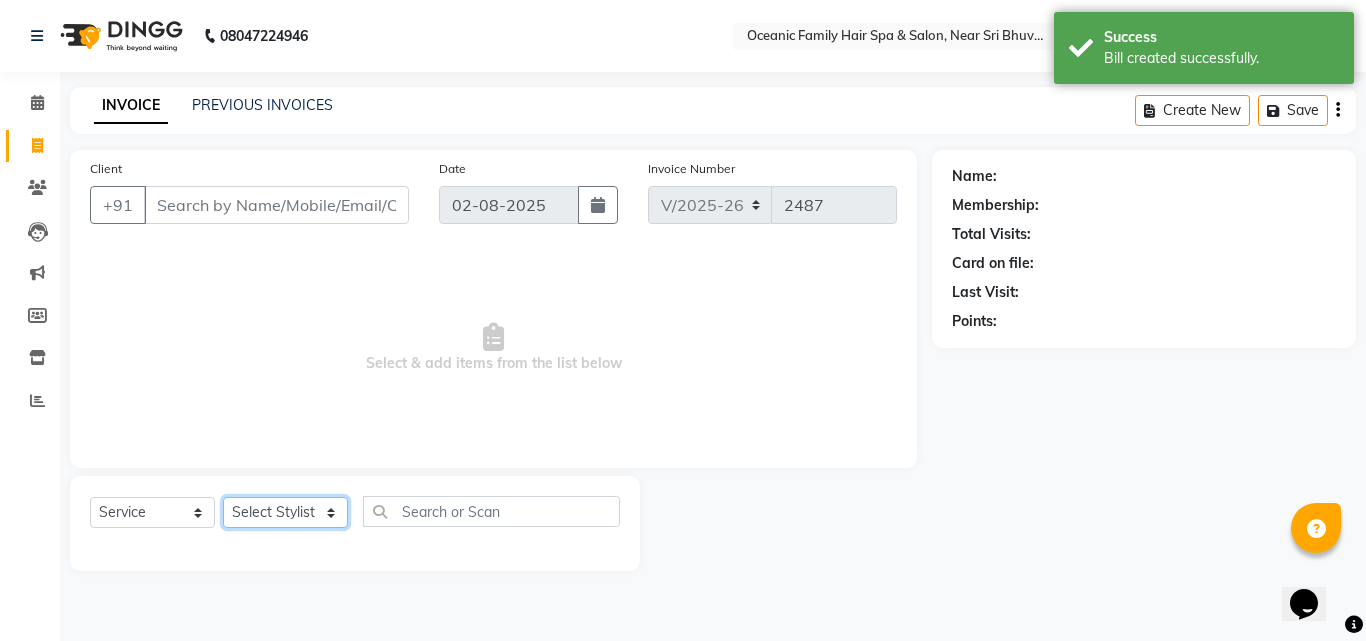 click on "Select Stylist [LAST] [LAST] [LAST] [LAST] [LAST] [LAST] [LAST] [LAST]" 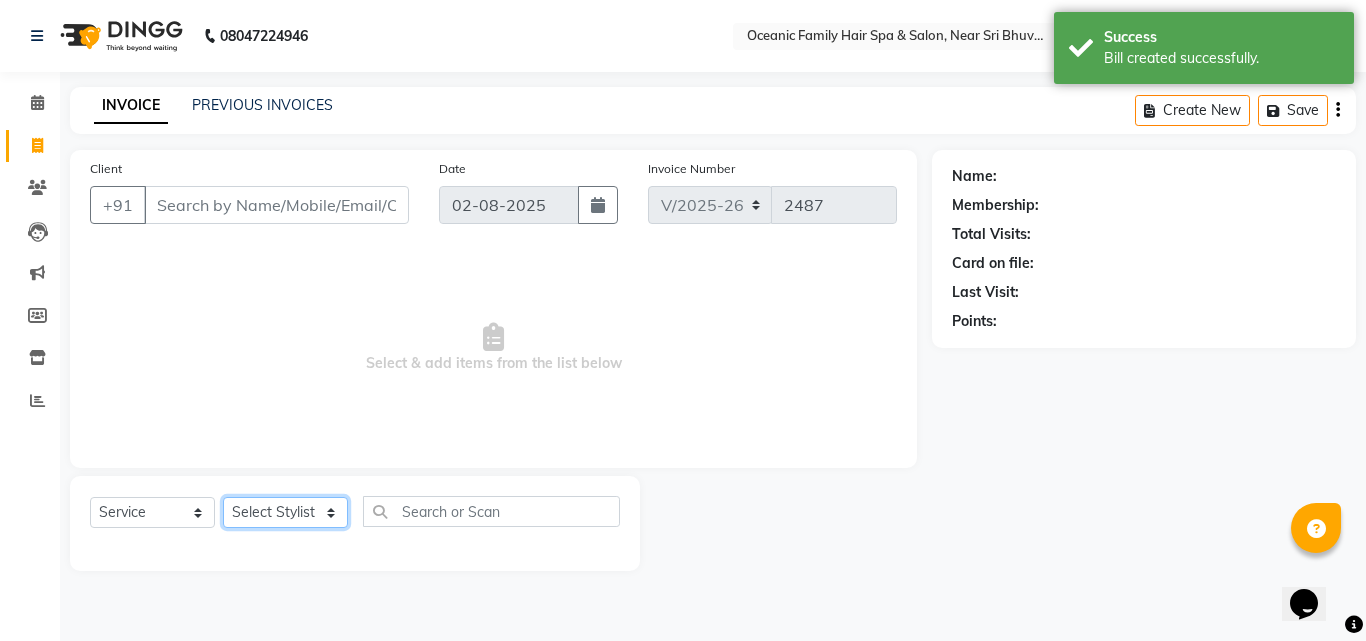 select on "23947" 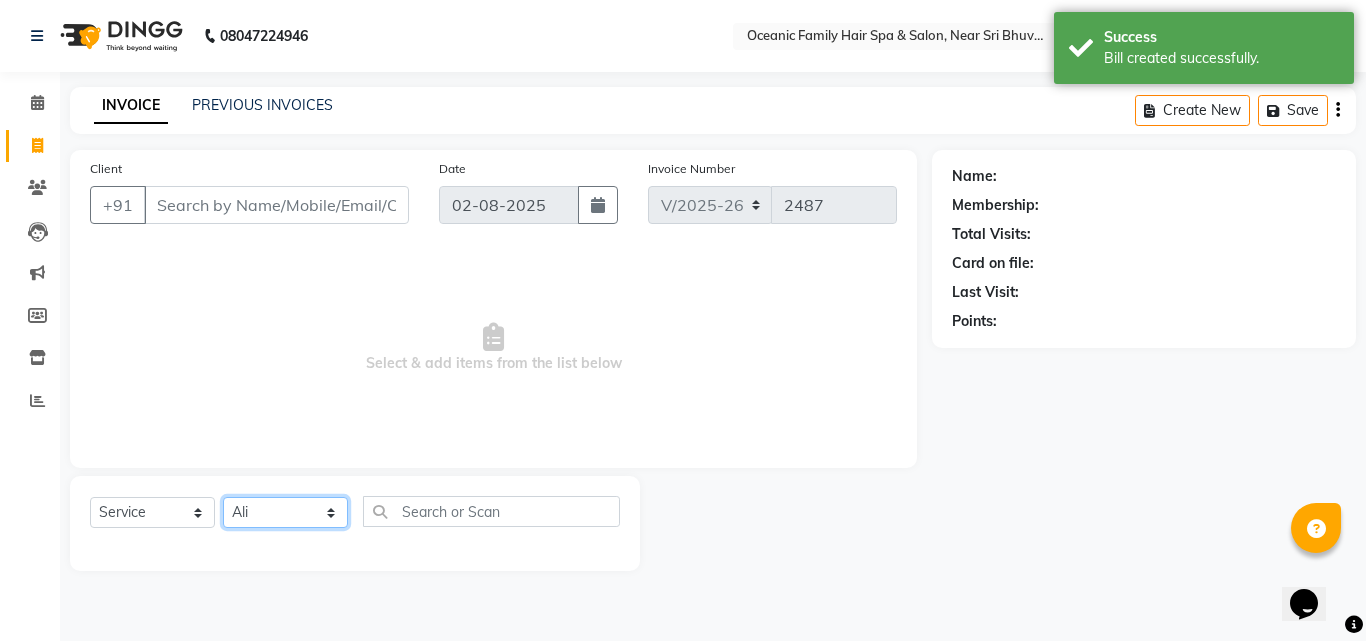 click on "Select Stylist [LAST] [LAST] [LAST] [LAST] [LAST] [LAST] [LAST] [LAST]" 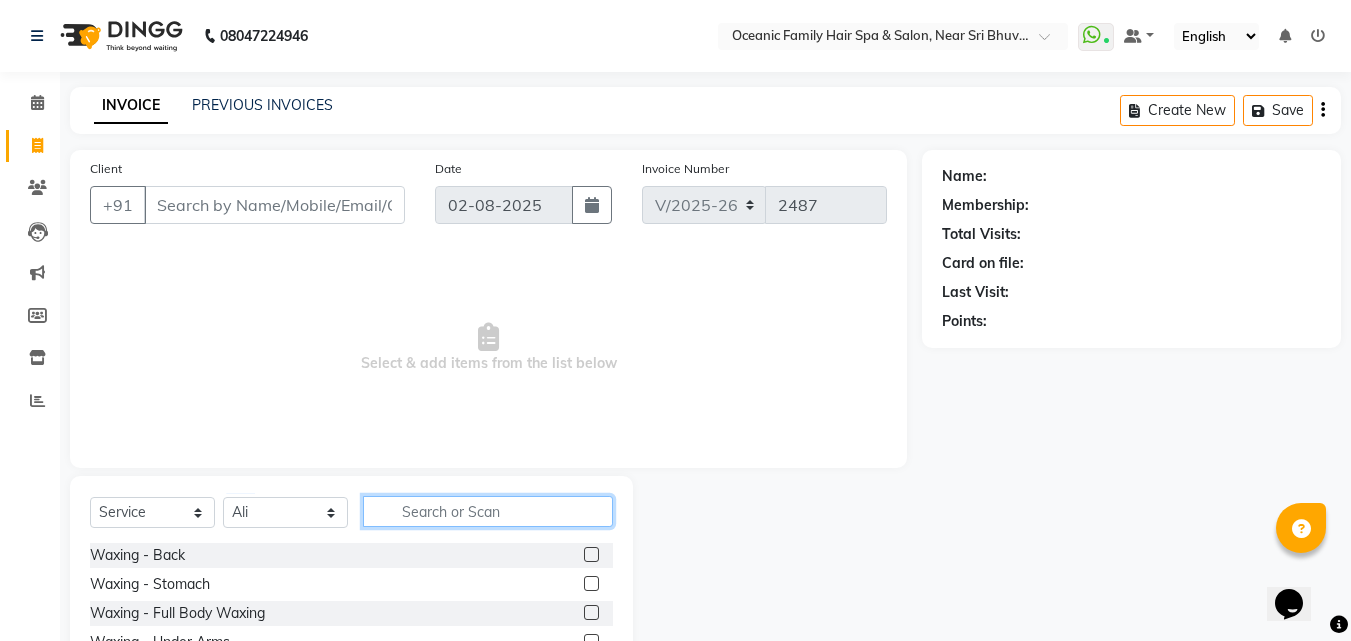 click 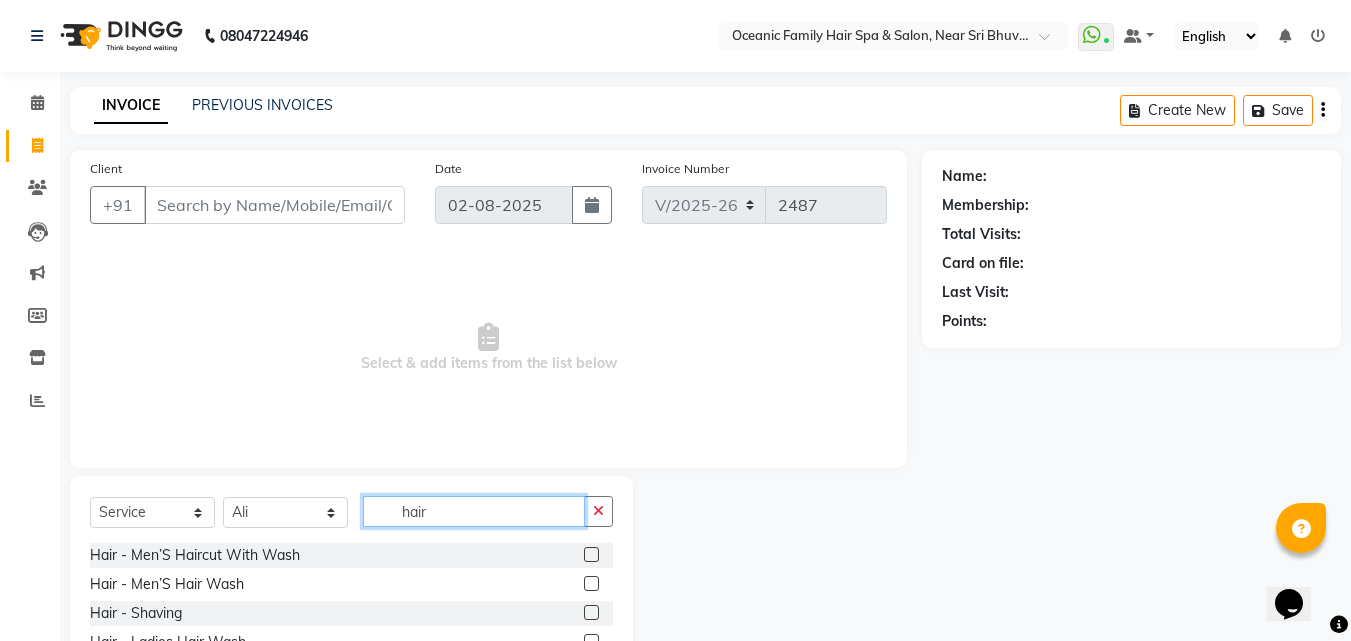 type on "hair" 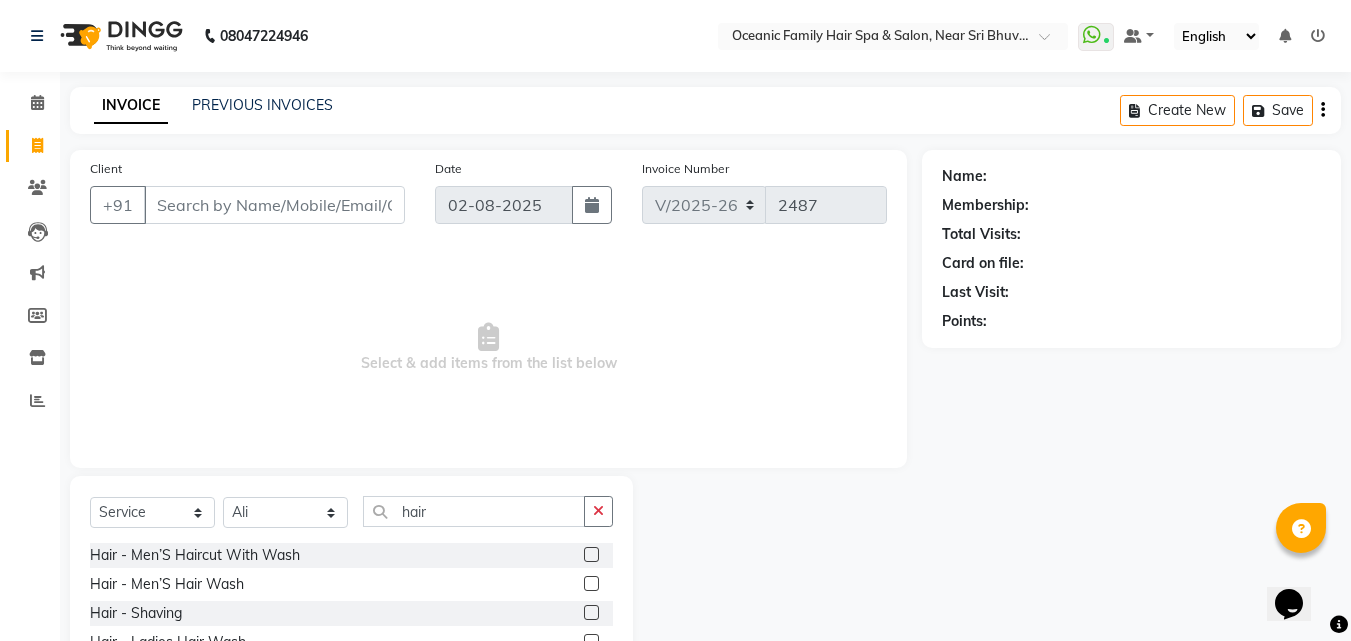 click 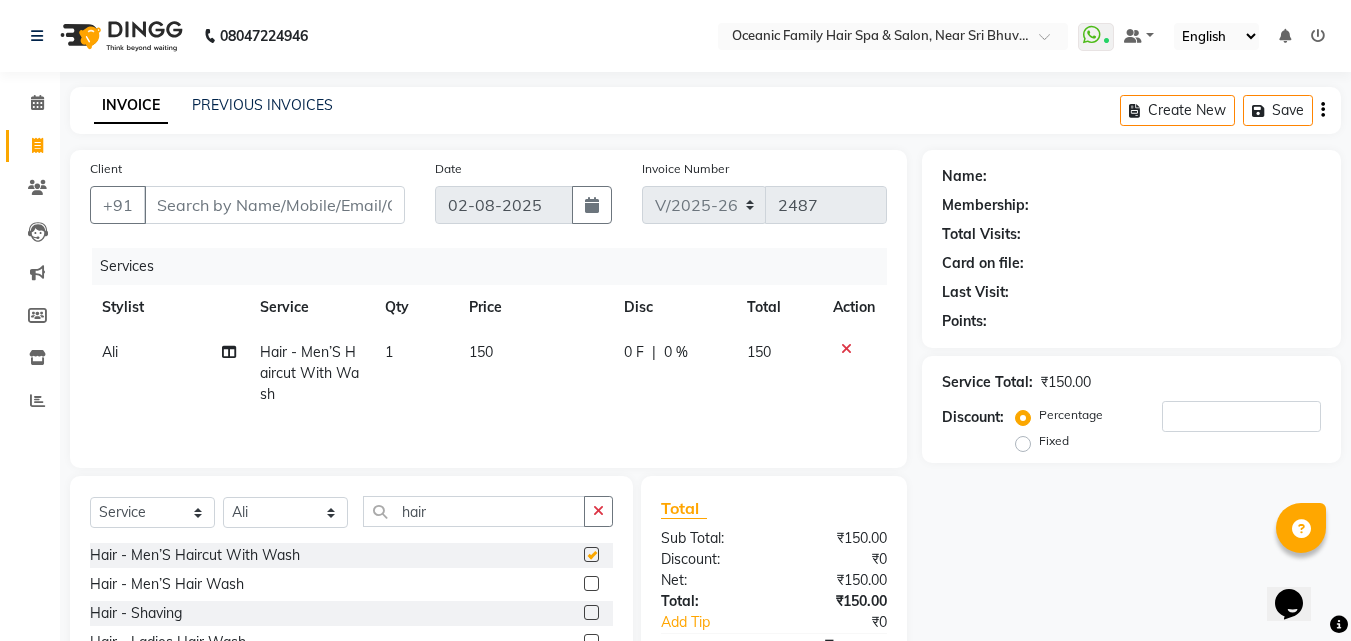 checkbox on "false" 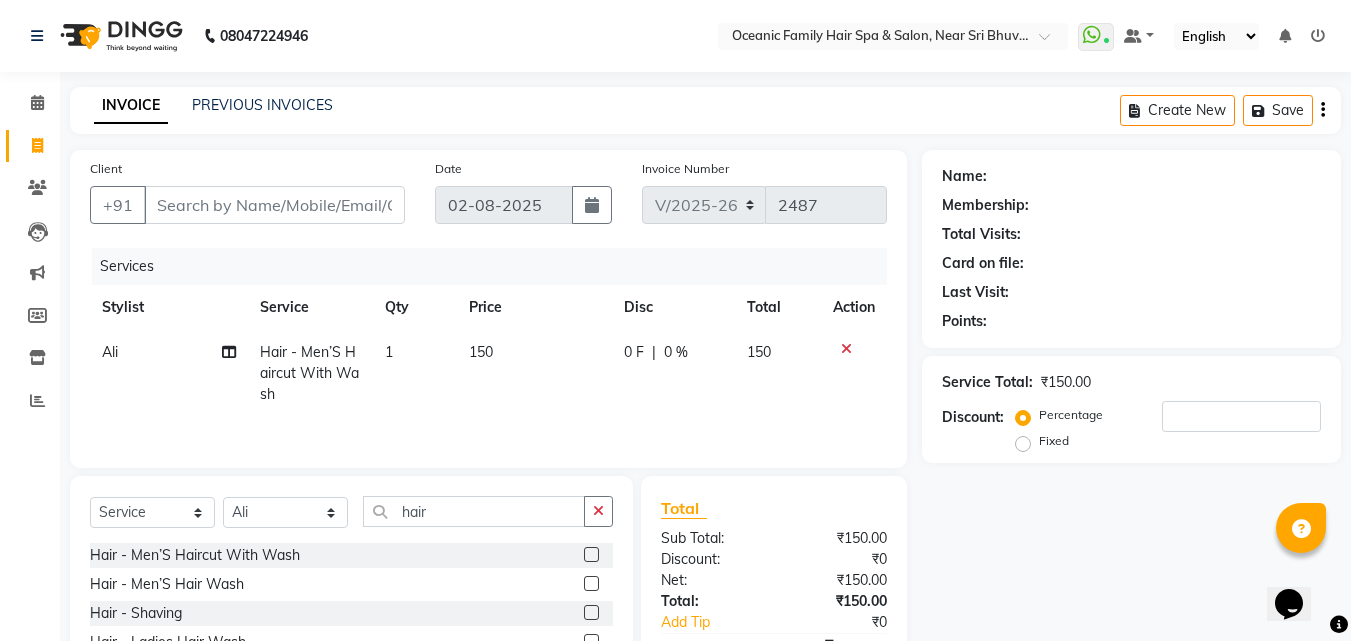 click 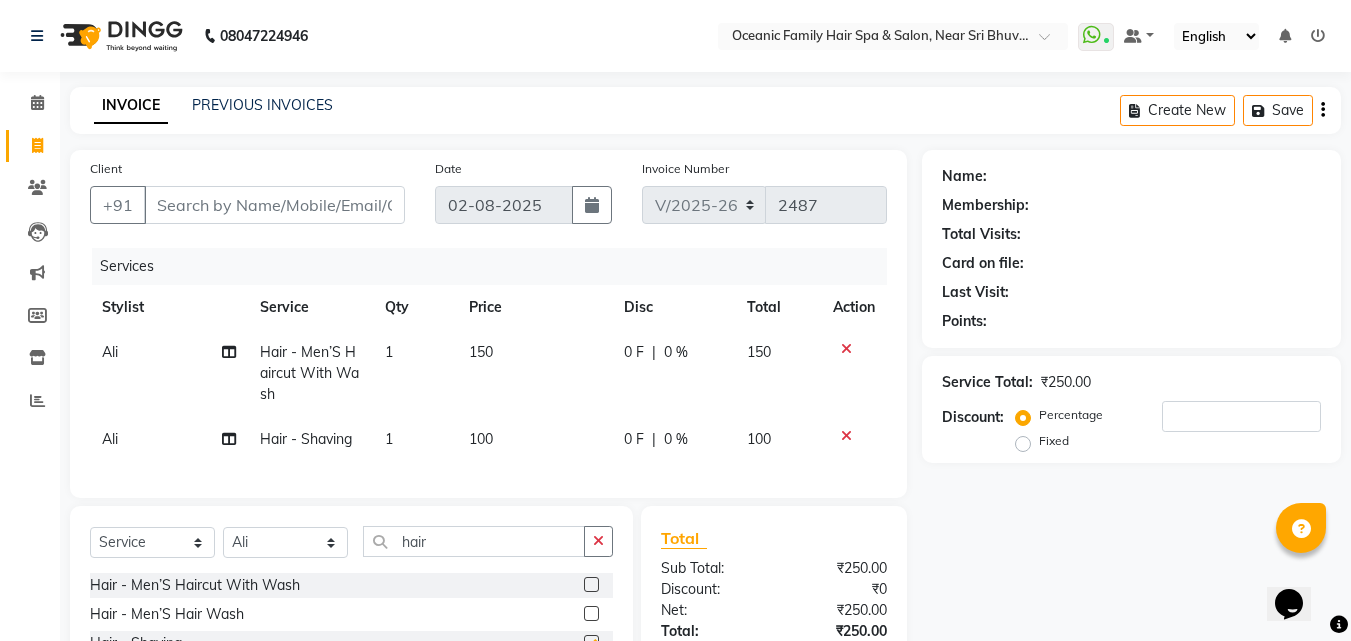checkbox on "false" 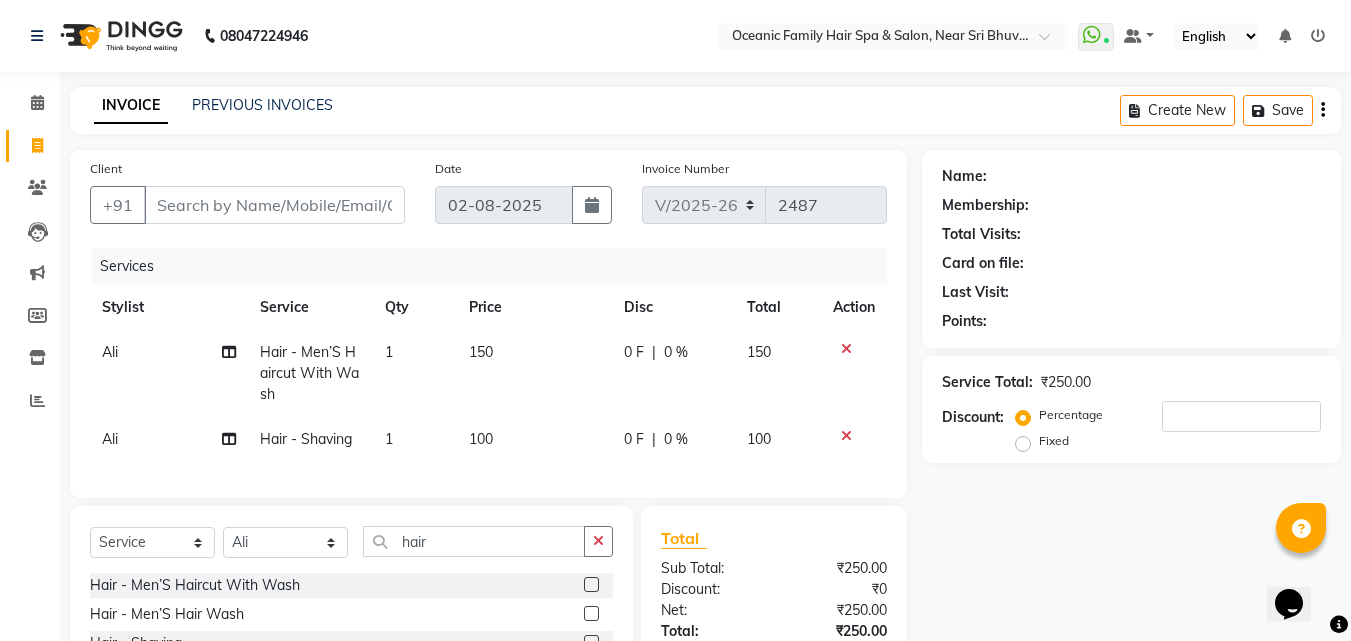 click on "Select  Service  Product  Membership  Package Voucher Prepaid Gift Card  Select Stylist Afsar Ali Arun Thakur Pavithra Rajani Shwetha S Jain Siraj Sulochana Tasmiya hair Hair - Men’S Haircut With Wash  Hair - Men’S Hair Wash  Hair - Shaving  Hair - Ladies Hair Wash  Hair - Ladies Hair Cut With Wash  Hair - Blow Dry  Hair - Hair Wash And Blow Dry  Hair Fashion - Temporary Straightening  Hair Fashion - Tongs  Hair Fashion - Straightening  Hair Fashion - Smoothening  Hair Fashion - Colour Bonding  Hair Fashion - Rebounding  Hair Fashion - Keratin Treatment  Loreal Hair Colour - Men’S Global  Loreal Hair Colour - Men’S Touch –Up  Loreal Hair Colour - Per Streak  Loreal Hair Colour - Men’S Highlights  Loreal Hair Colour - Ladies Global  Loreal Hair Colour - Root Touch-Up  Loreal Hair Colour - Highlights  Hair Spa- (Treatment) - Hair Spa  Hair Spa- (Treatment) - Anti Dandruff  Hair Spa- (Treatment) - Hair Fall  Hair Spa- (Treatment) - Thick & Frizzy Hair  Hair Spa- (Treatment) - Thin & Dull Hair" 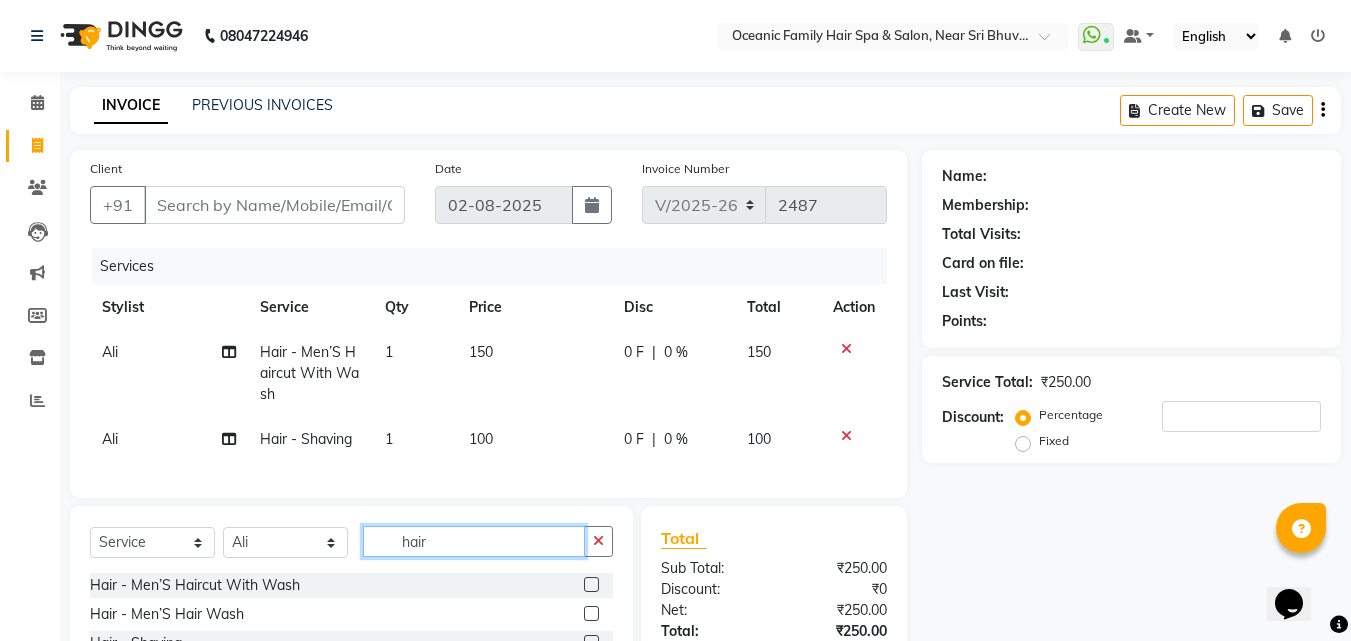 click on "hair" 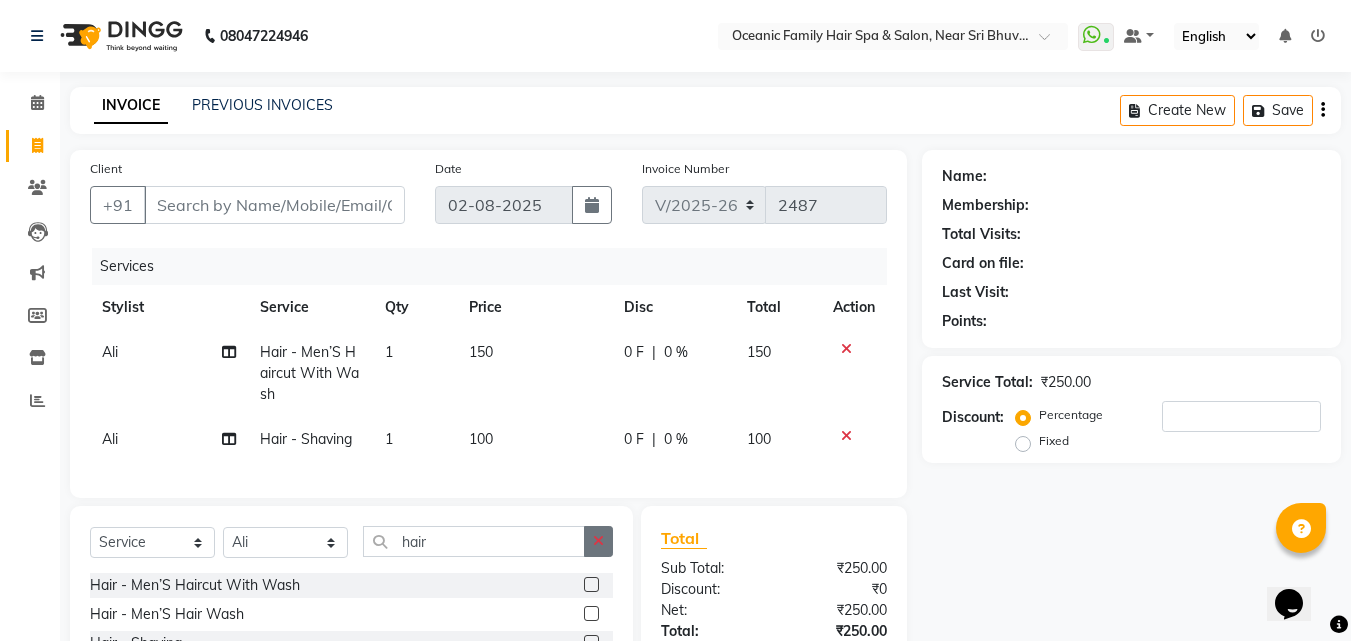 click 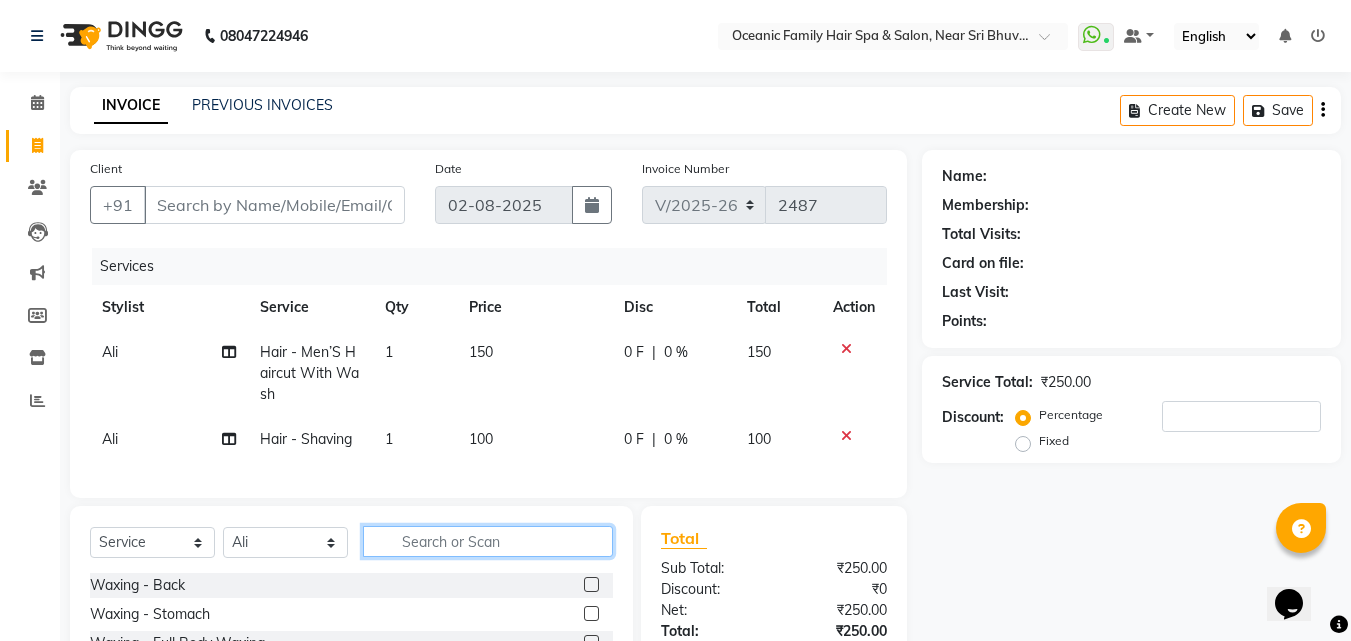click 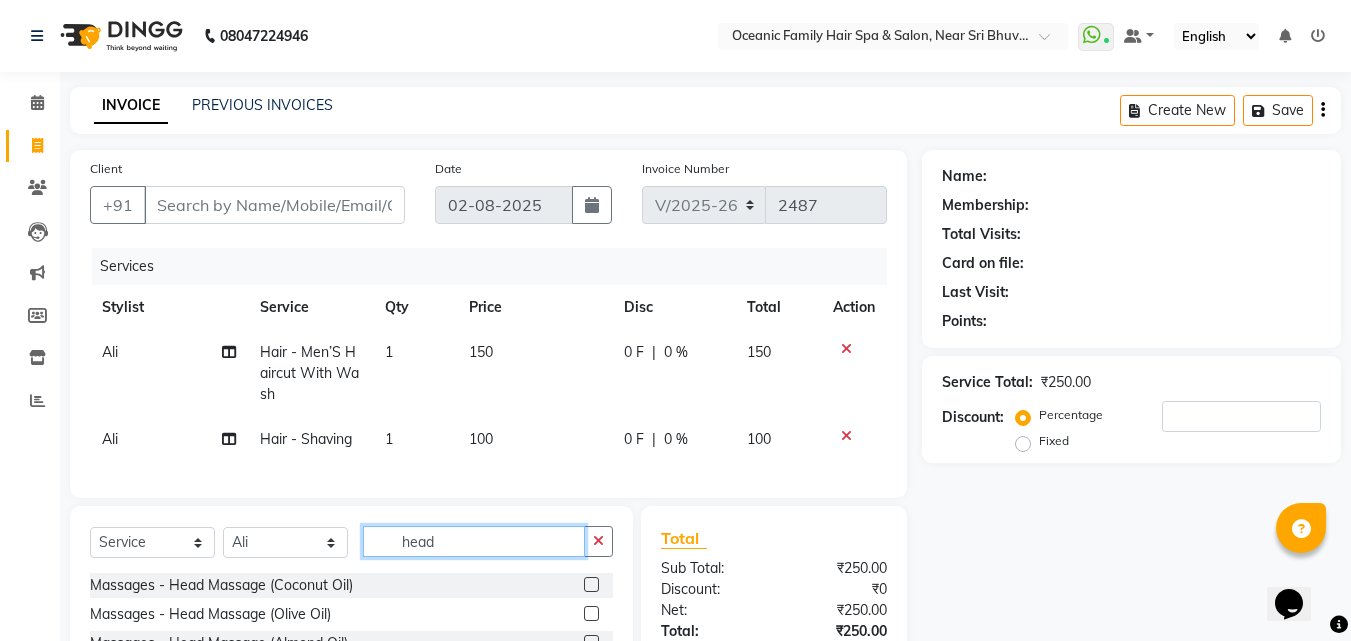 scroll, scrollTop: 162, scrollLeft: 0, axis: vertical 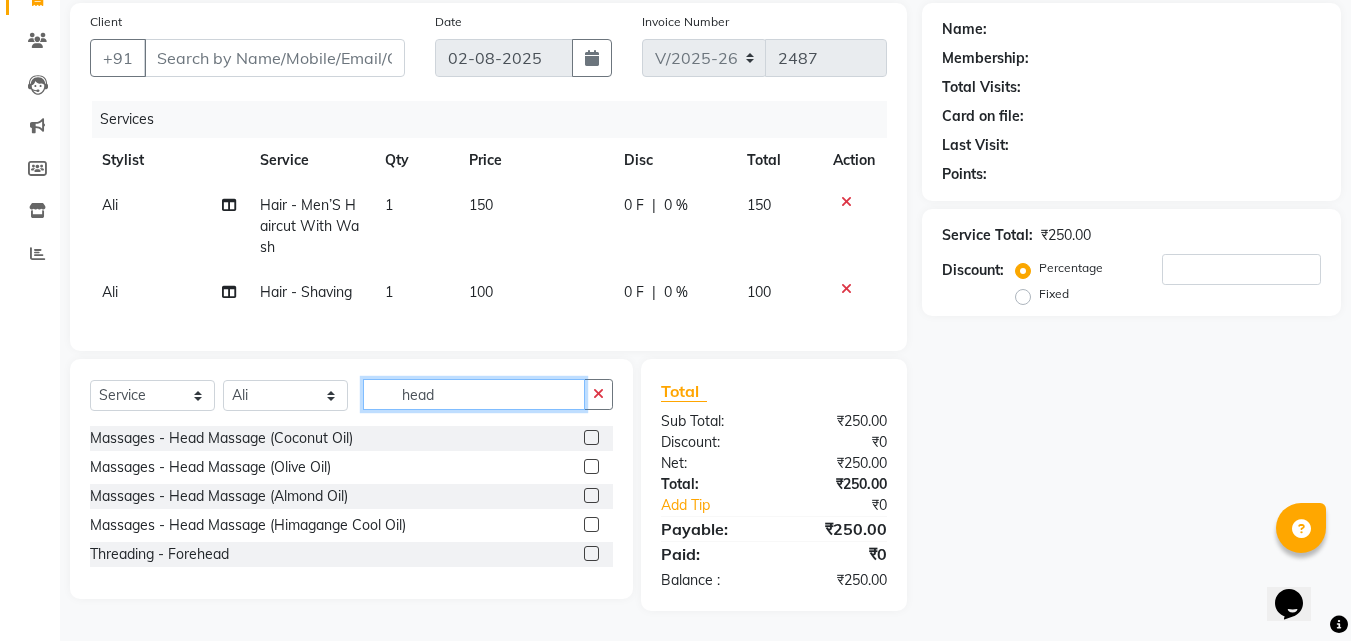 type on "head" 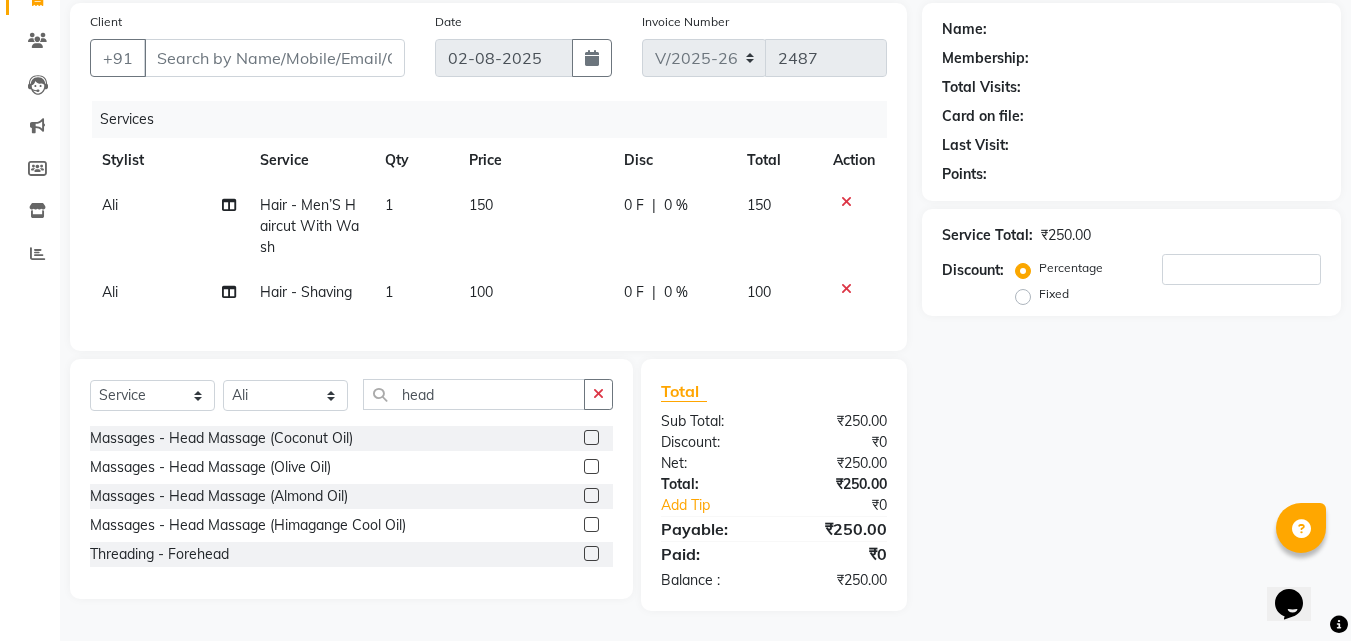 click 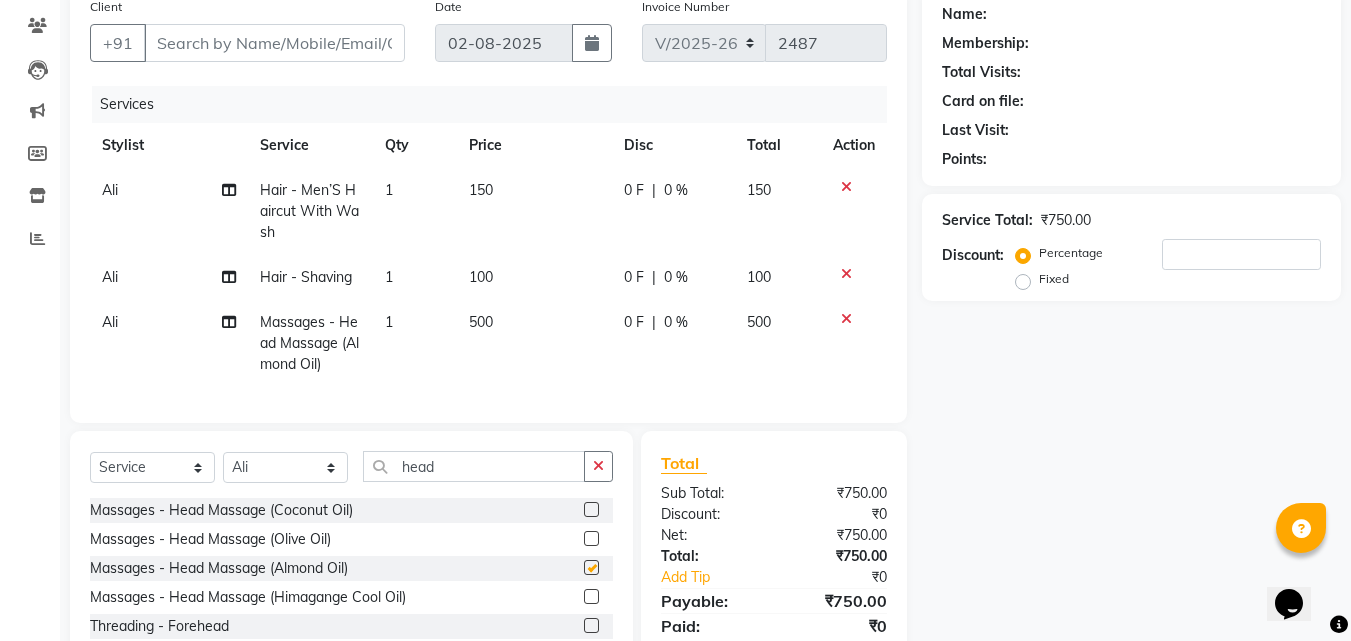 checkbox on "false" 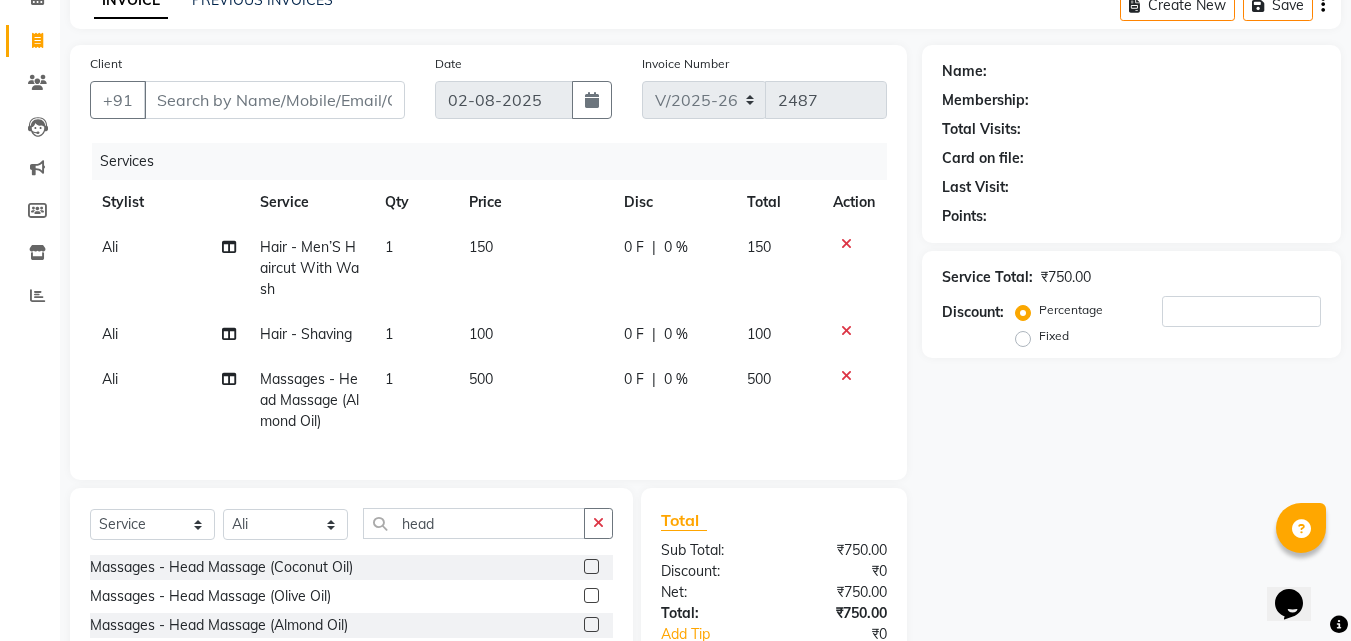 scroll, scrollTop: 49, scrollLeft: 0, axis: vertical 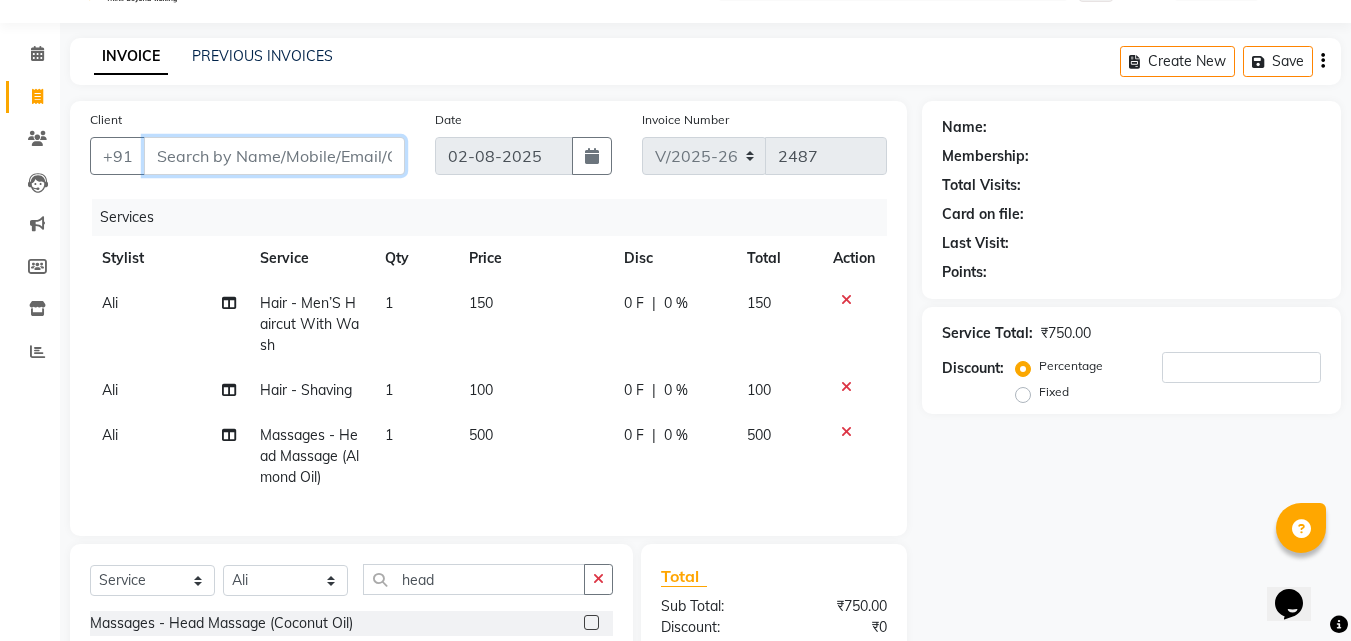 click on "Client" at bounding box center [274, 156] 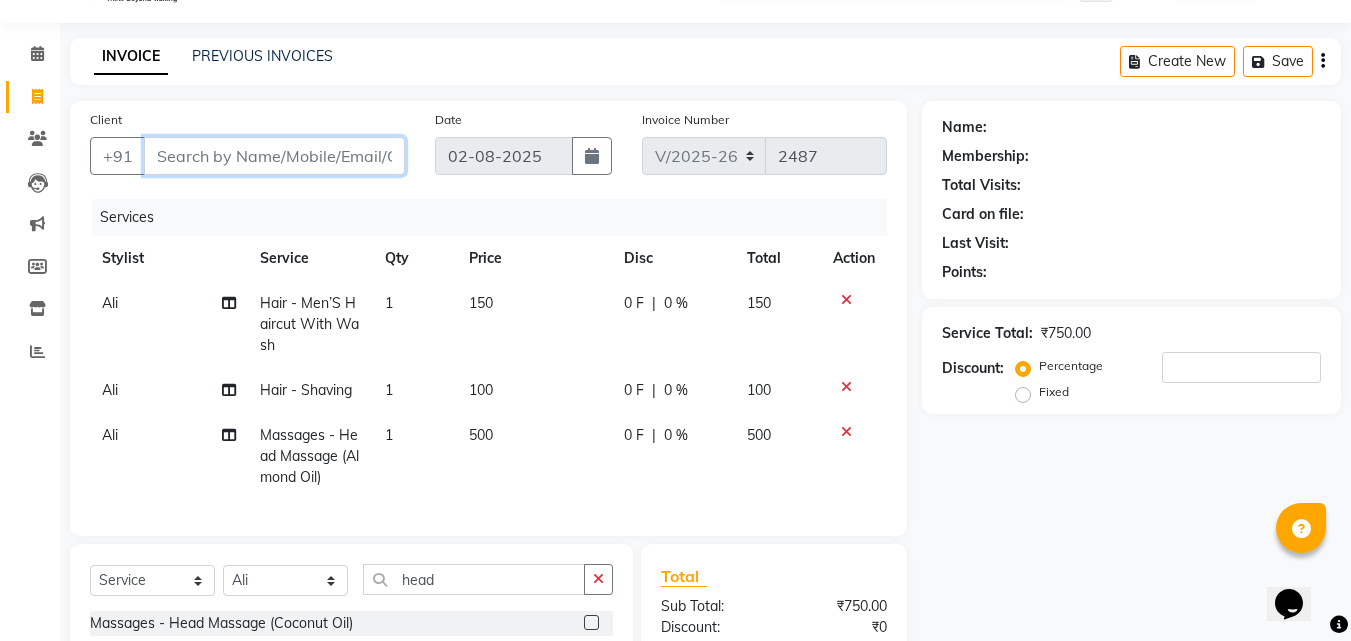 type on "6" 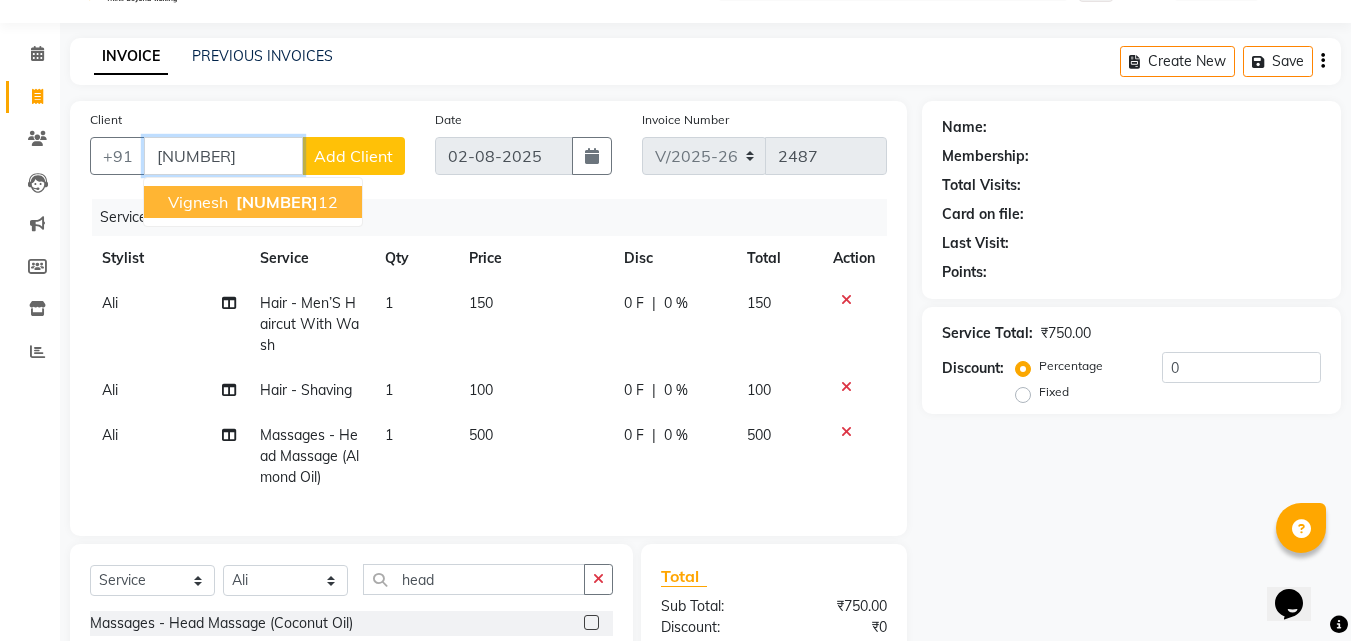 click on "63615918" at bounding box center [277, 202] 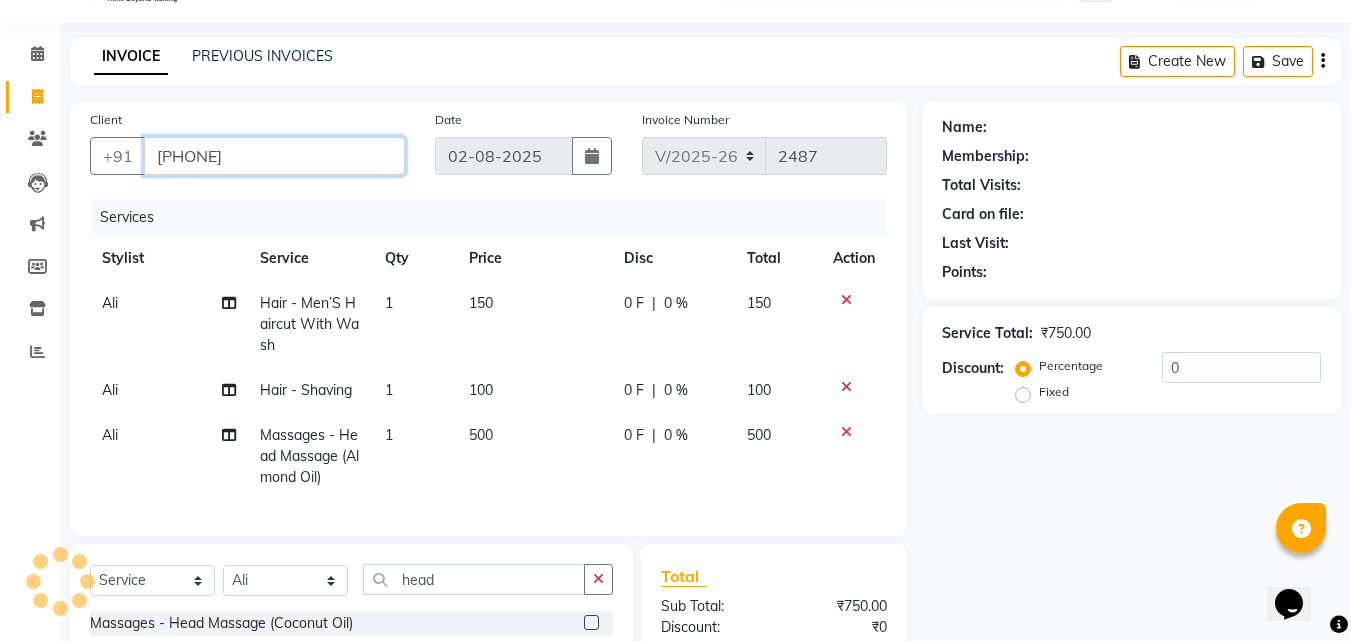 type on "6361591812" 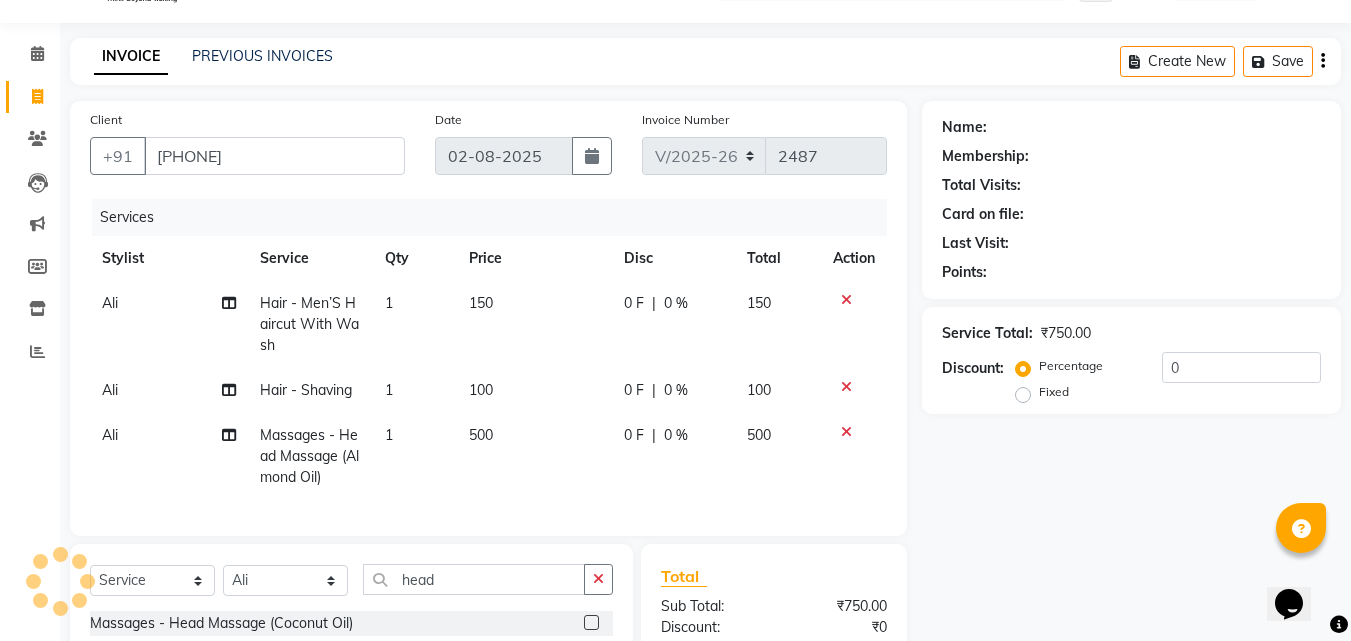 select on "1: Object" 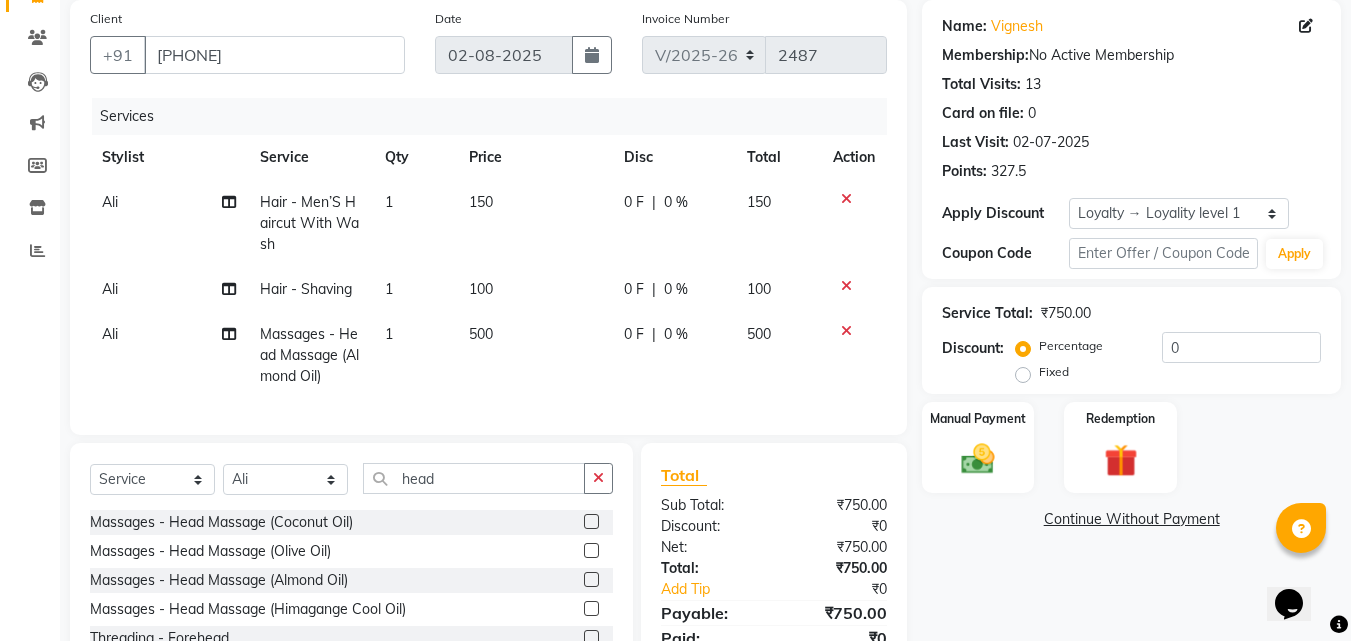 scroll, scrollTop: 149, scrollLeft: 0, axis: vertical 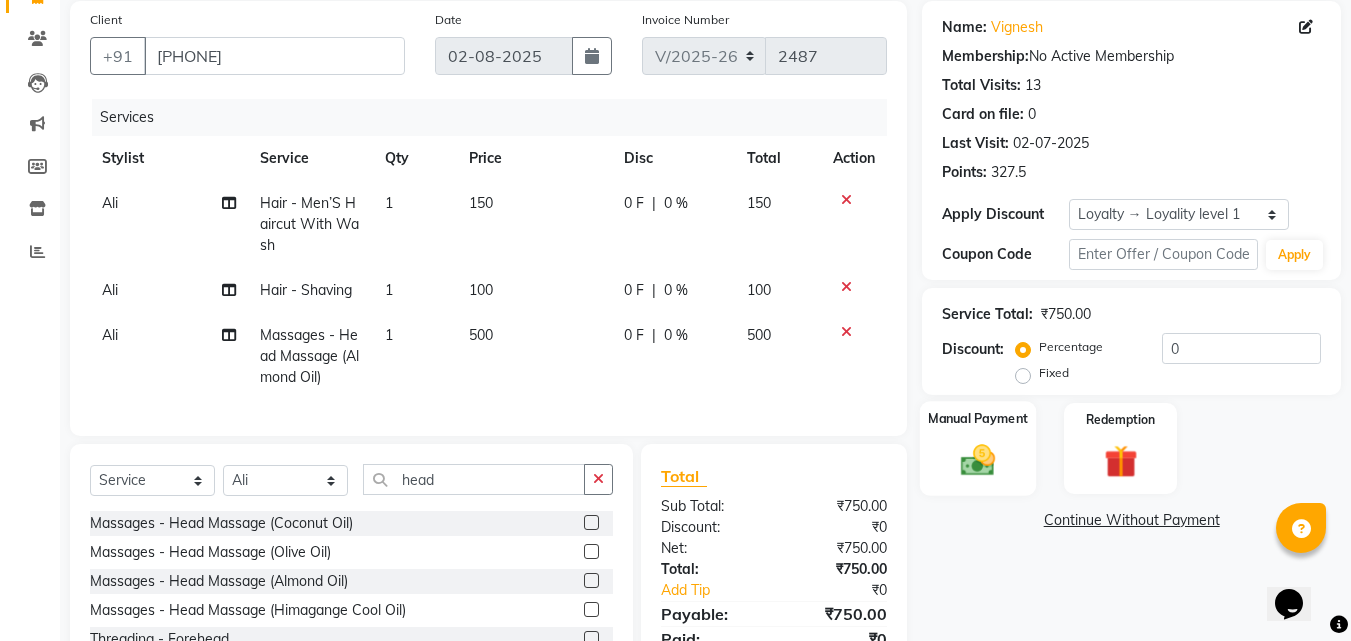 click 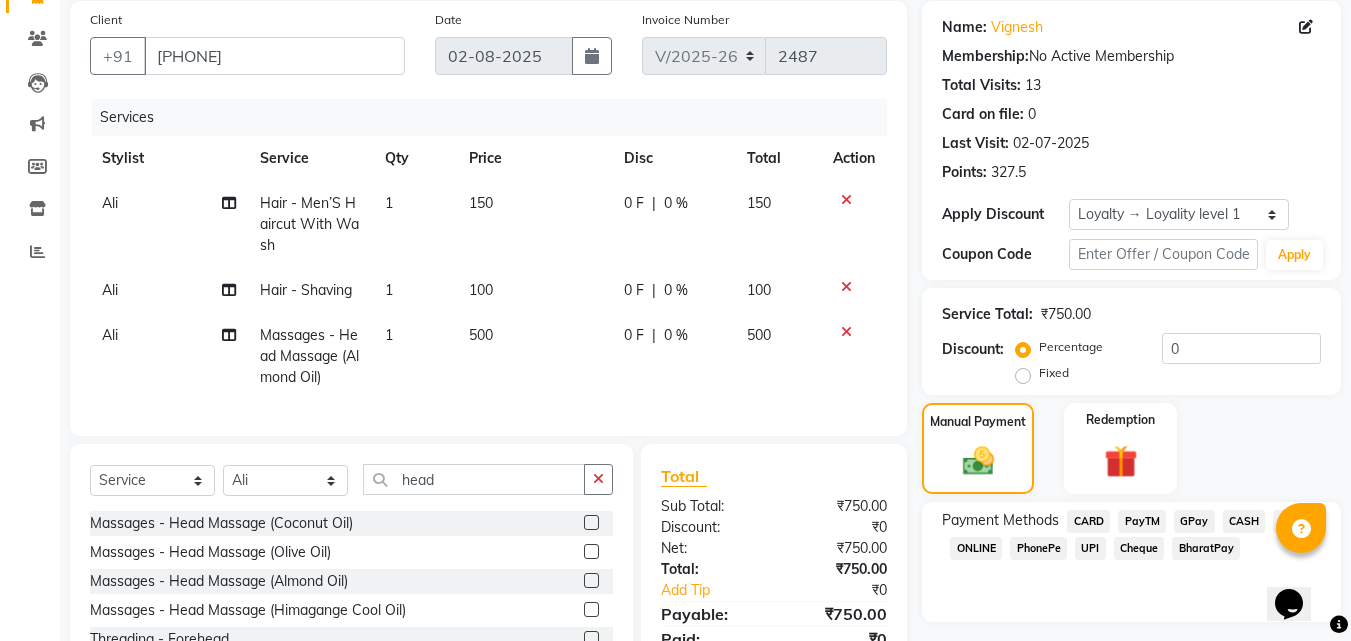click on "PayTM" 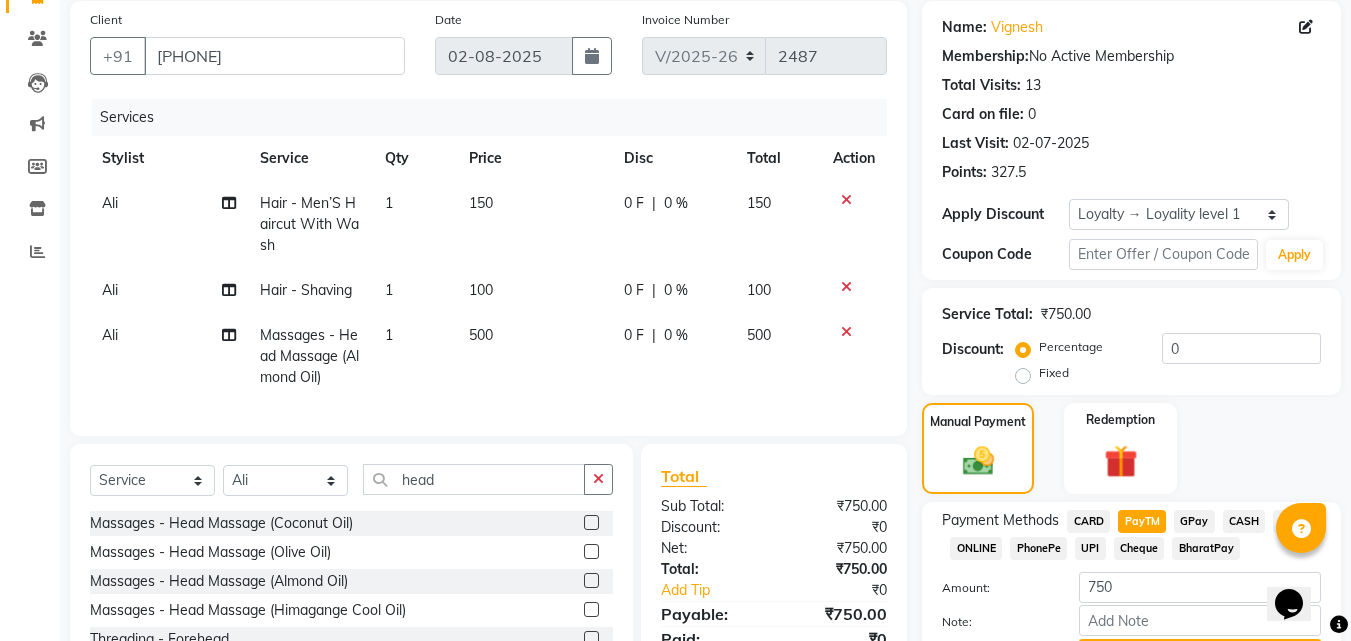 scroll, scrollTop: 257, scrollLeft: 0, axis: vertical 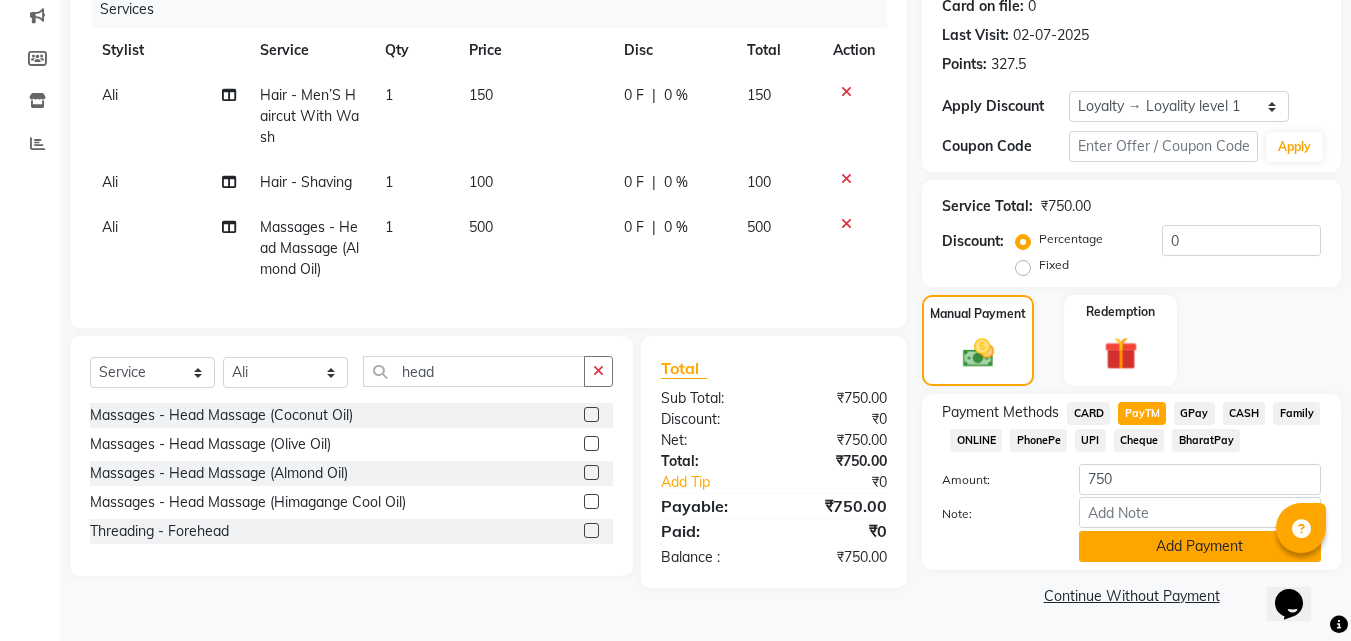 click on "Add Payment" 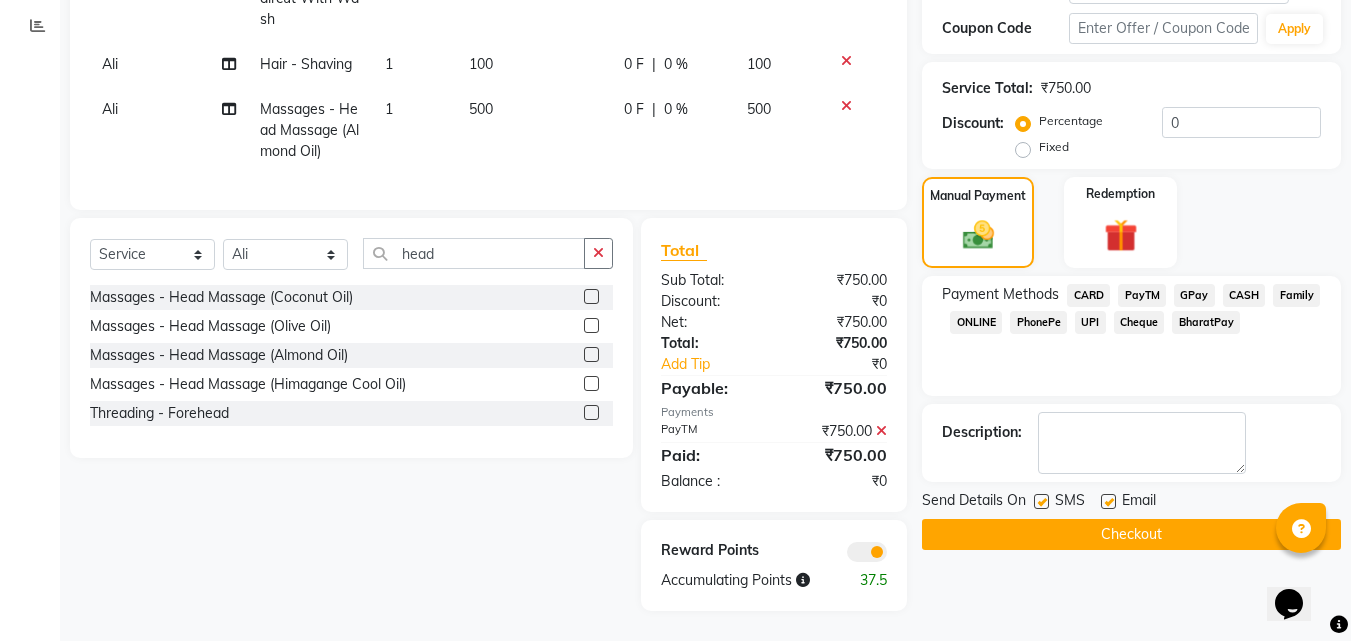 scroll, scrollTop: 390, scrollLeft: 0, axis: vertical 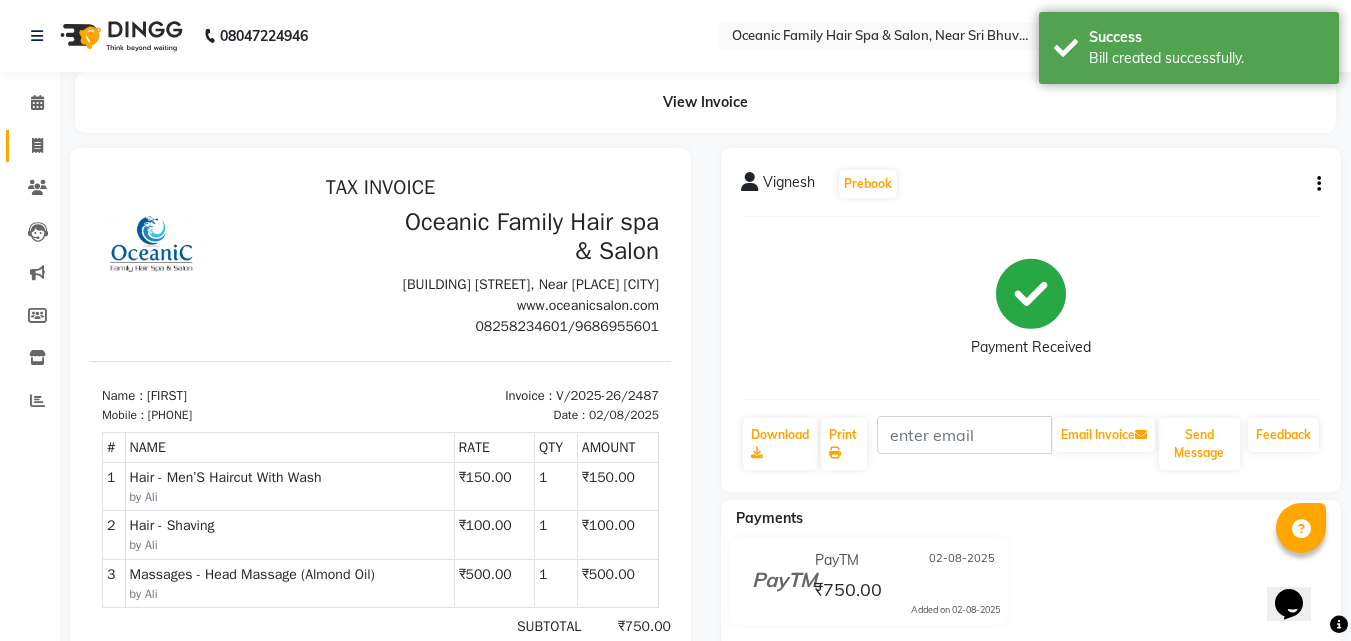 click on "Invoice" 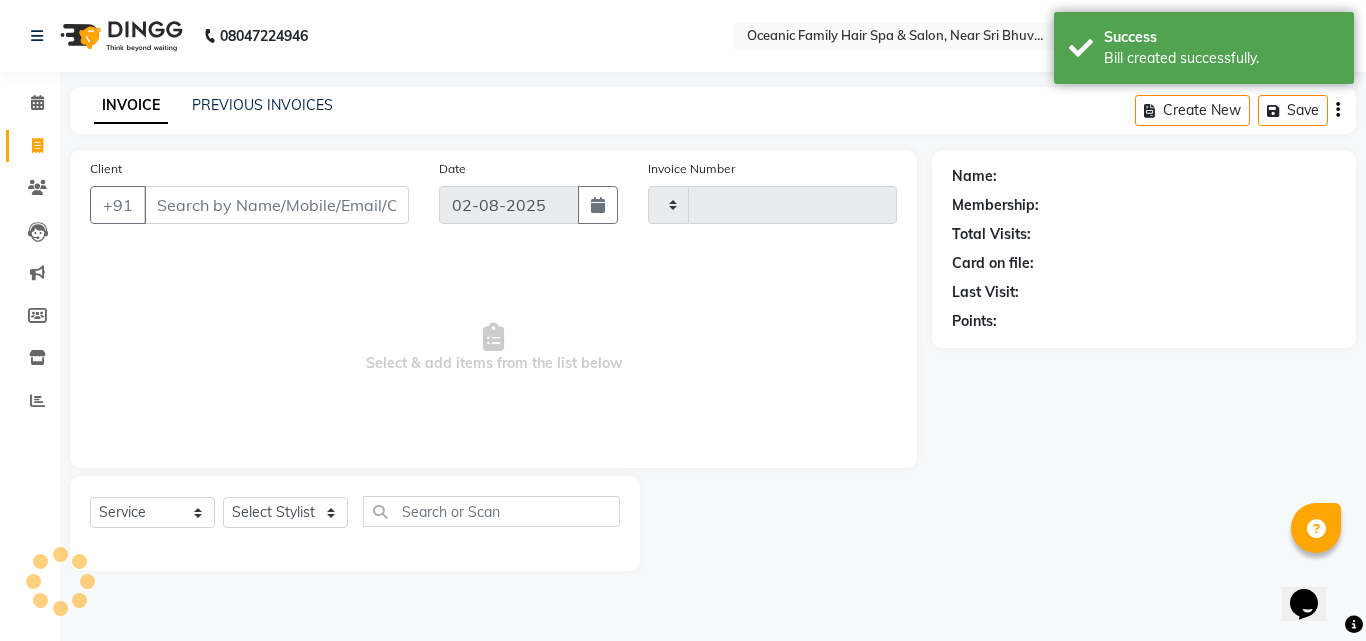 type on "2488" 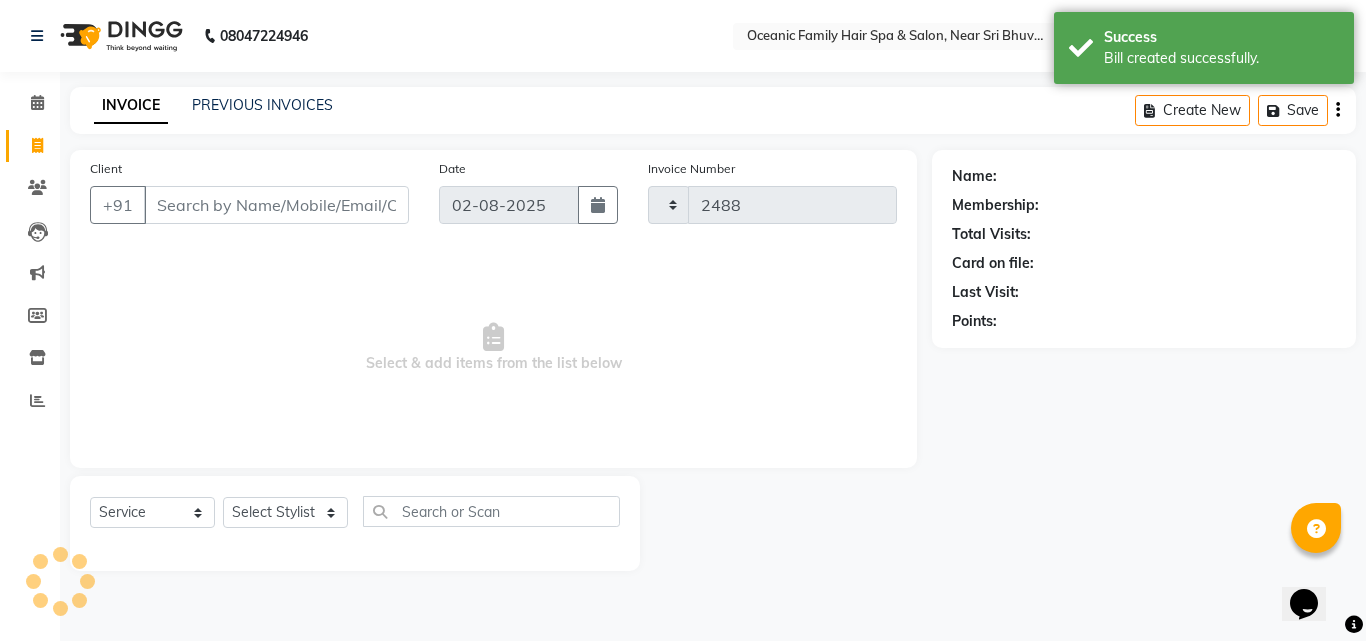 select on "4366" 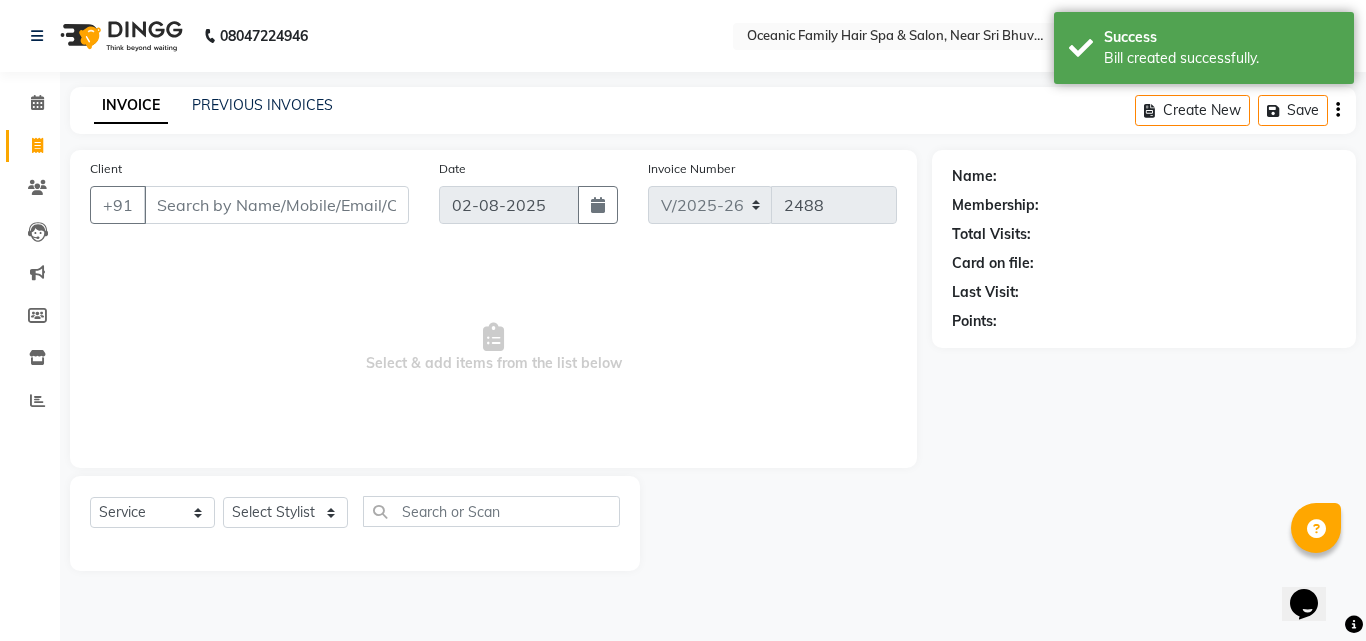 click on "Client" at bounding box center (276, 205) 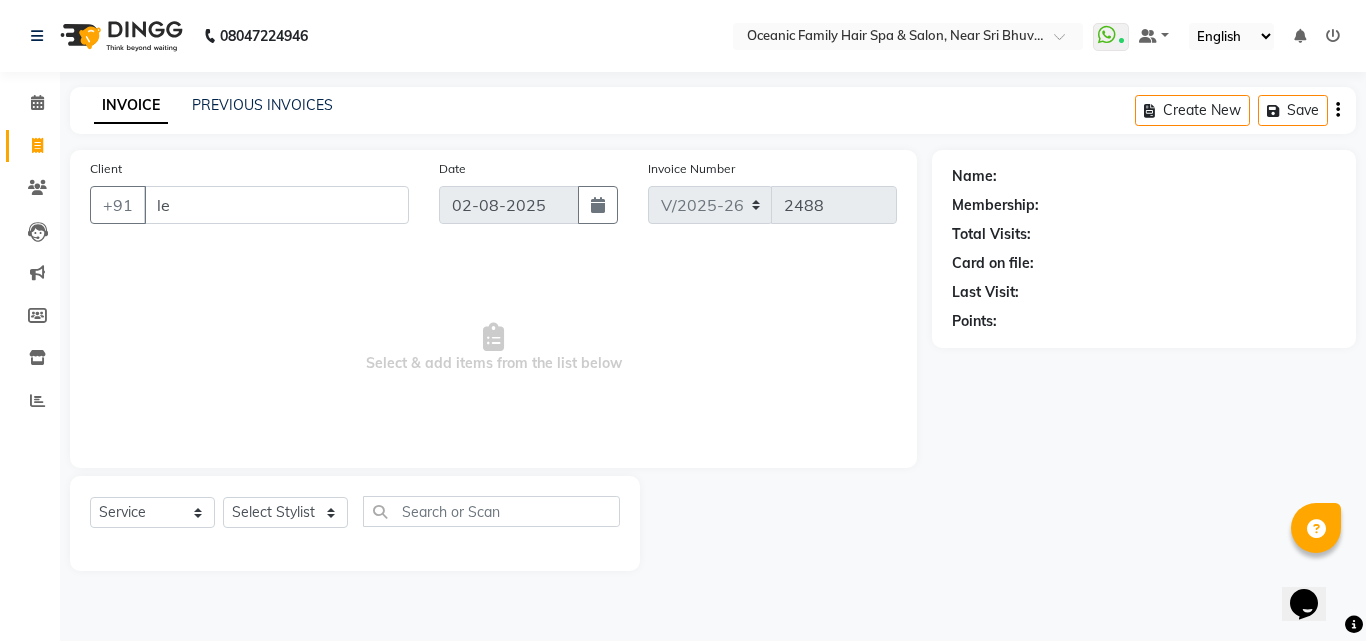 type on "l" 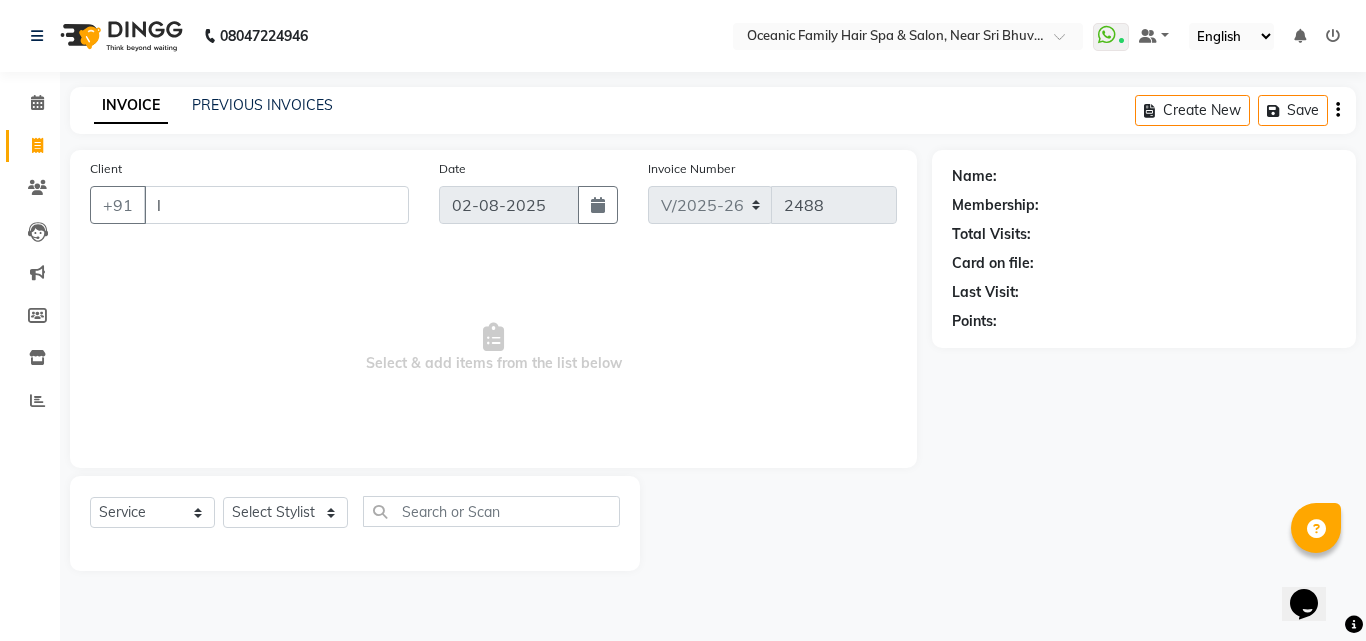 type 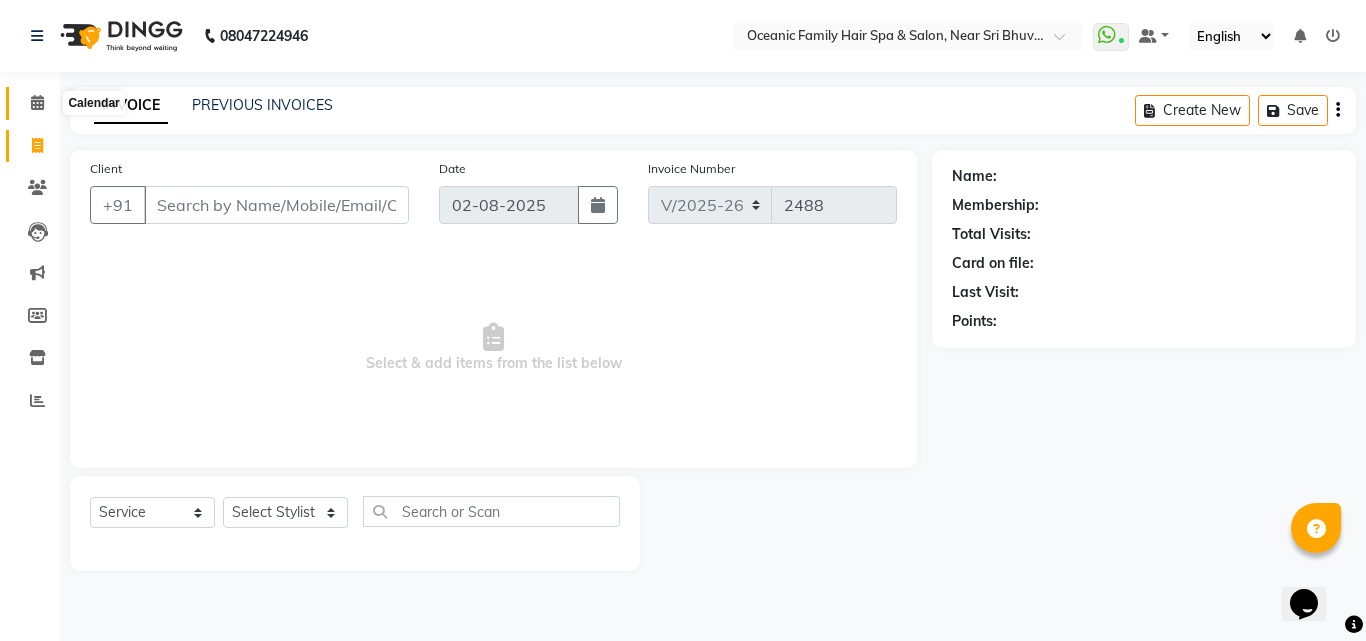 click 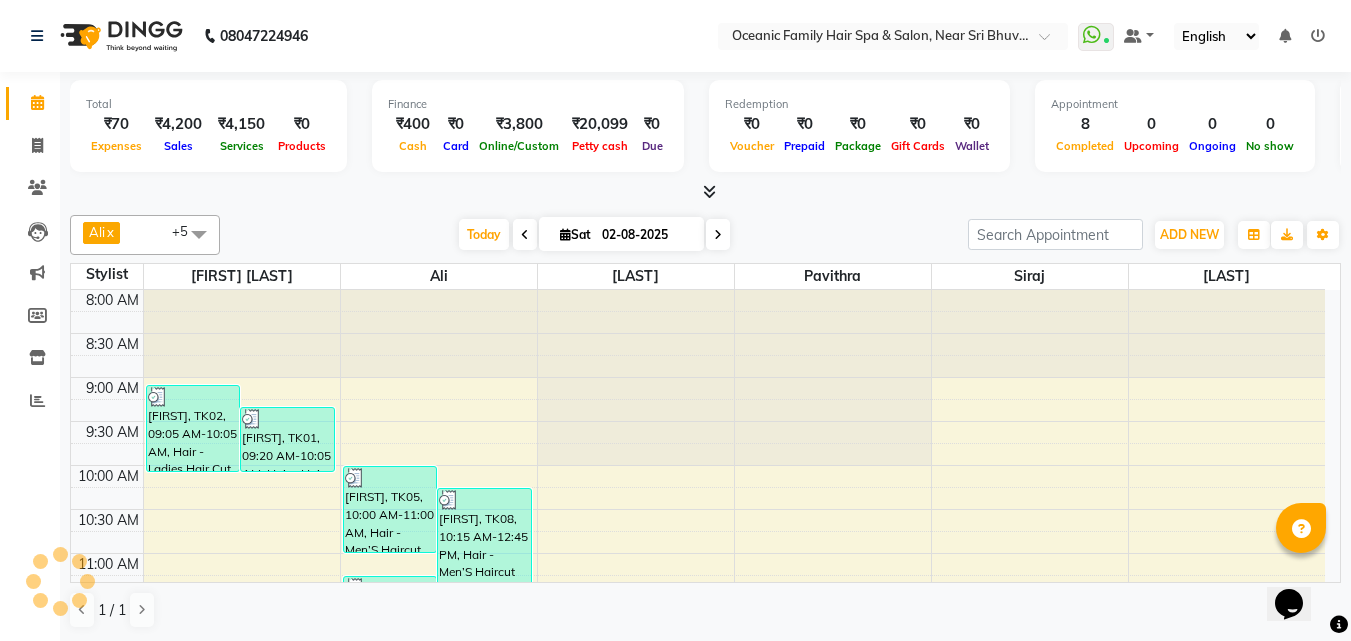 scroll, scrollTop: 0, scrollLeft: 0, axis: both 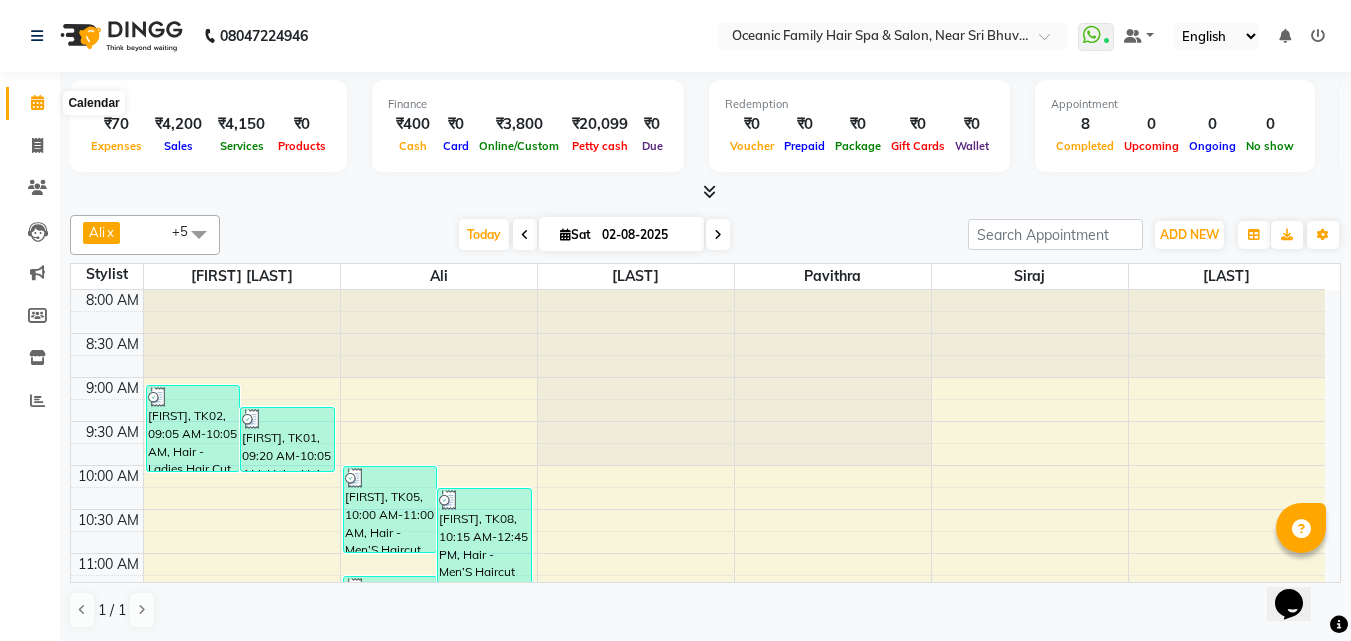 click 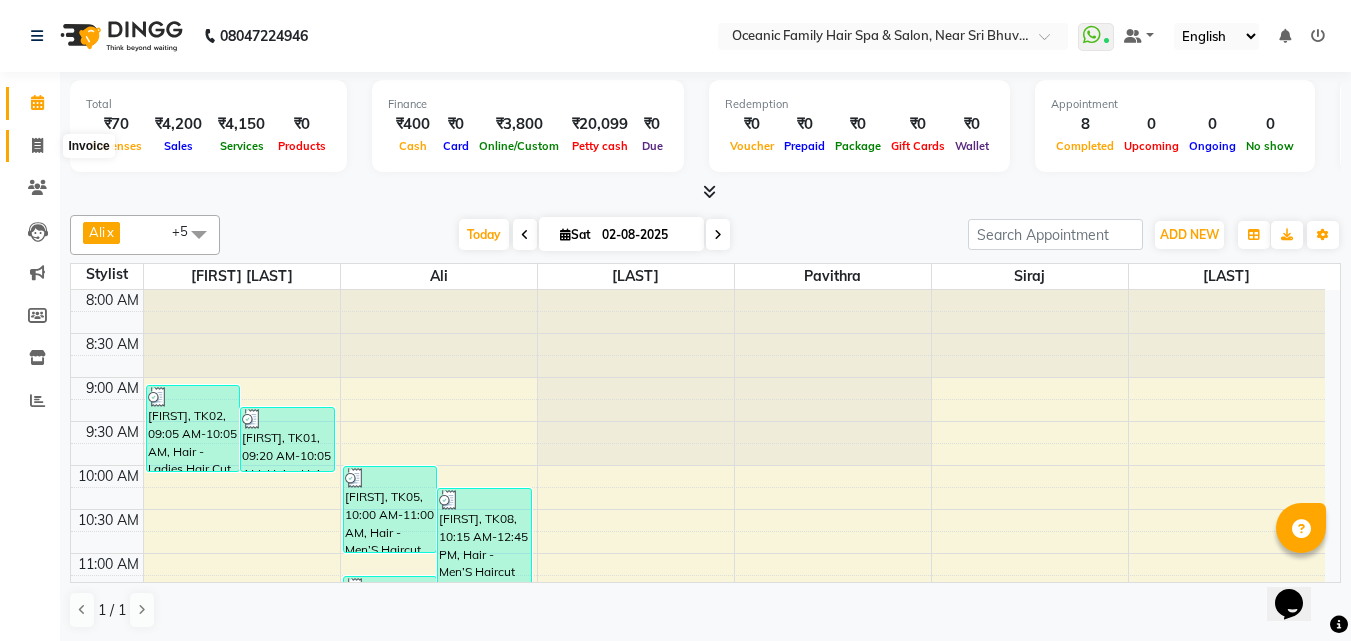 click 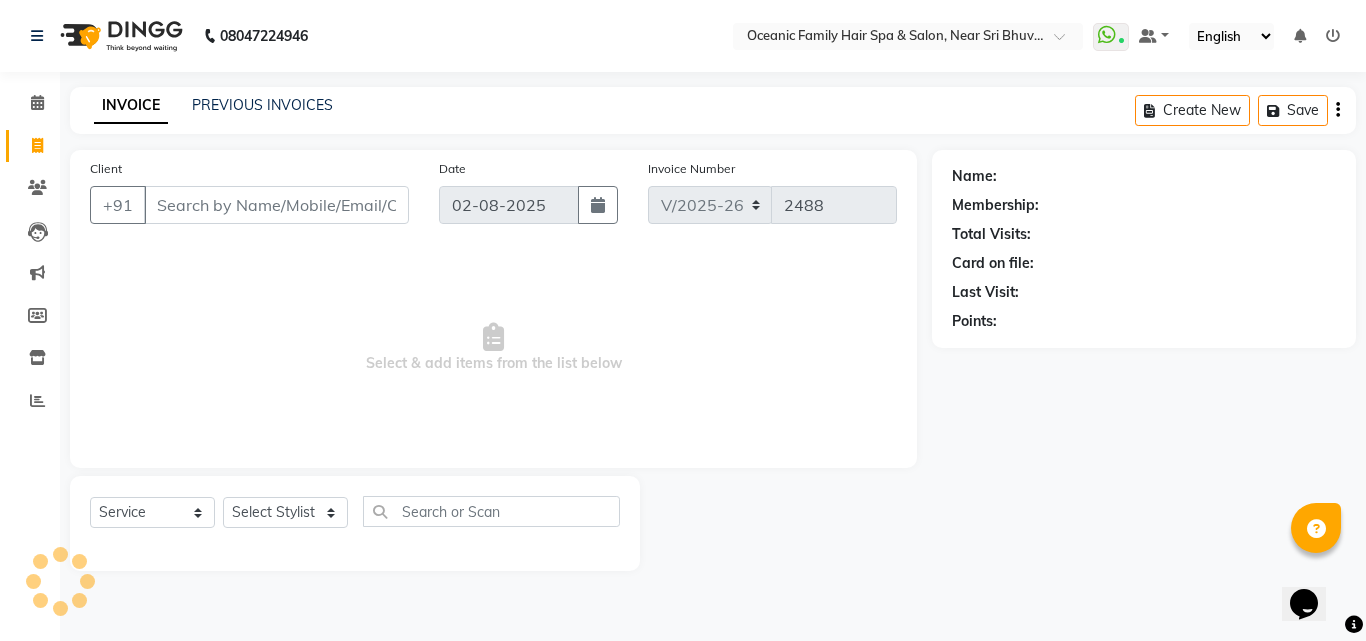 click on "Client" at bounding box center (276, 205) 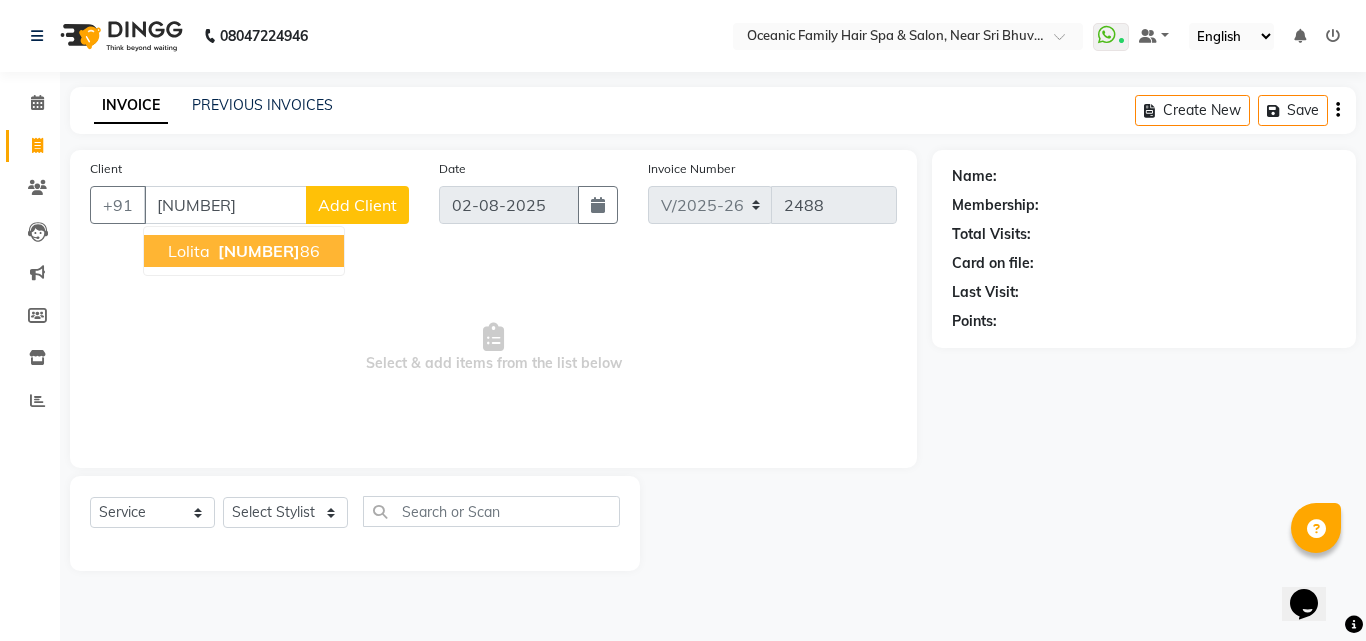 click on "81970181" at bounding box center [259, 251] 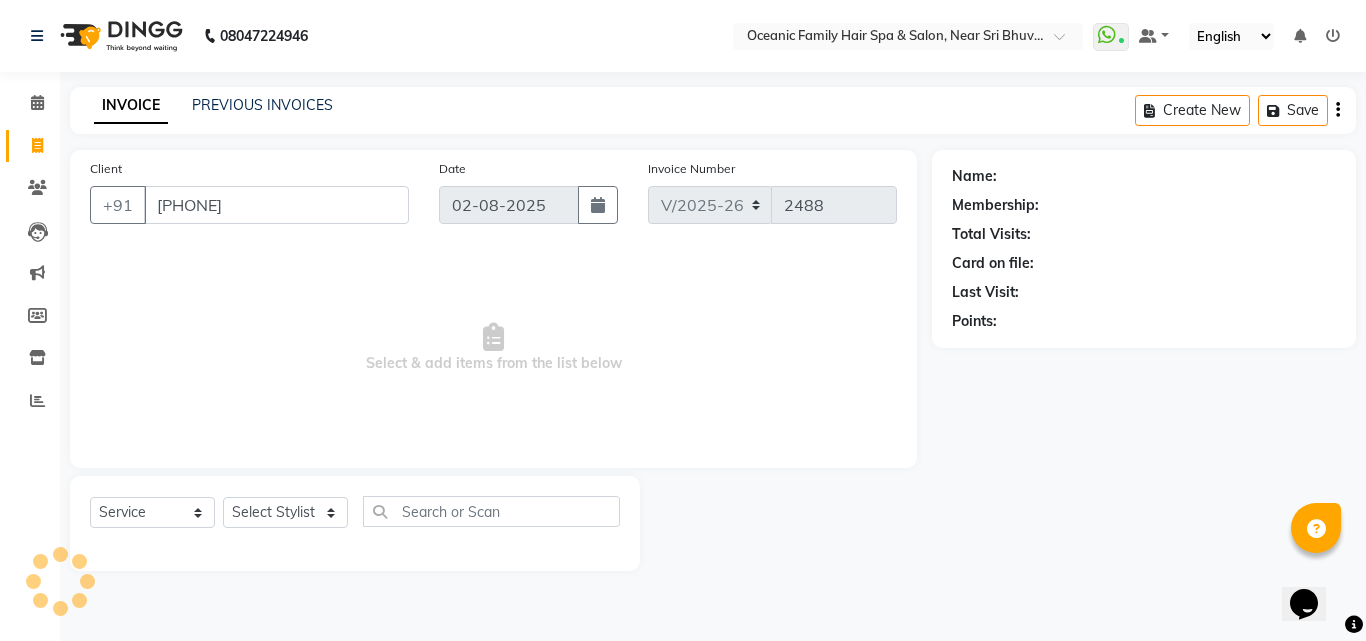 type on "8197018186" 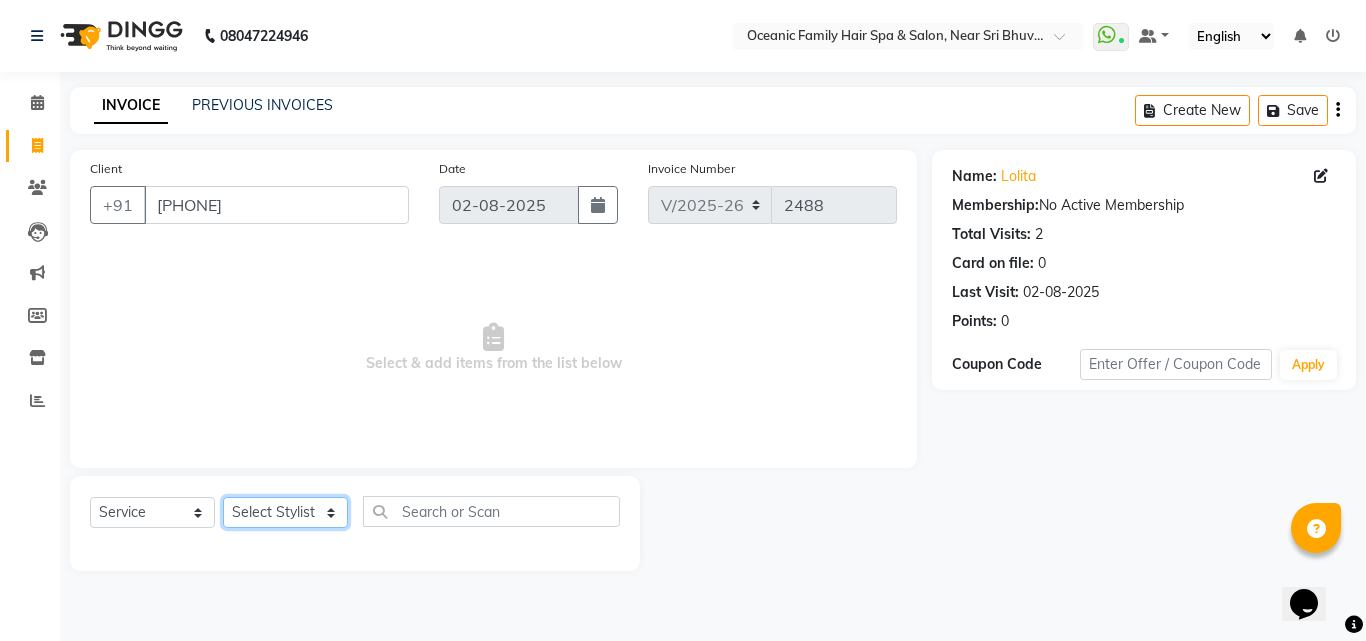 click on "Select Stylist [LAST] [LAST] [LAST] [LAST] [LAST] [LAST] [LAST] [LAST]" 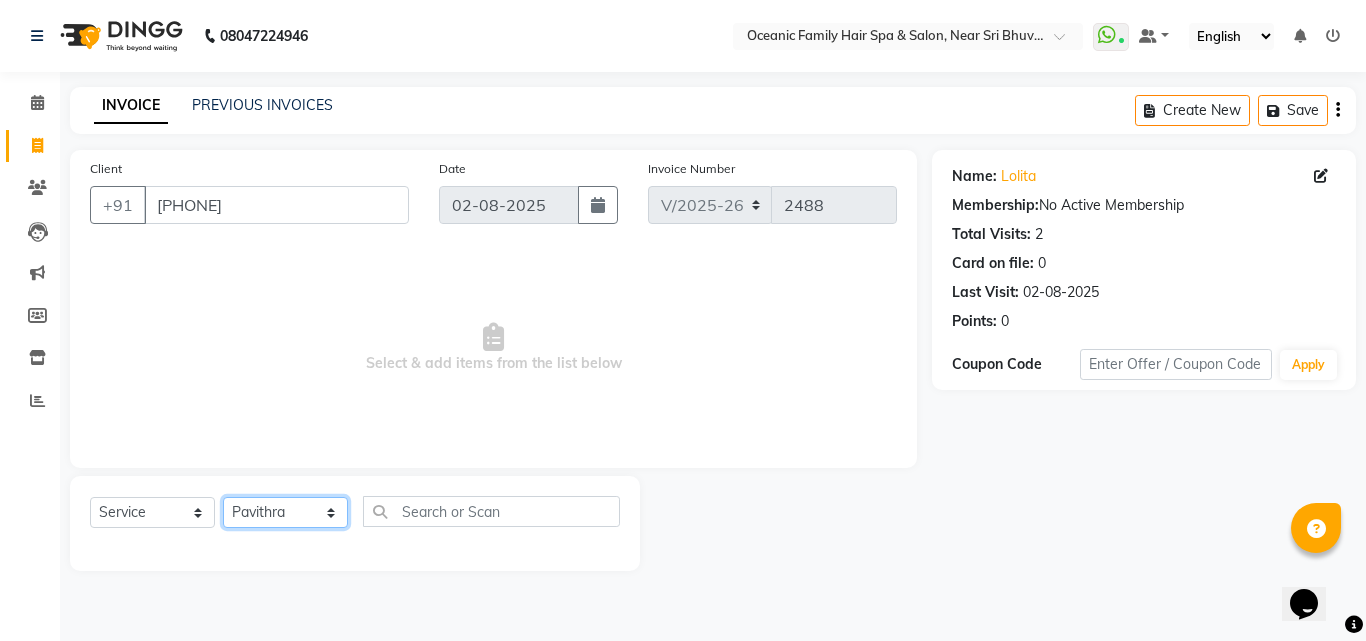 click on "Select Stylist [LAST] [LAST] [LAST] [LAST] [LAST] [LAST] [LAST] [LAST]" 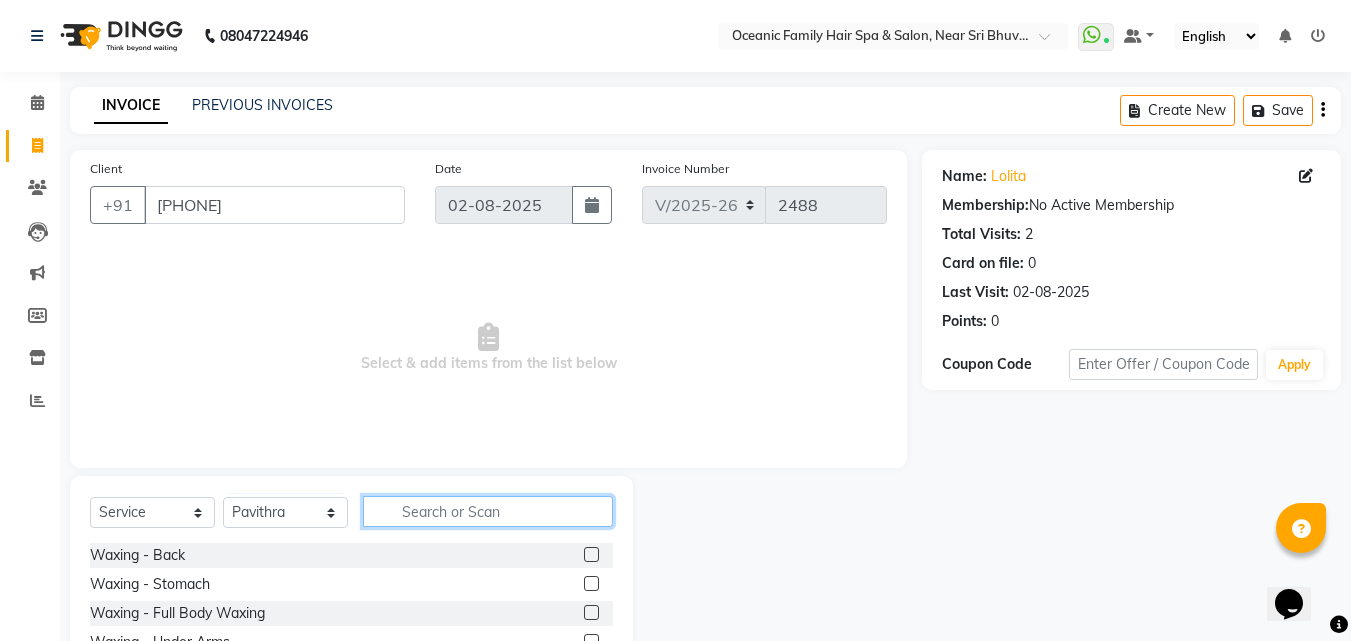 click 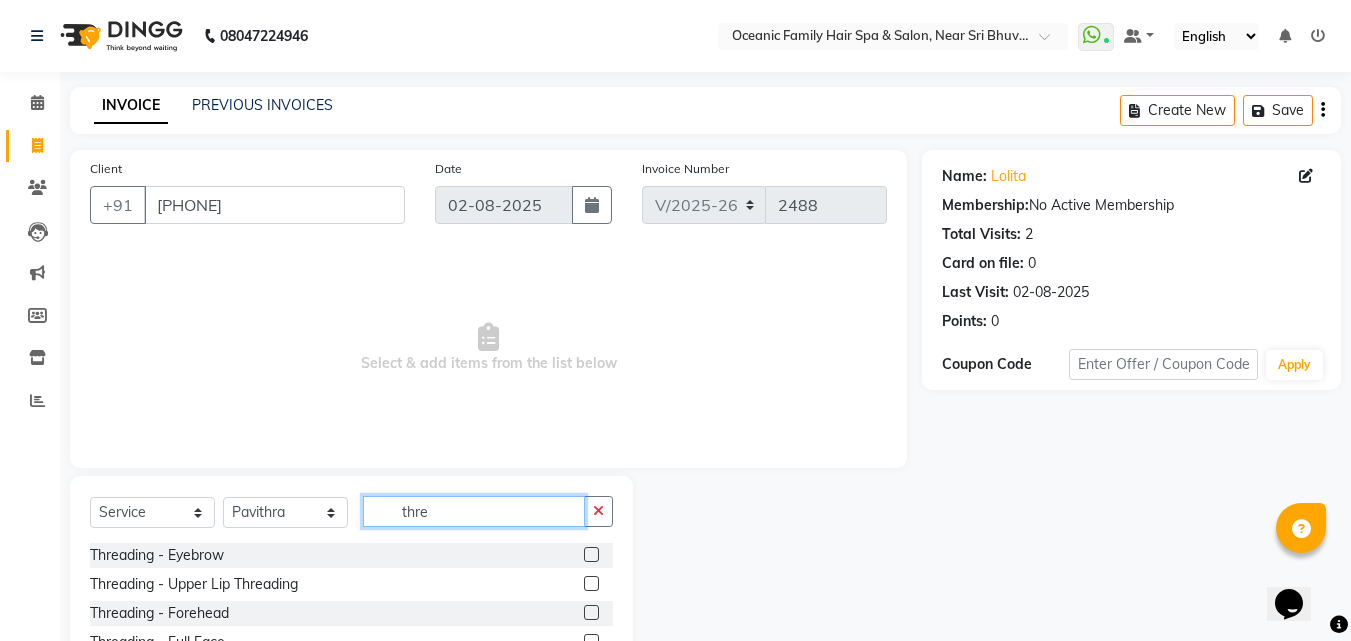 type on "thre" 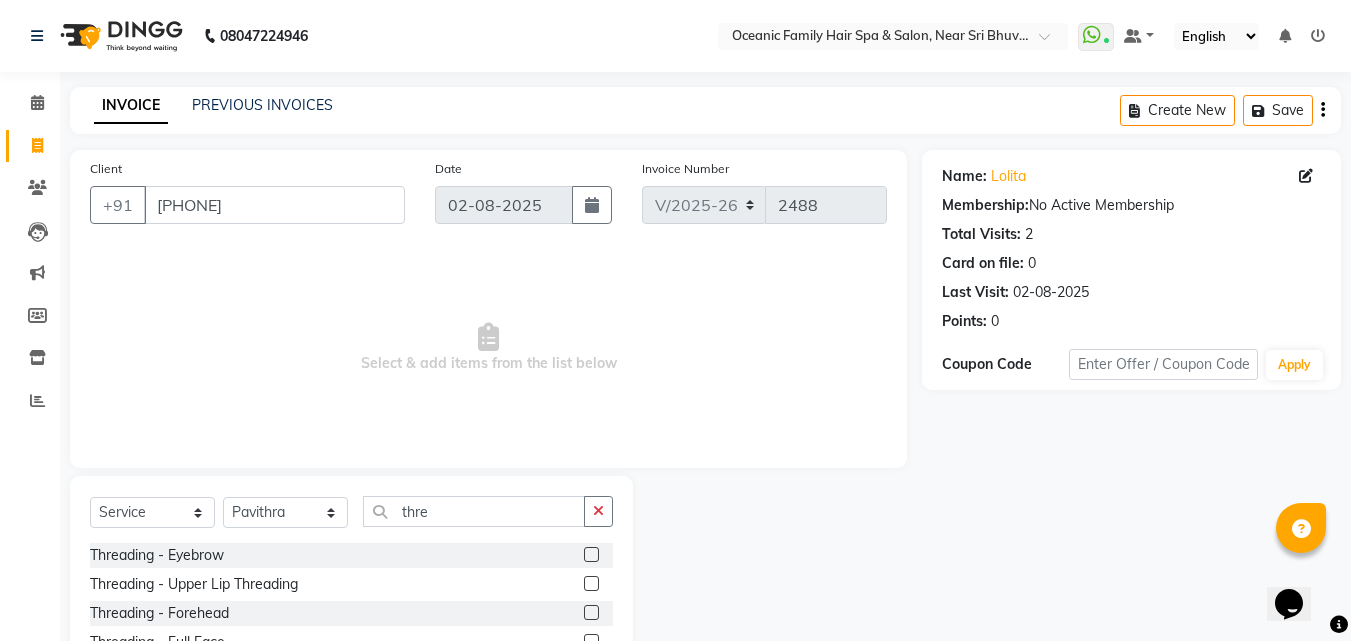 click 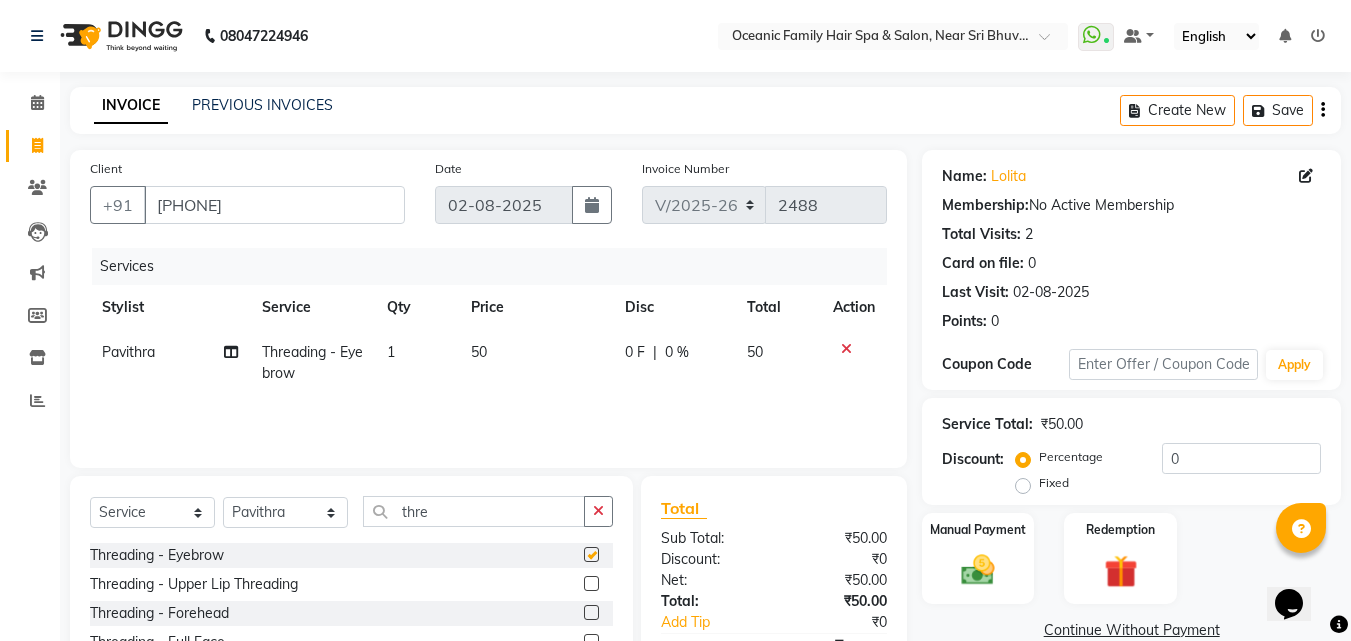 checkbox on "false" 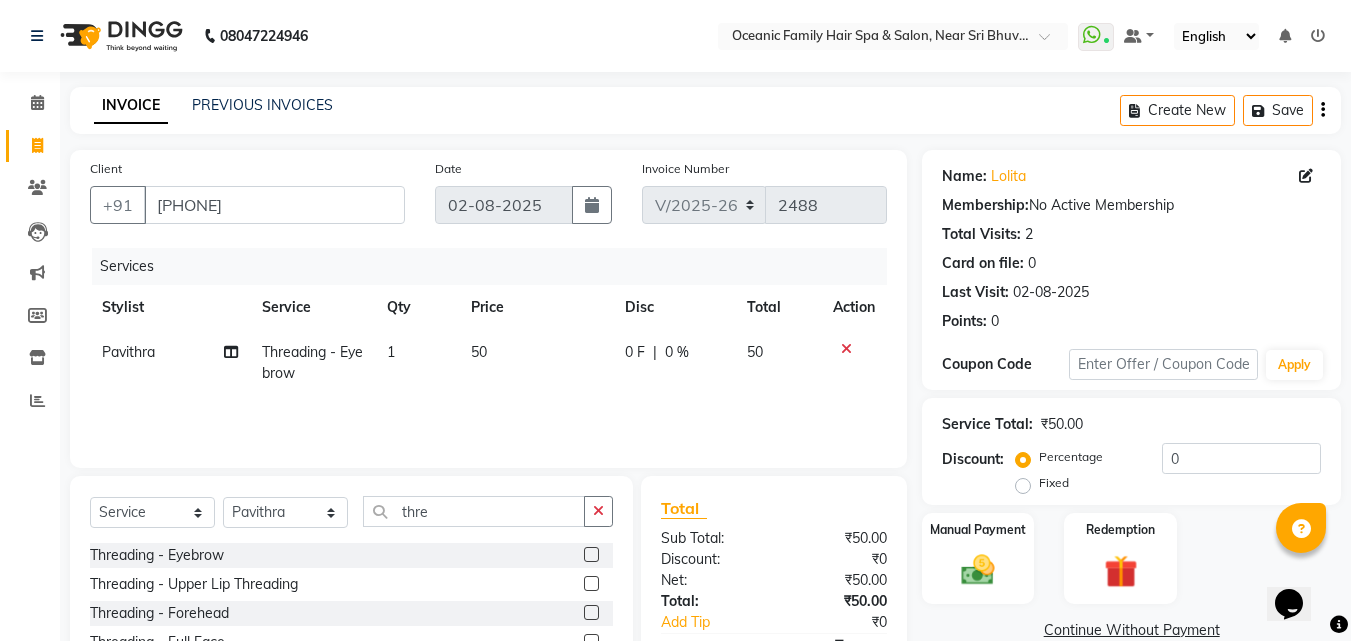 click on "Threading - Eyebrow  Threading - Upper Lip Threading  Threading - Forehead  Threading - Full Face  Threading - Chin" 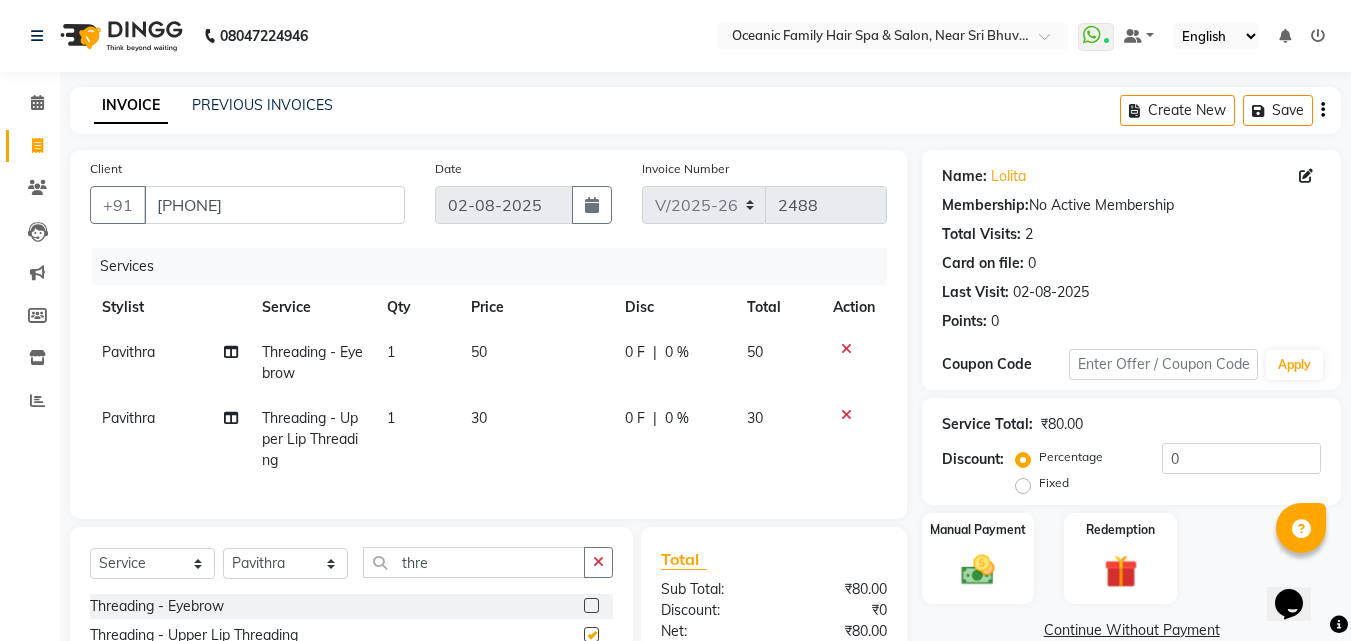 checkbox on "false" 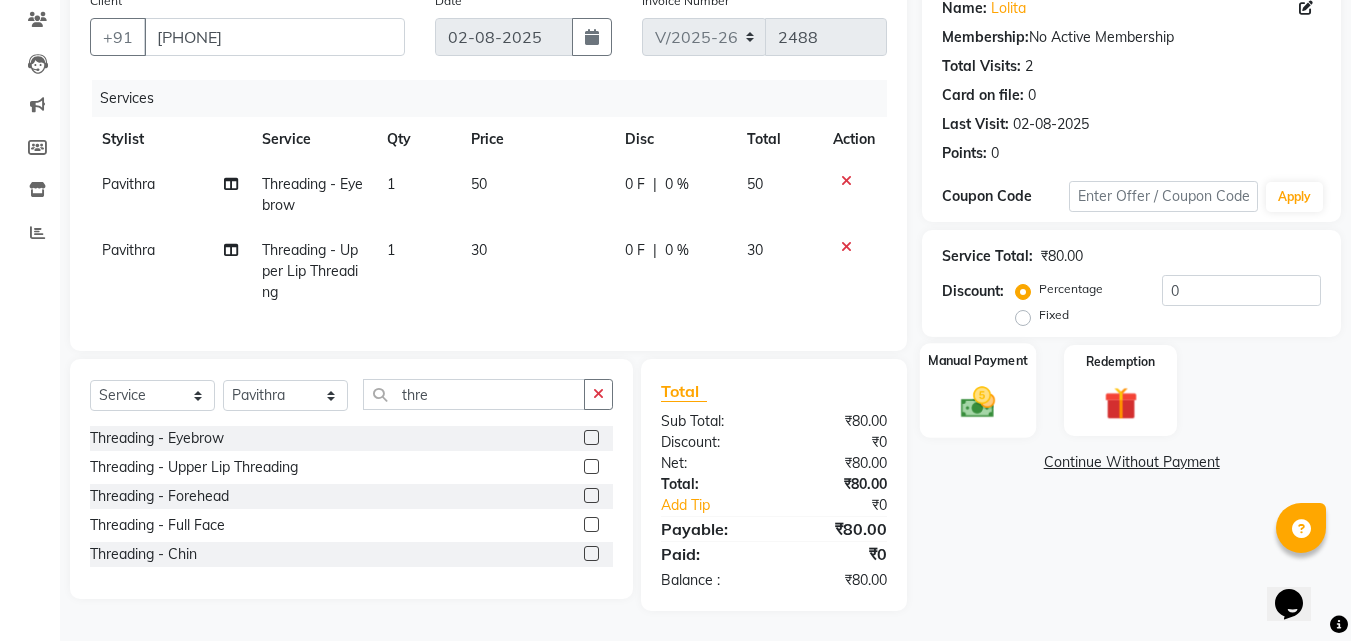 scroll, scrollTop: 83, scrollLeft: 0, axis: vertical 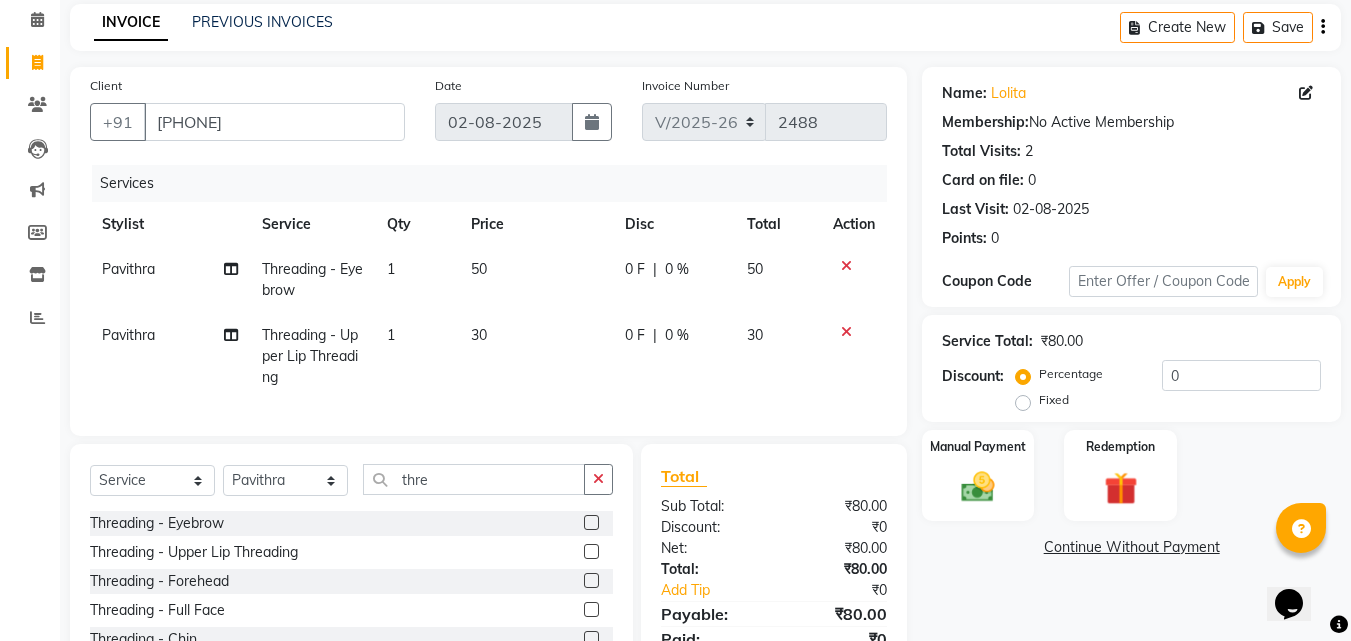 click on "Manual Payment Redemption" 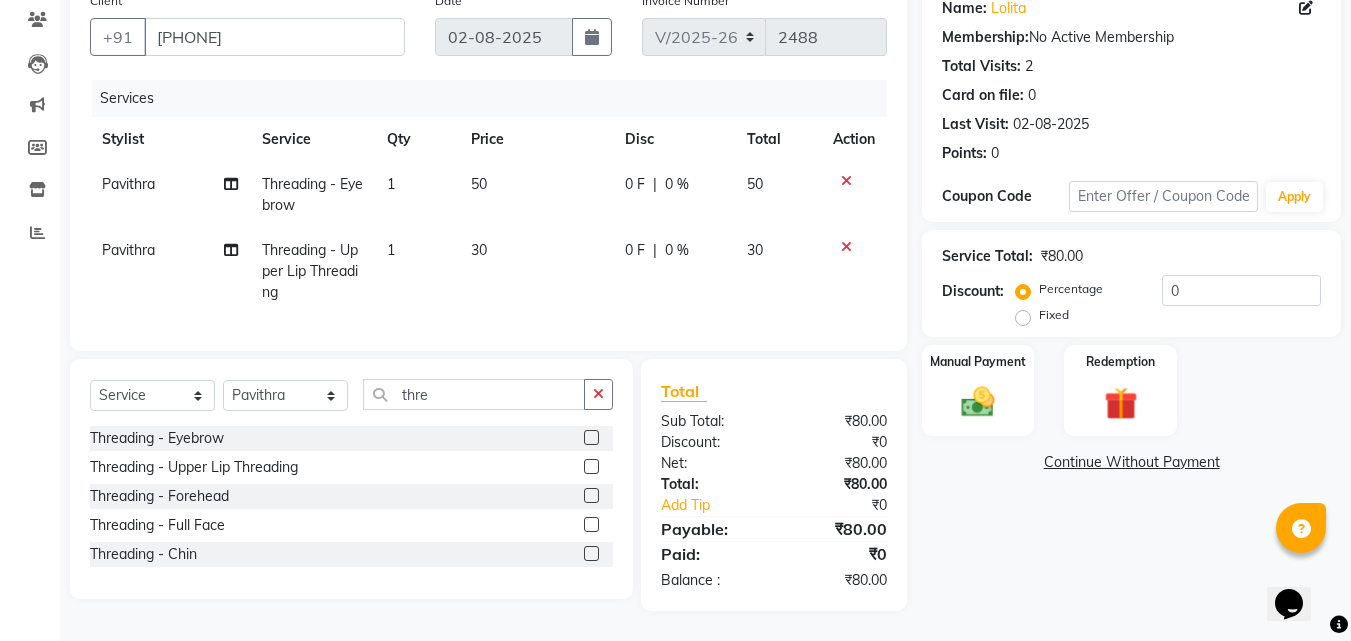 scroll, scrollTop: 183, scrollLeft: 0, axis: vertical 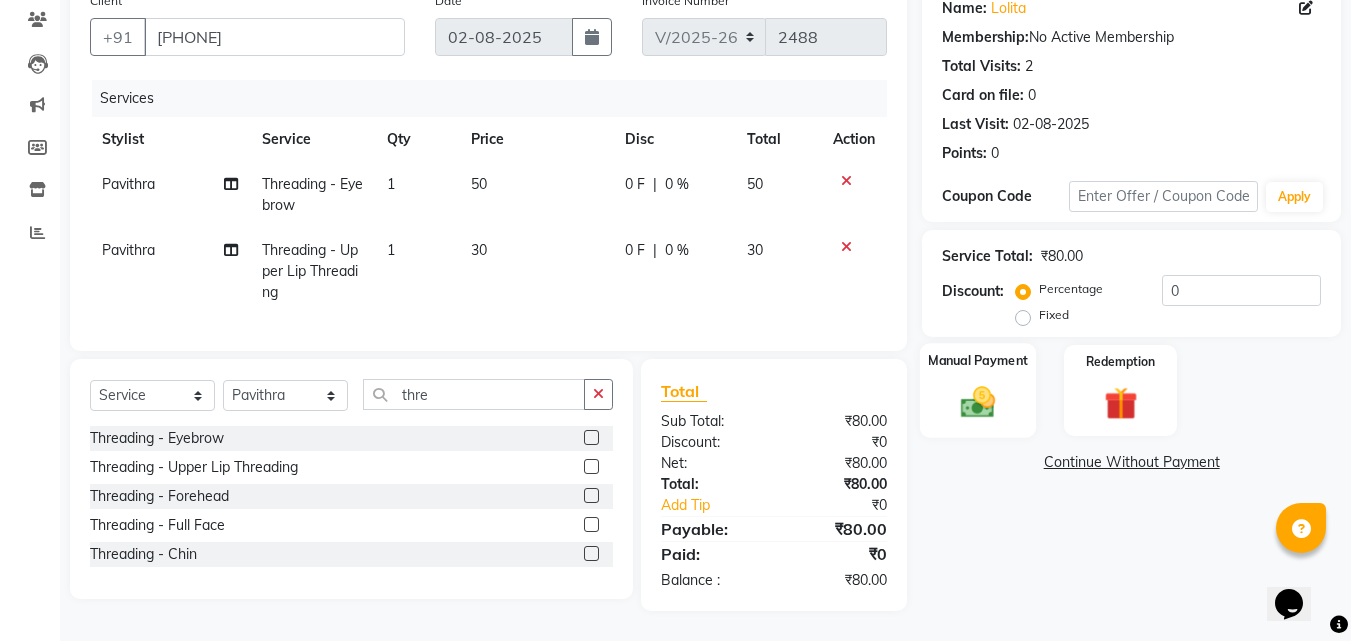 click 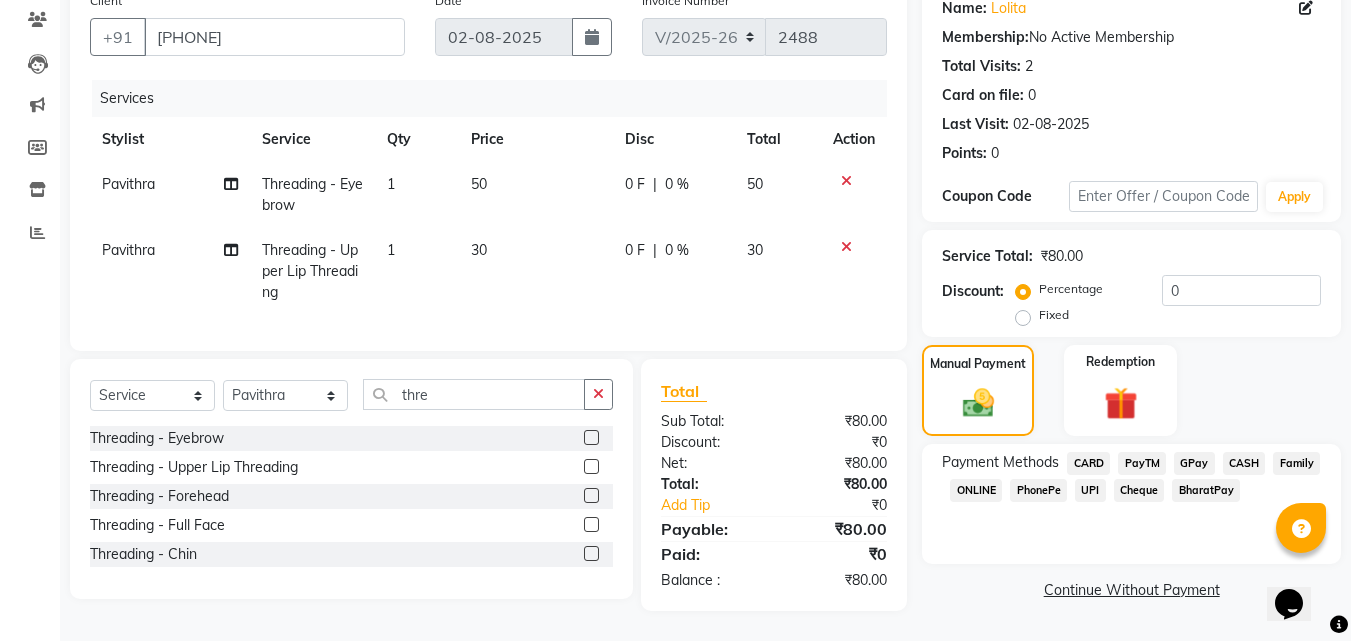 click on "PayTM" 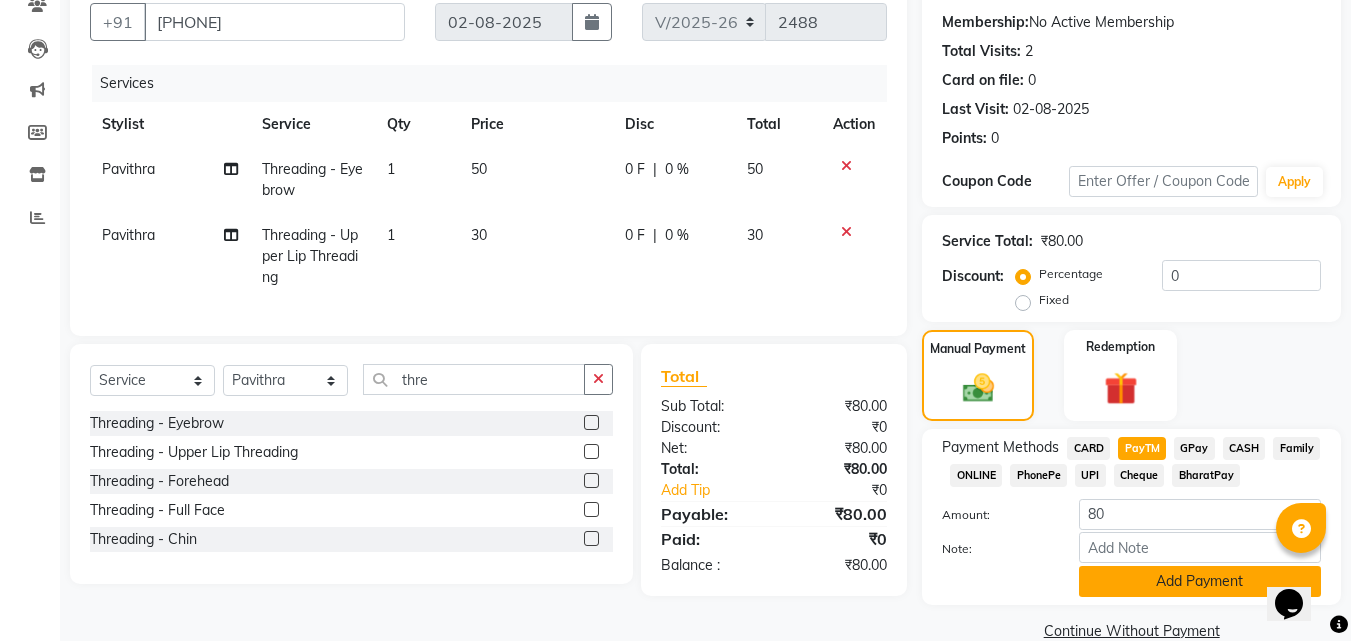 click on "Add Payment" 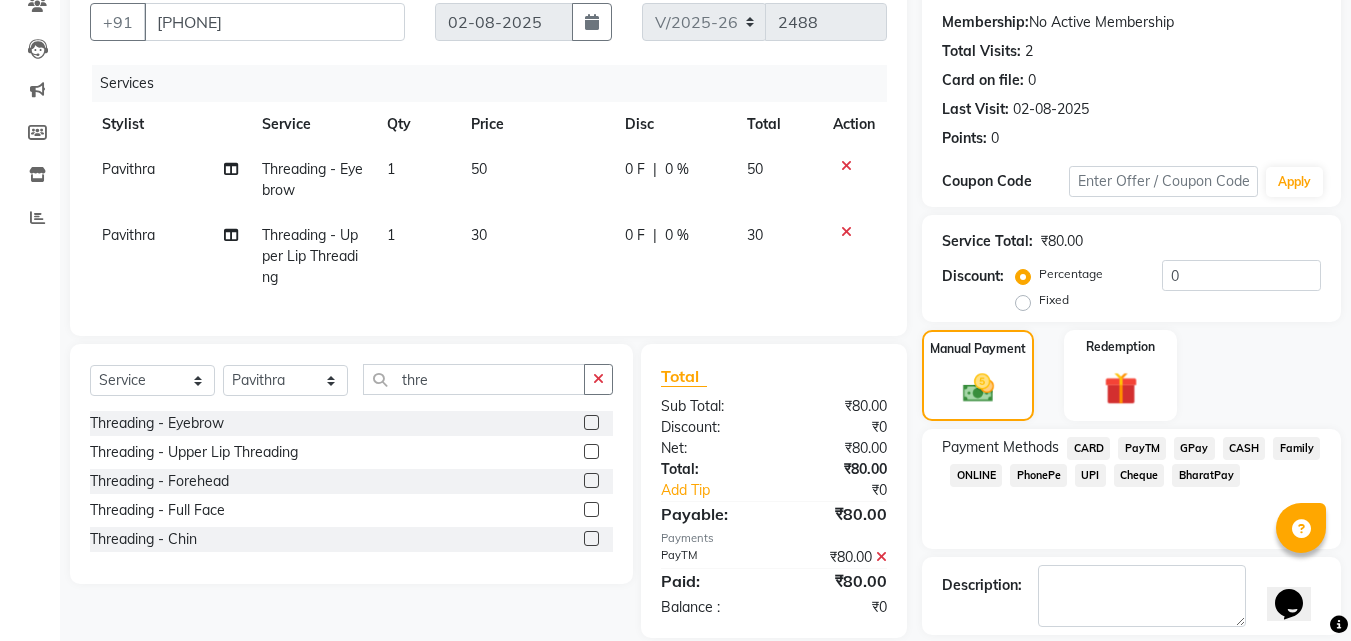 scroll, scrollTop: 275, scrollLeft: 0, axis: vertical 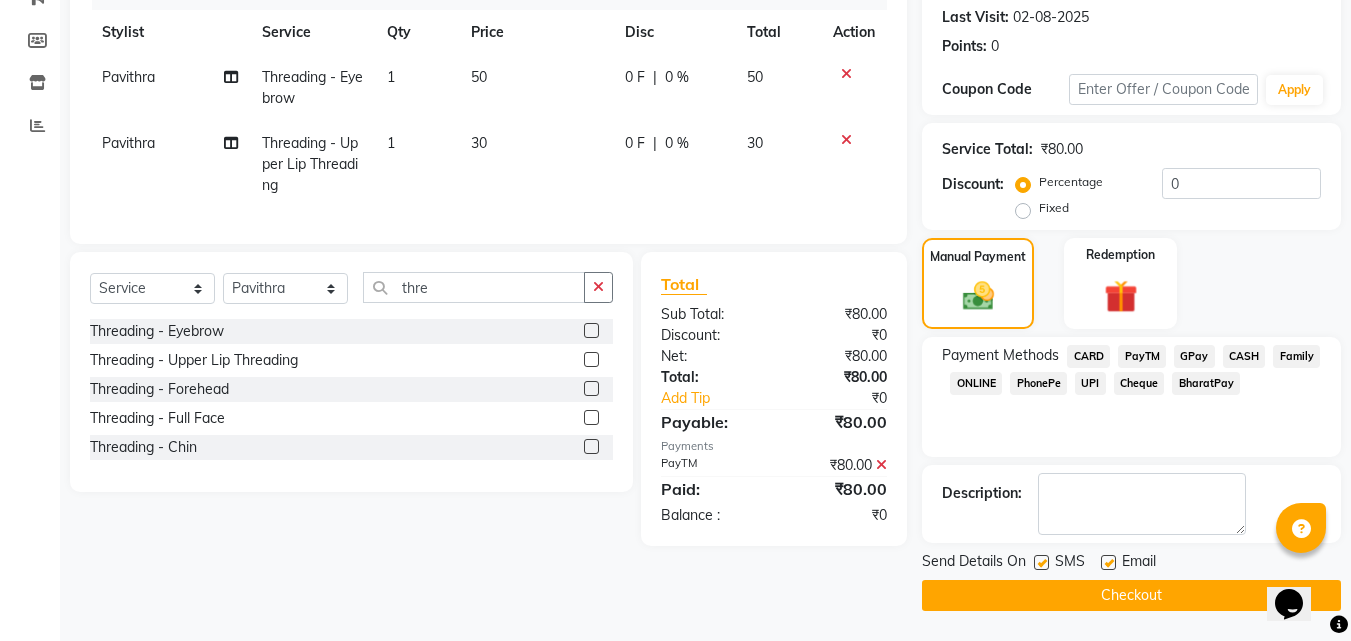 click on "Checkout" 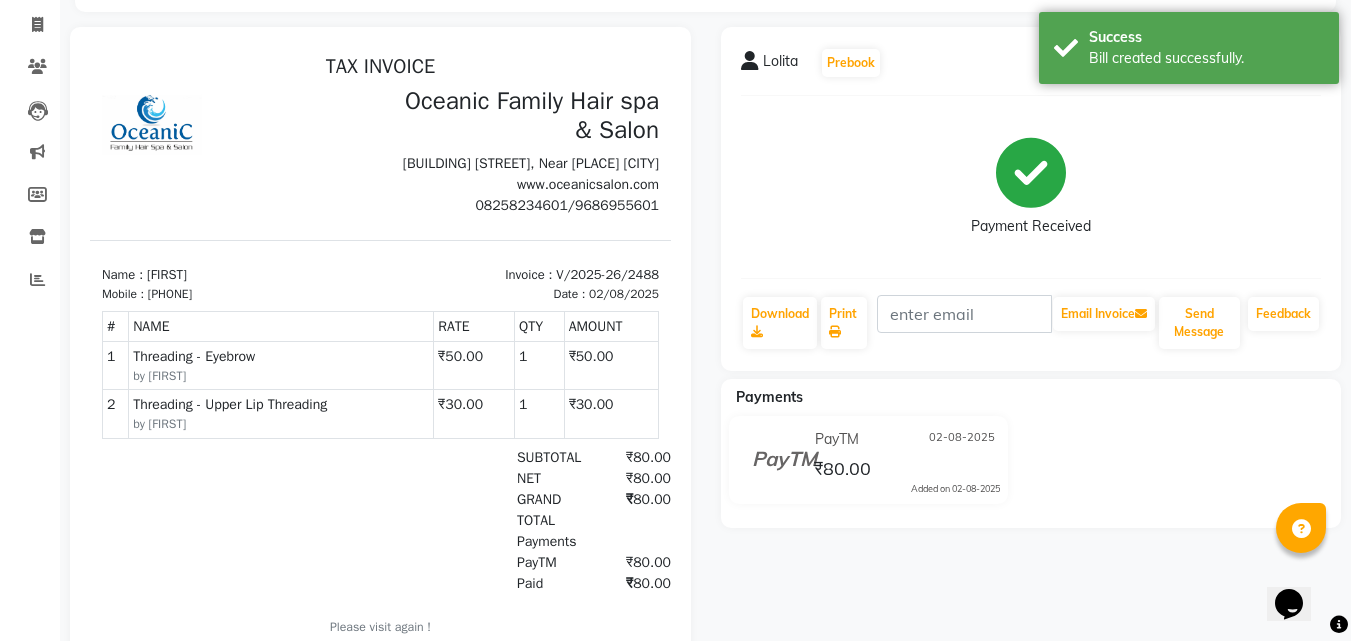 scroll, scrollTop: 126, scrollLeft: 0, axis: vertical 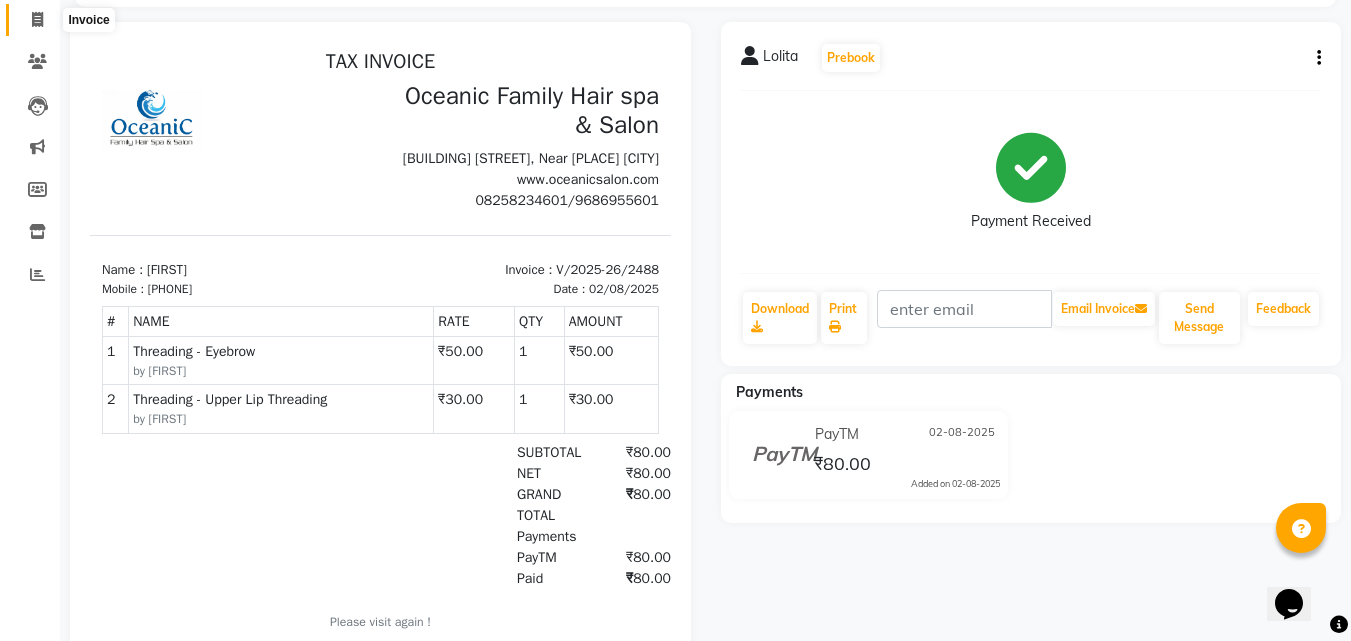 click 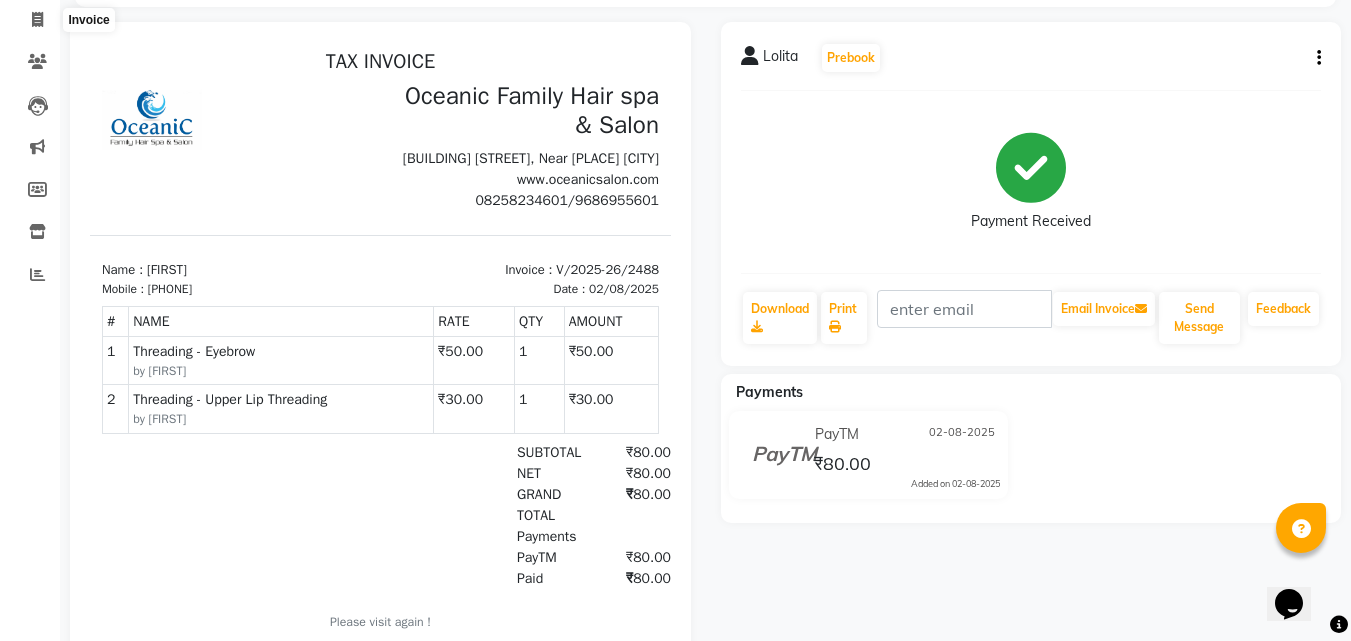 scroll, scrollTop: 0, scrollLeft: 0, axis: both 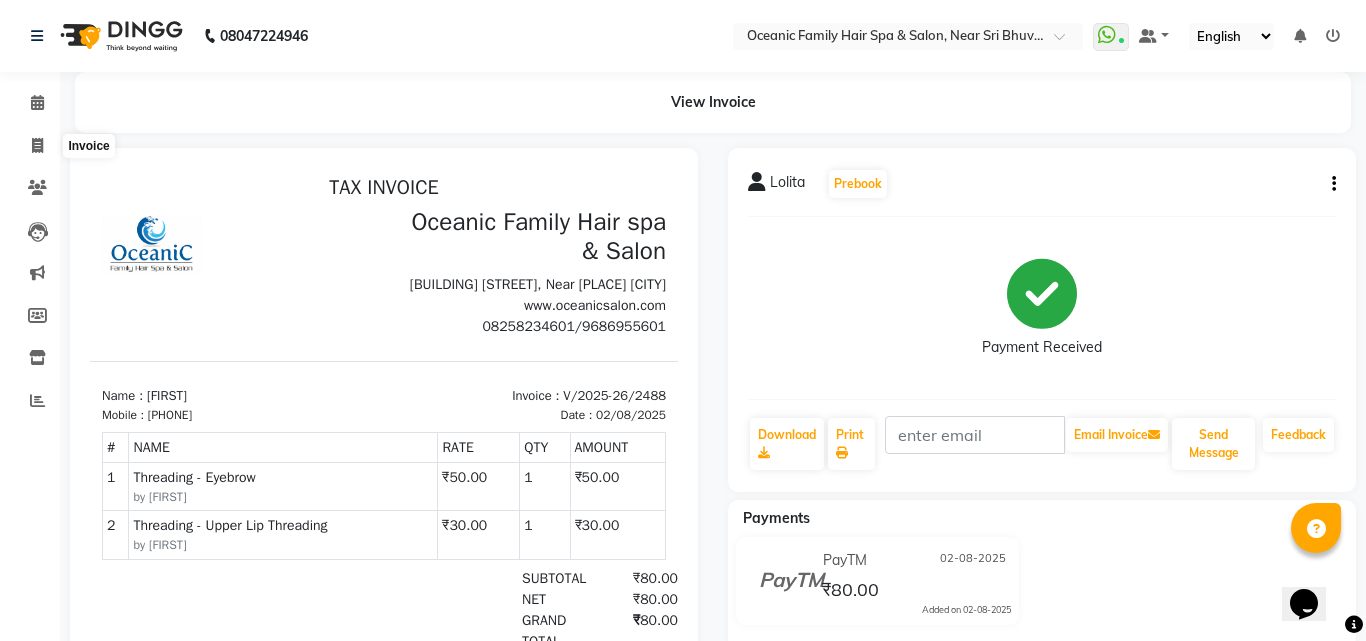 select on "service" 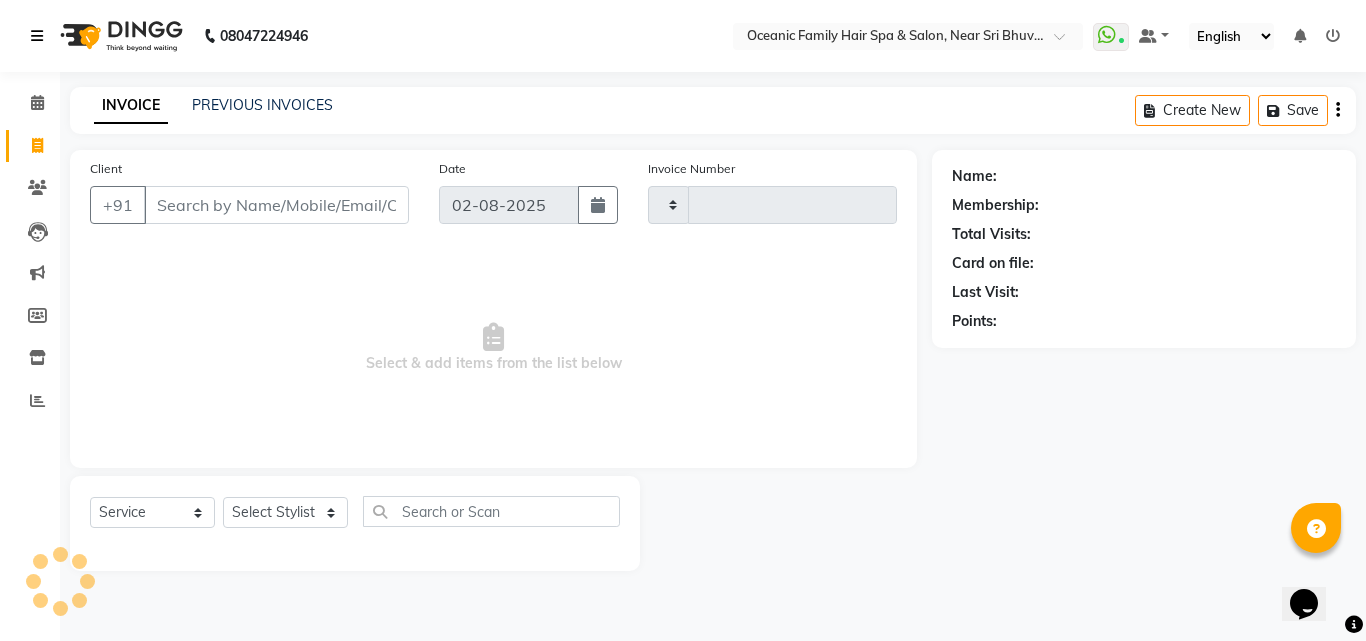 type on "2489" 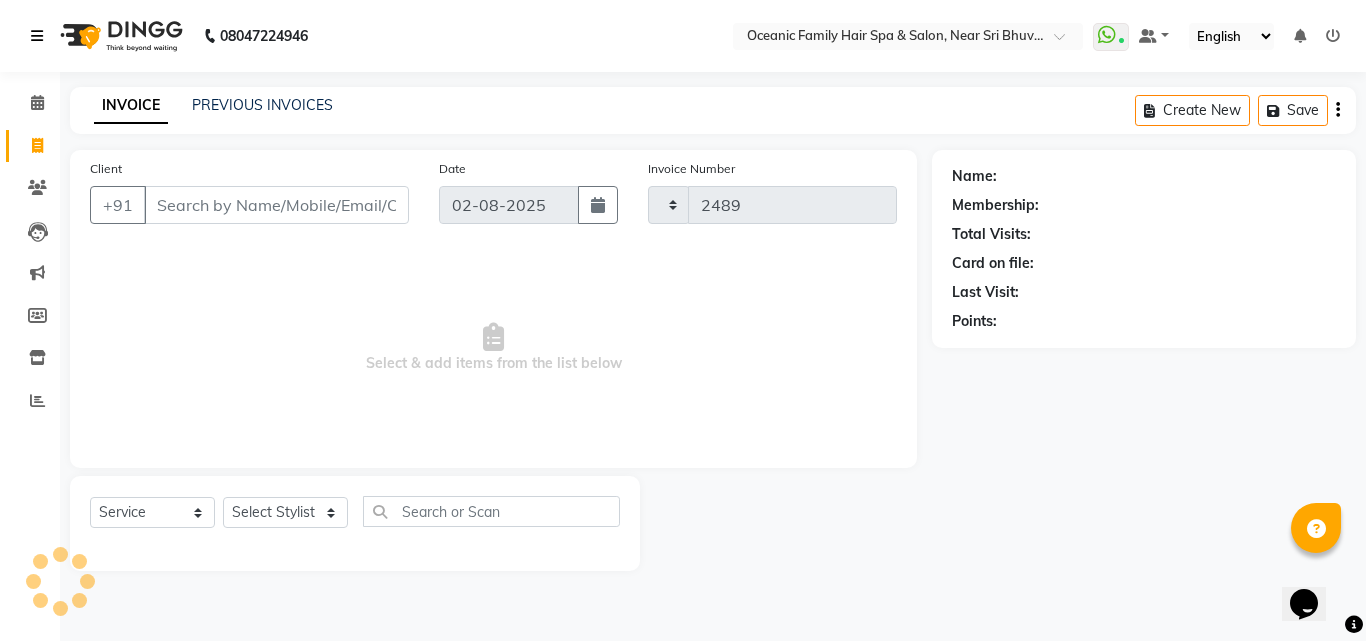 select on "4366" 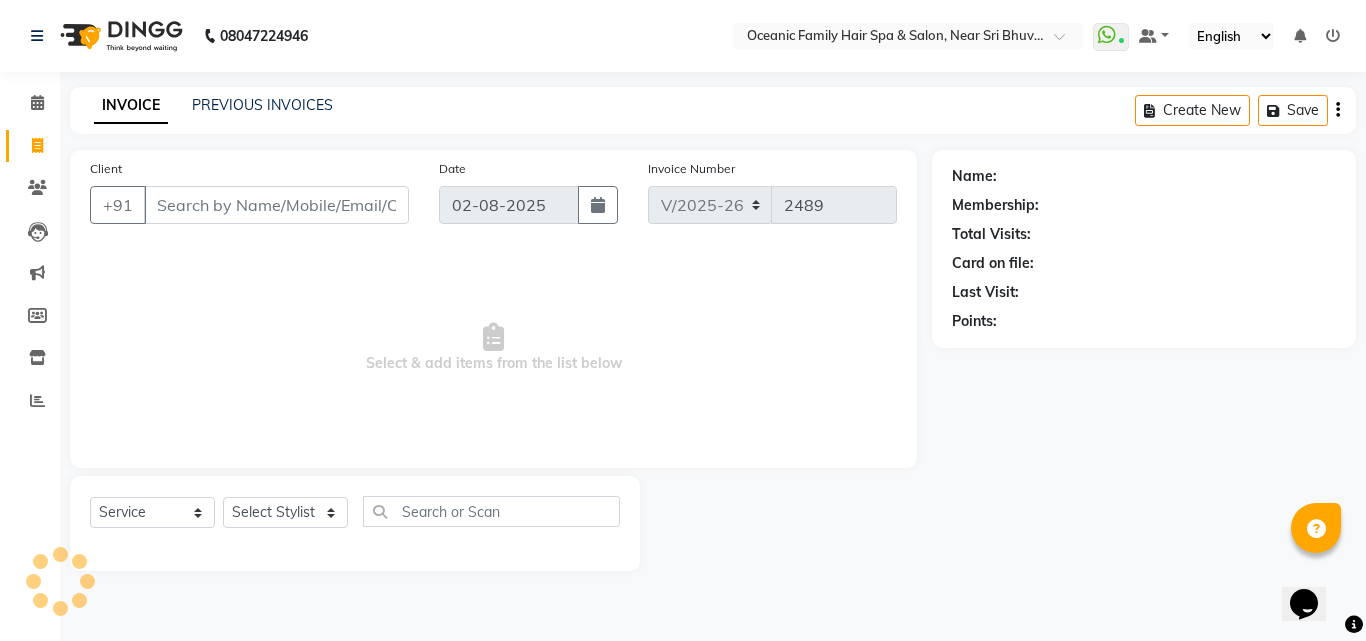 click on "PREVIOUS INVOICES" 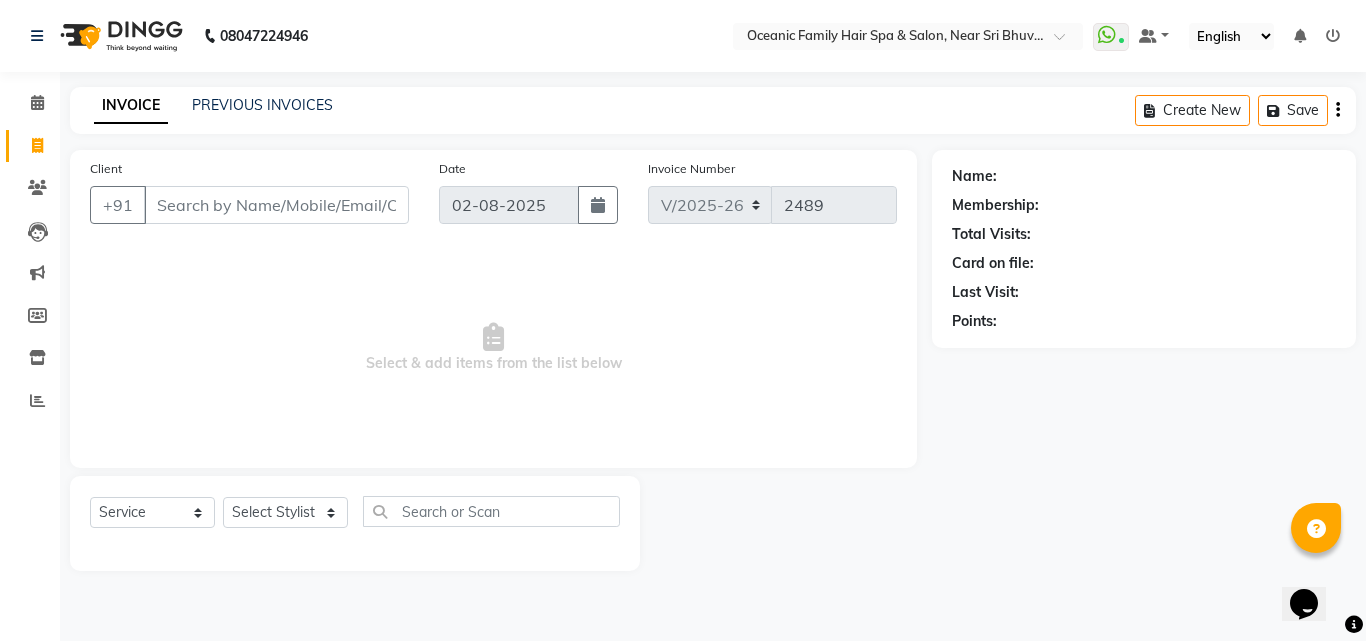 click on "INVOICE PREVIOUS INVOICES Create New   Save" 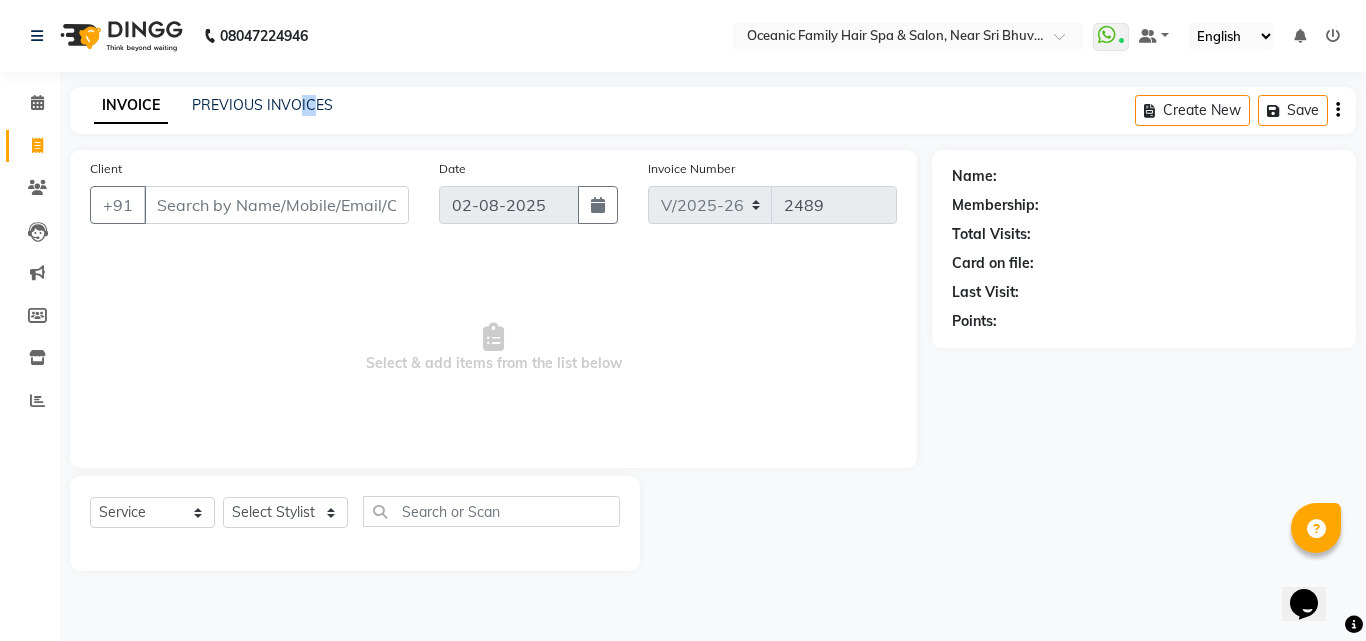 click on "INVOICE PREVIOUS INVOICES Create New   Save" 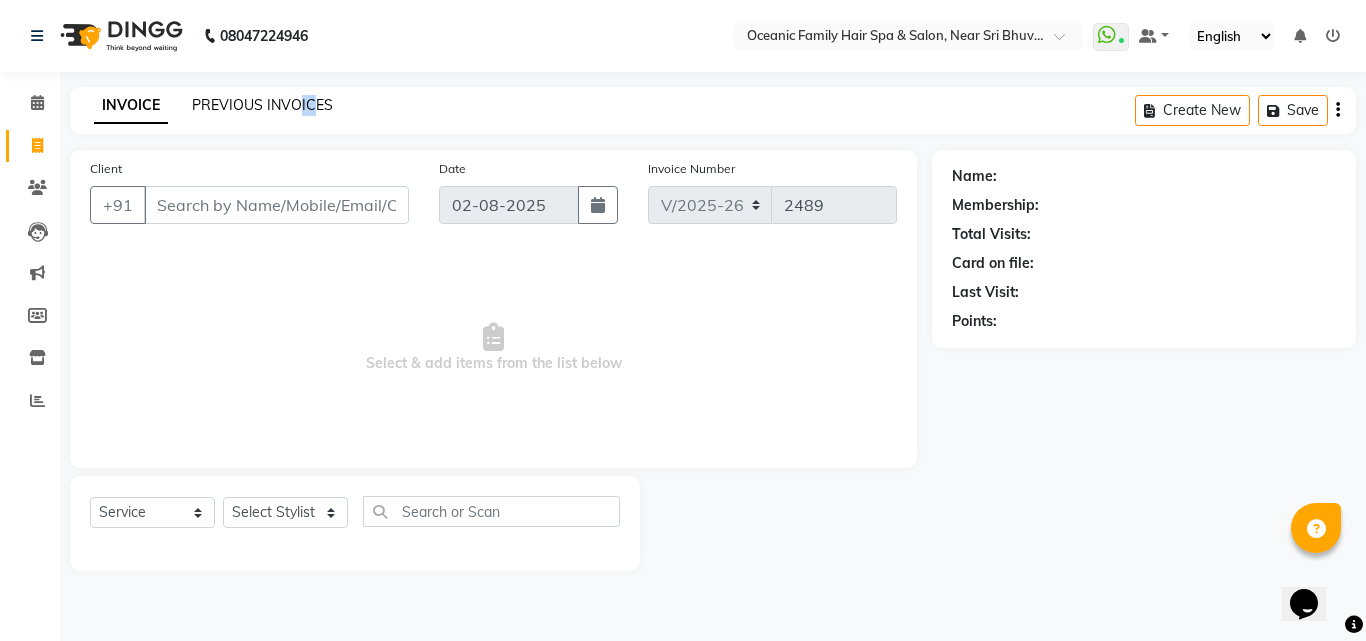 click on "PREVIOUS INVOICES" 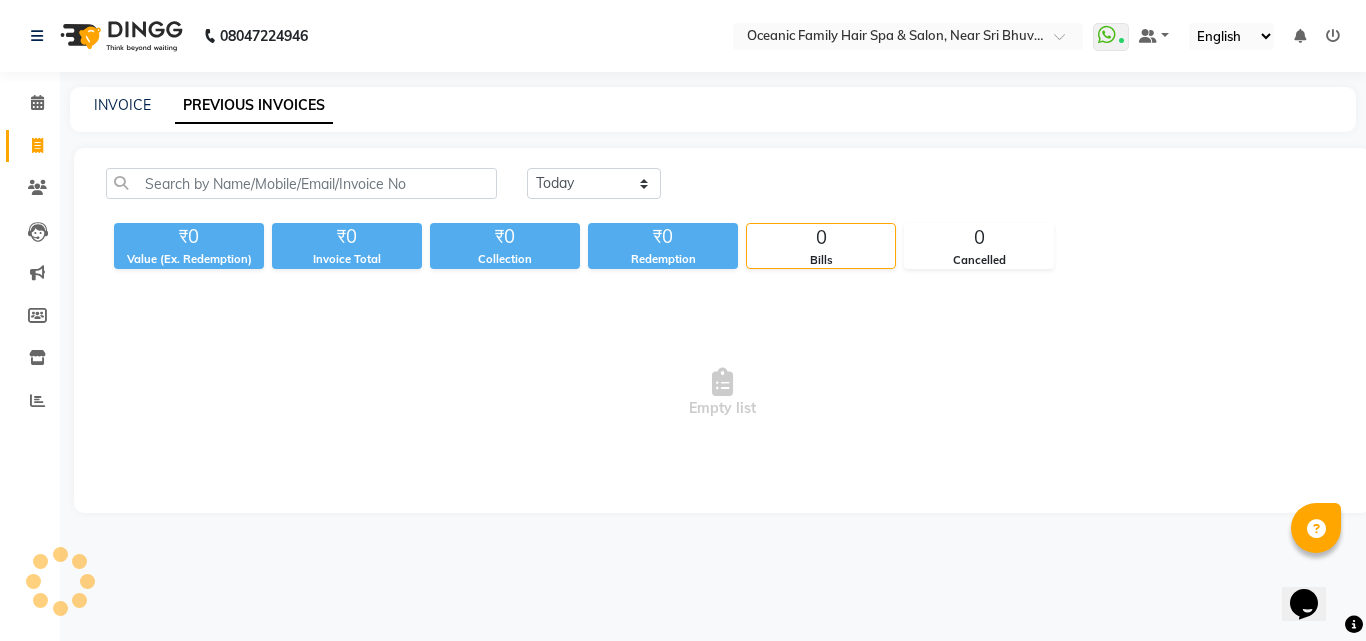 click on "PREVIOUS INVOICES" 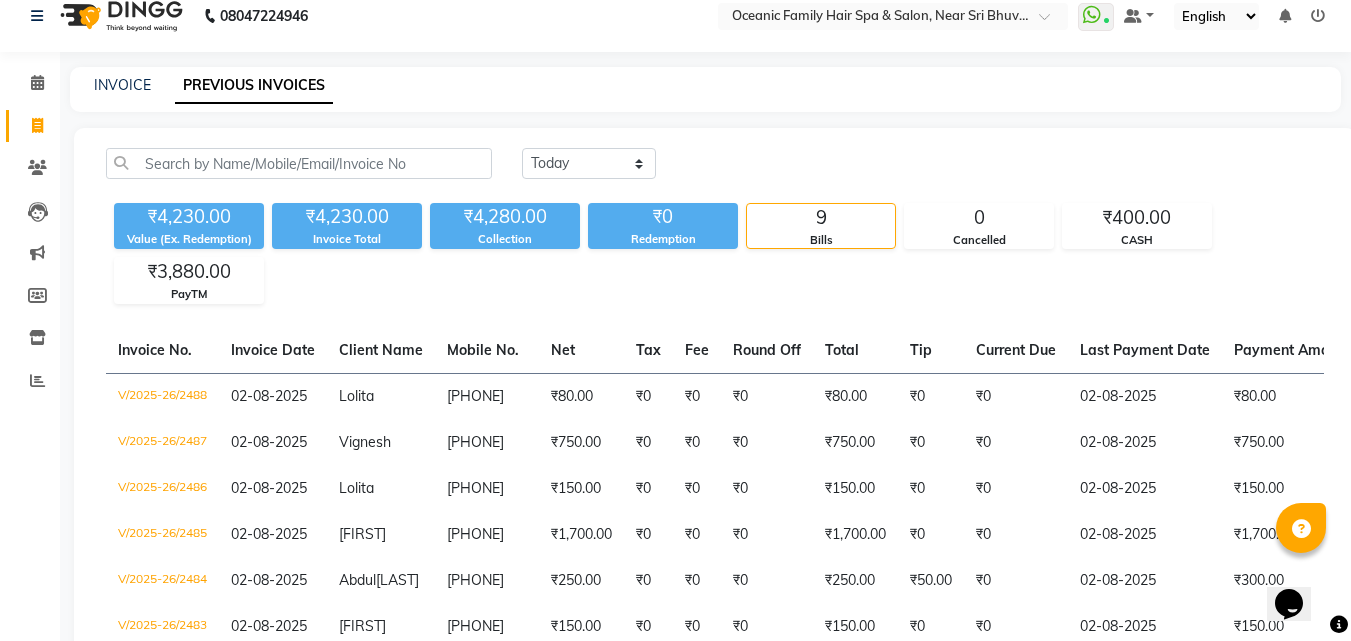 scroll, scrollTop: 0, scrollLeft: 0, axis: both 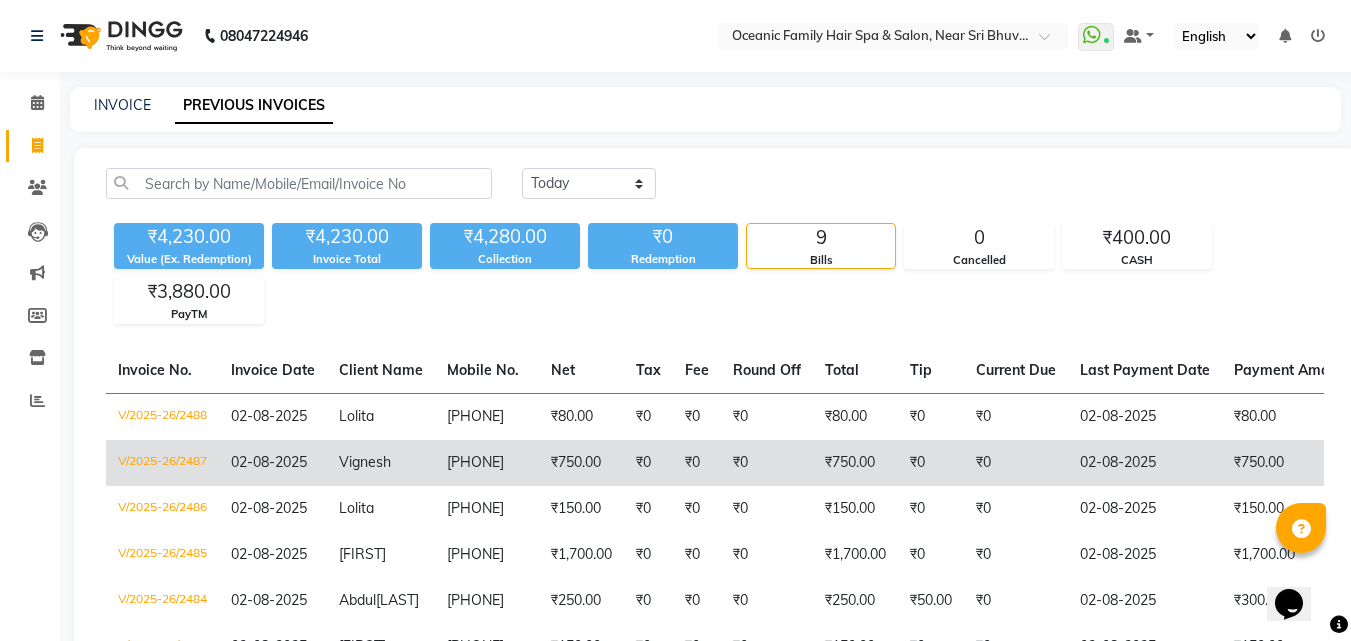 click on "02-08-2025" 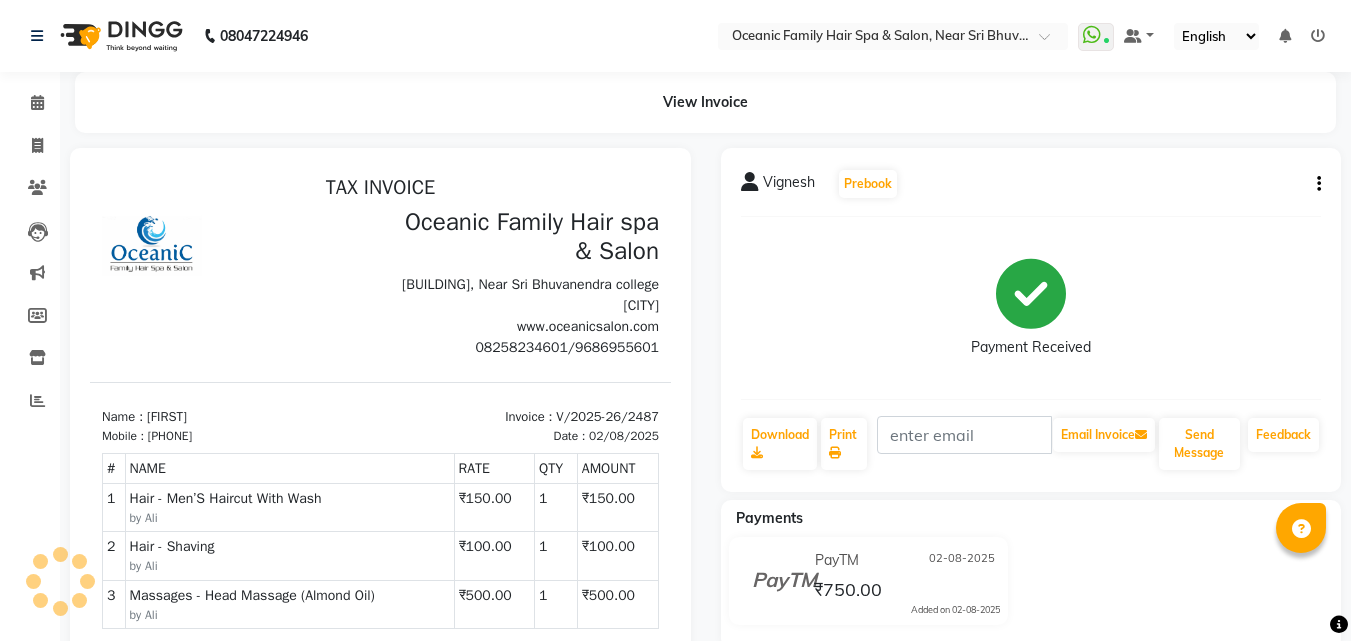 scroll, scrollTop: 0, scrollLeft: 0, axis: both 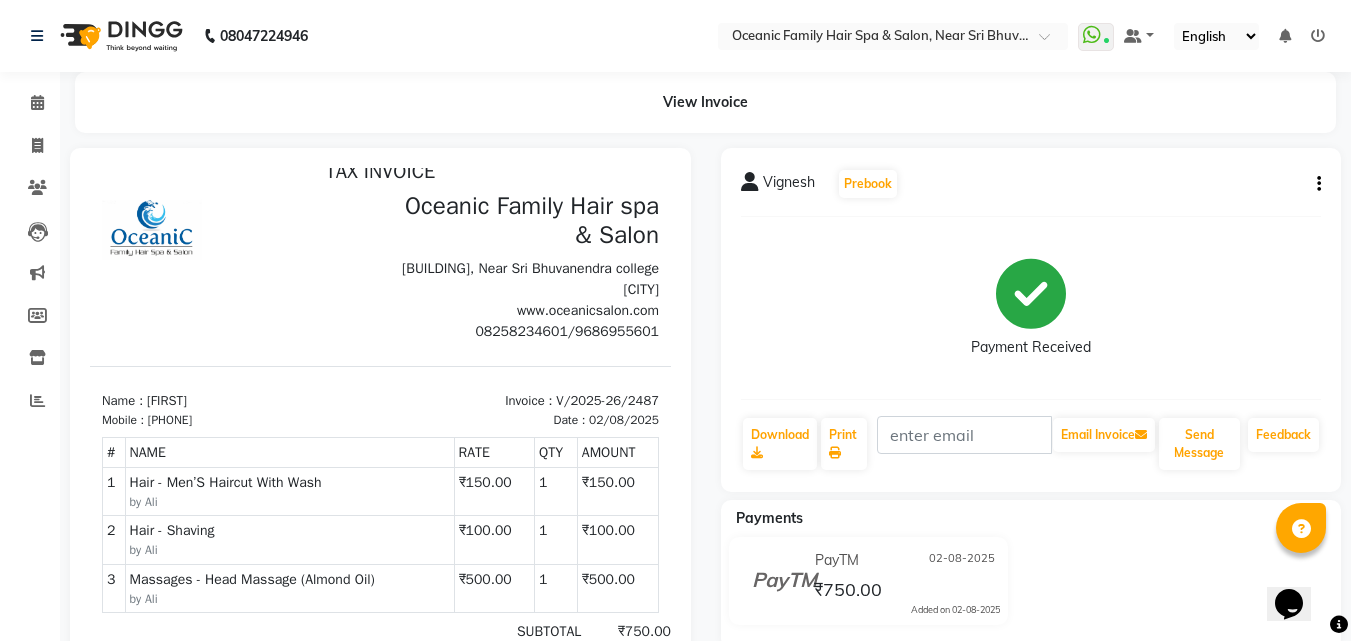 click 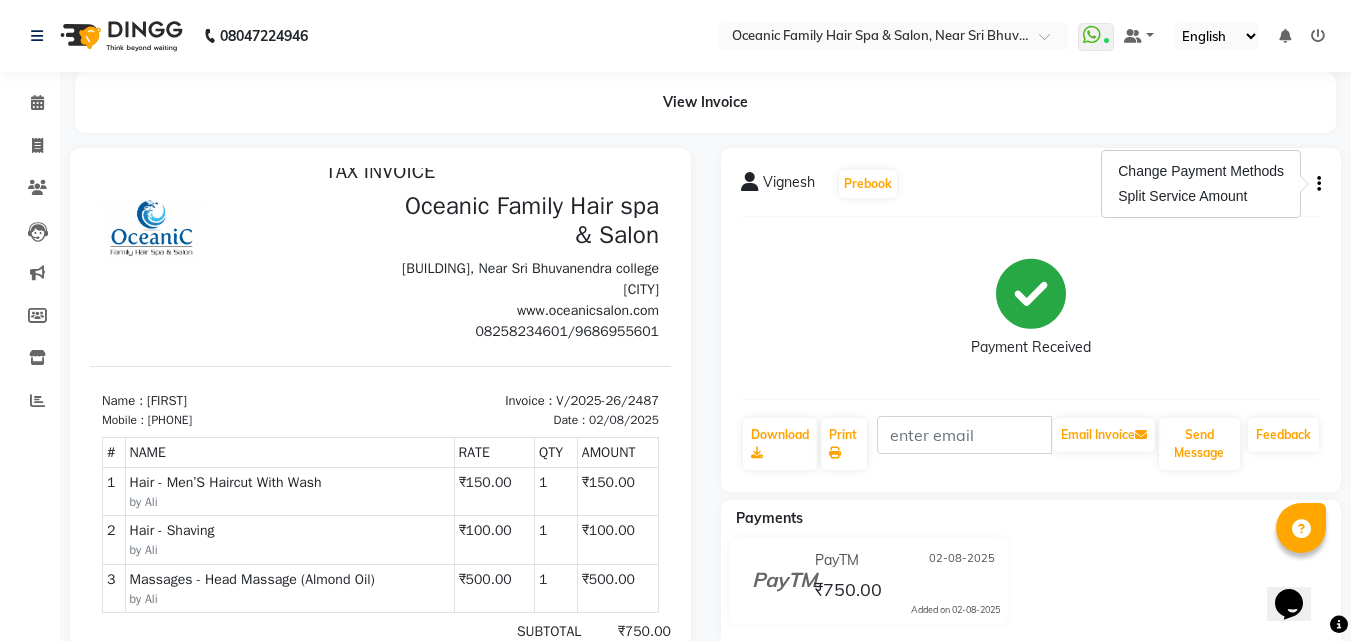 click on "Payment Received" 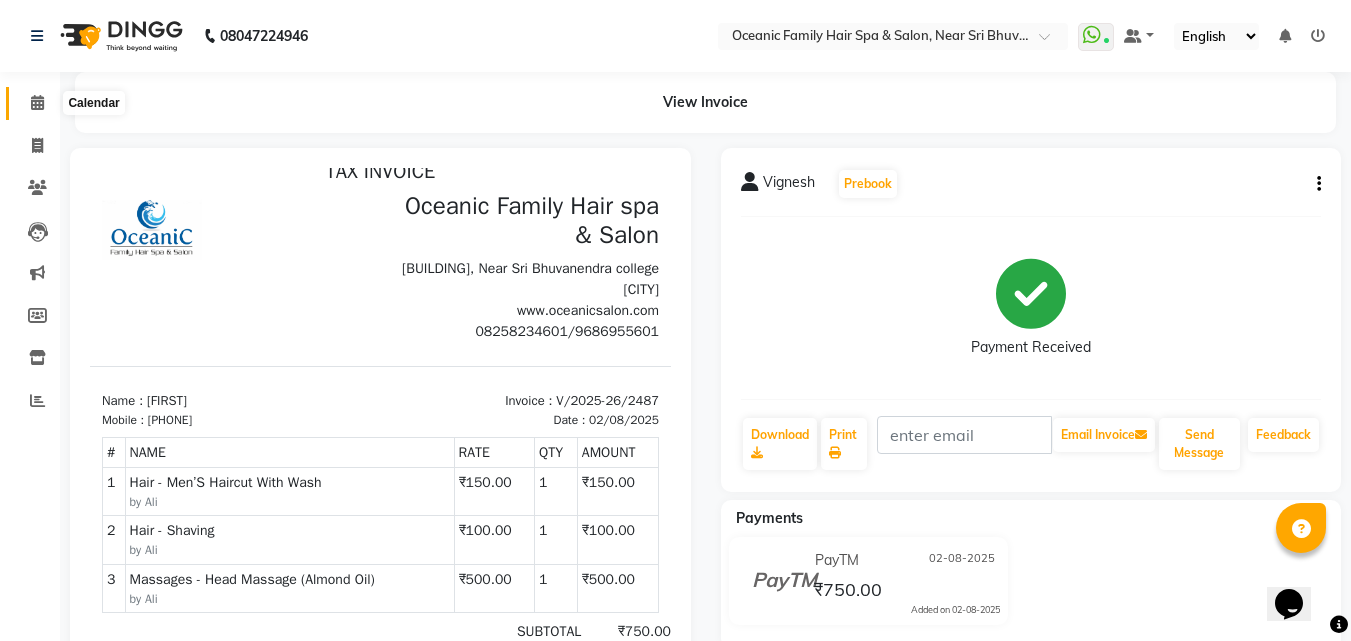click 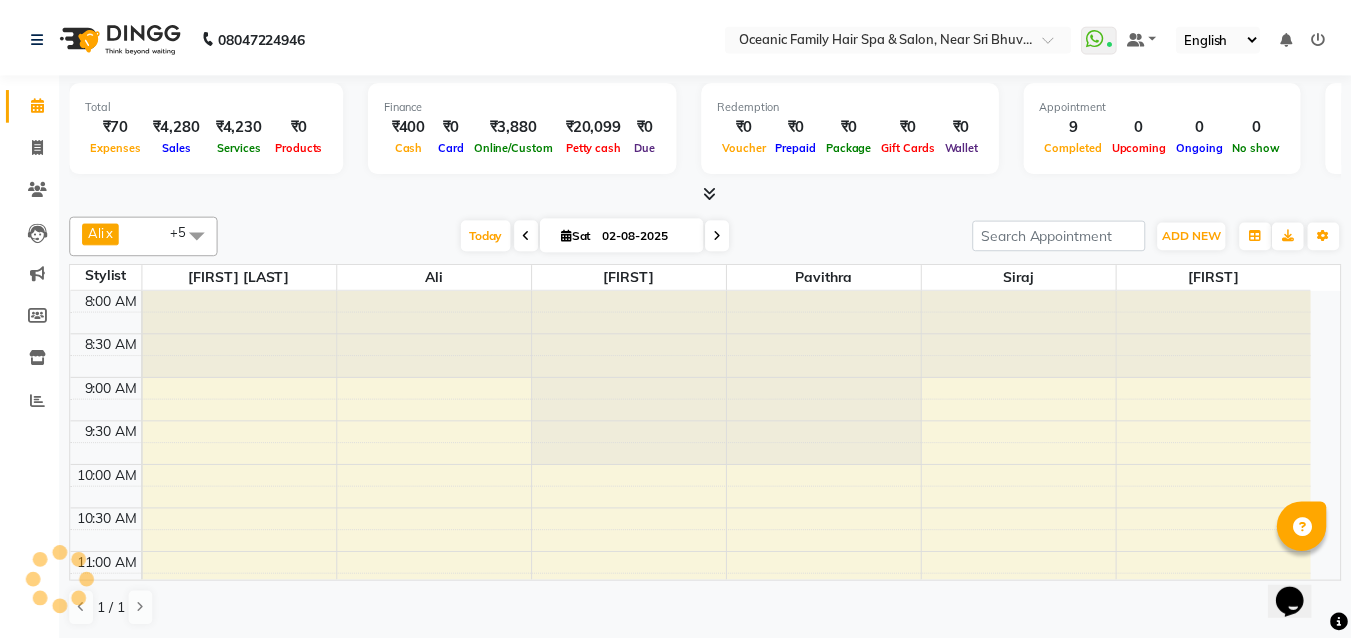 scroll, scrollTop: 0, scrollLeft: 0, axis: both 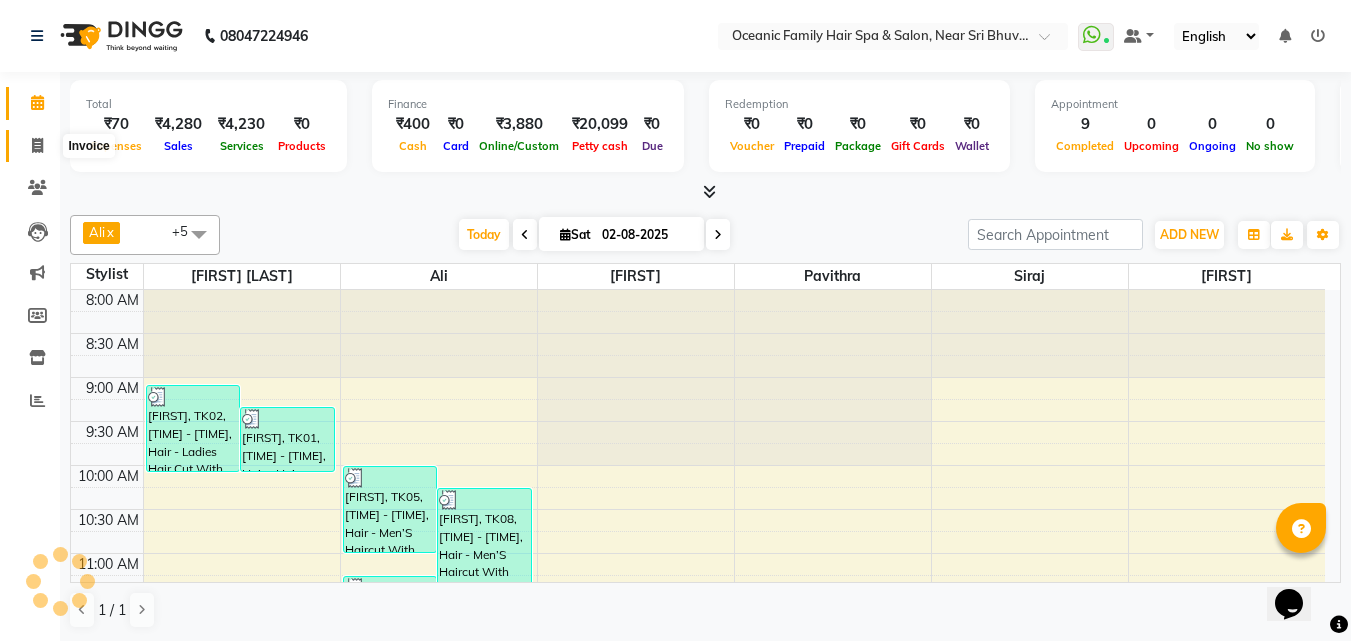 click 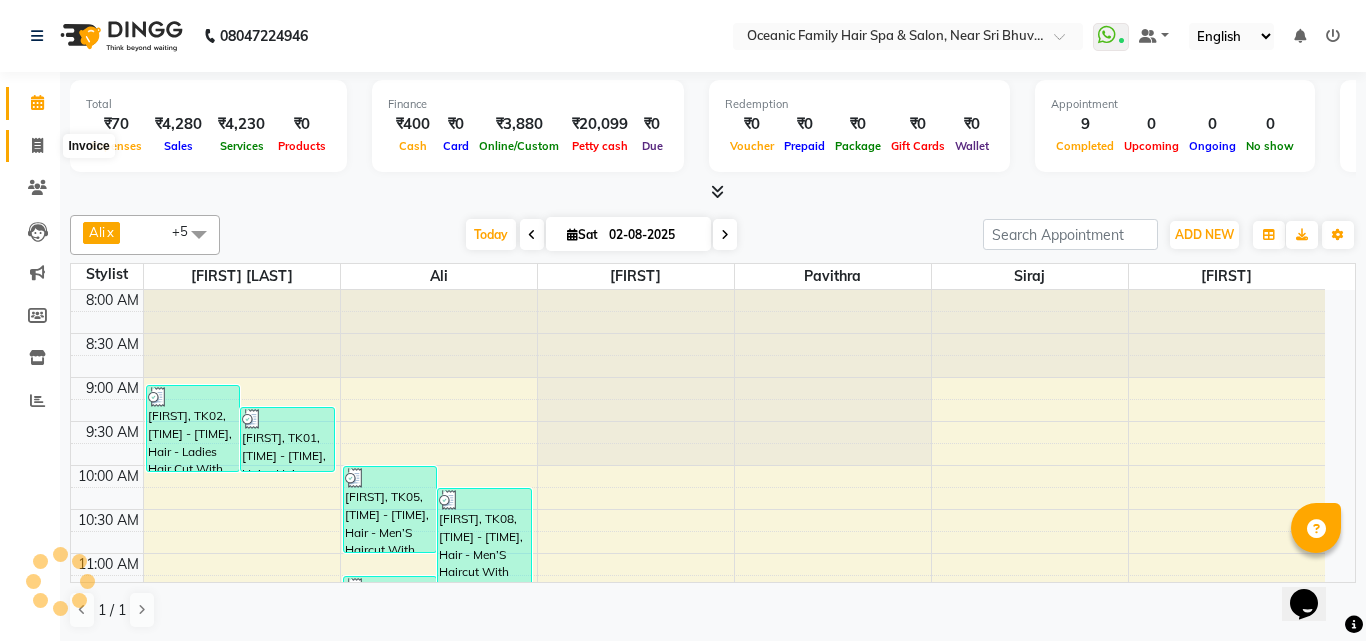 select on "service" 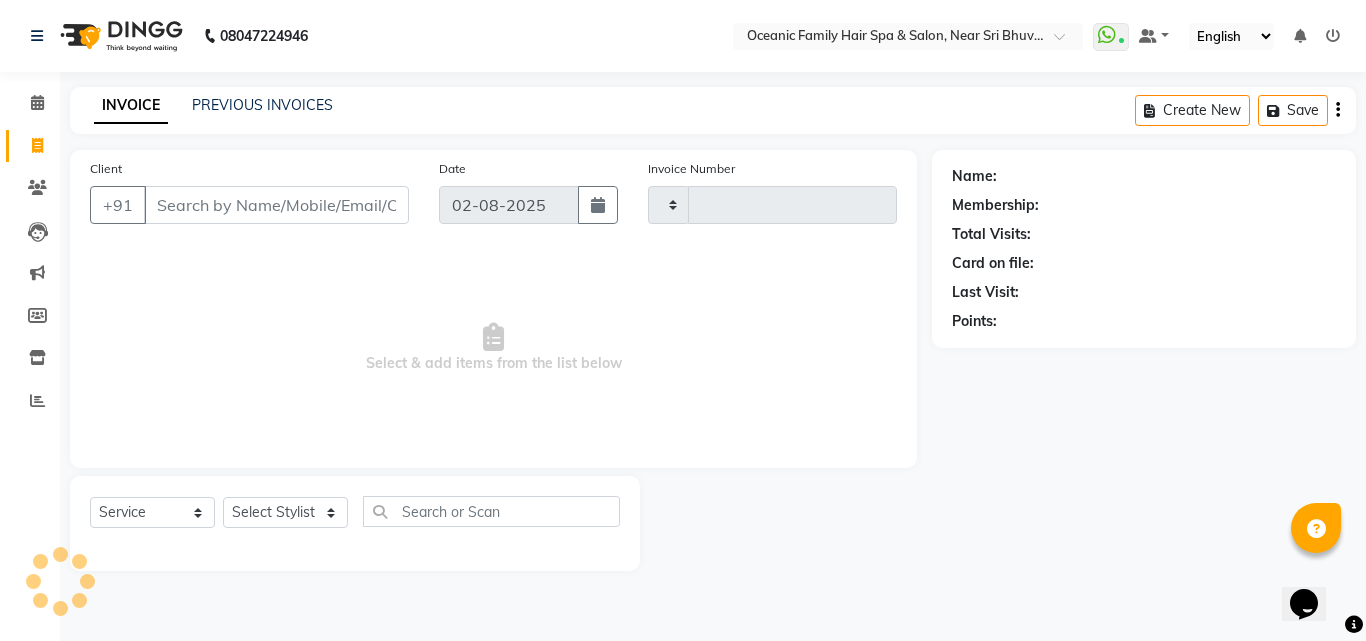 type on "2489" 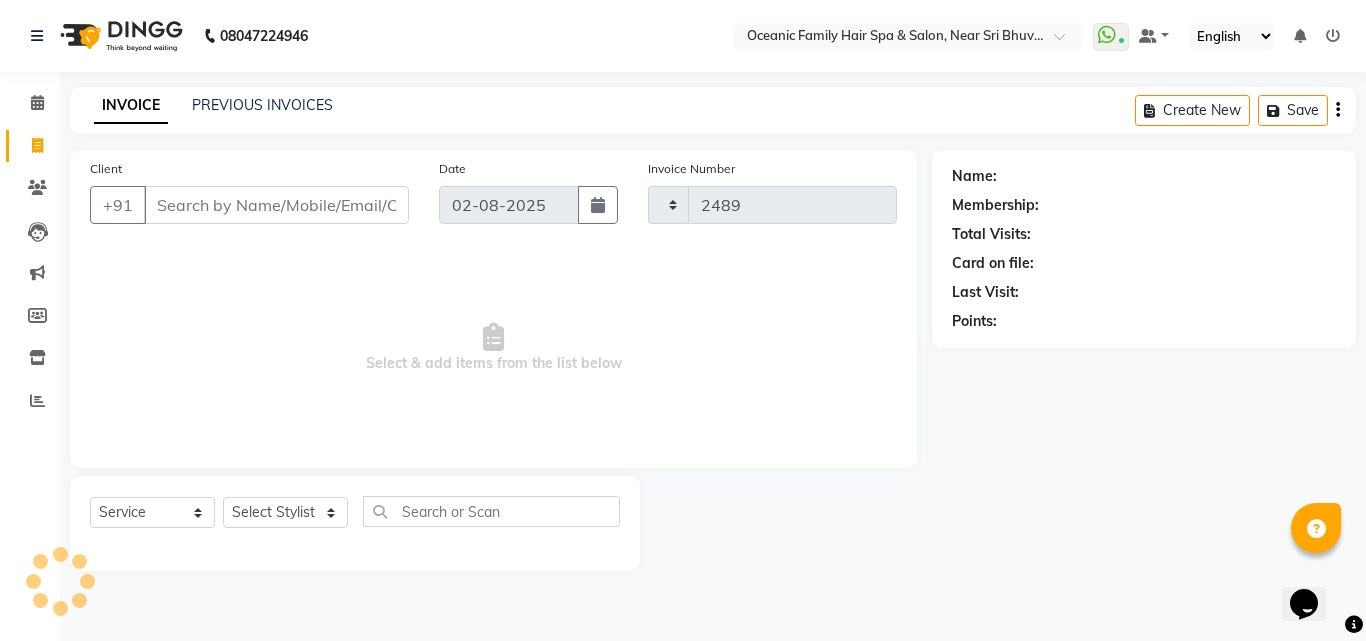 select on "4366" 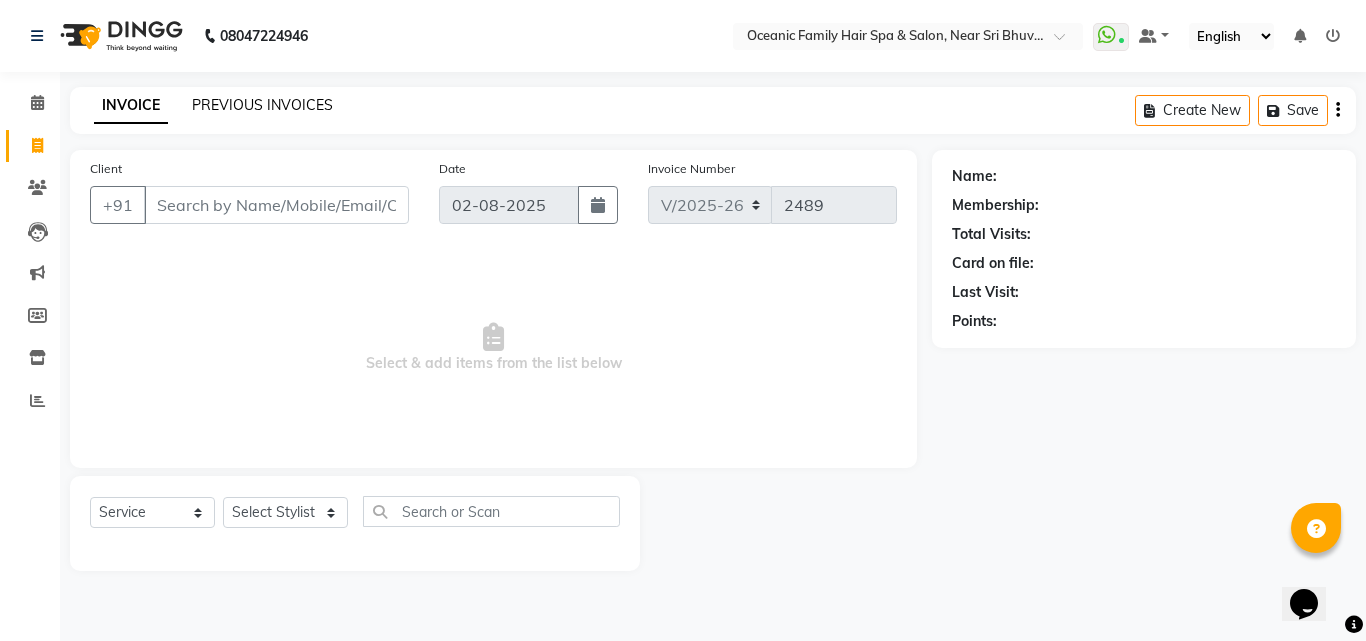 click on "PREVIOUS INVOICES" 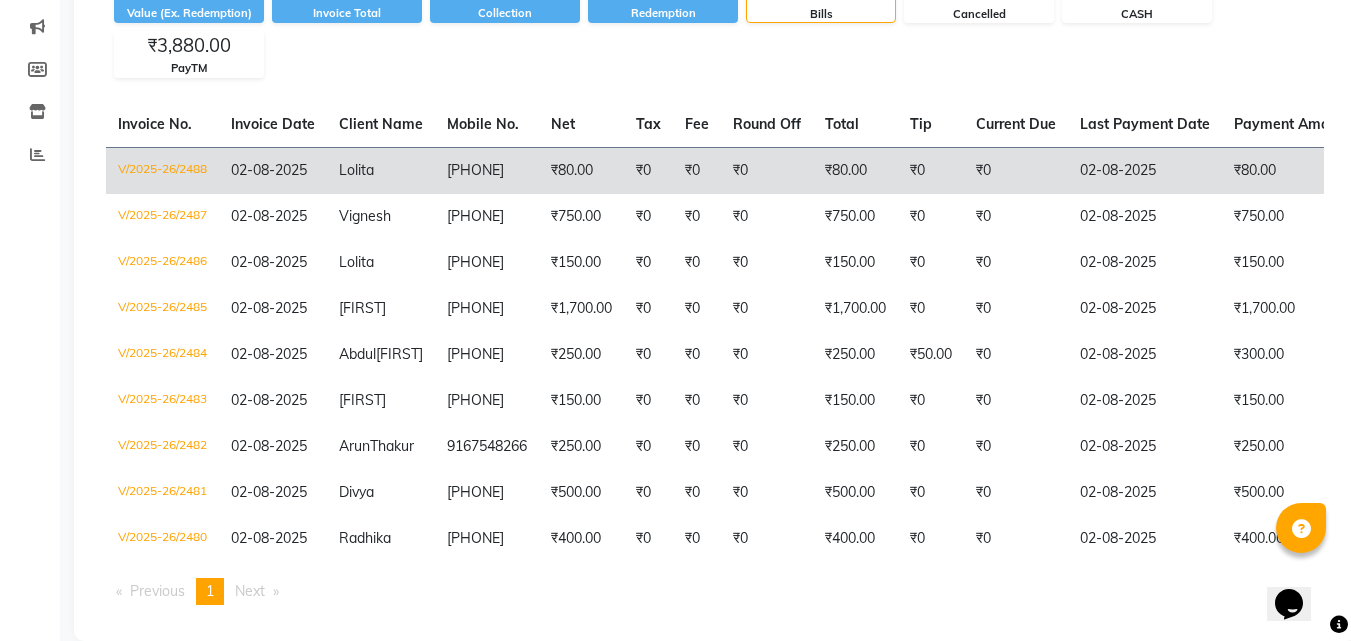scroll, scrollTop: 211, scrollLeft: 0, axis: vertical 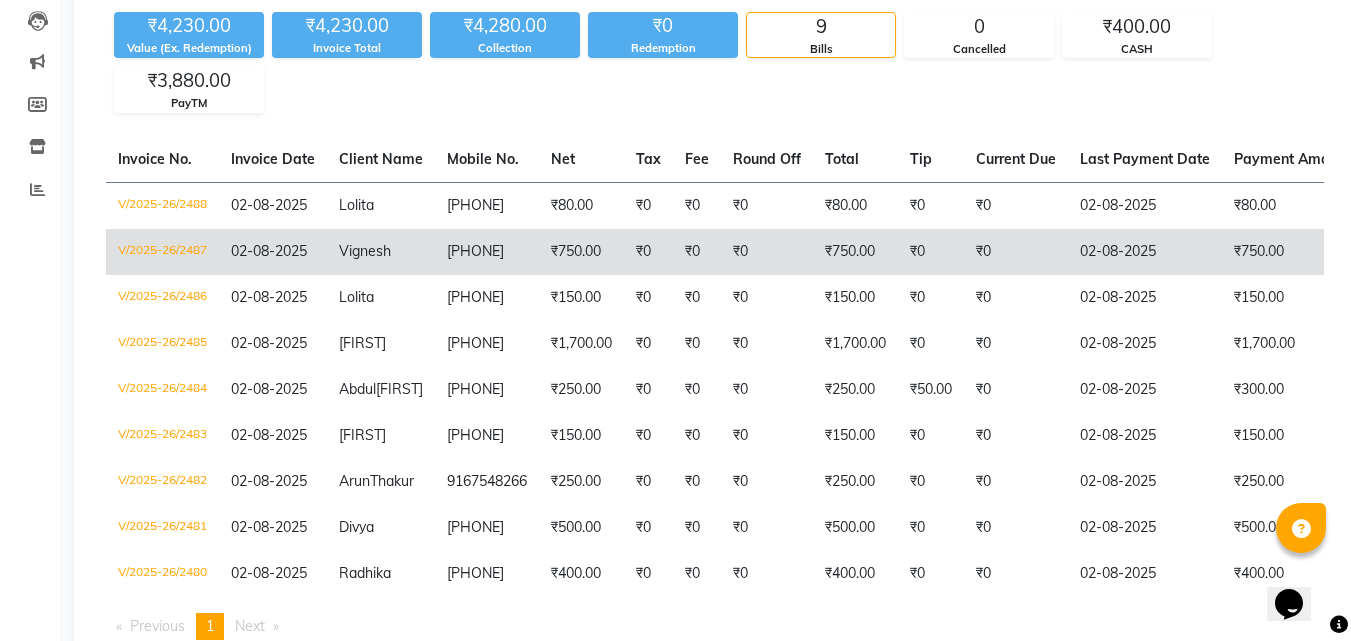 click on "₹750.00" 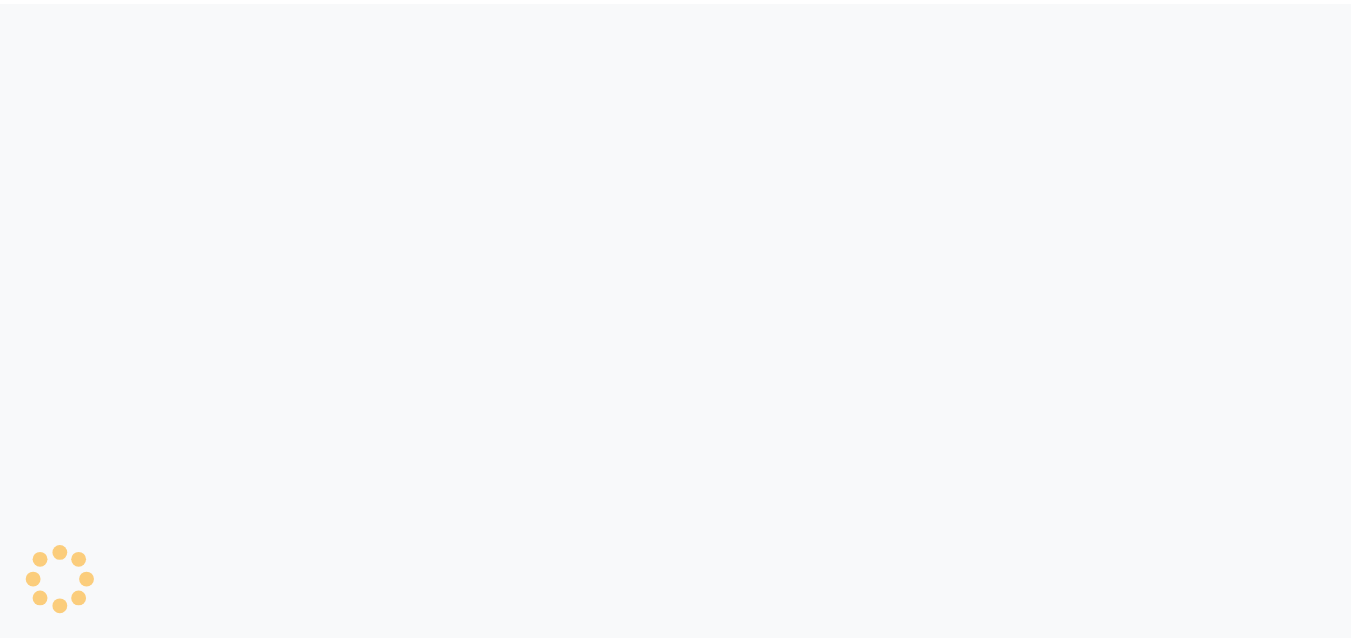 scroll, scrollTop: 0, scrollLeft: 0, axis: both 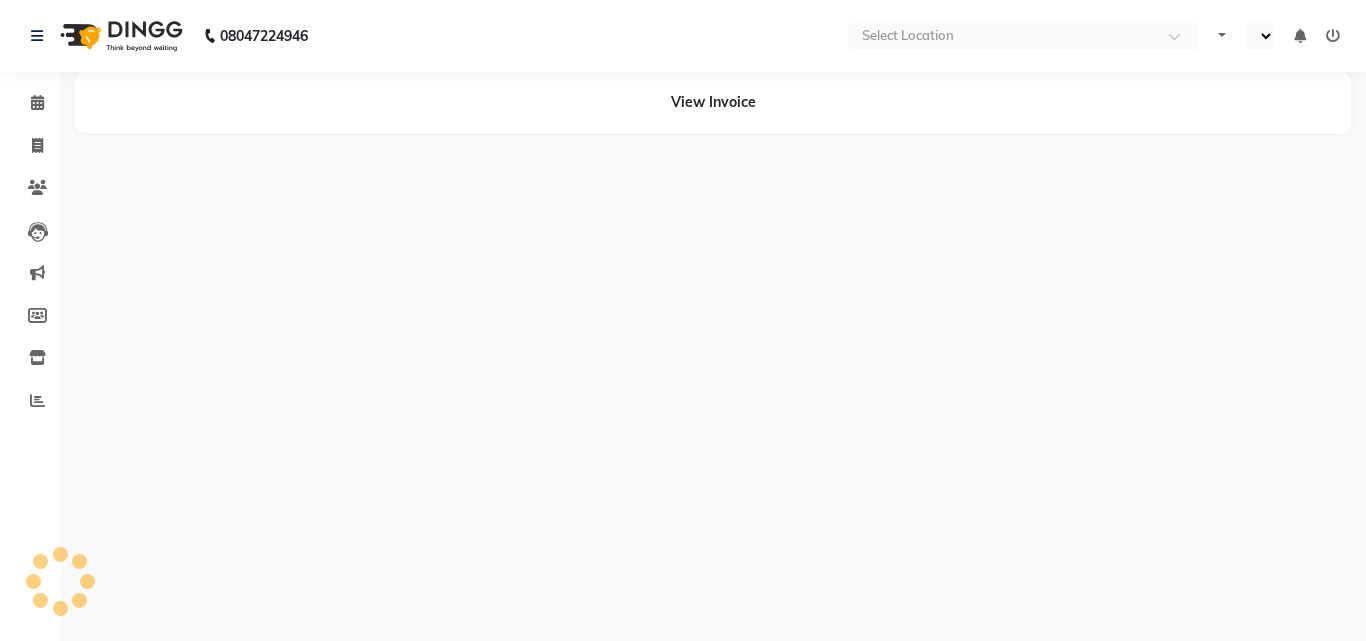 select on "en" 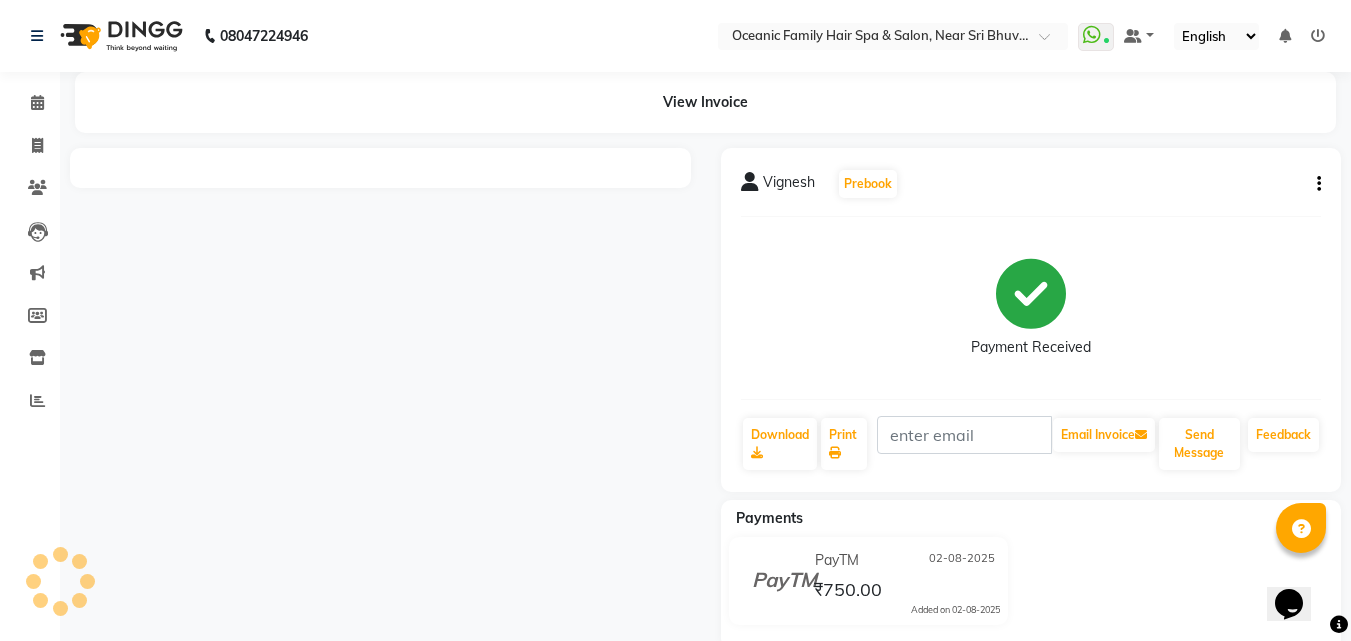scroll, scrollTop: 0, scrollLeft: 0, axis: both 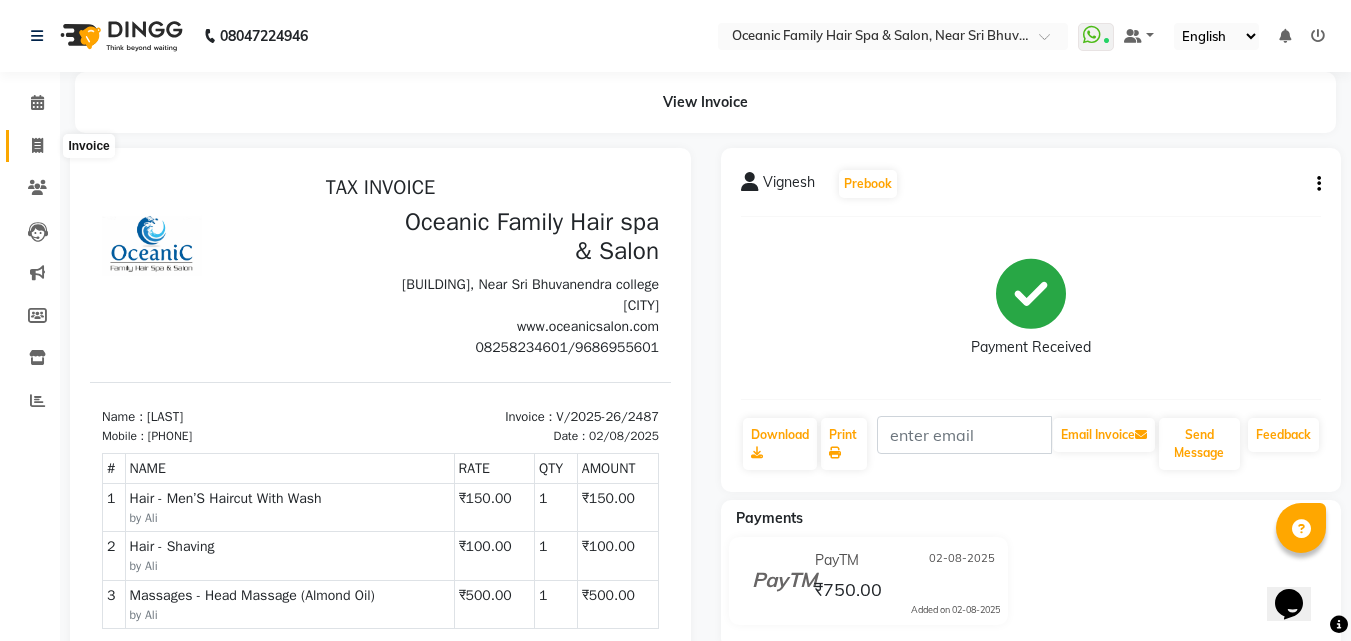 click 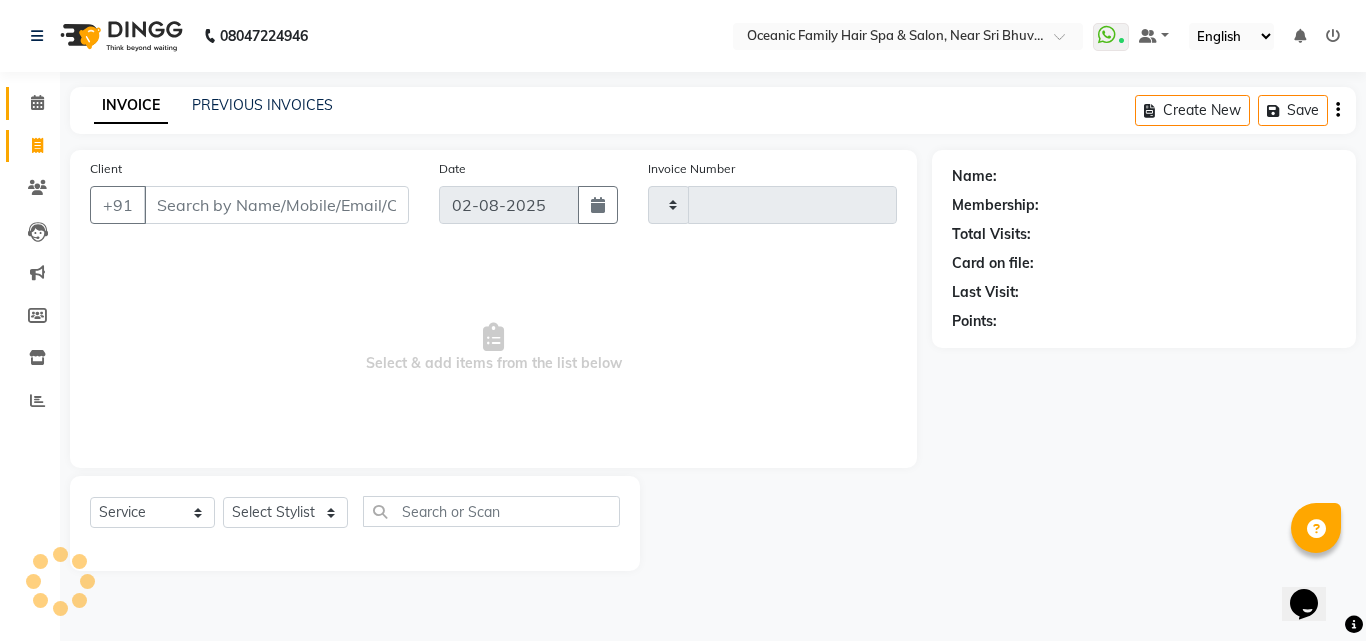 type on "2489" 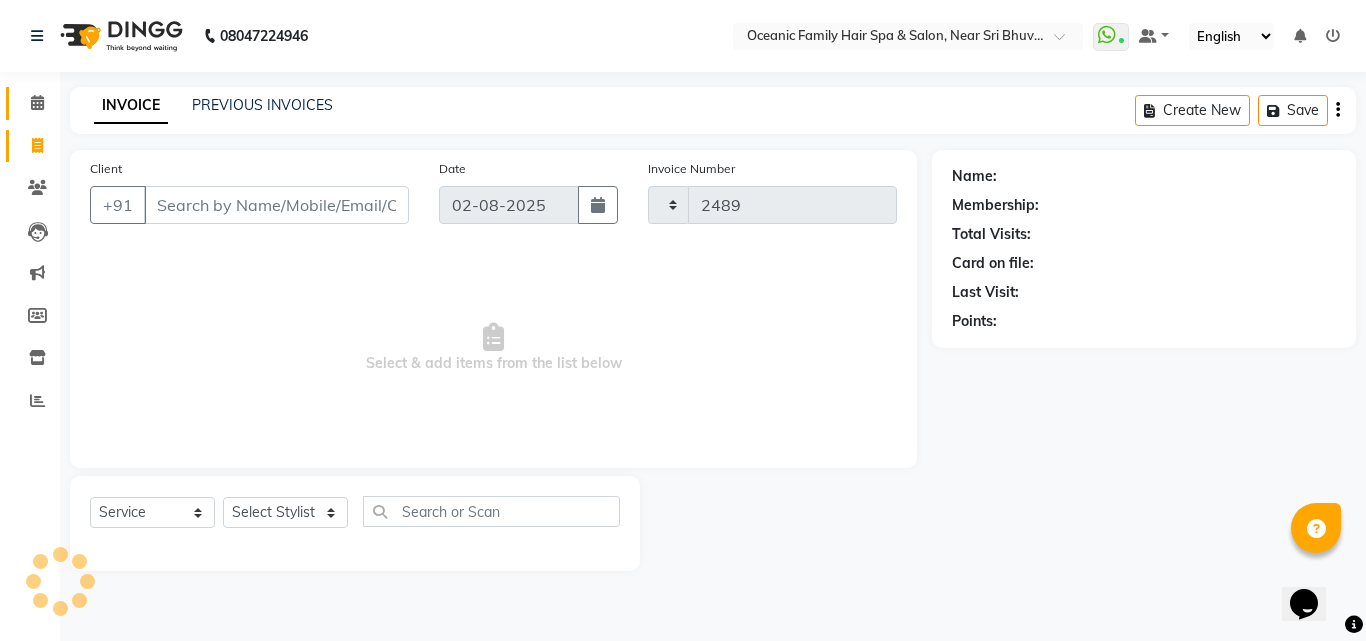 select on "4366" 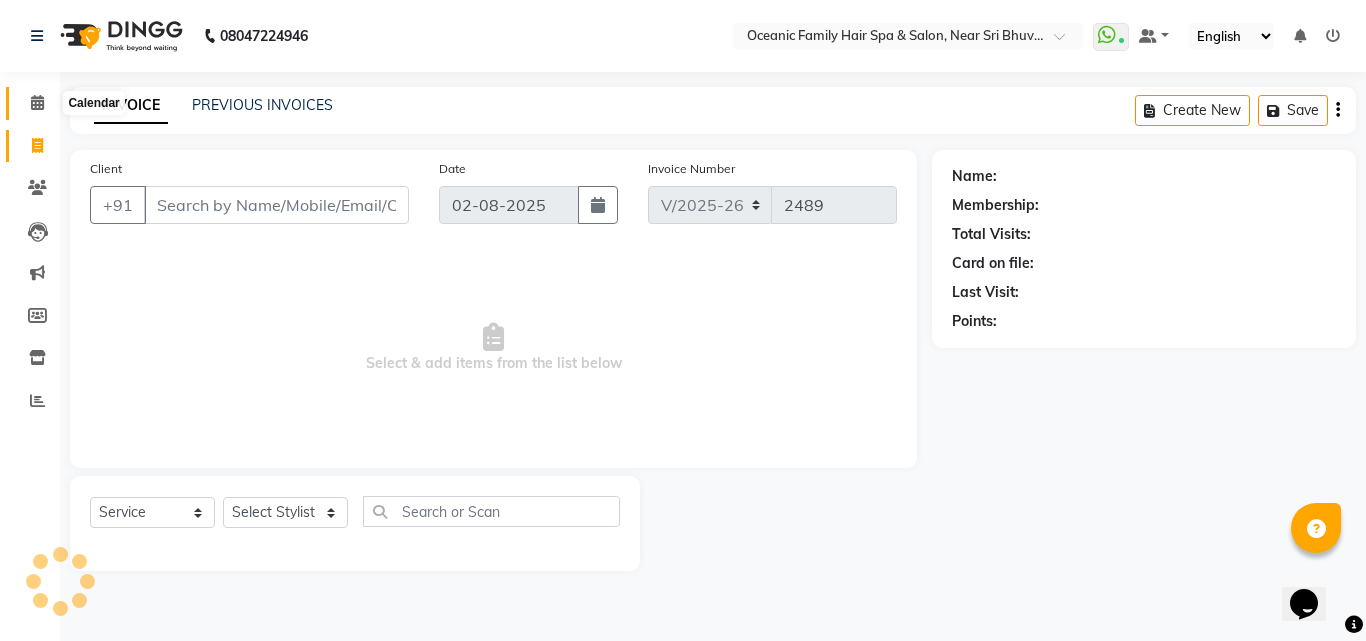 click 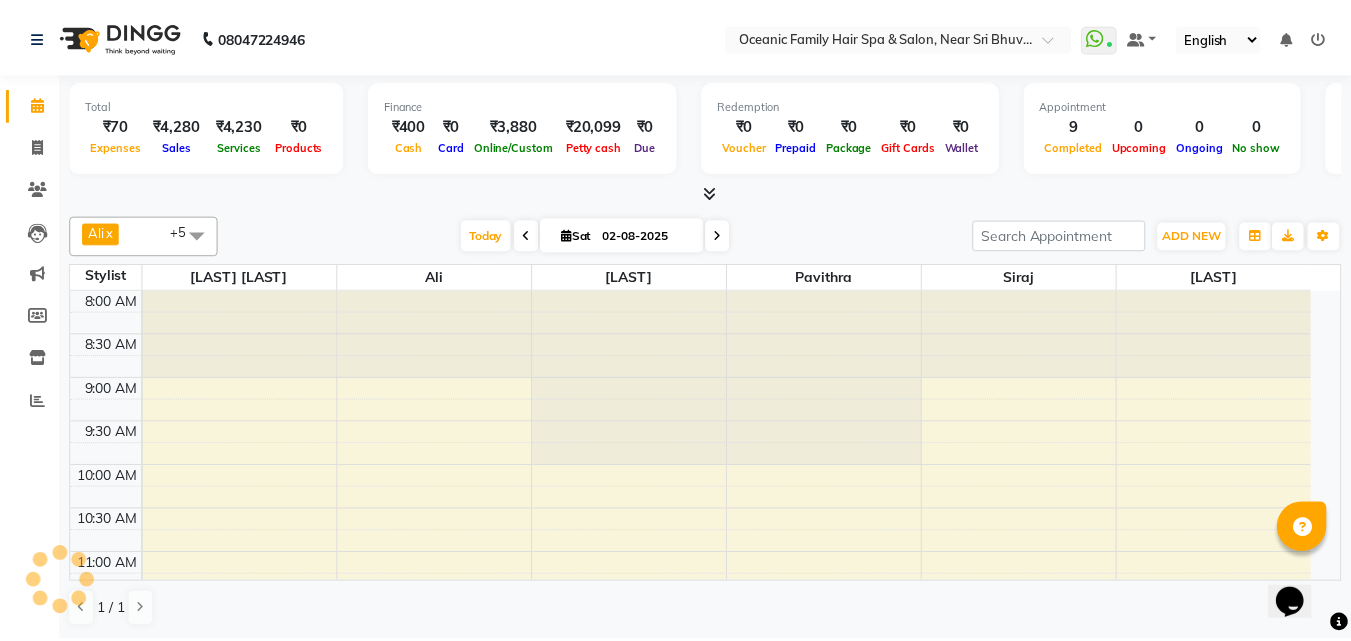 scroll, scrollTop: 0, scrollLeft: 0, axis: both 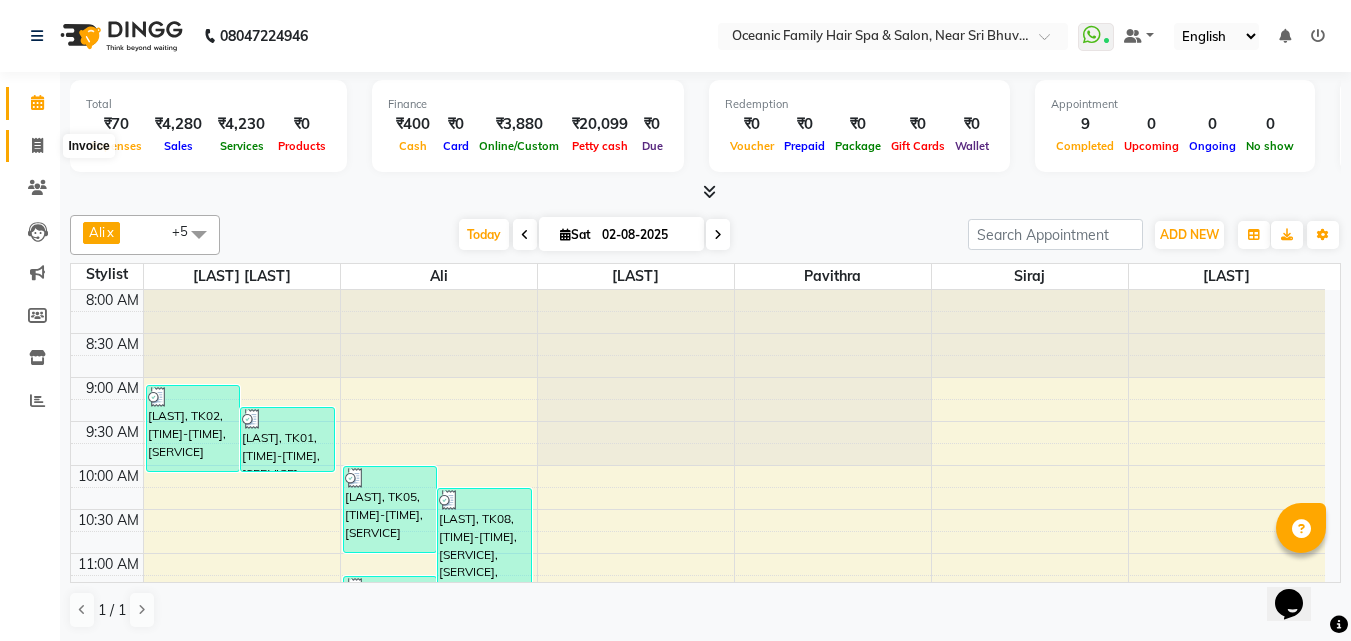 click 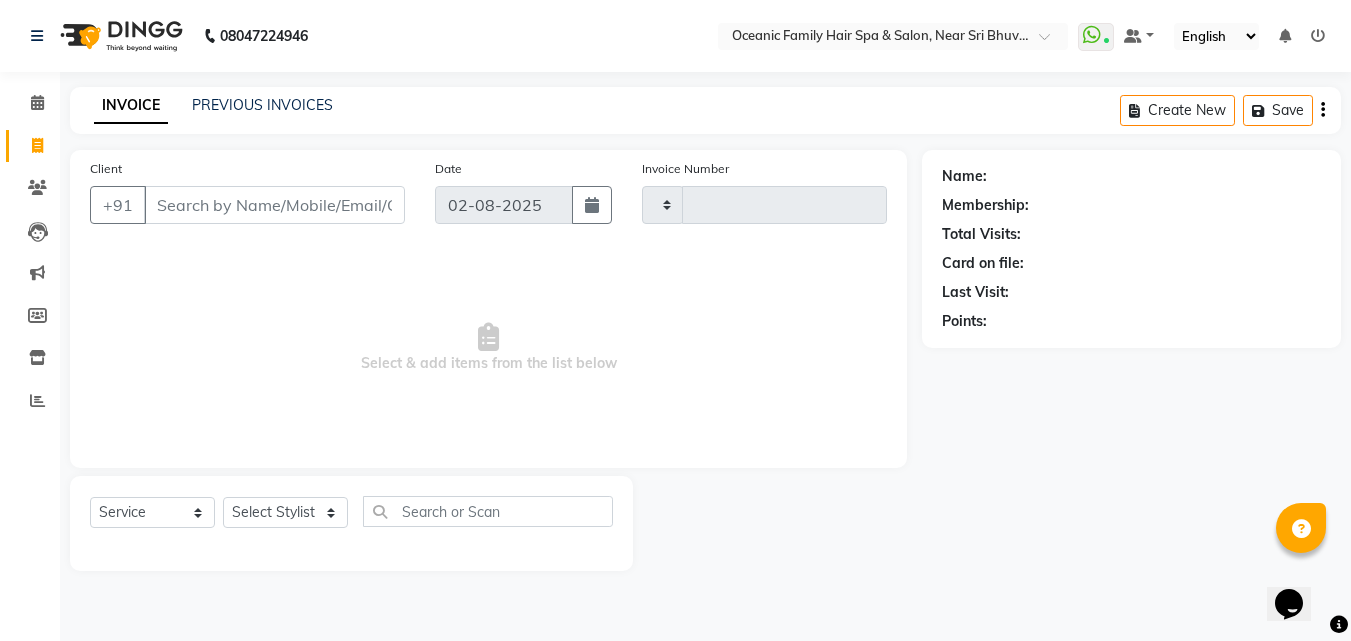 type on "2489" 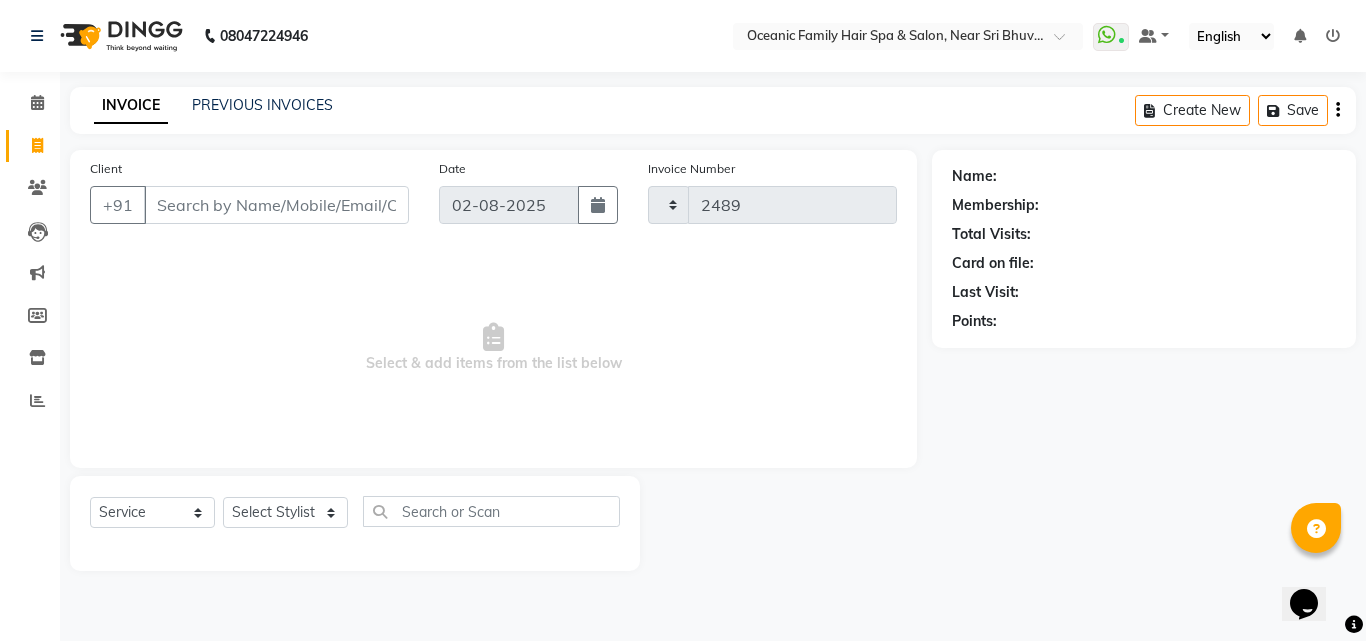 select on "4366" 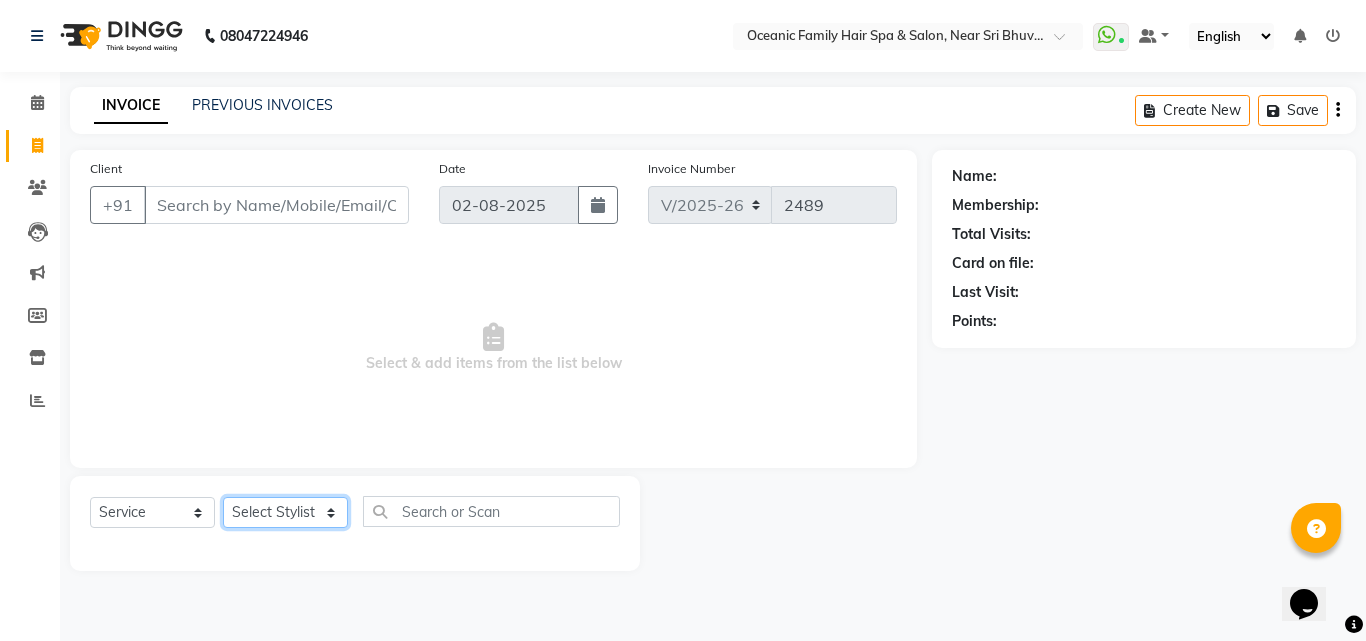 click on "Select Stylist [LAST] [LAST] [LAST] [LAST] [LAST] [LAST] [LAST] [LAST]" 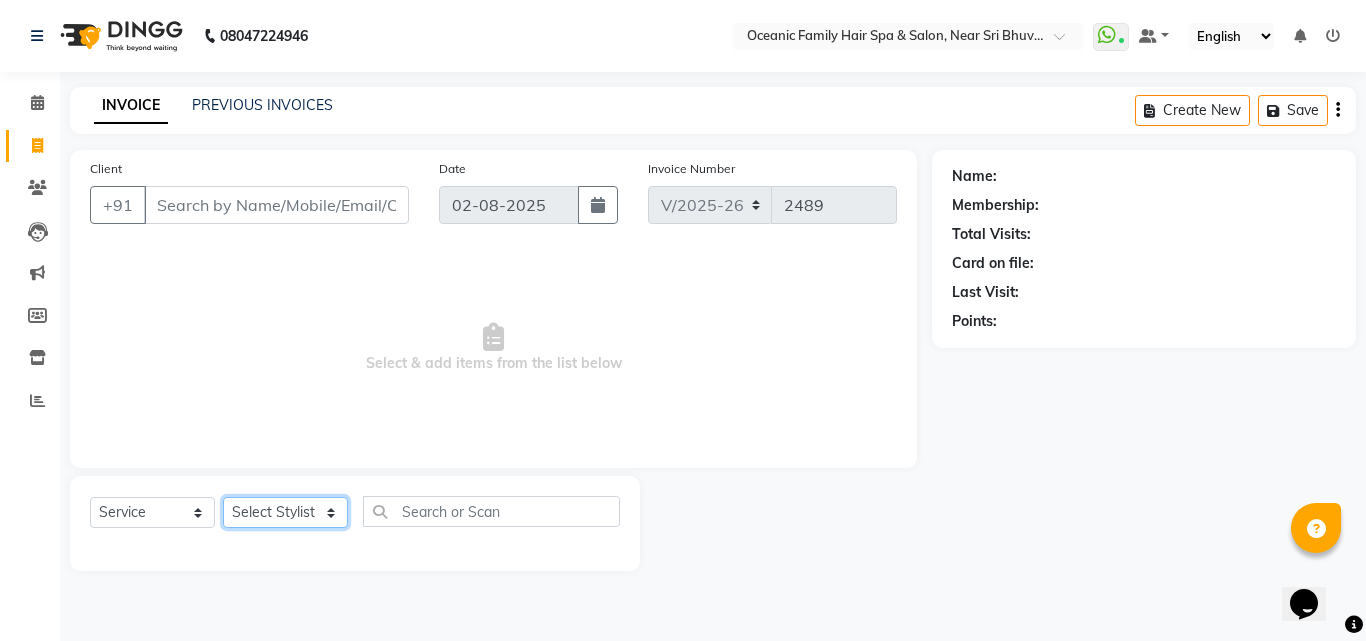 select on "23948" 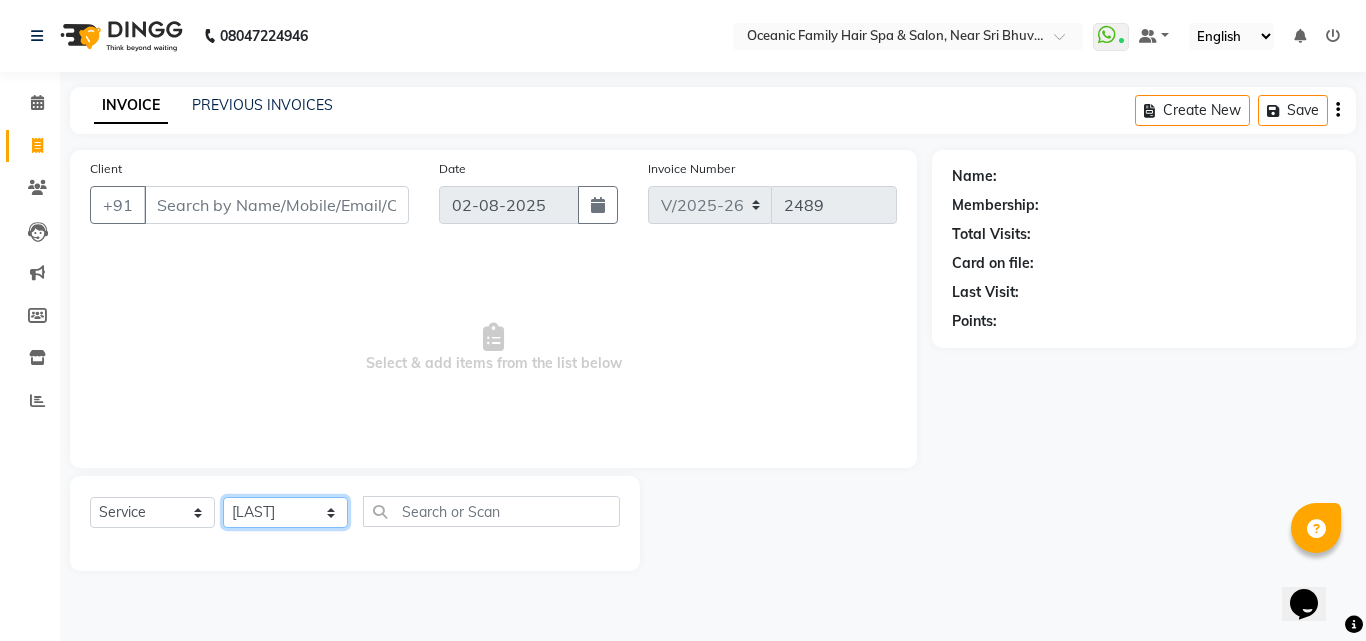 click on "Select Stylist [LAST] [LAST] [LAST] [LAST] [LAST] [LAST] [LAST] [LAST]" 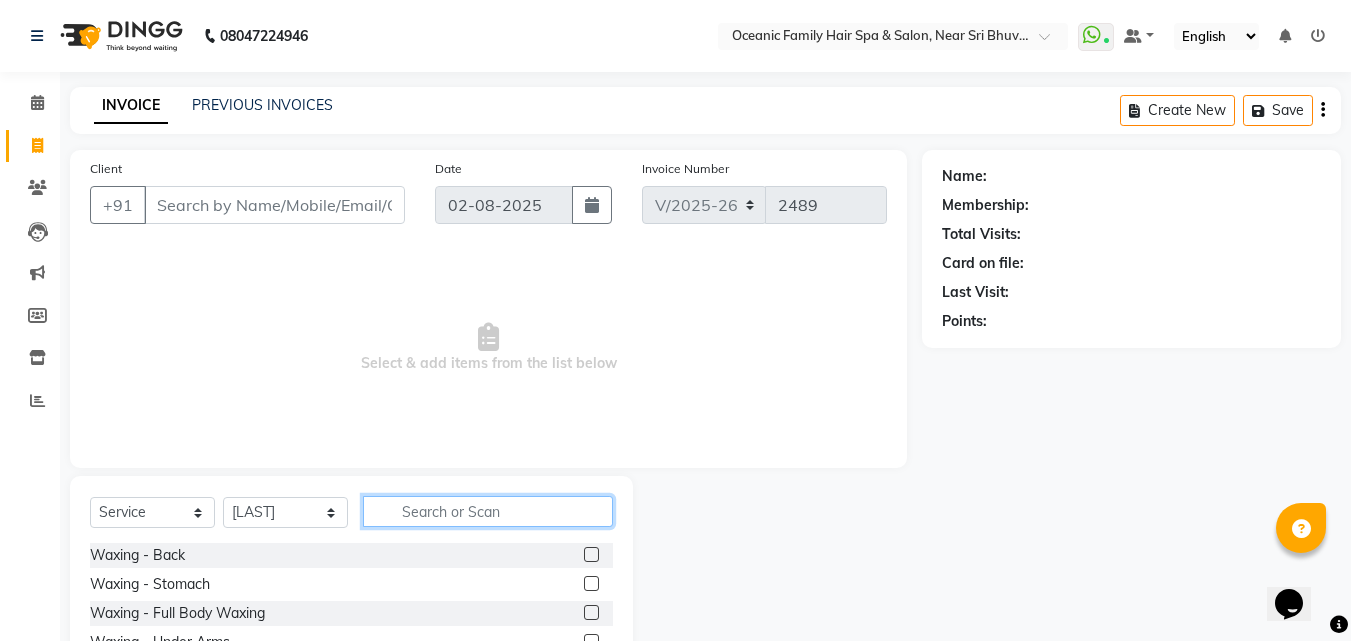 click 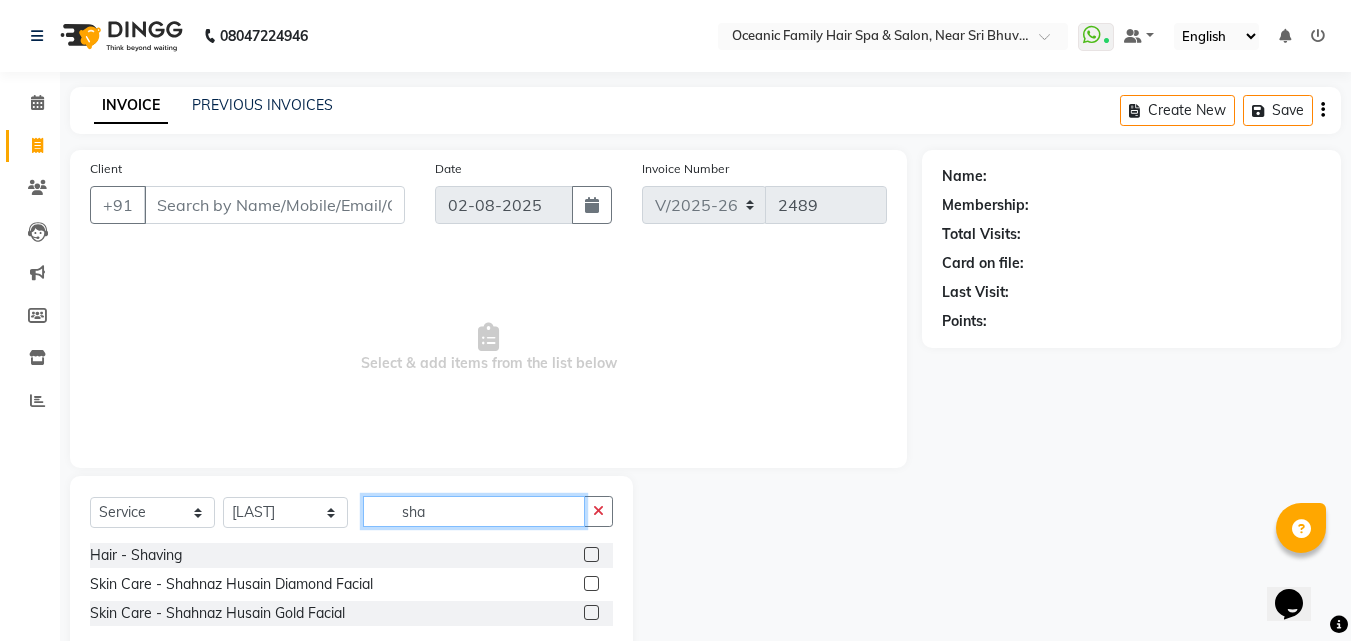type on "sha" 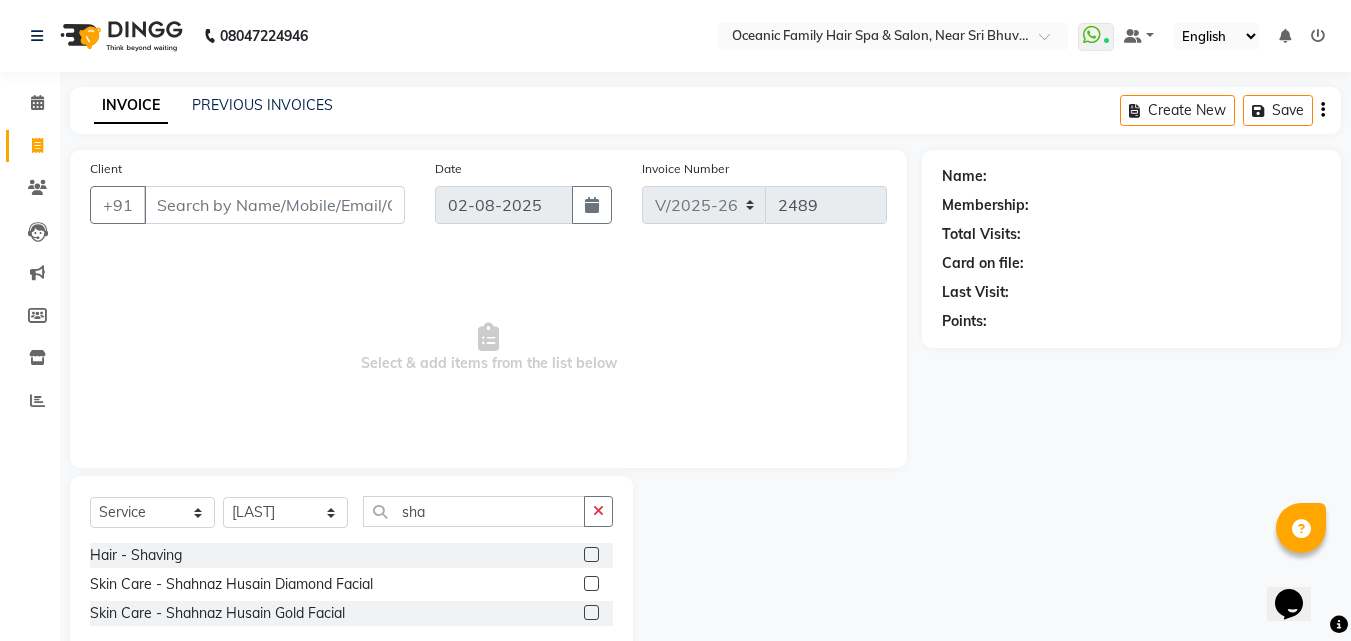 click 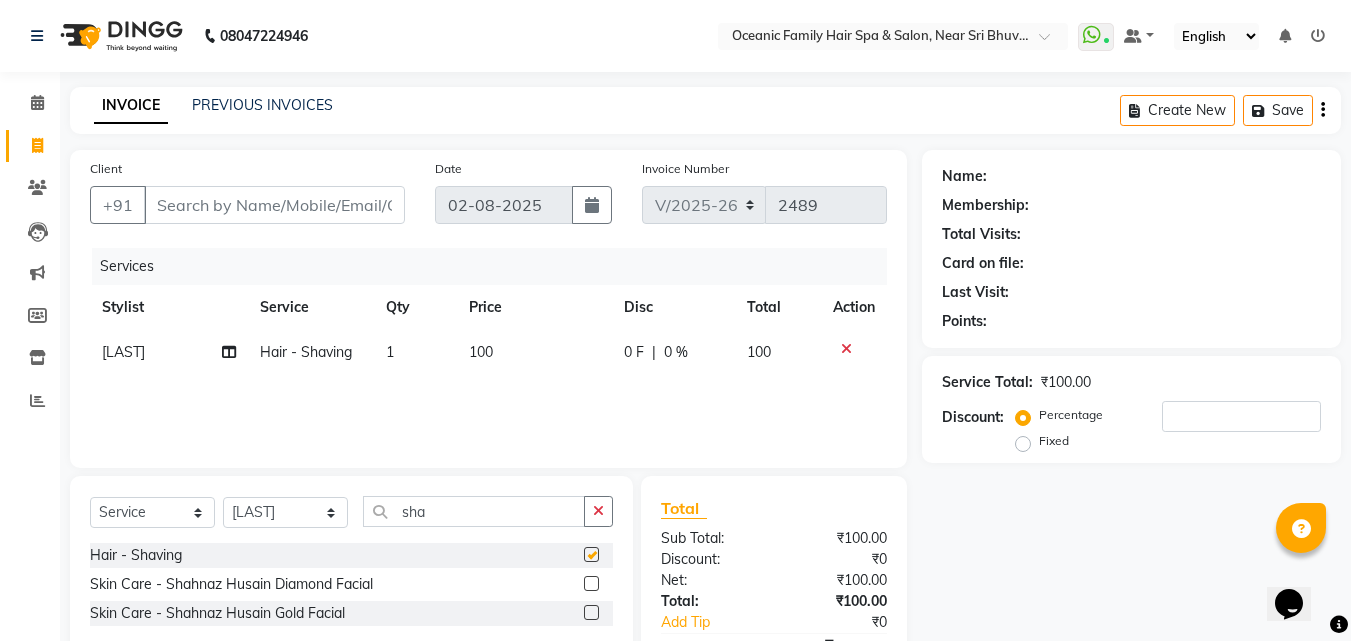 checkbox on "false" 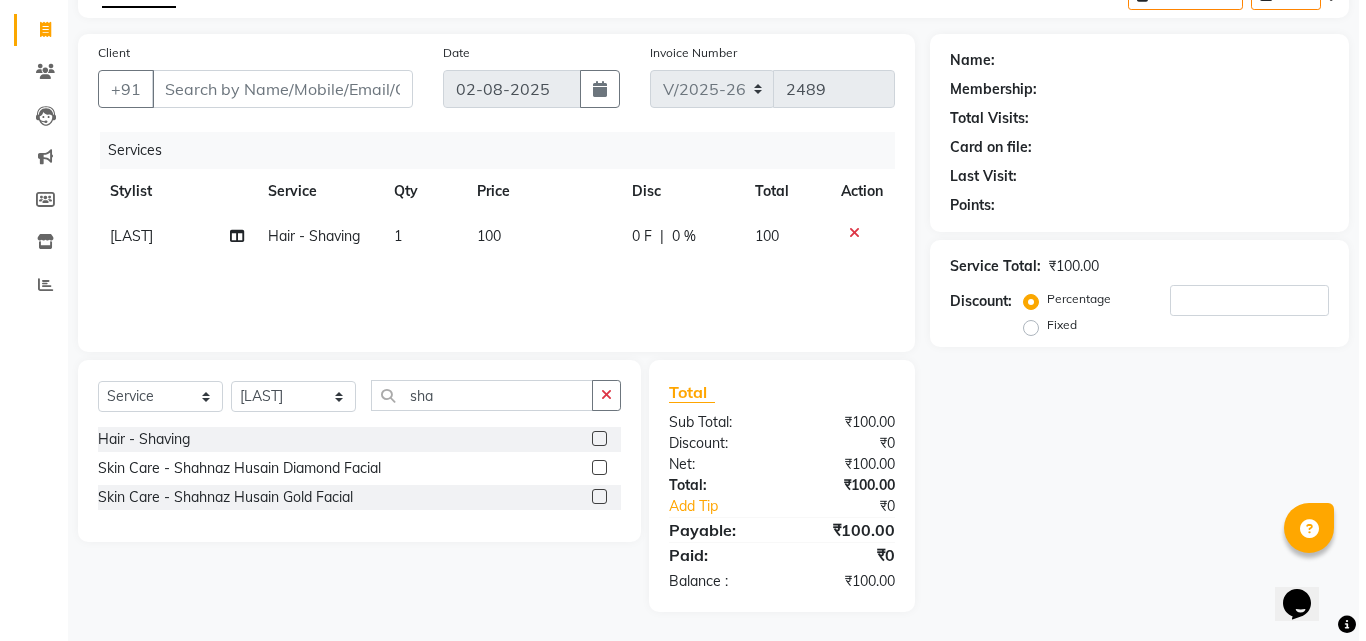 scroll, scrollTop: 117, scrollLeft: 0, axis: vertical 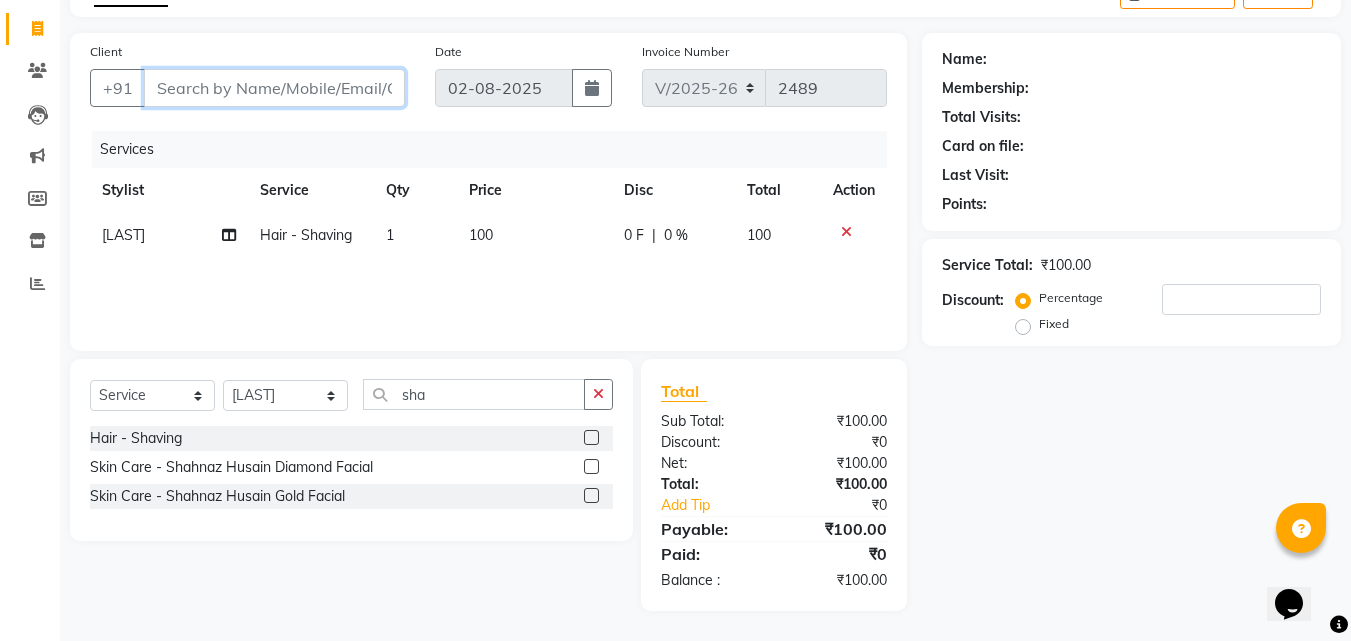 click on "Client" at bounding box center [274, 88] 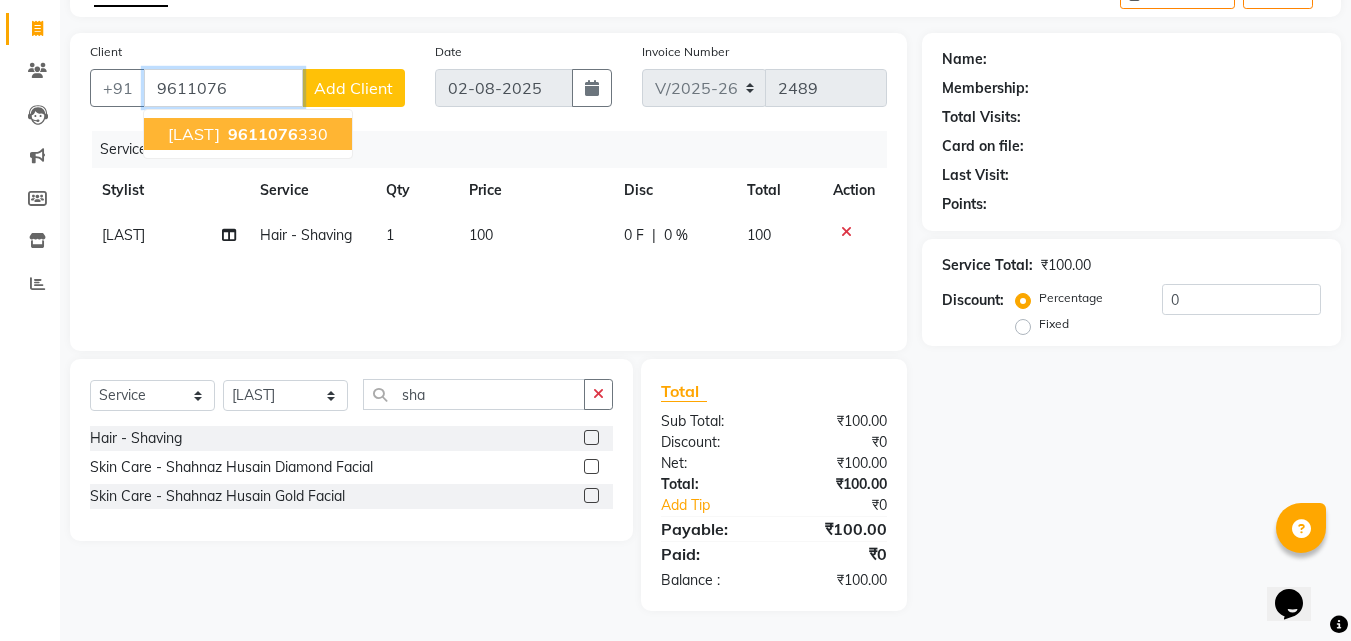 click on "9611076" at bounding box center [263, 134] 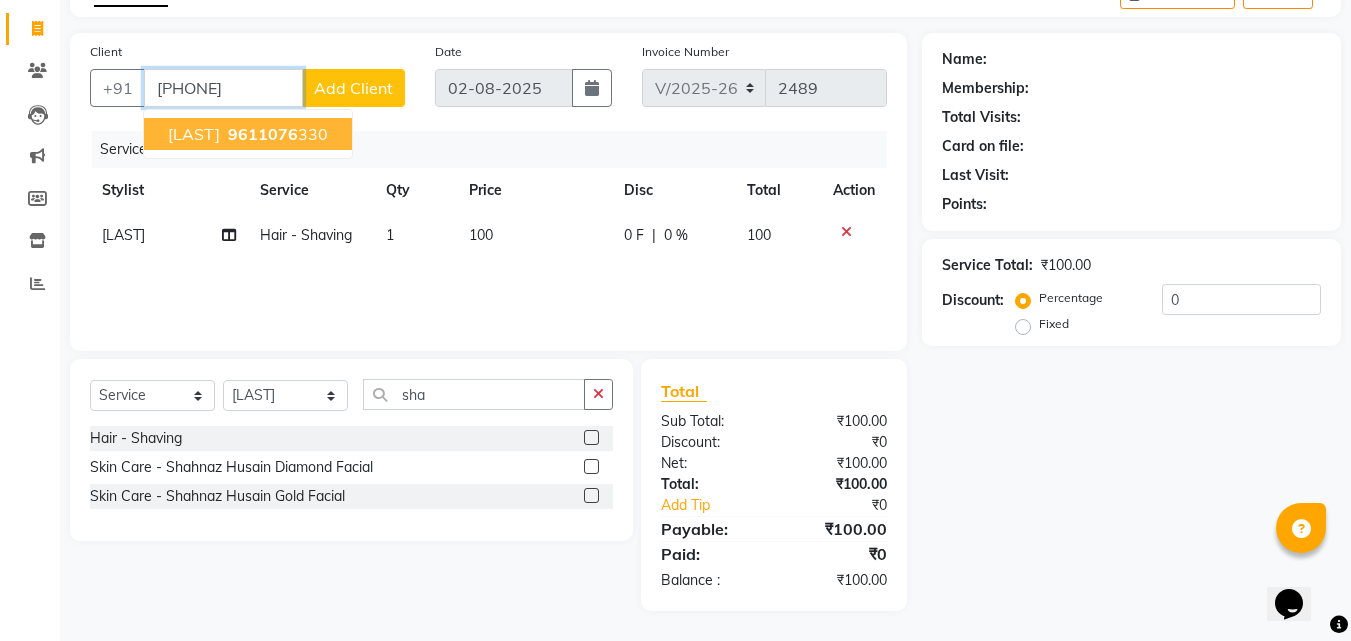 type on "[PHONE]" 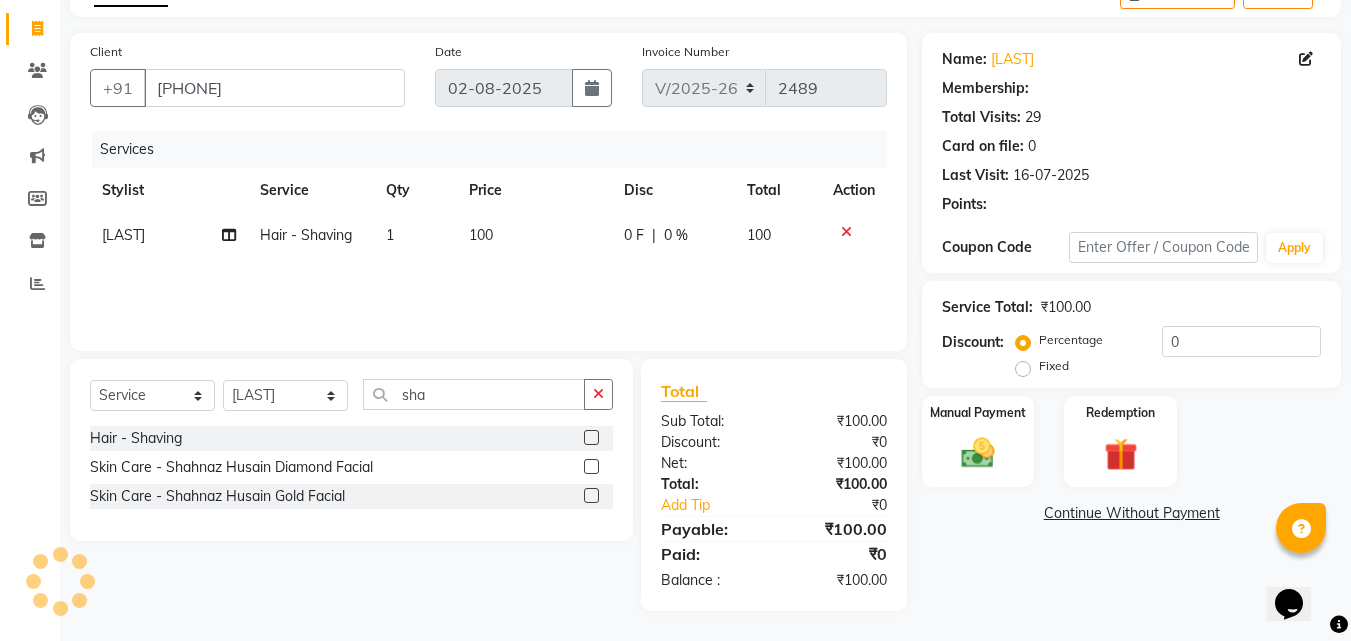 select on "1: Object" 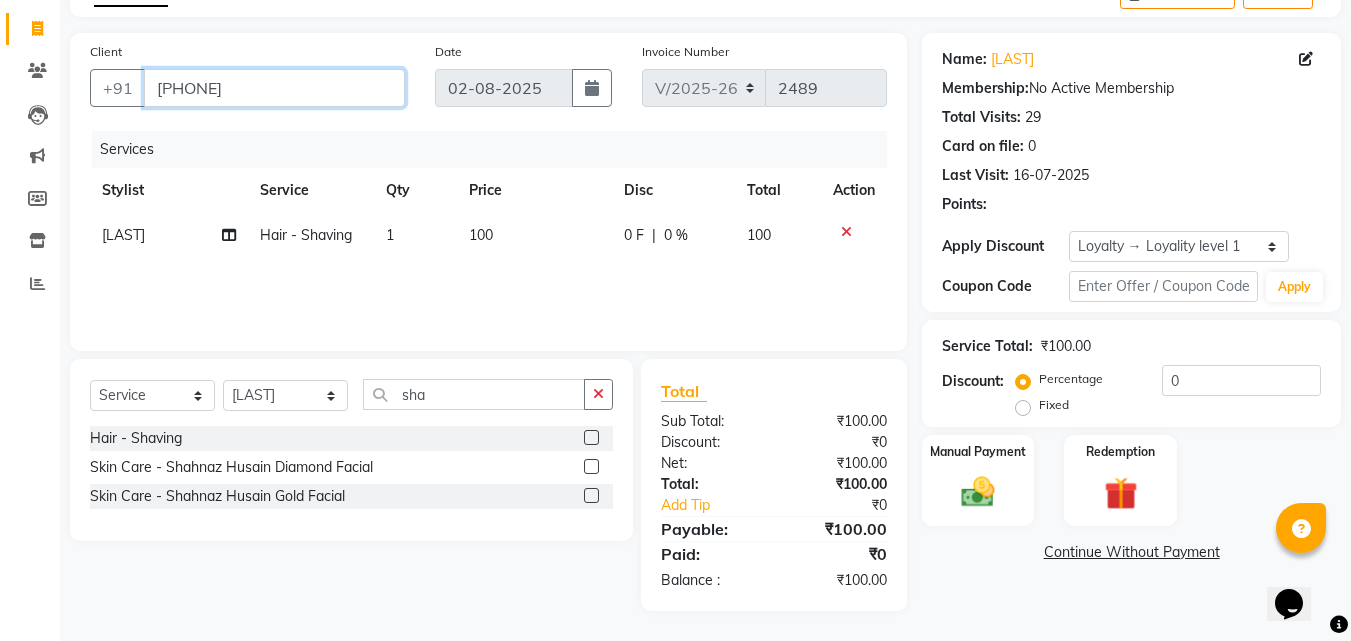 click on "[PHONE]" at bounding box center [274, 88] 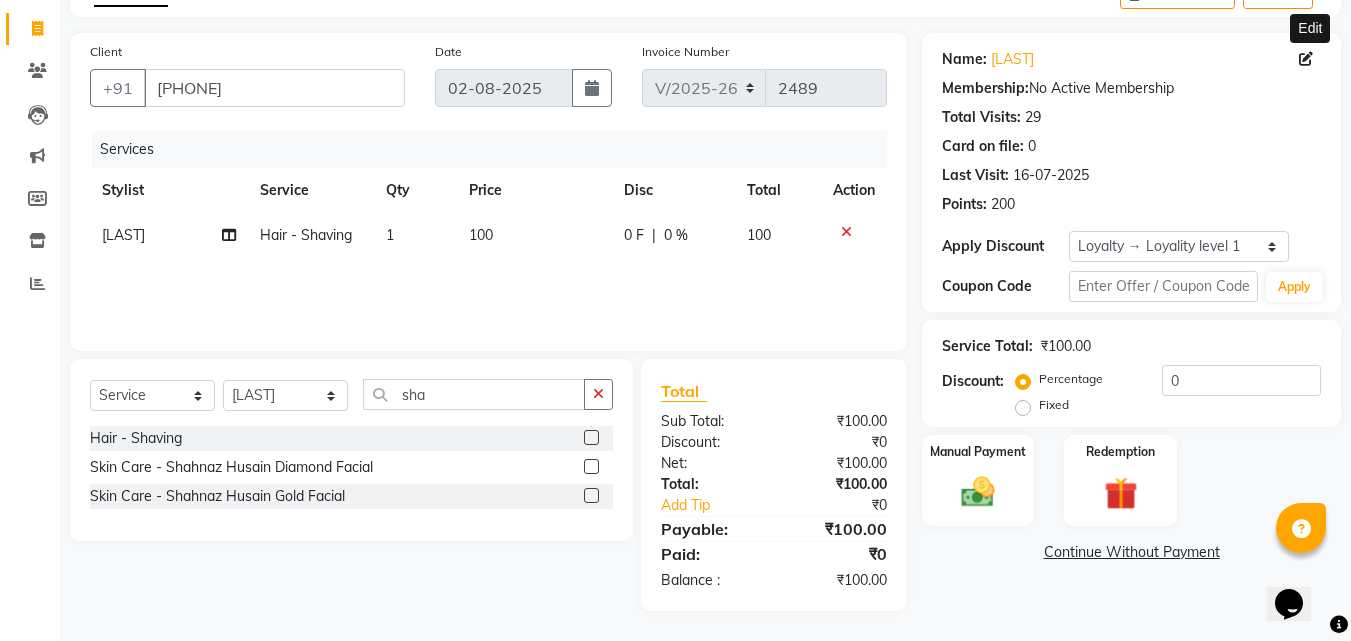 click 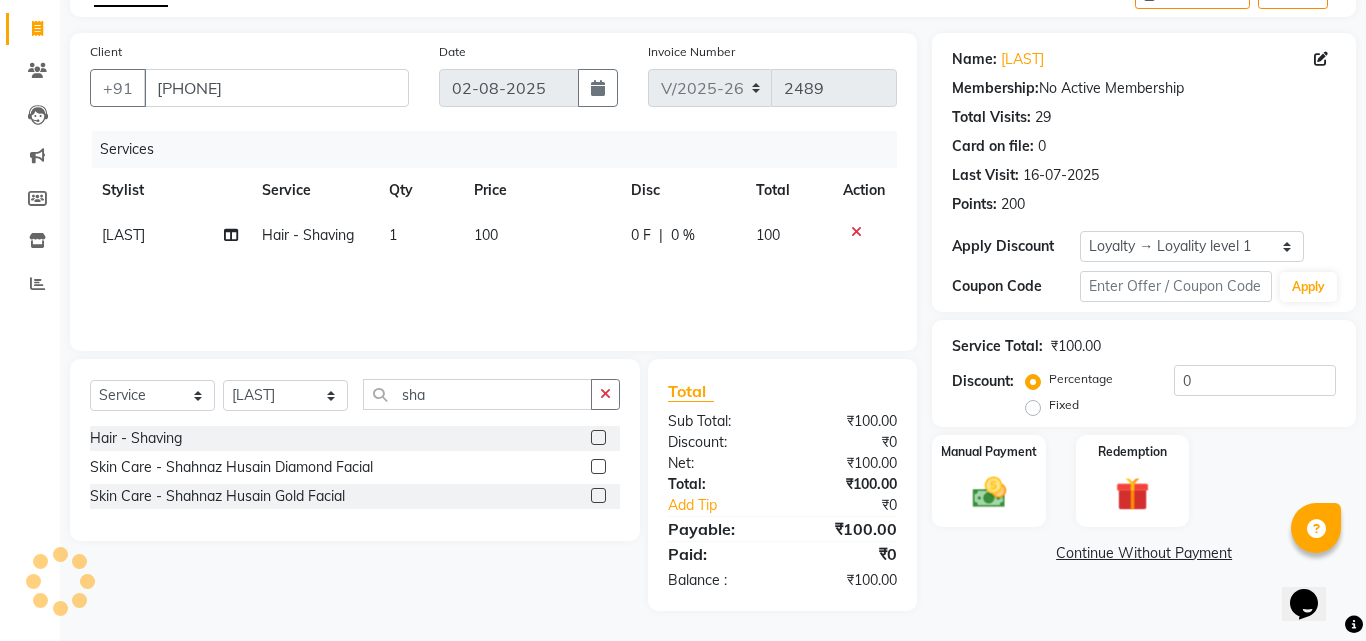 select on "male" 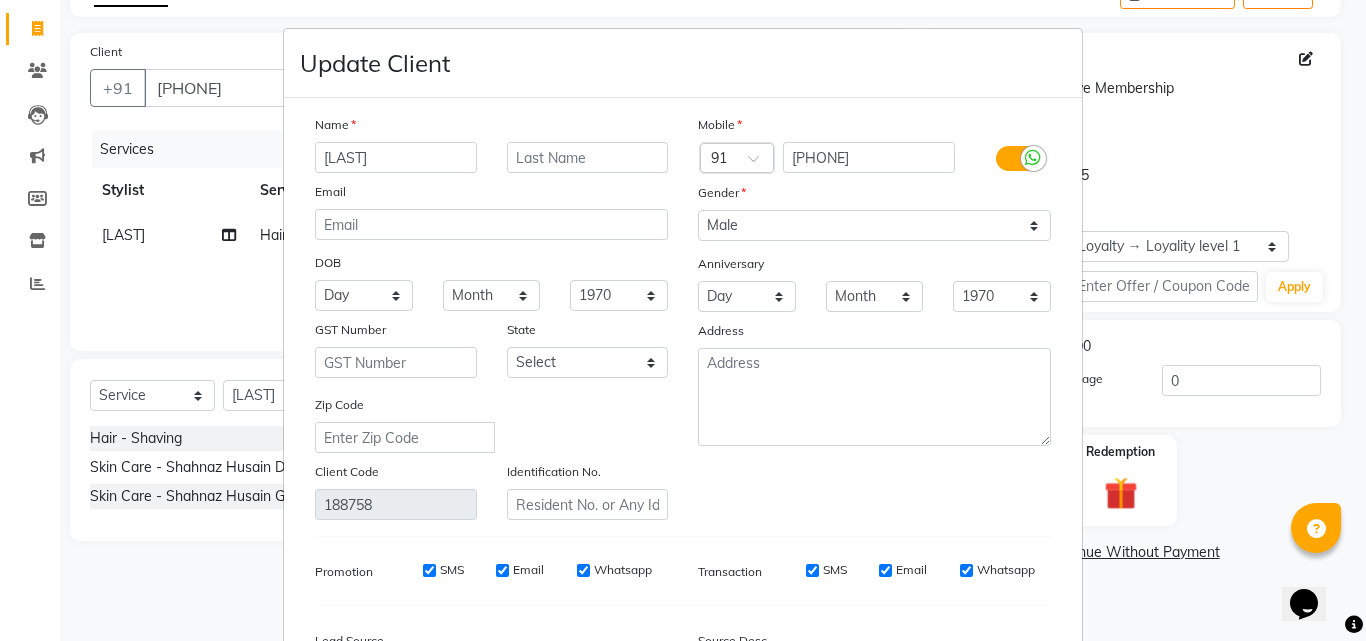 click on "[LAST]" at bounding box center (396, 157) 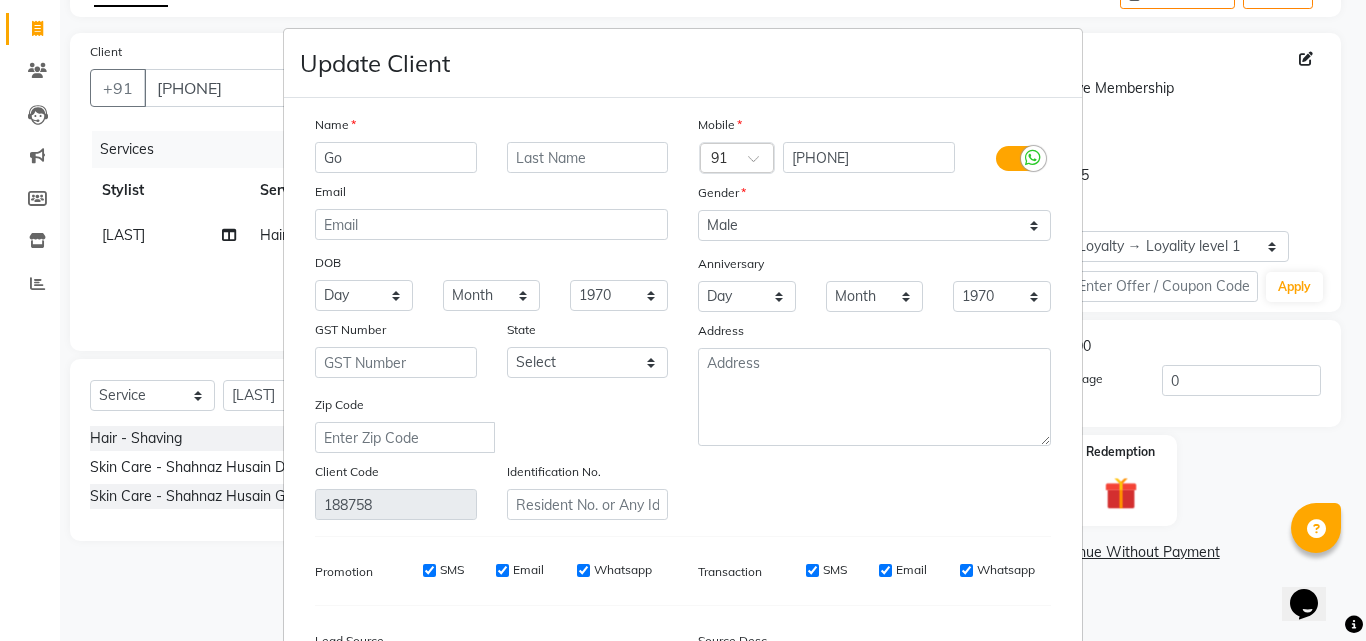 type on "G" 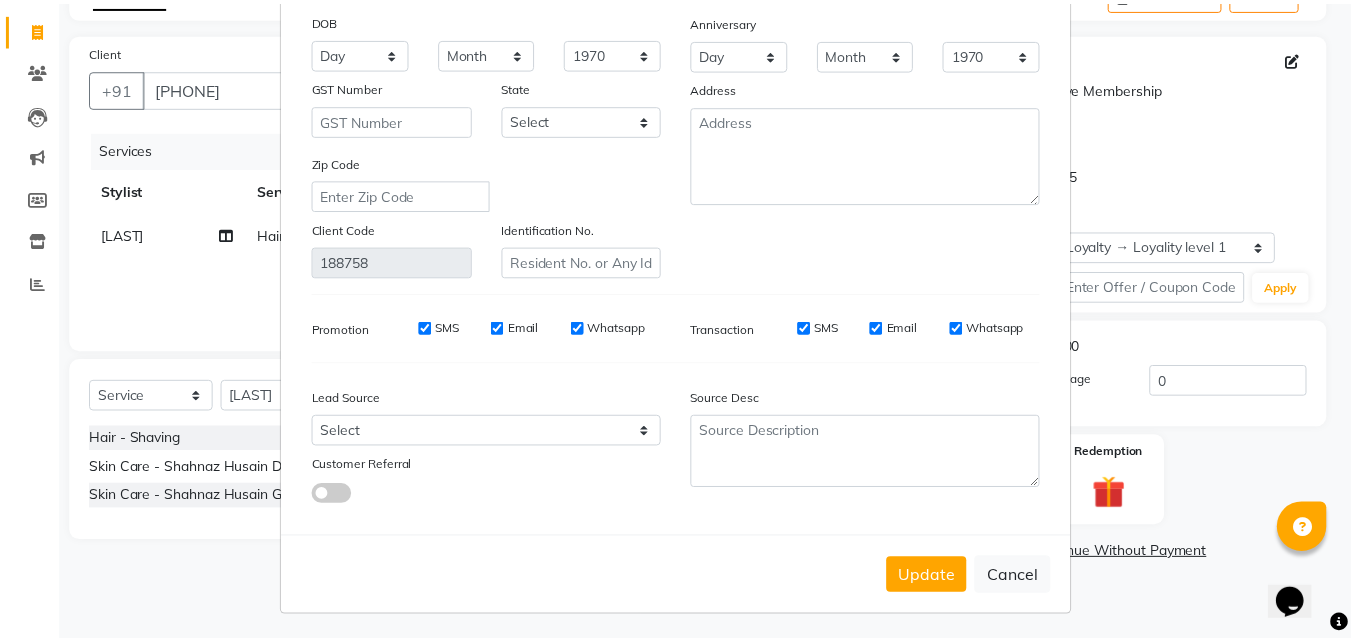 scroll, scrollTop: 246, scrollLeft: 0, axis: vertical 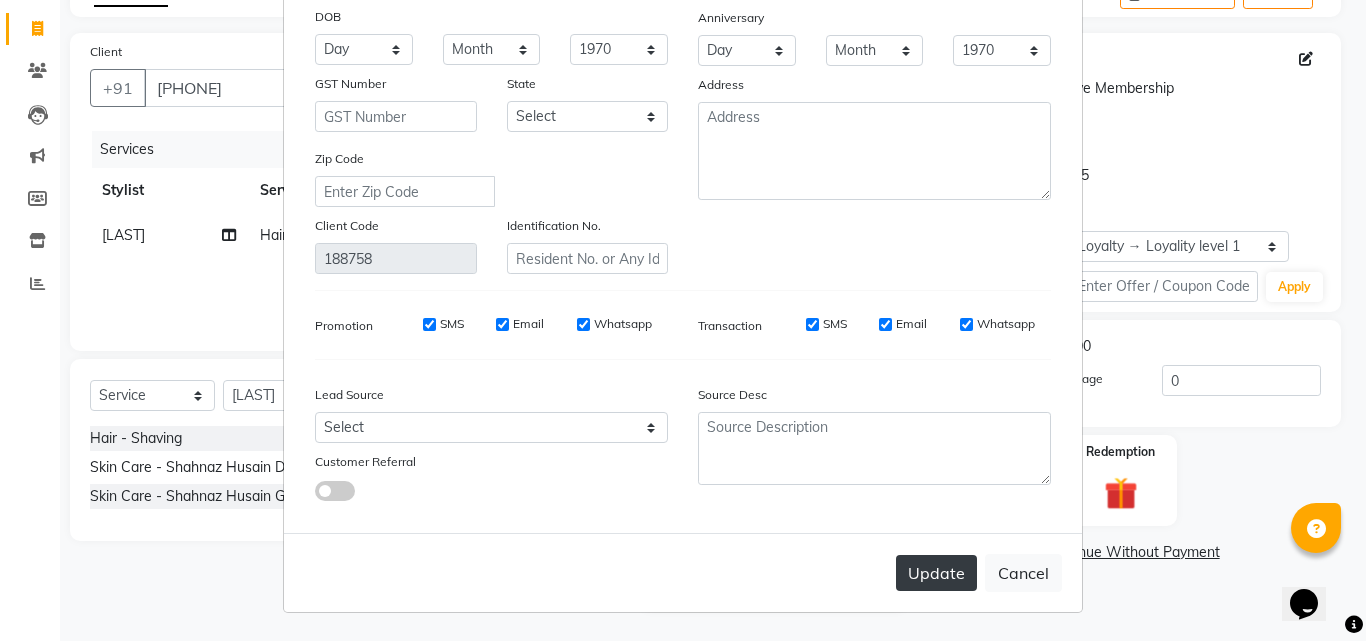 type on "[LAST]" 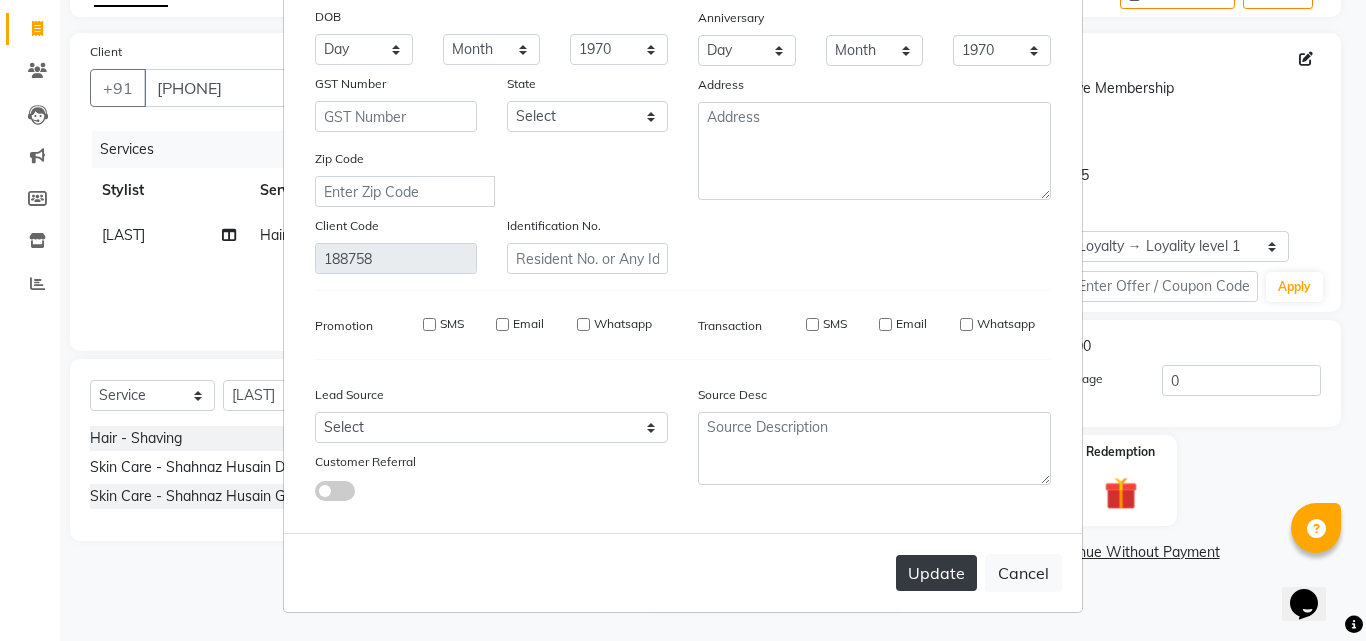 type 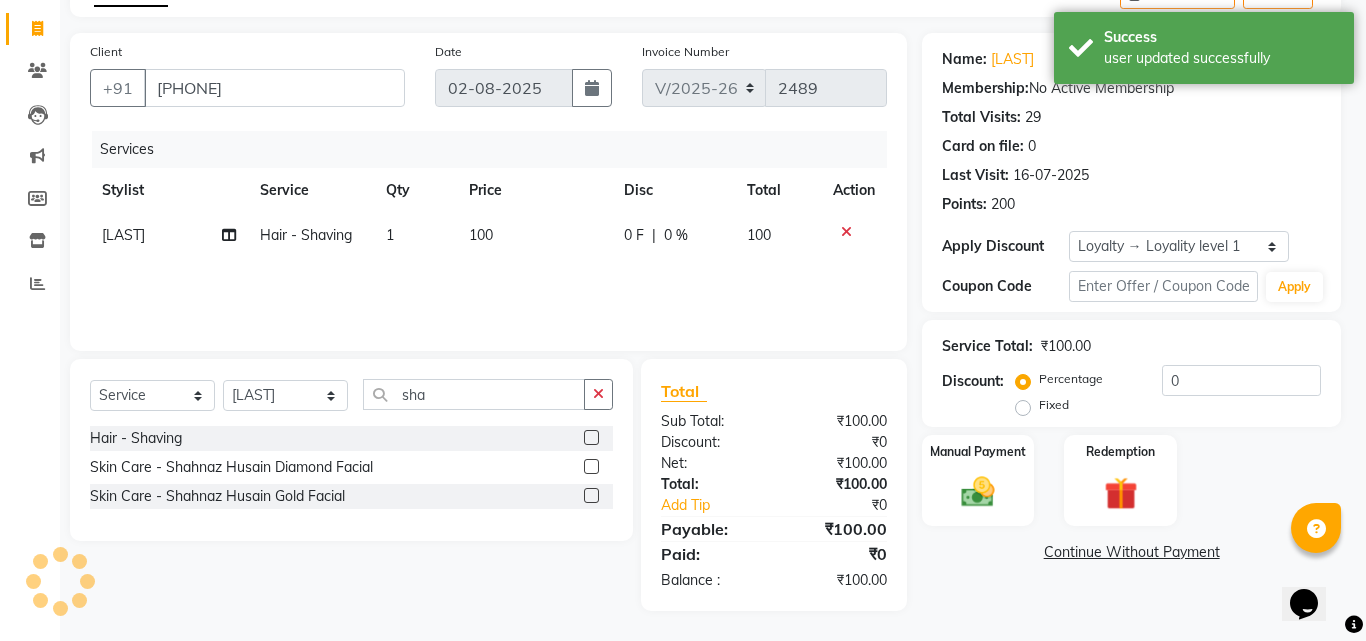 select on "1: Object" 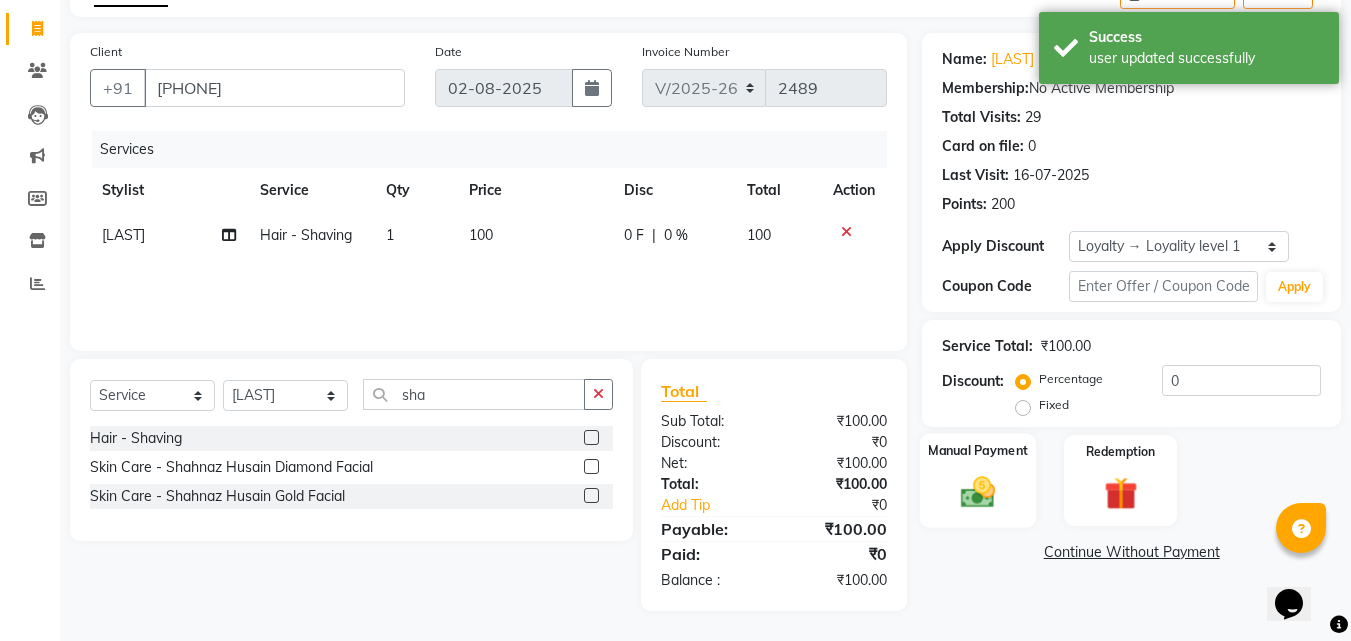 click 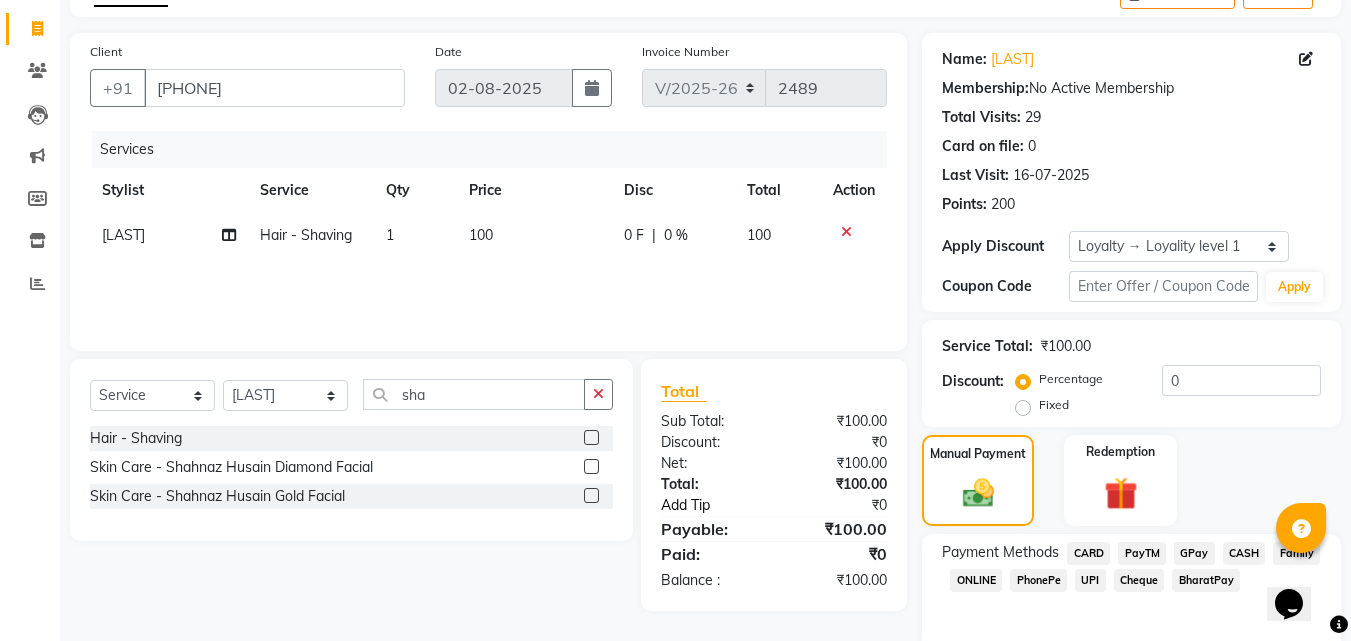 click on "Add Tip" 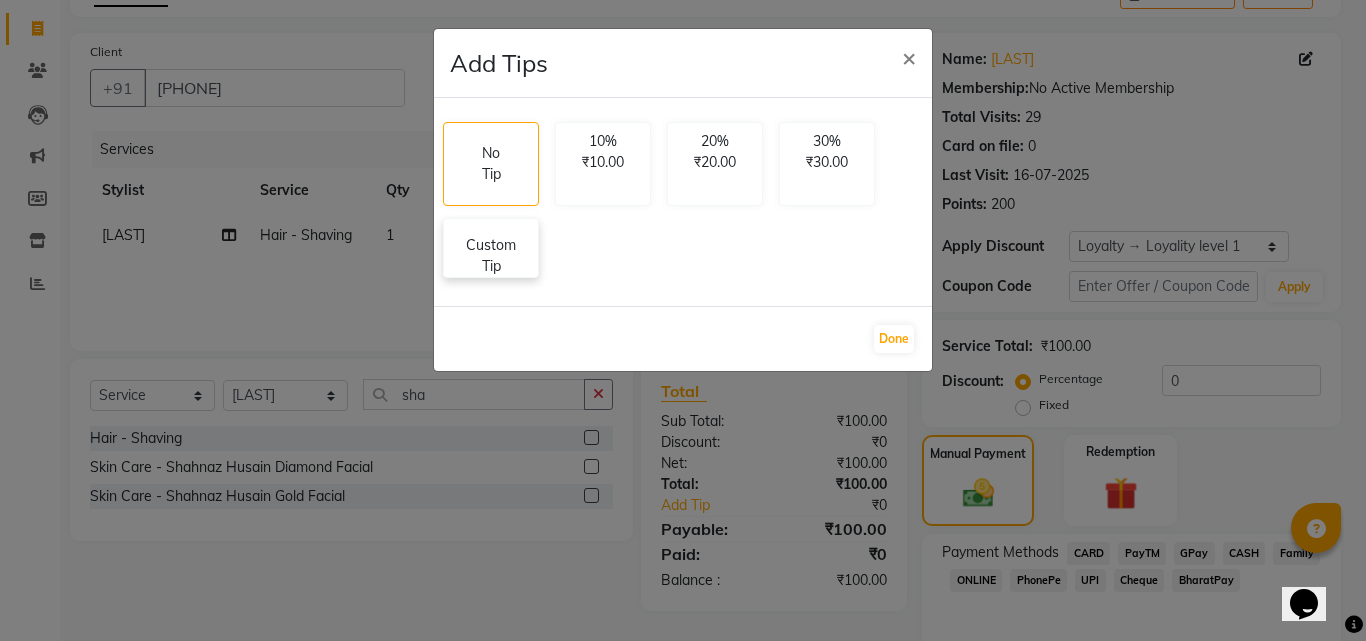 click on "Custom Tip" 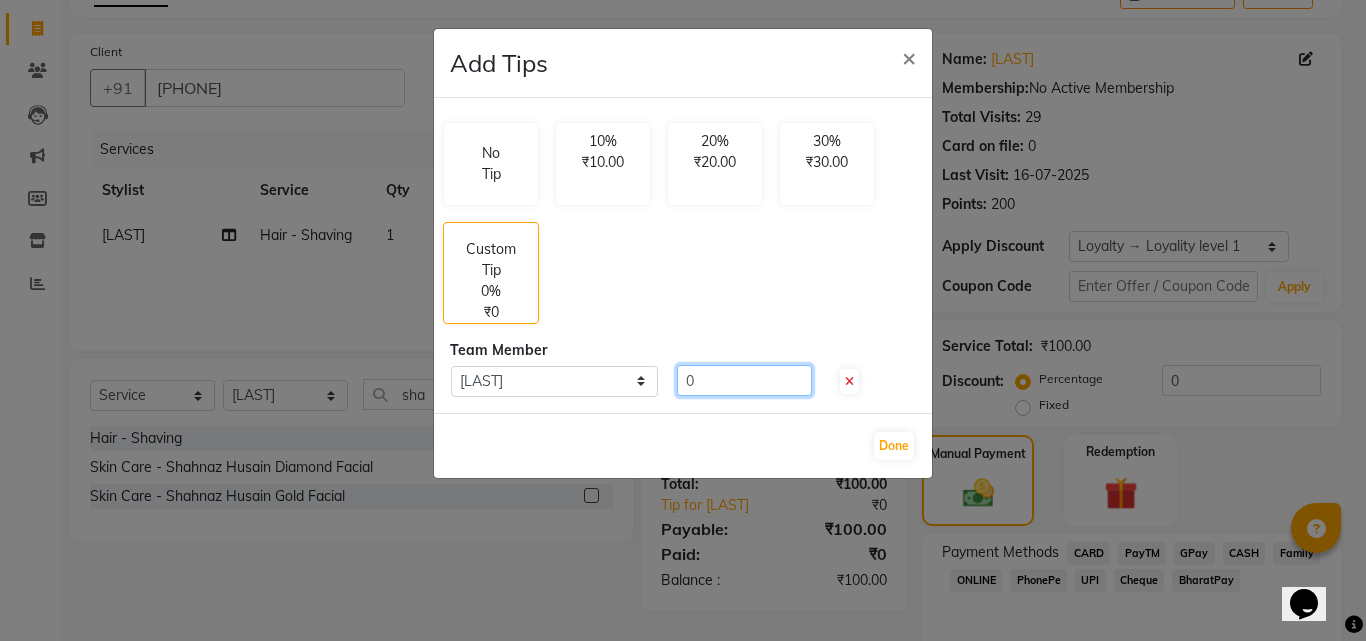 click on "0" 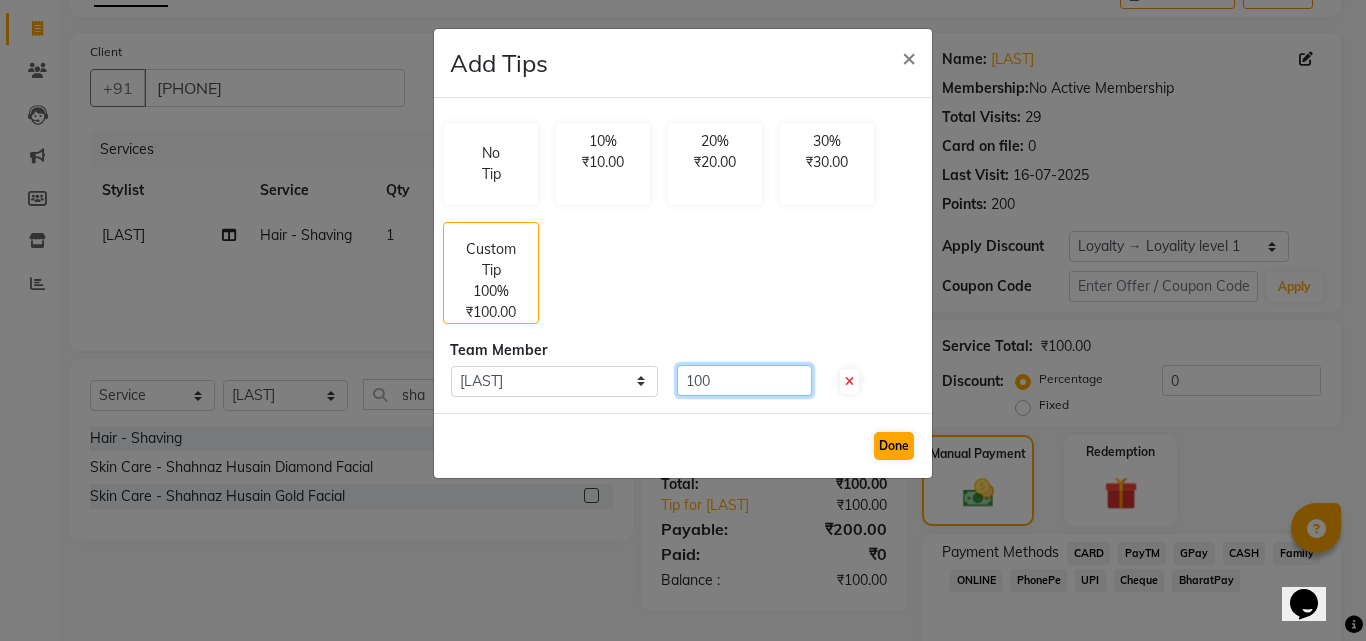 type on "100" 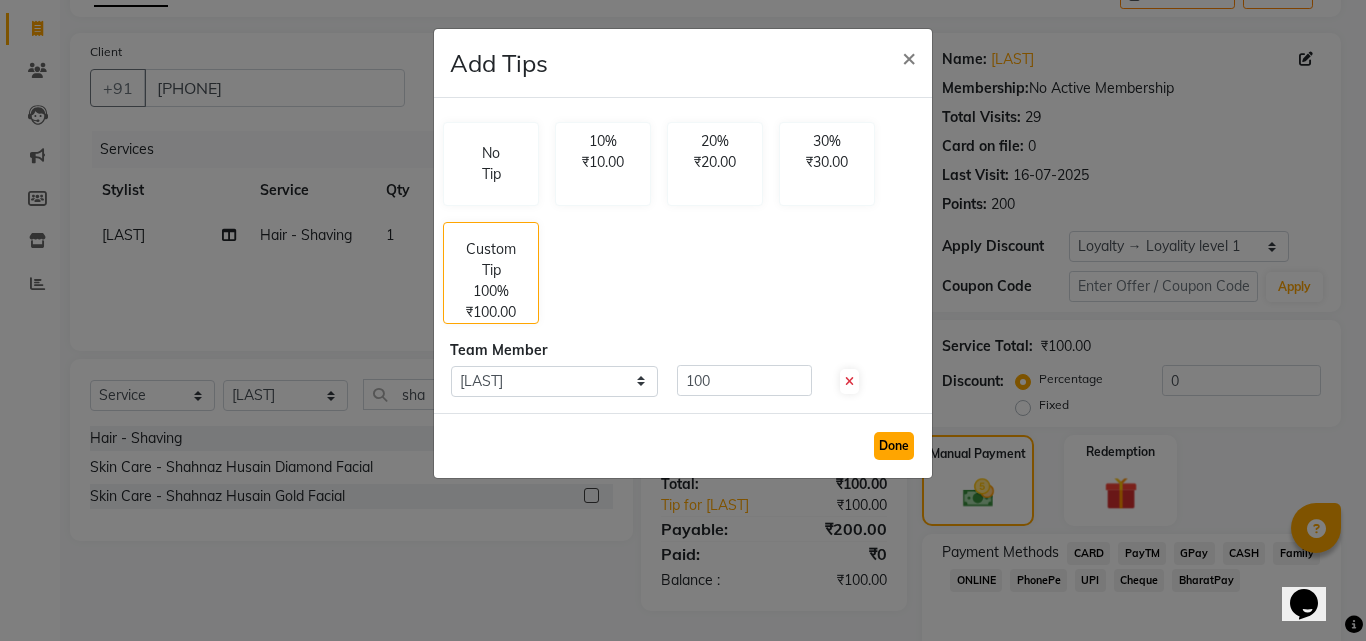 click on "Done" 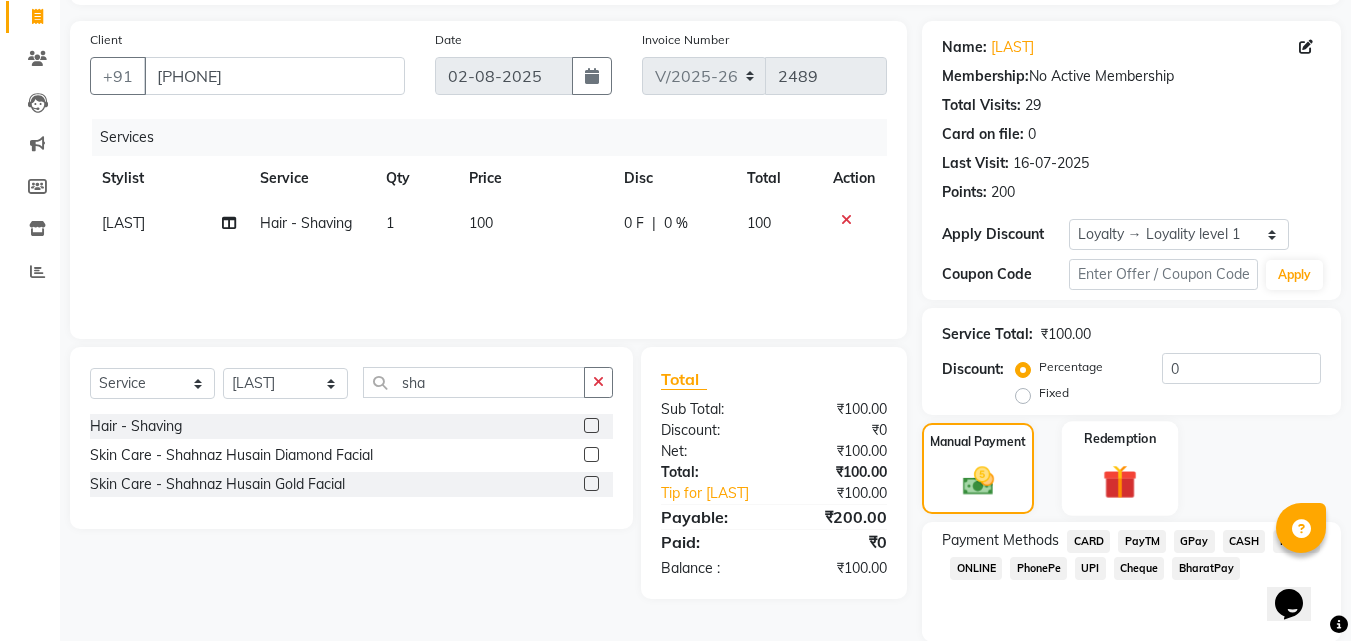 scroll, scrollTop: 201, scrollLeft: 0, axis: vertical 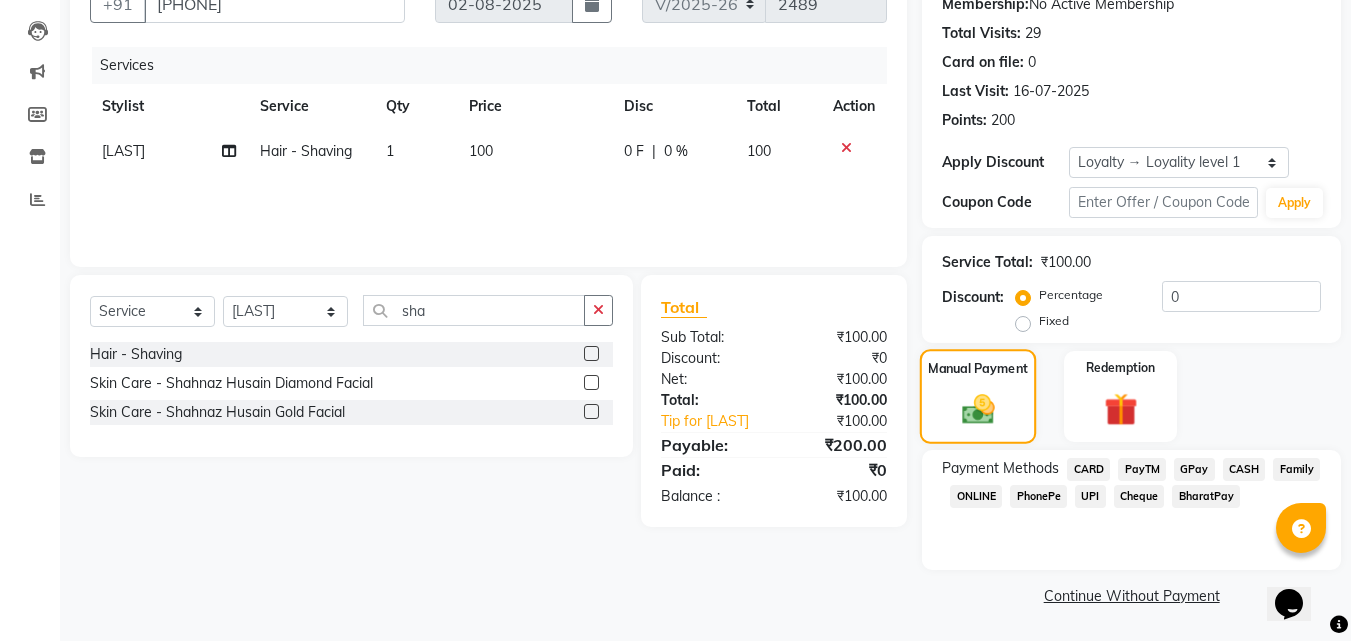 click 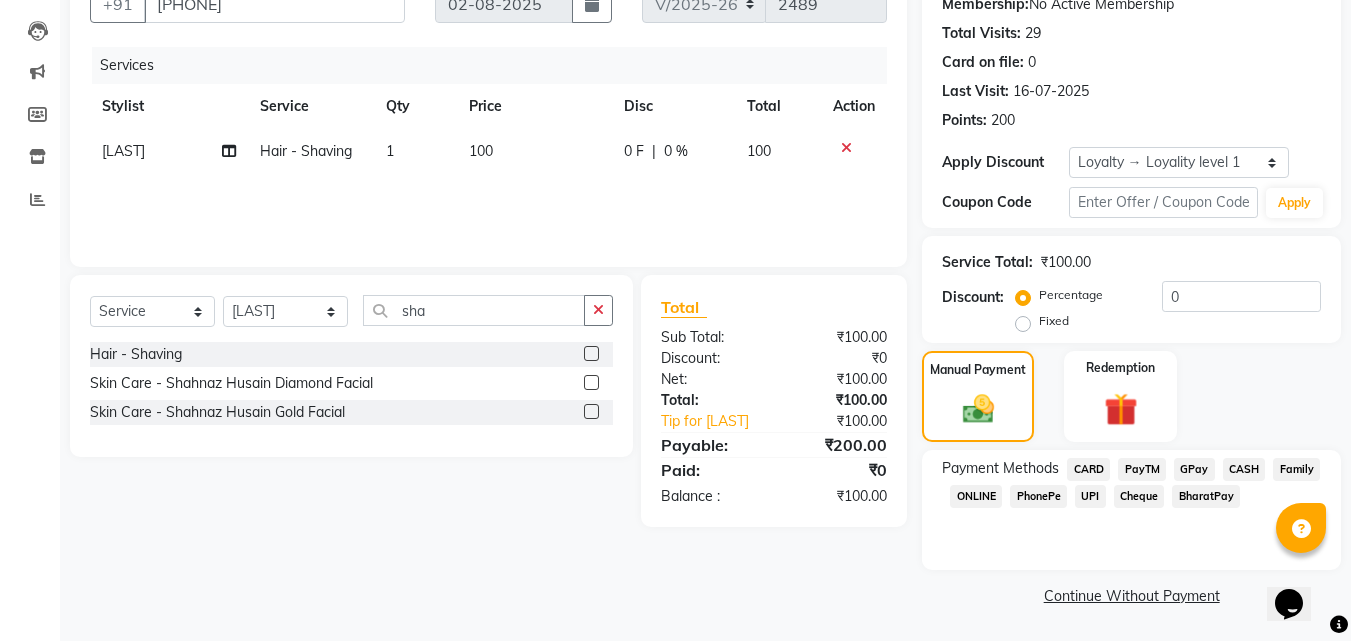 click on "PayTM" 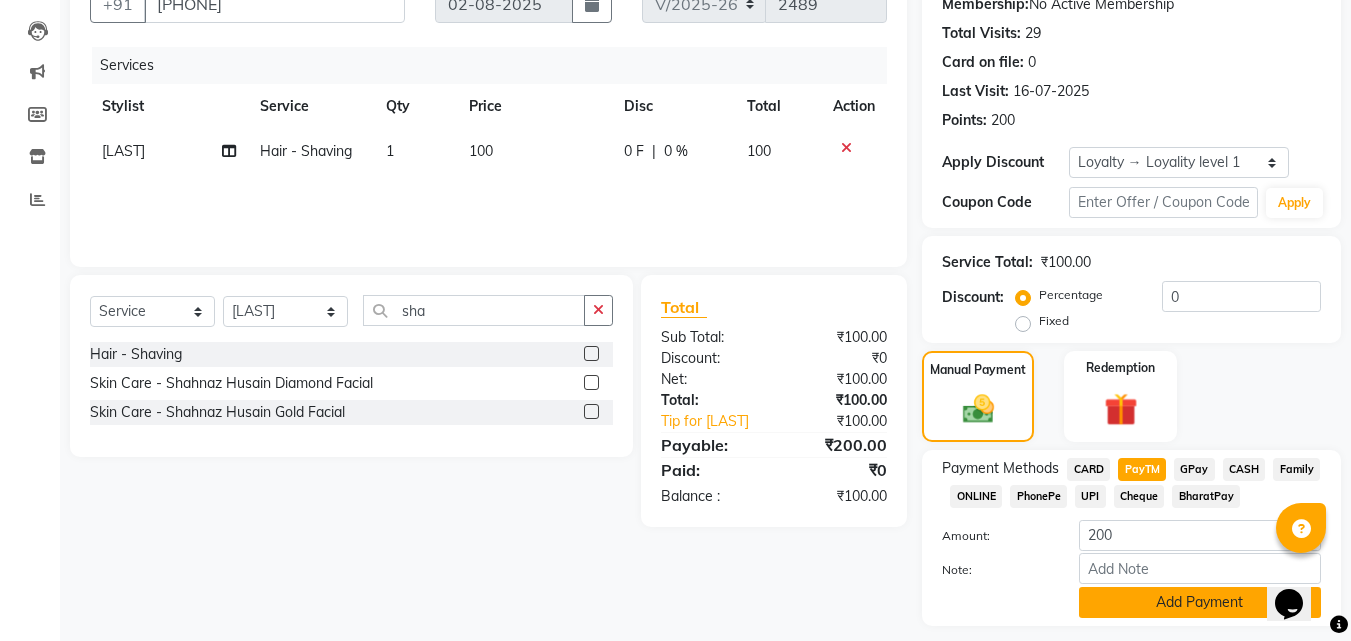 click on "Add Payment" 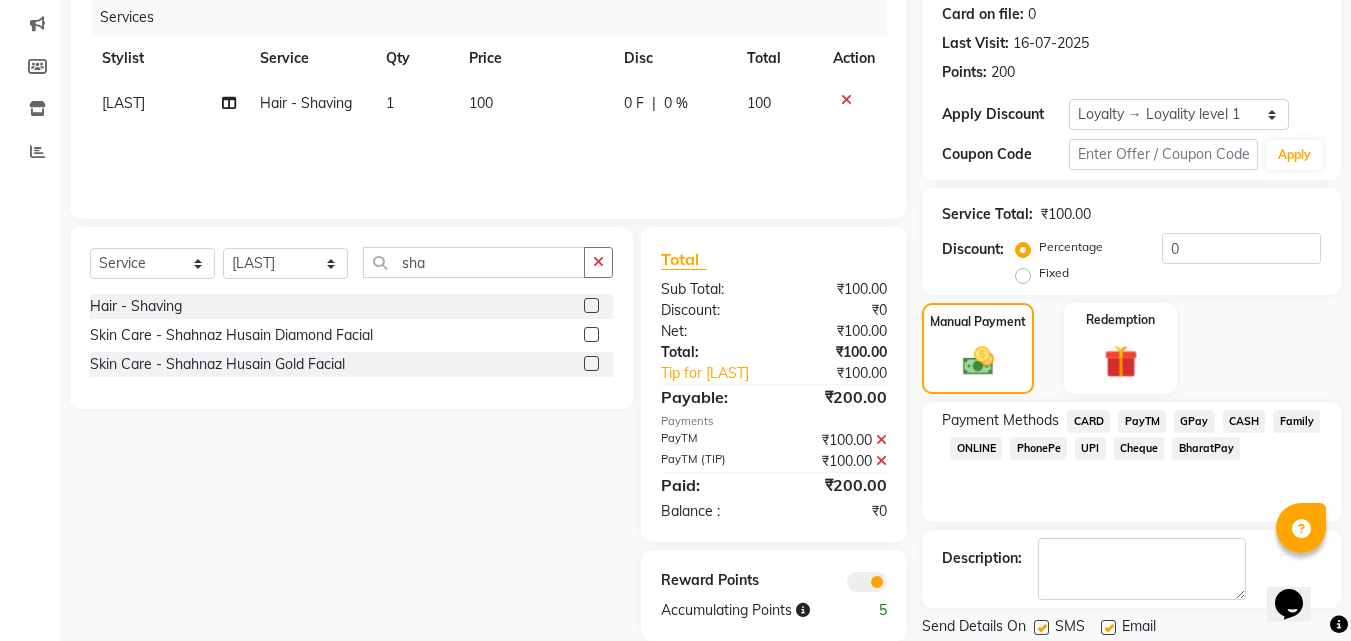 scroll, scrollTop: 314, scrollLeft: 0, axis: vertical 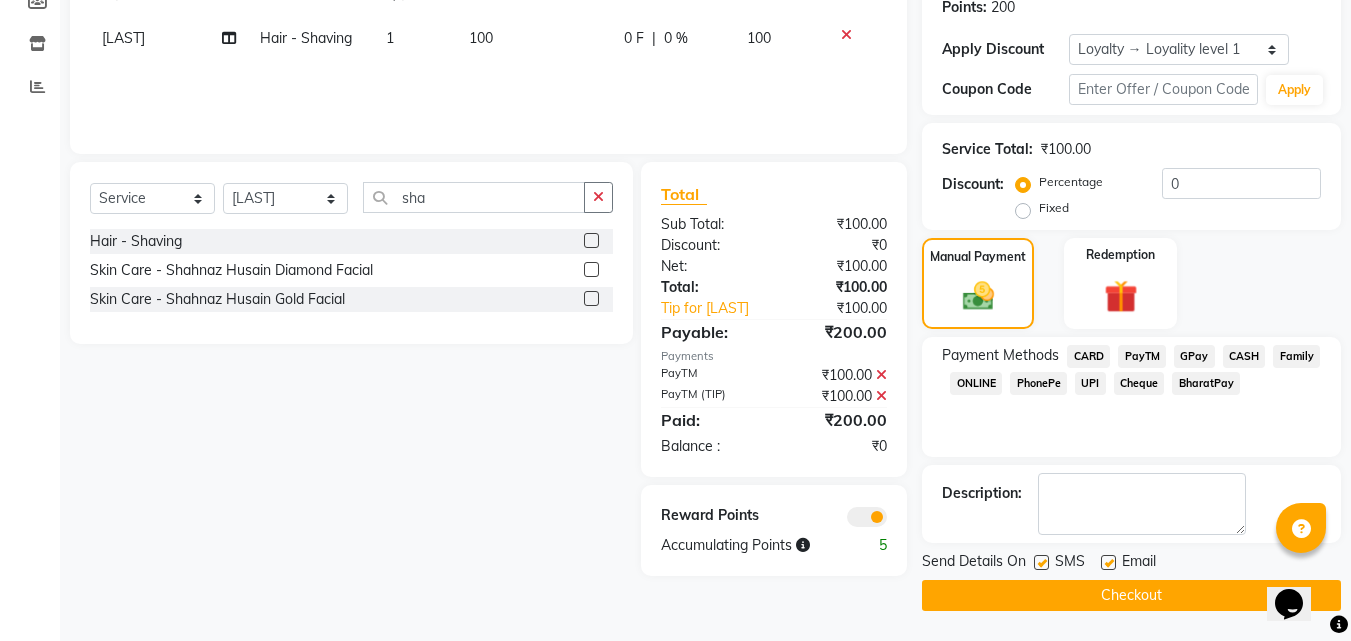 click on "Checkout" 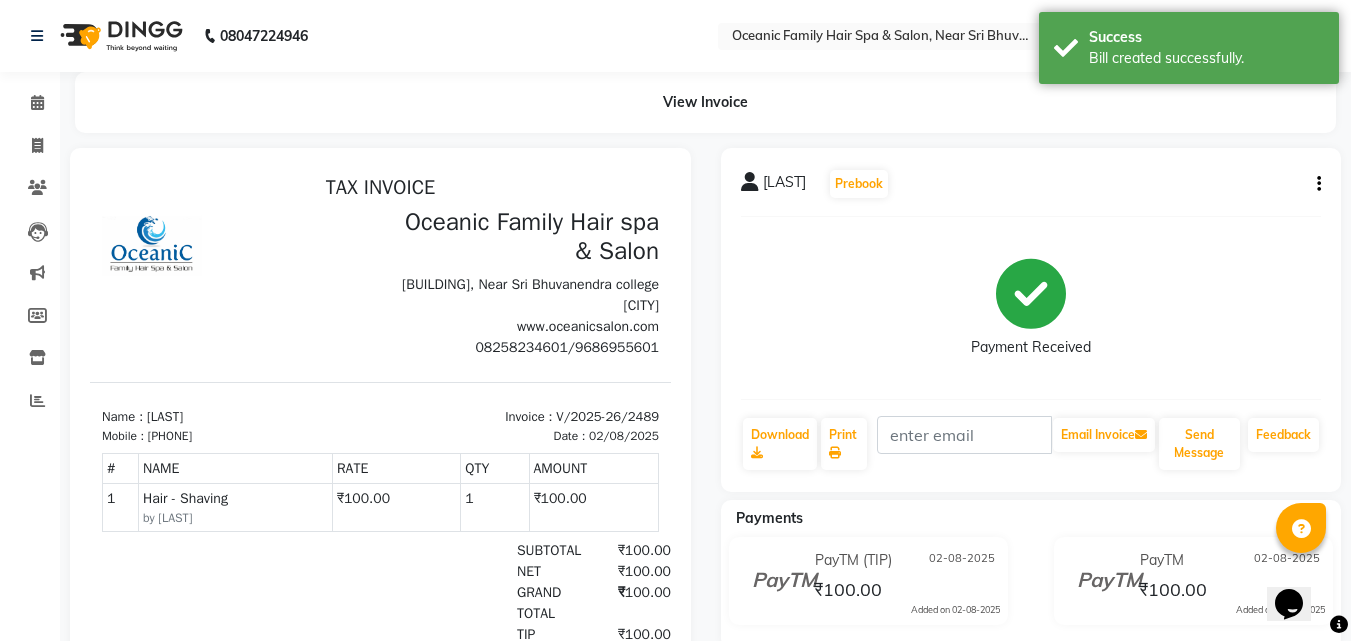 scroll, scrollTop: 0, scrollLeft: 0, axis: both 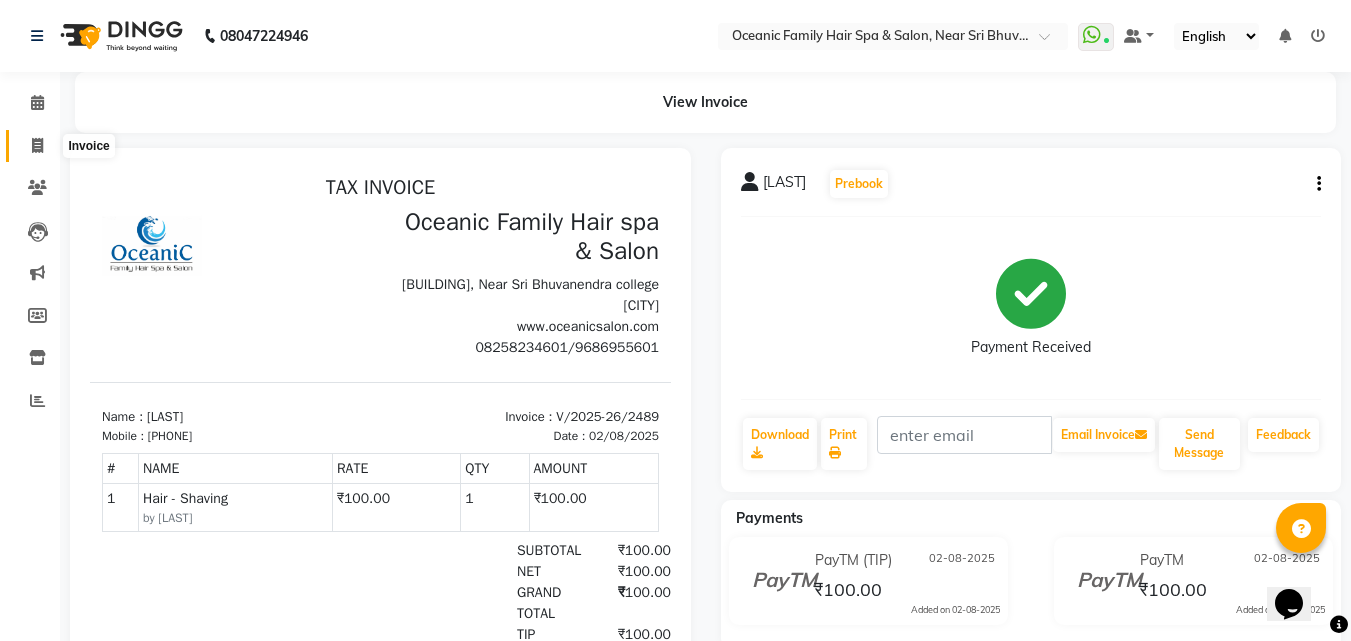 click 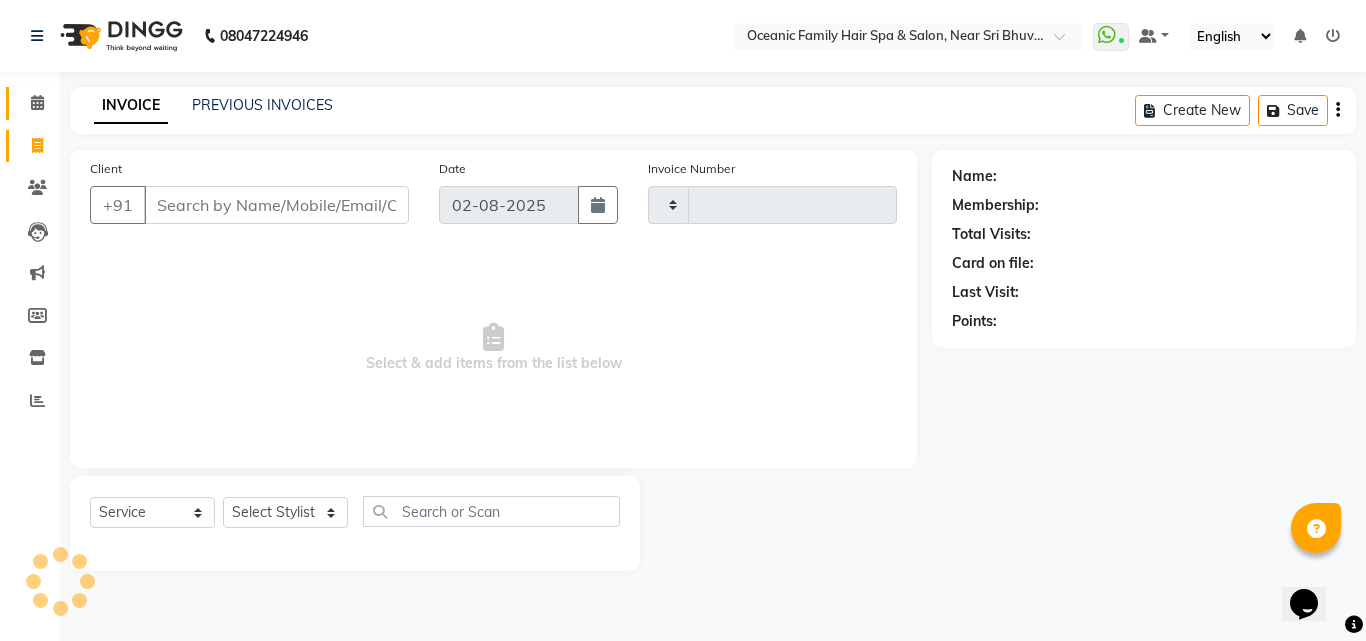 type on "2490" 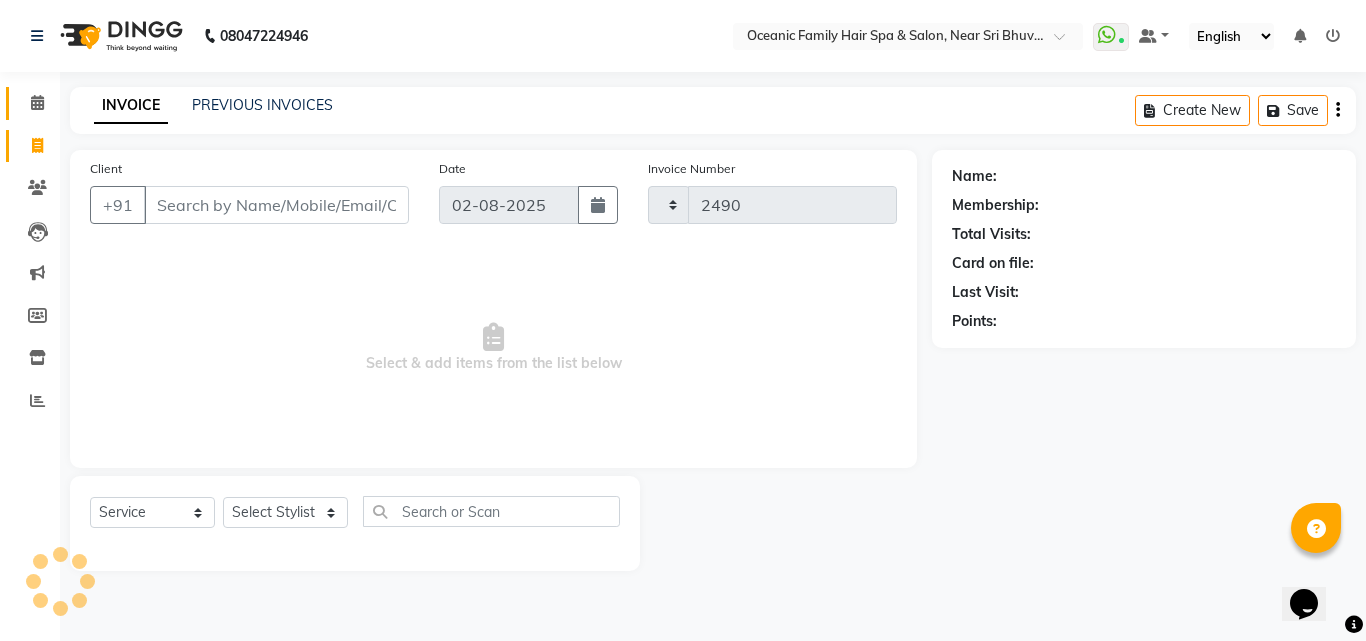 select on "4366" 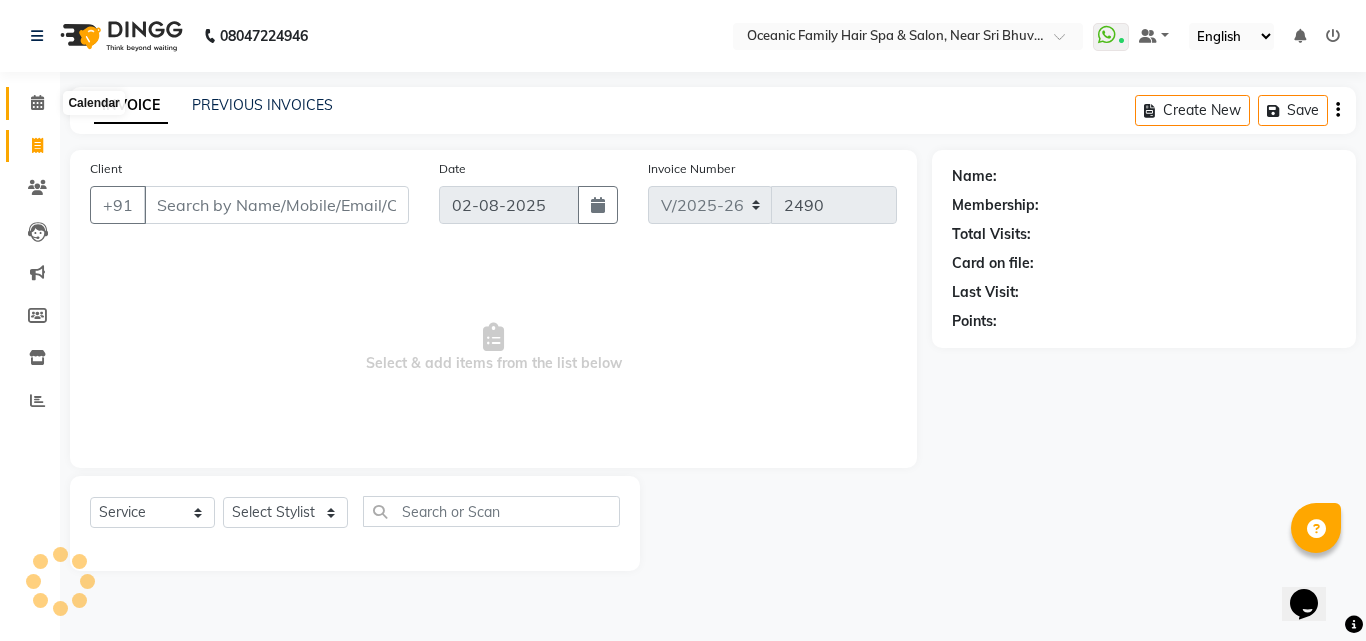 click 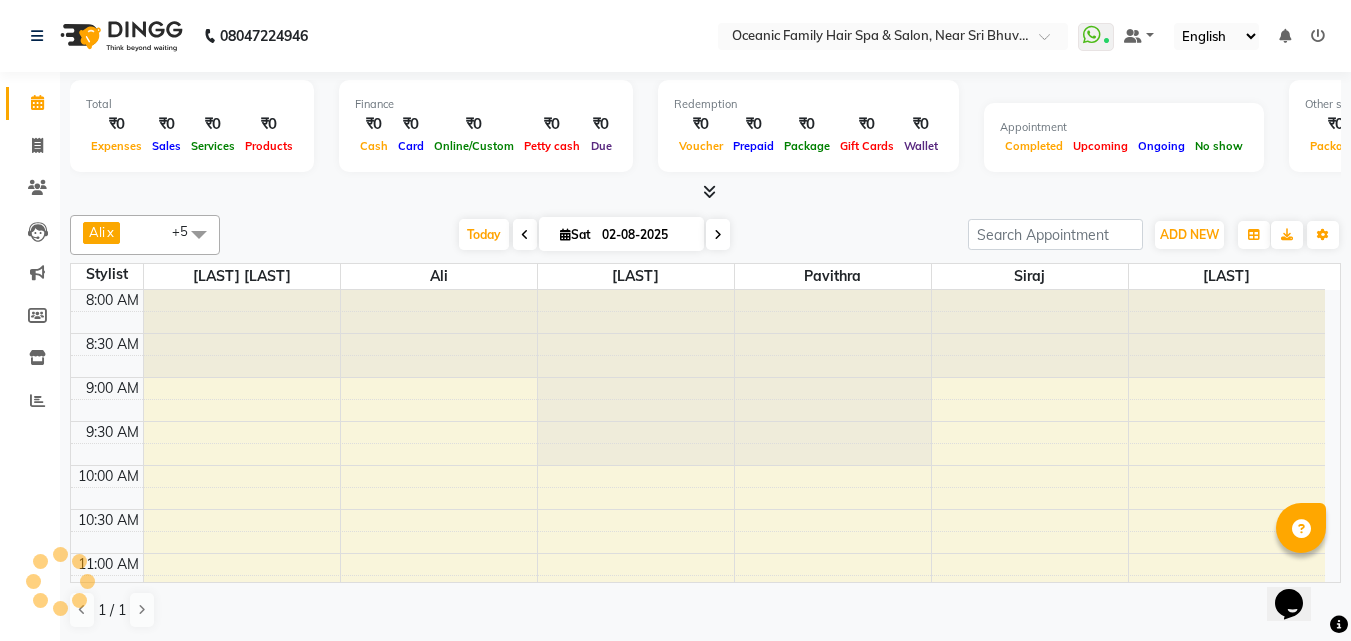 scroll, scrollTop: 0, scrollLeft: 0, axis: both 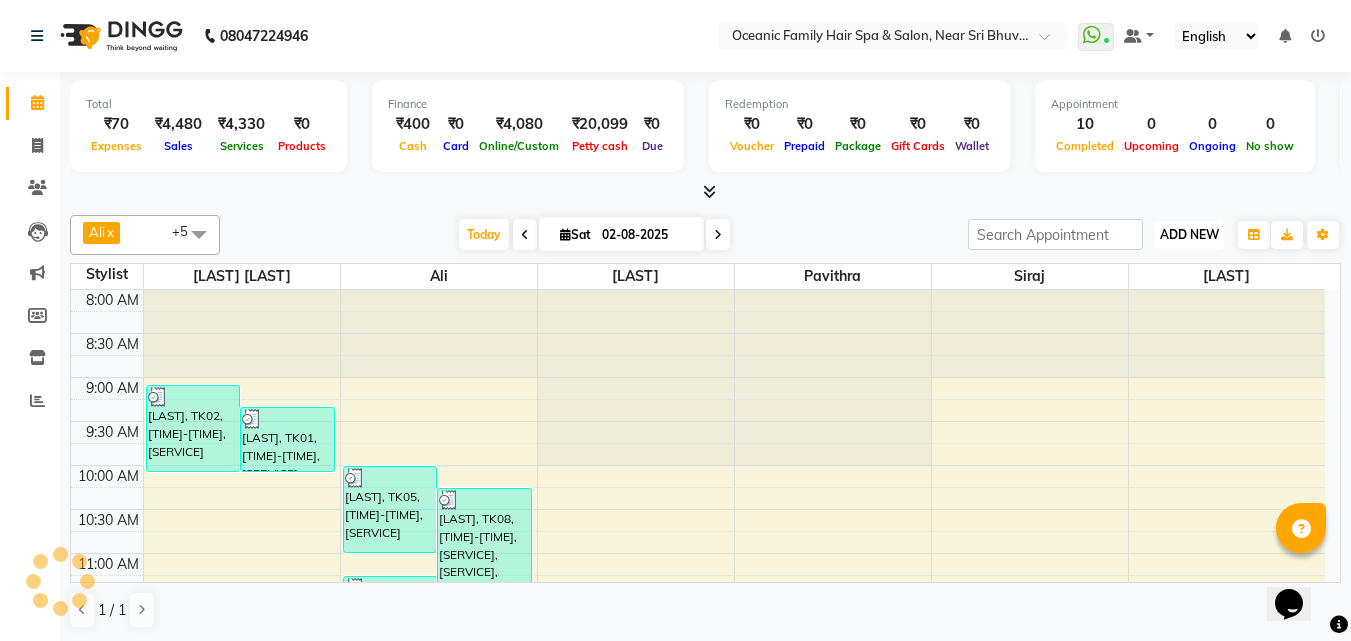 click on "ADD NEW Toggle Dropdown" at bounding box center [1189, 235] 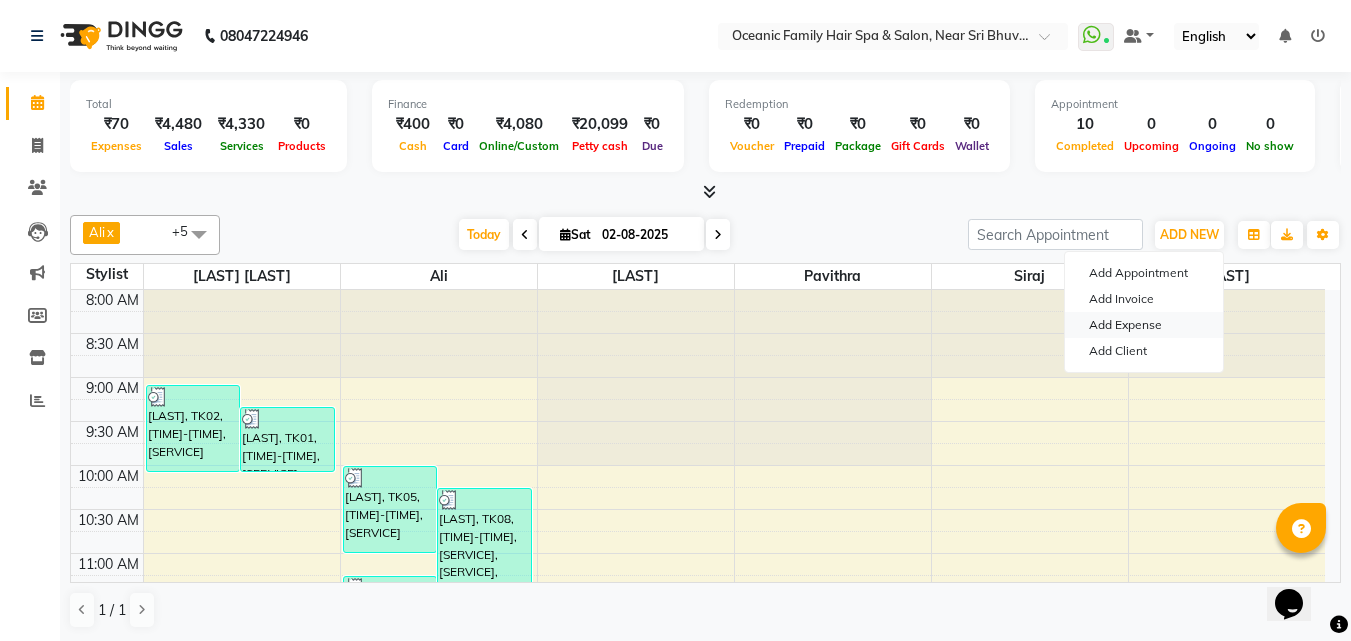 click on "Add Expense" at bounding box center [1144, 325] 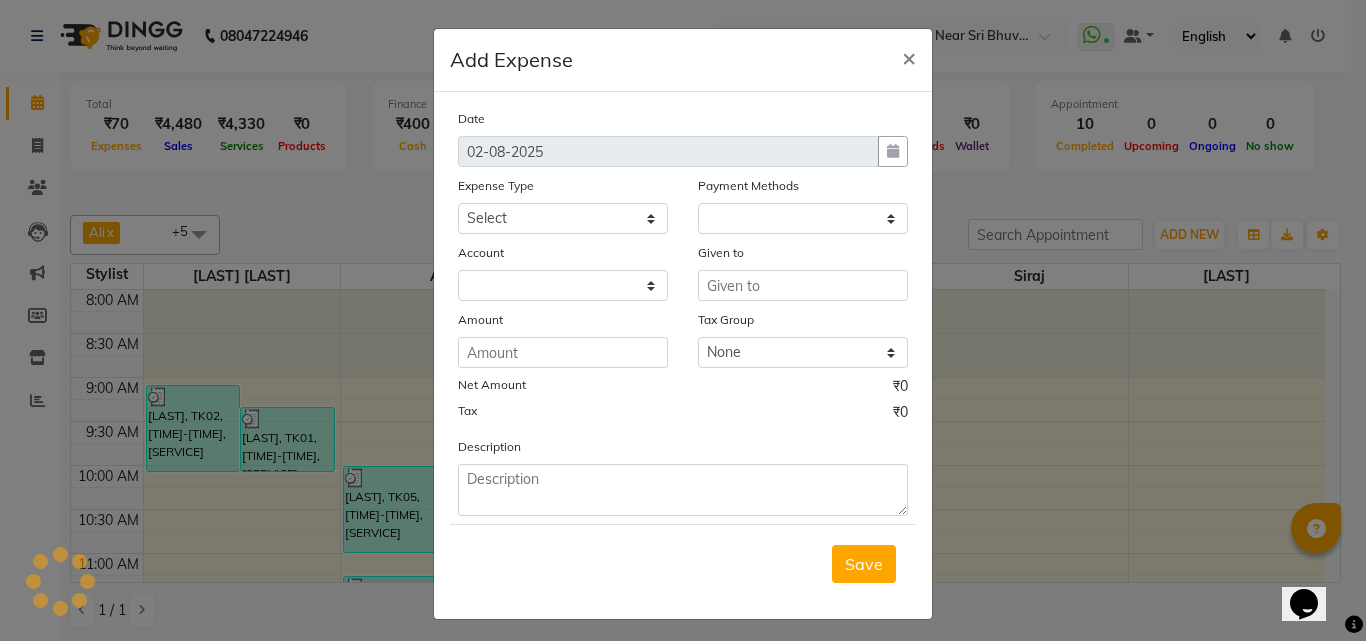 select on "1" 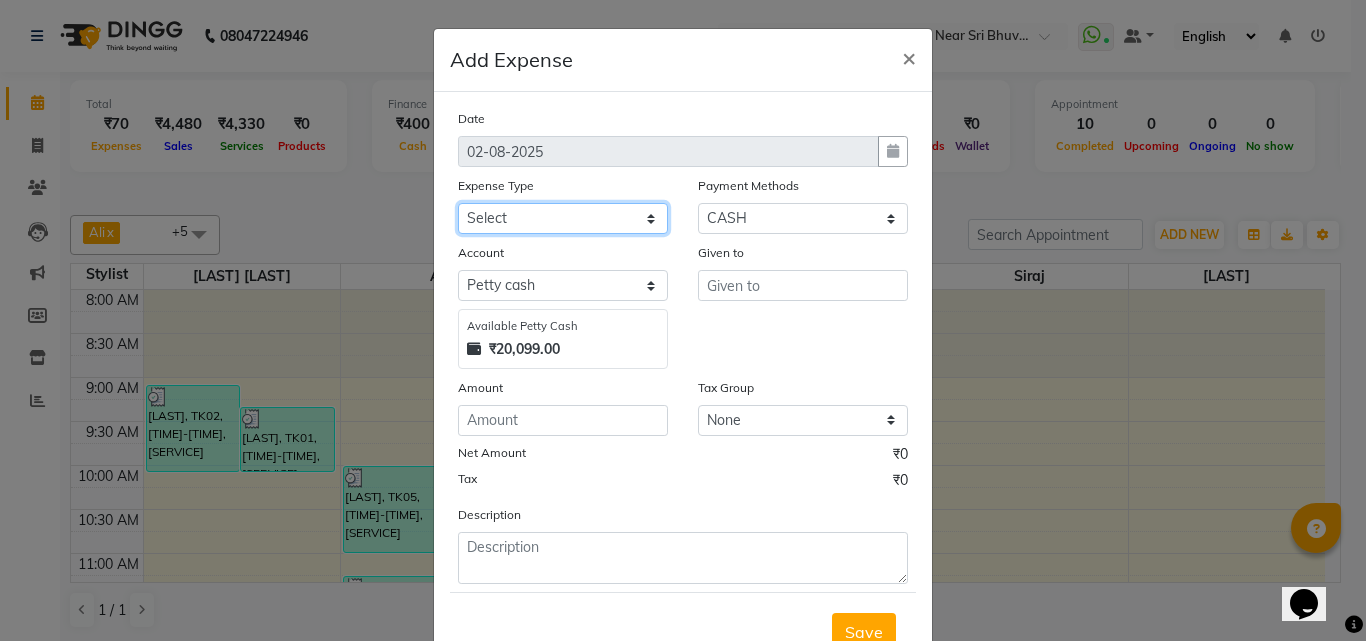 click on "Select [LAST] [LAST] [LAST] [LAST] [LAST] [LAST] [LAST] [LAST] [LAST] [LAST] [LAST] [LAST] [LAST] [LAST] [LAST] [LAST] [LAST] [LAST] [LAST] [LAST] [LAST] [LAST] [LAST] [LAST] [LAST] [LAST] [LAST] [LAST] [LAST] [LAST] [LAST] [LAST] [LAST] [LAST] [LAST] [LAST] [LAST]" 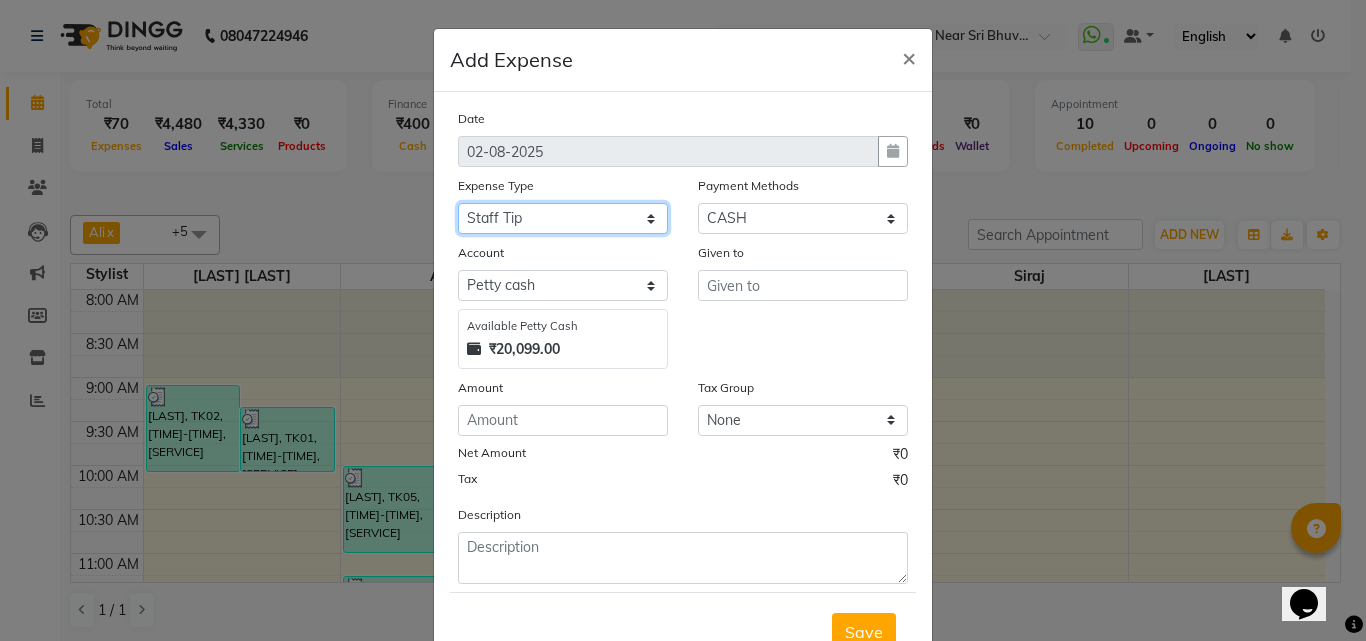 click on "Select [LAST] [LAST] [LAST] [LAST] [LAST] [LAST] [LAST] [LAST] [LAST] [LAST] [LAST] [LAST] [LAST] [LAST] [LAST] [LAST] [LAST] [LAST] [LAST] [LAST] [LAST] [LAST] [LAST] [LAST] [LAST] [LAST] [LAST] [LAST] [LAST] [LAST] [LAST] [LAST] [LAST] [LAST] [LAST] [LAST] [LAST]" 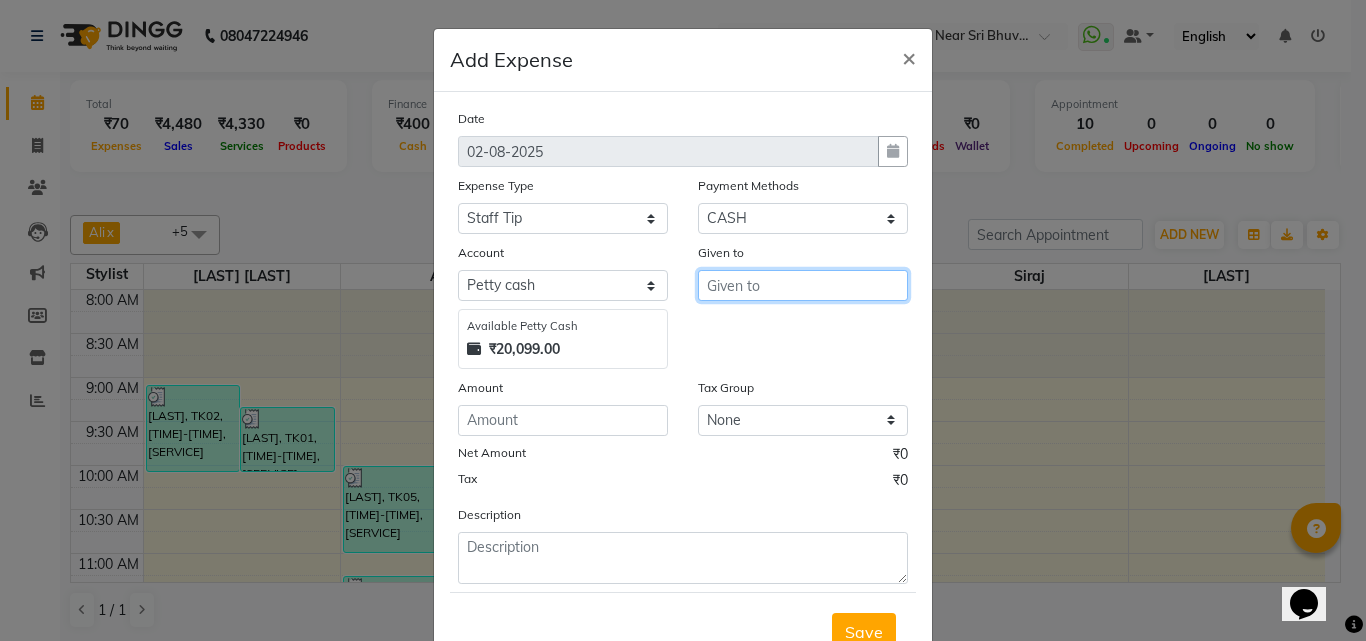 click at bounding box center [803, 285] 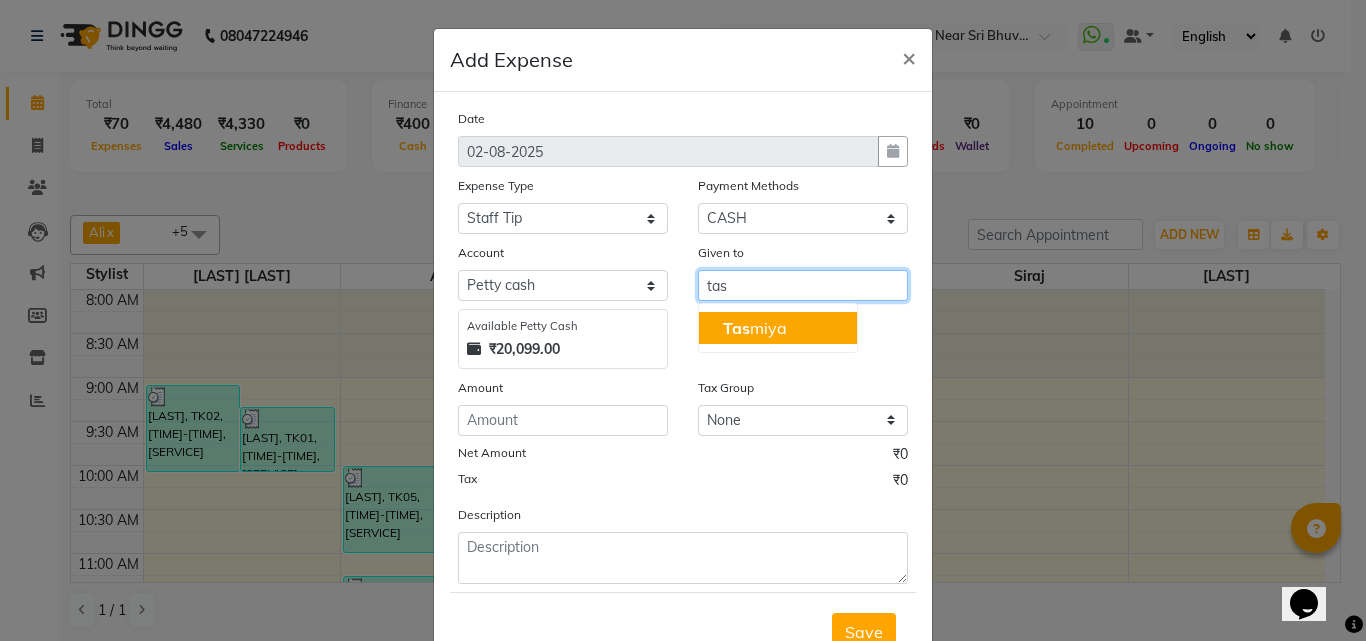 click on "Tas" 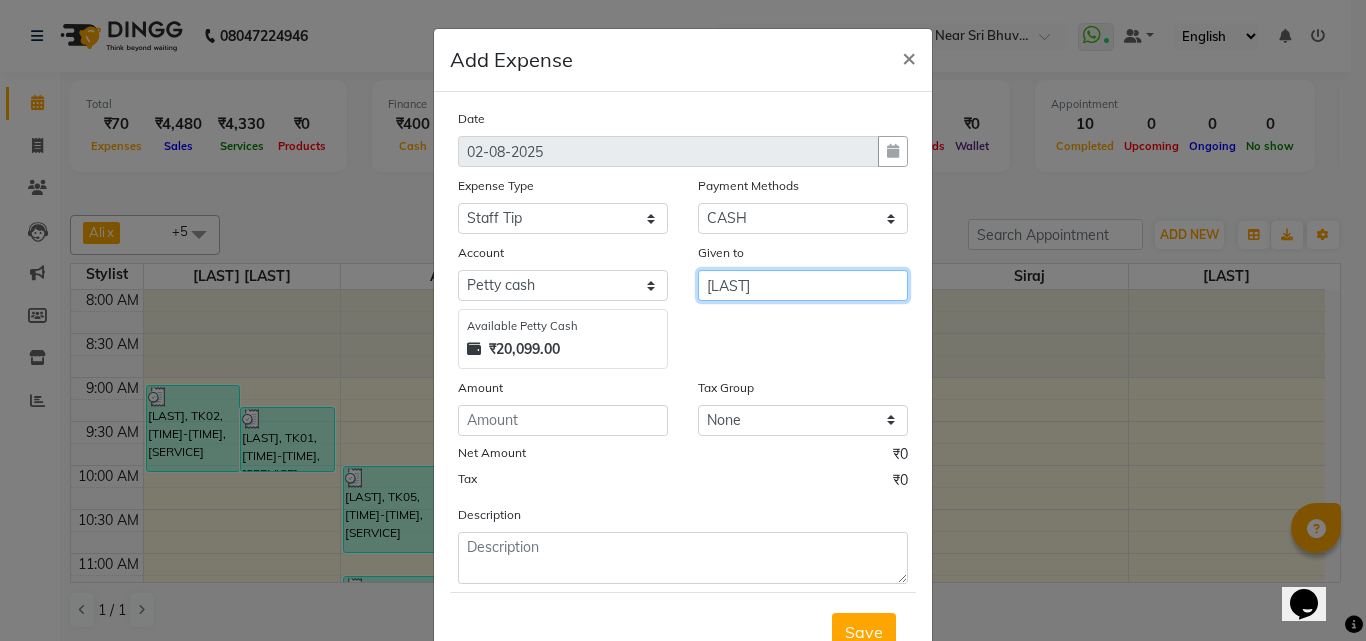 type on "[LAST]" 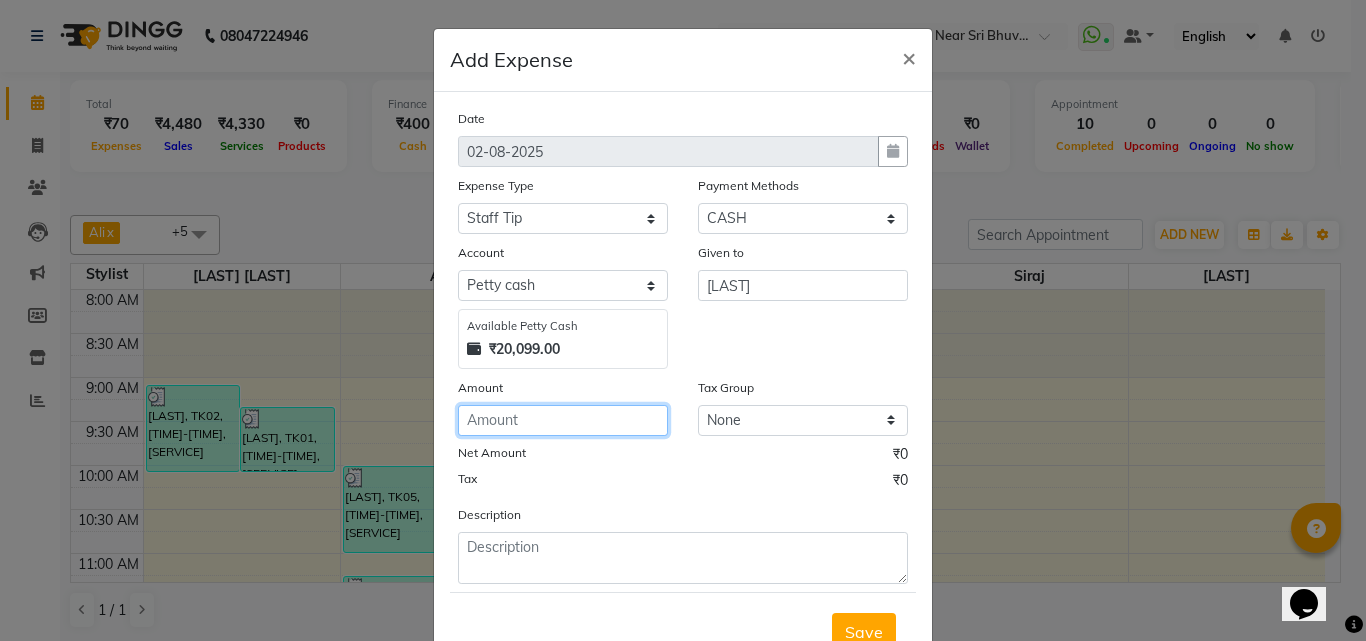 click 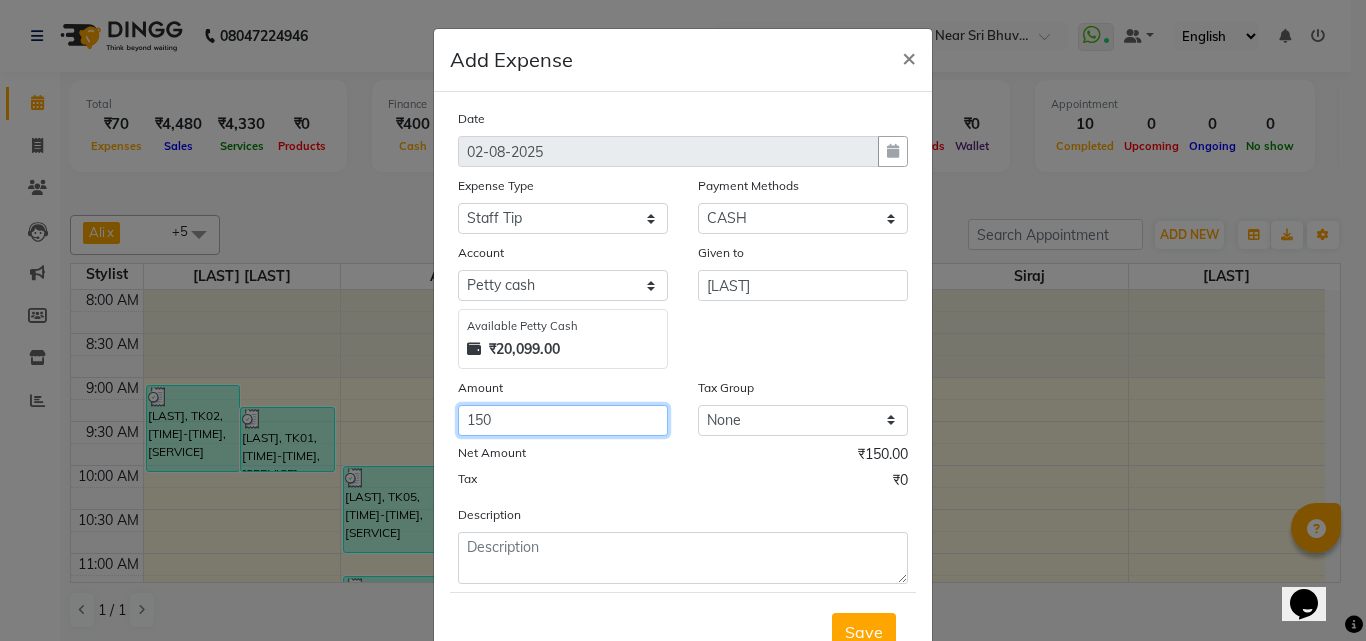type on "150" 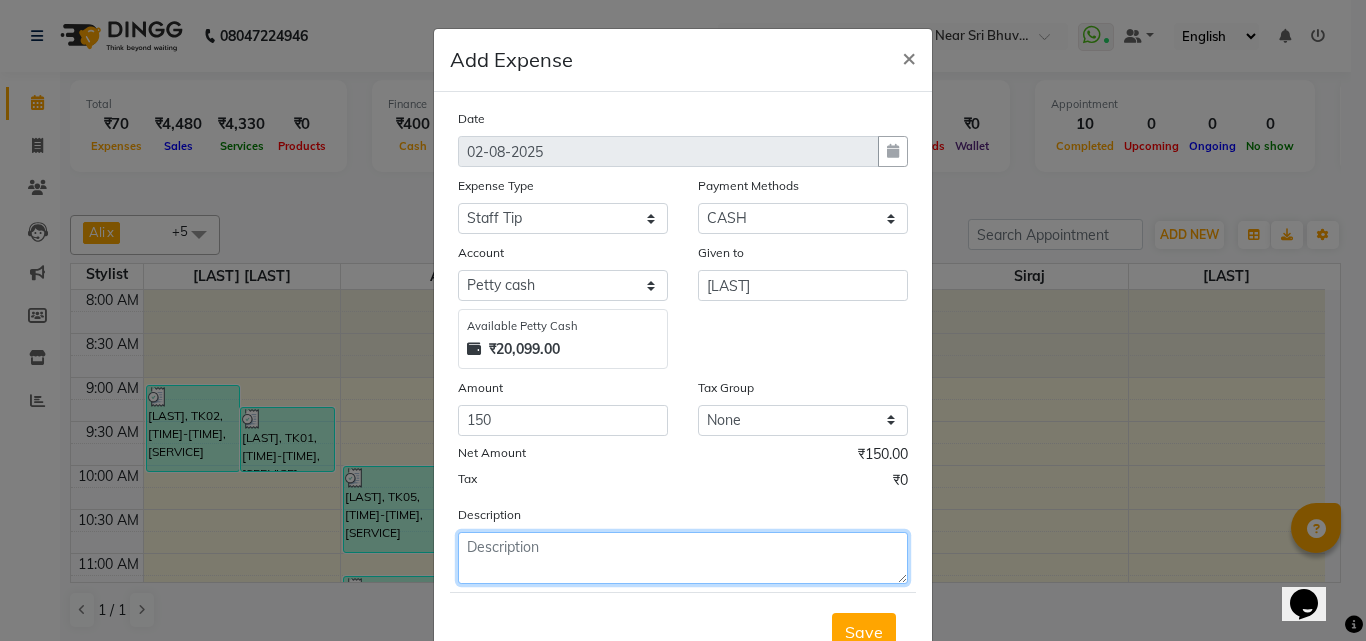 click 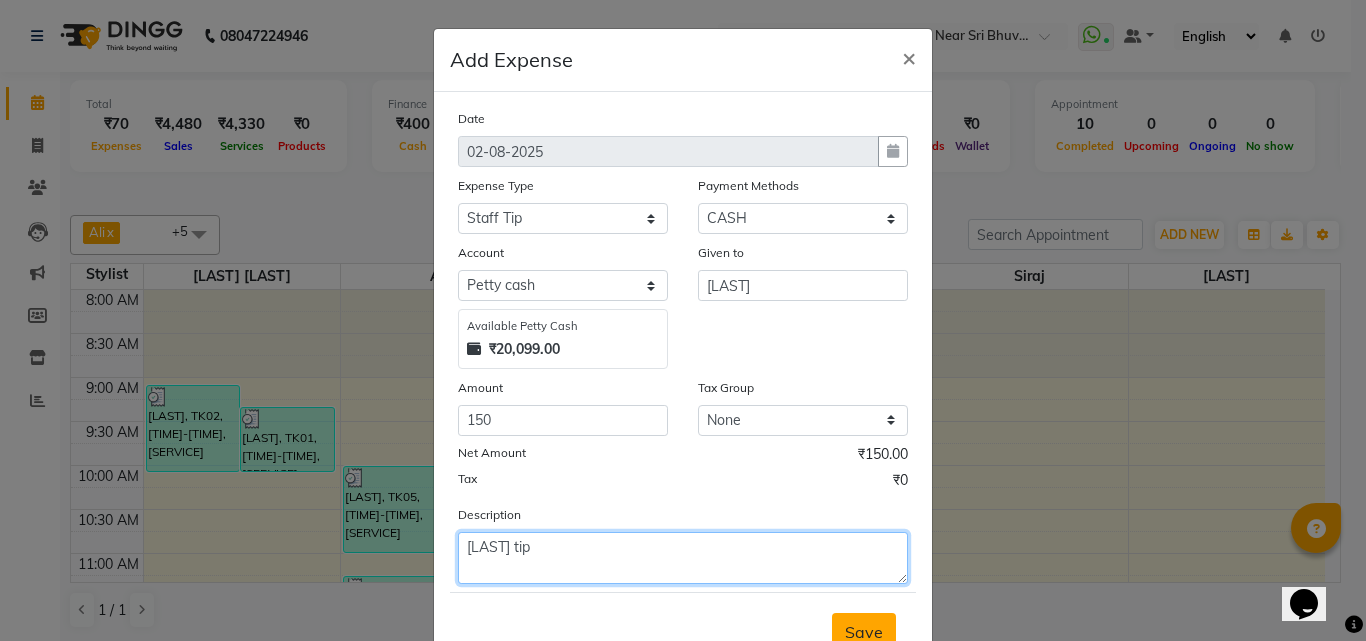 type on "[LAST] tip" 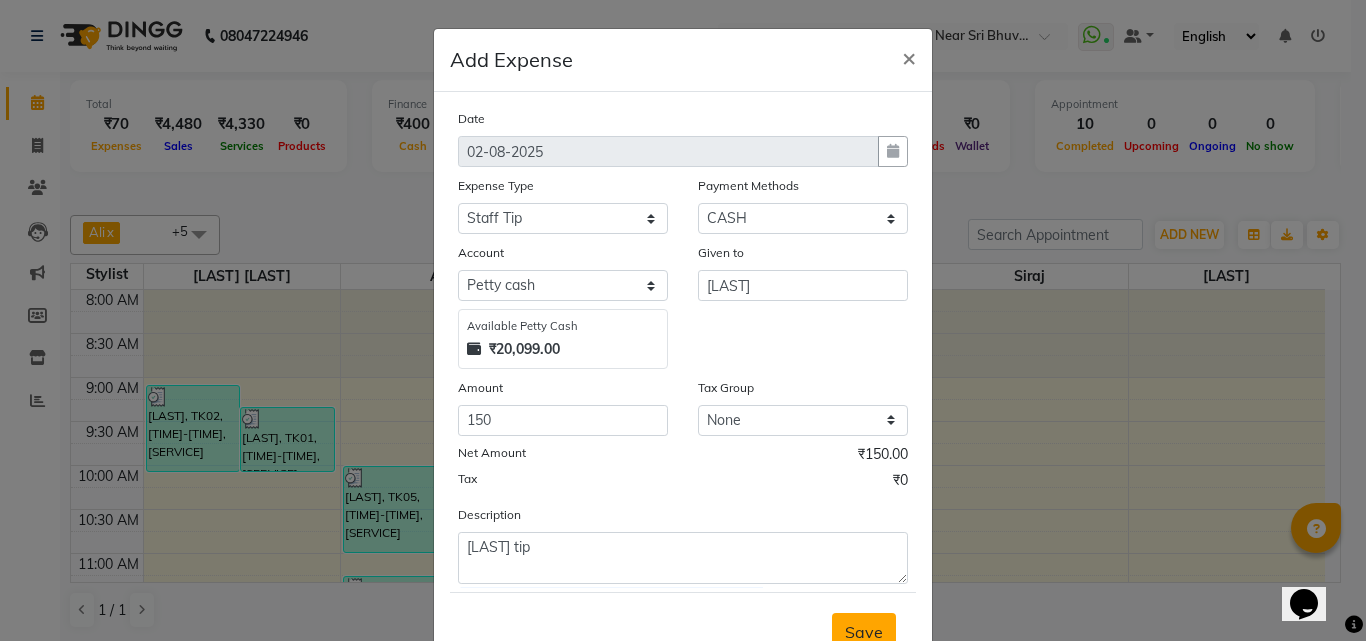 click on "Save" at bounding box center (864, 632) 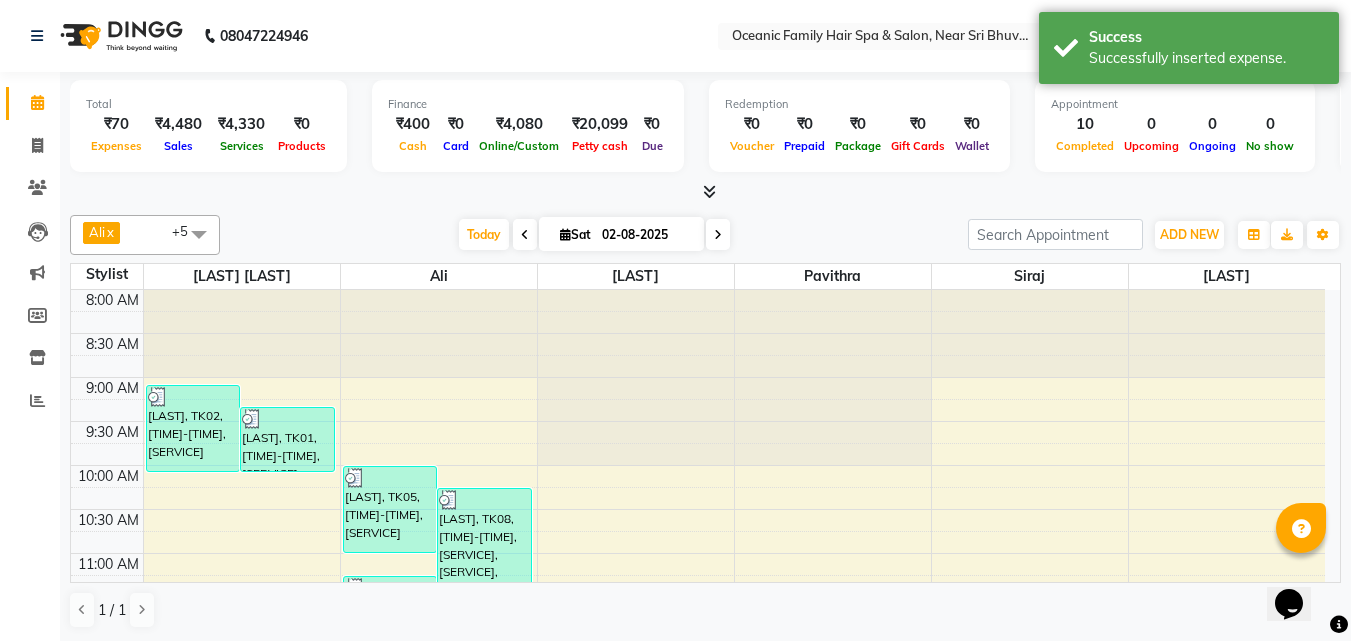 scroll, scrollTop: 1, scrollLeft: 0, axis: vertical 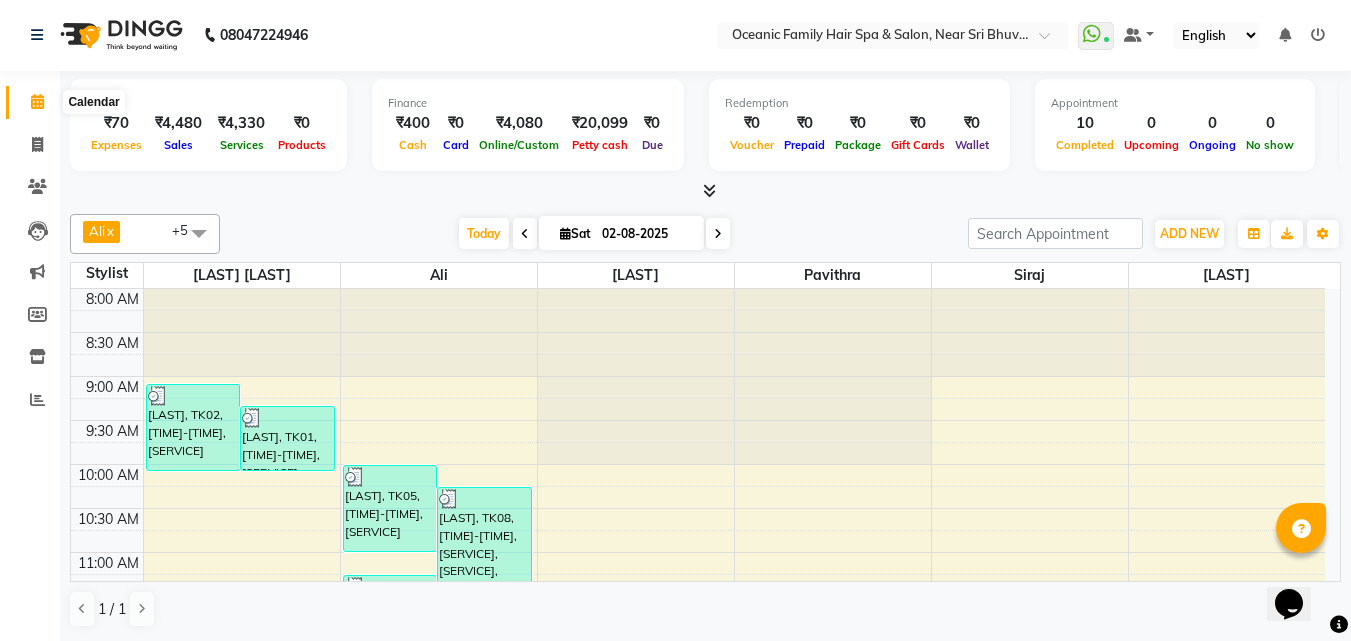 click 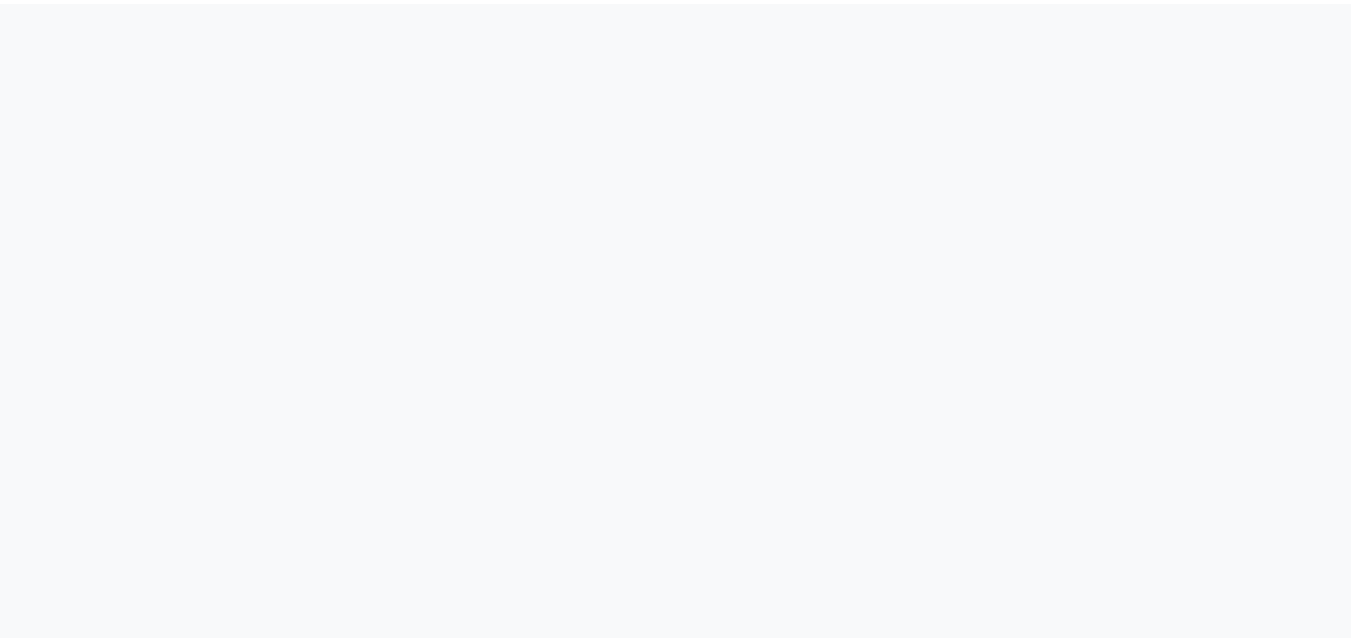 scroll, scrollTop: 0, scrollLeft: 0, axis: both 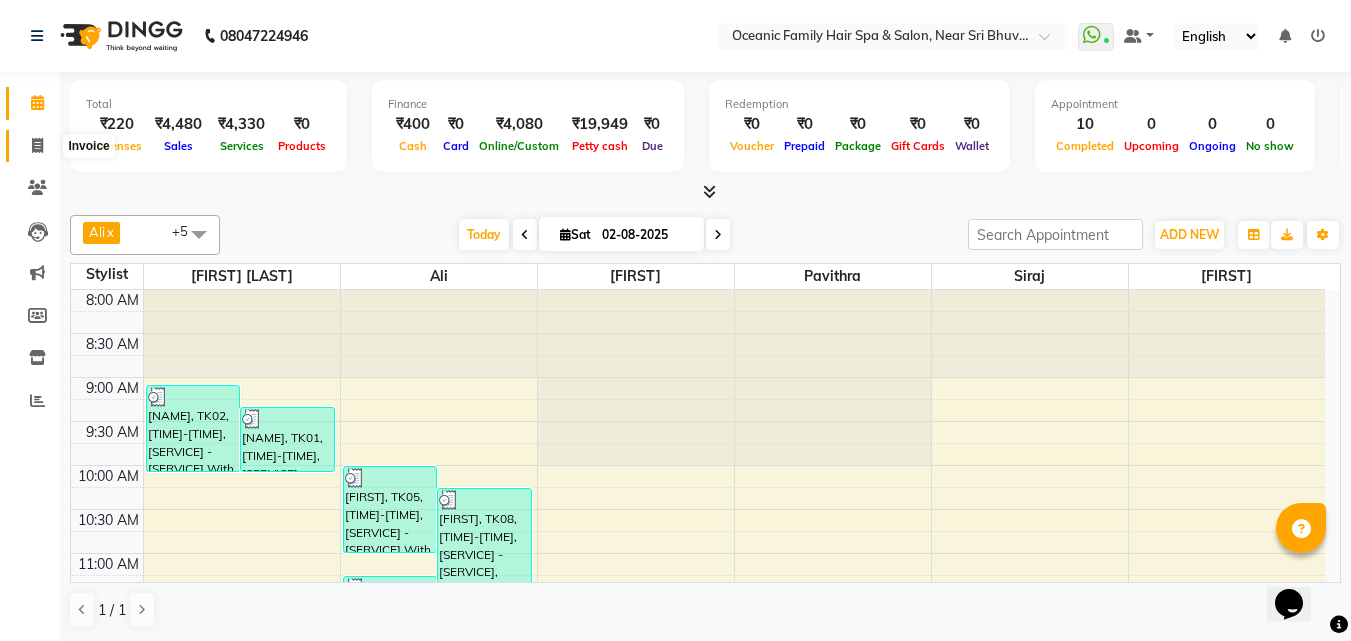 drag, startPoint x: 37, startPoint y: 144, endPoint x: 49, endPoint y: 145, distance: 12.0415945 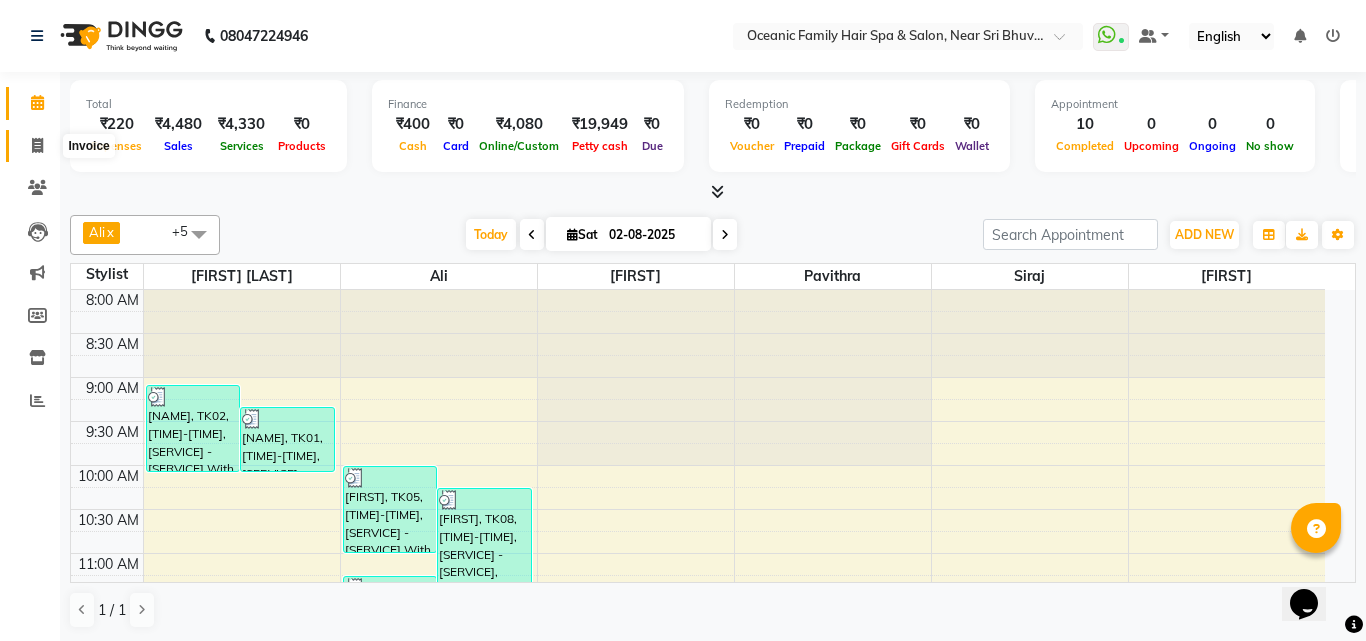 select on "4366" 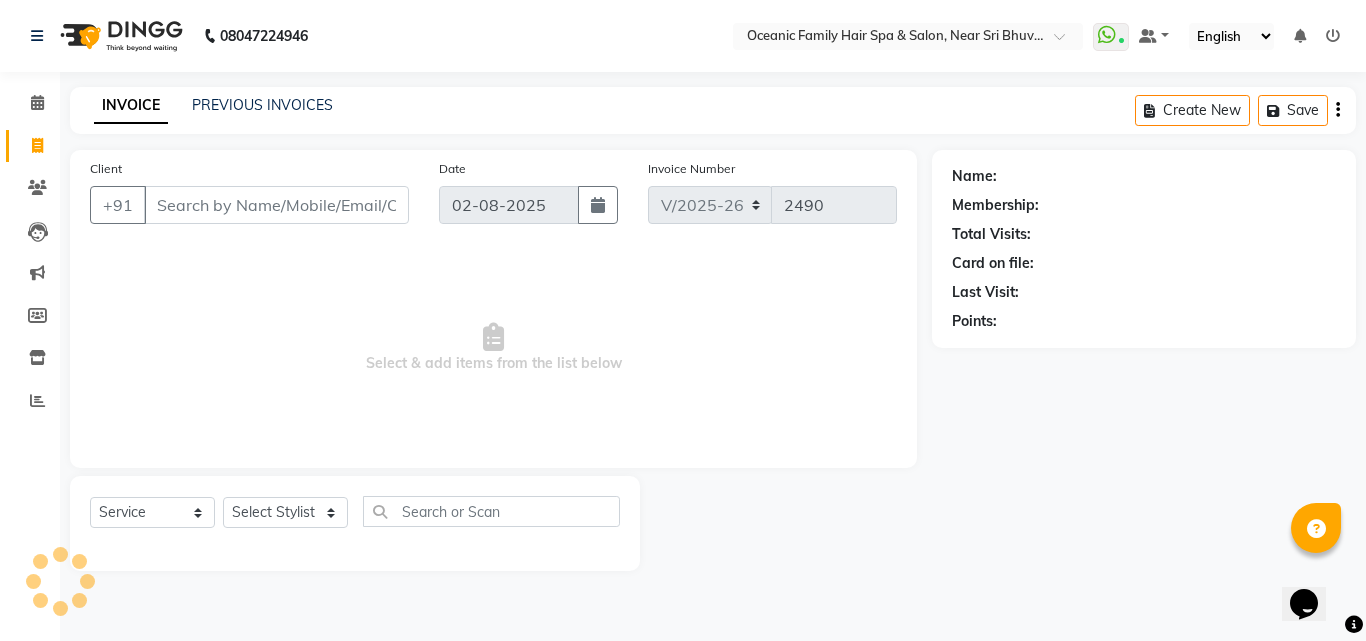 click on "Client" at bounding box center (276, 205) 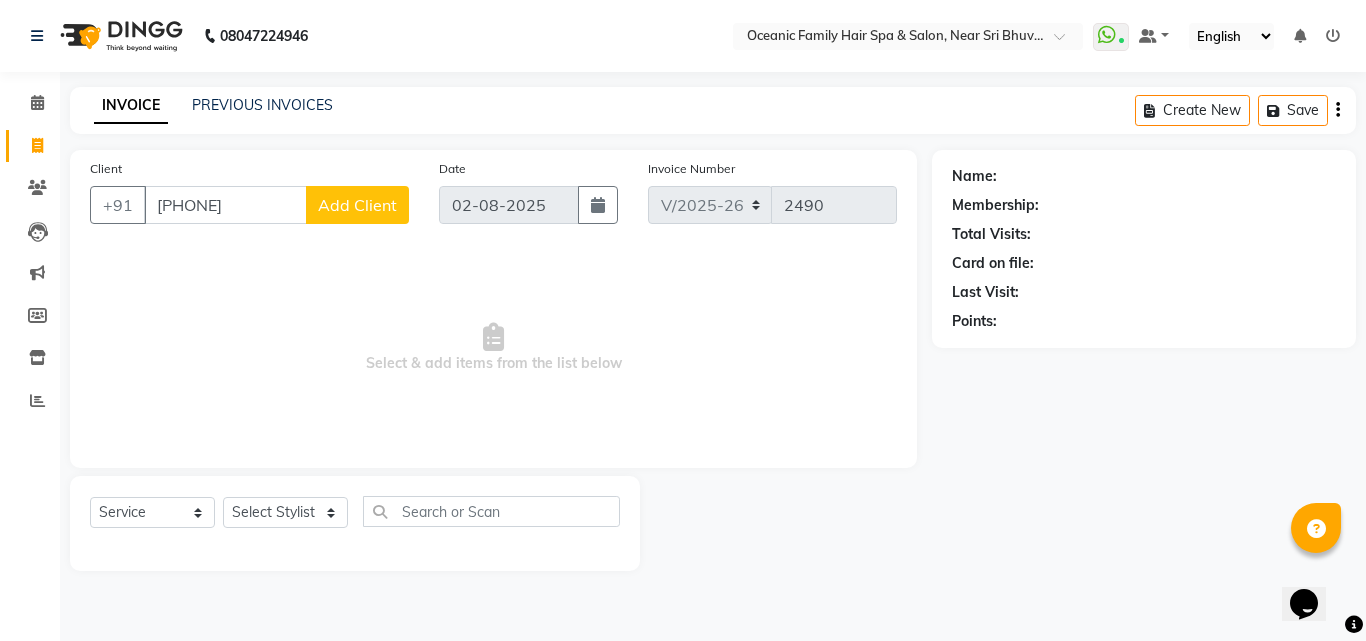 type on "[PHONE]" 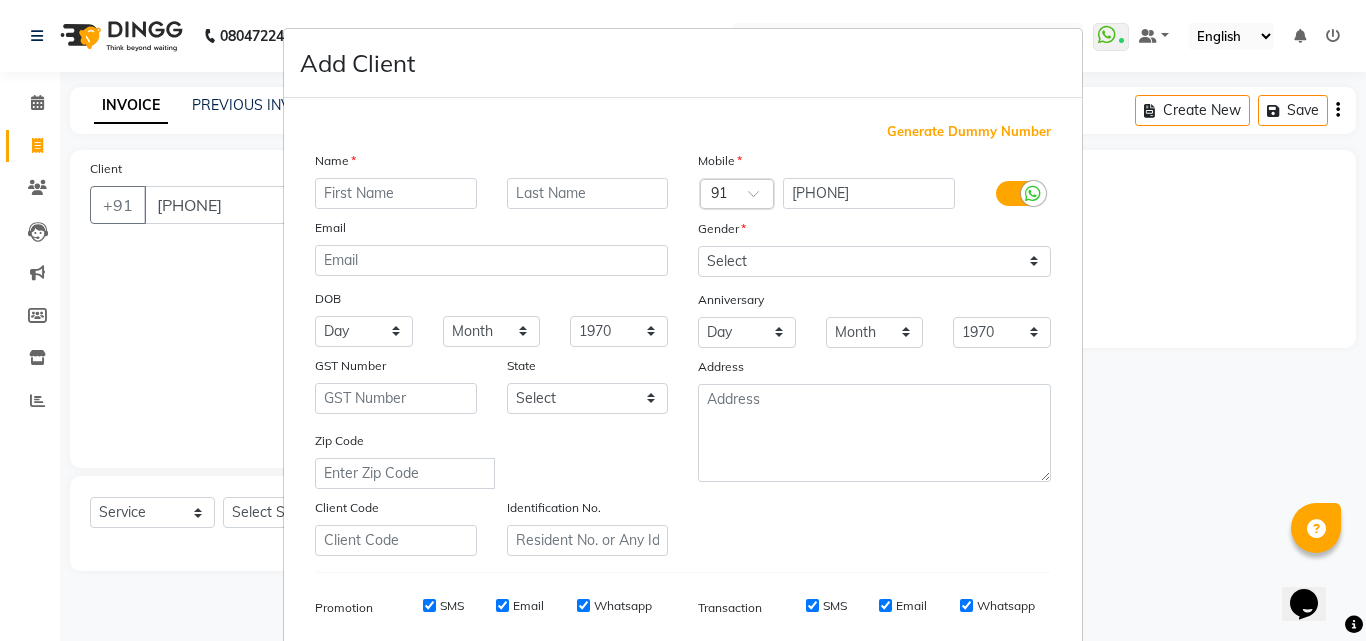 click at bounding box center [396, 193] 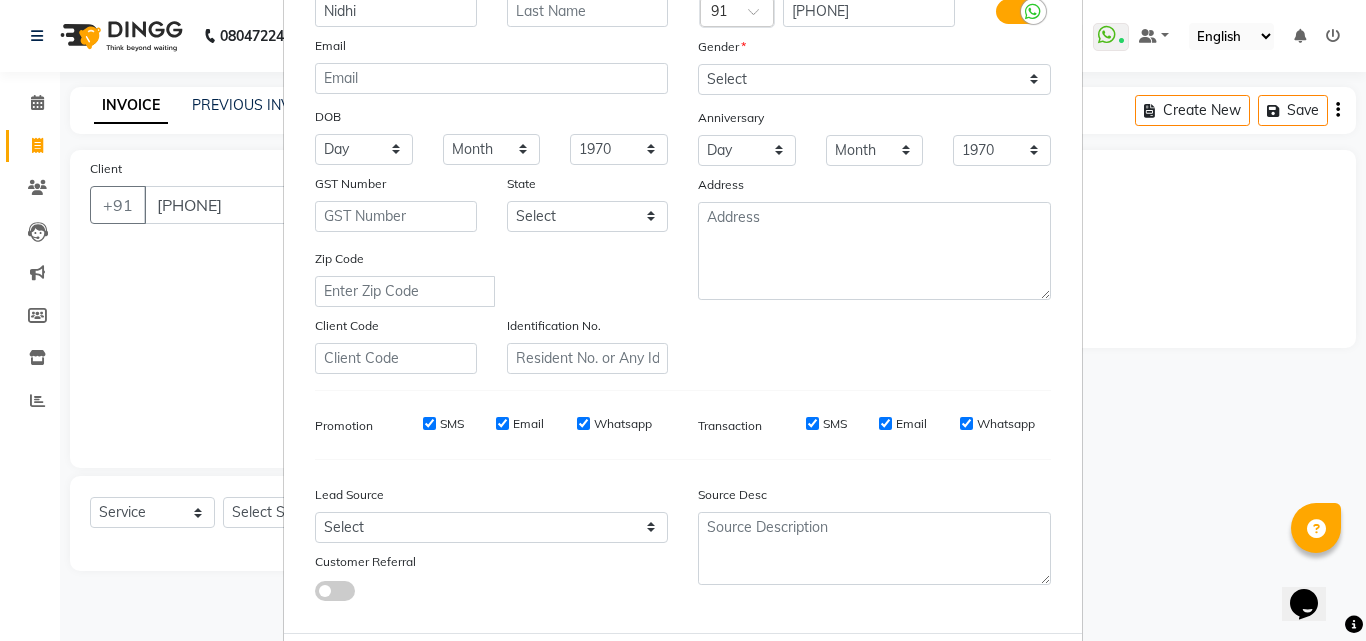 scroll, scrollTop: 82, scrollLeft: 0, axis: vertical 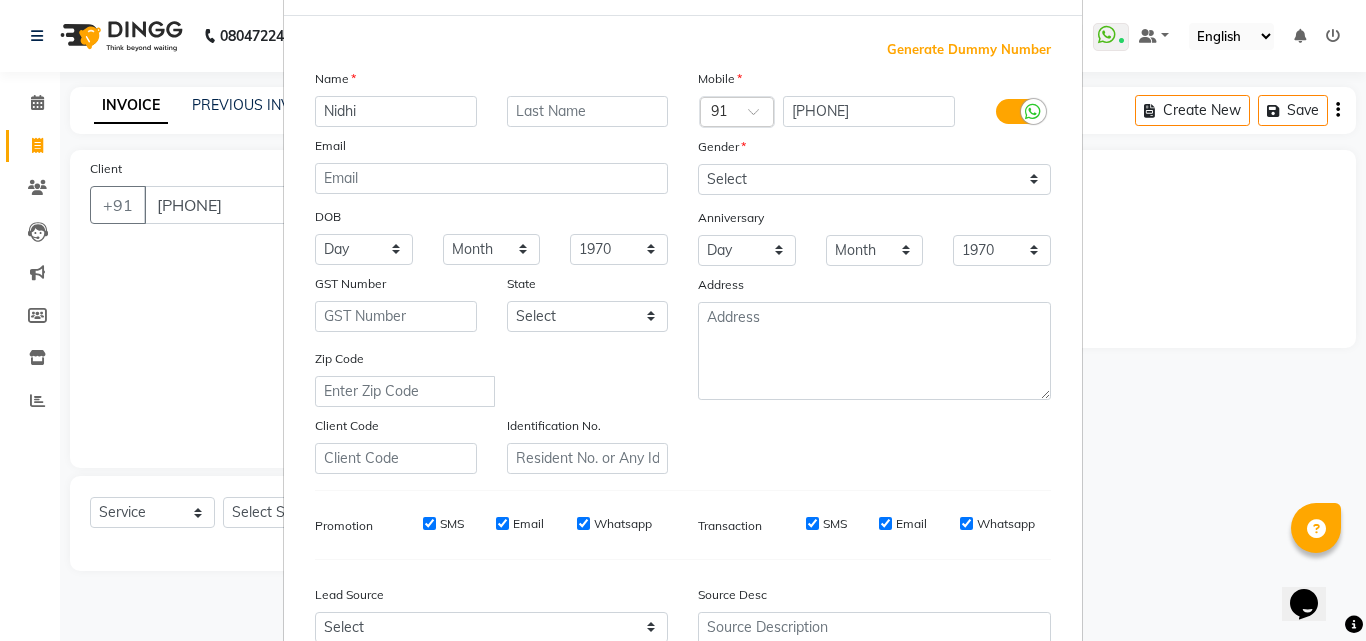 type on "Nidhi" 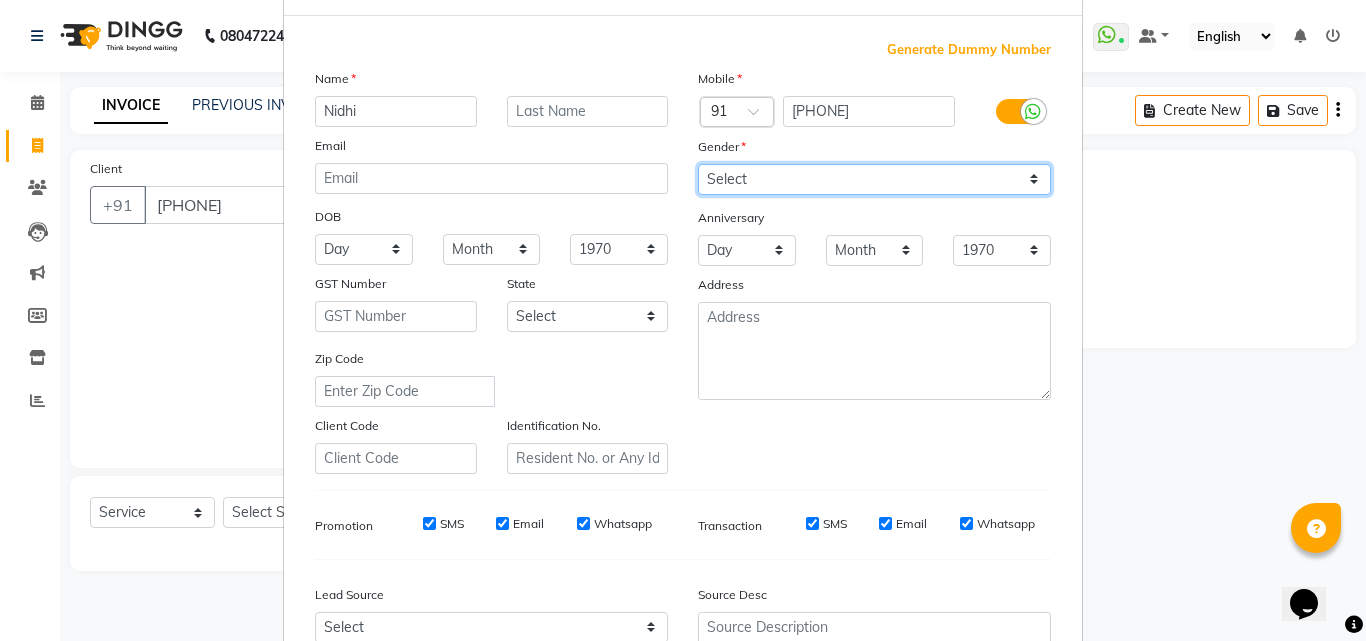 click on "Select Male Female Other Prefer Not To Say" at bounding box center [874, 179] 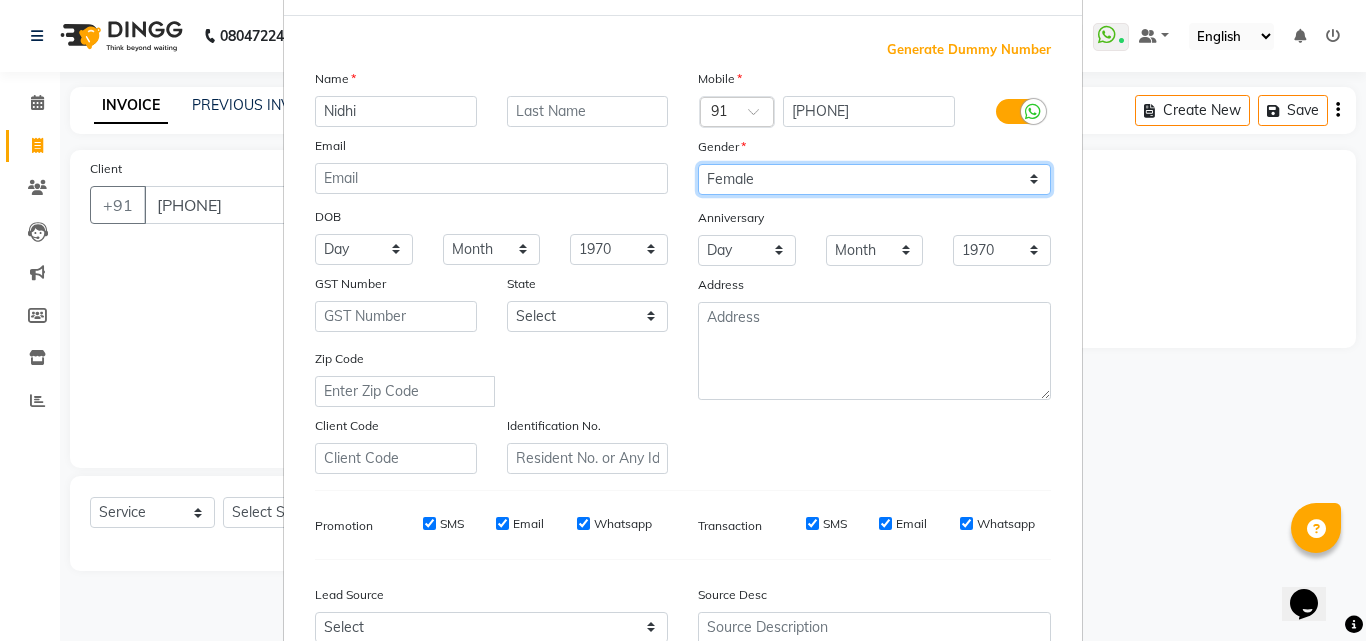 click on "Select Male Female Other Prefer Not To Say" at bounding box center [874, 179] 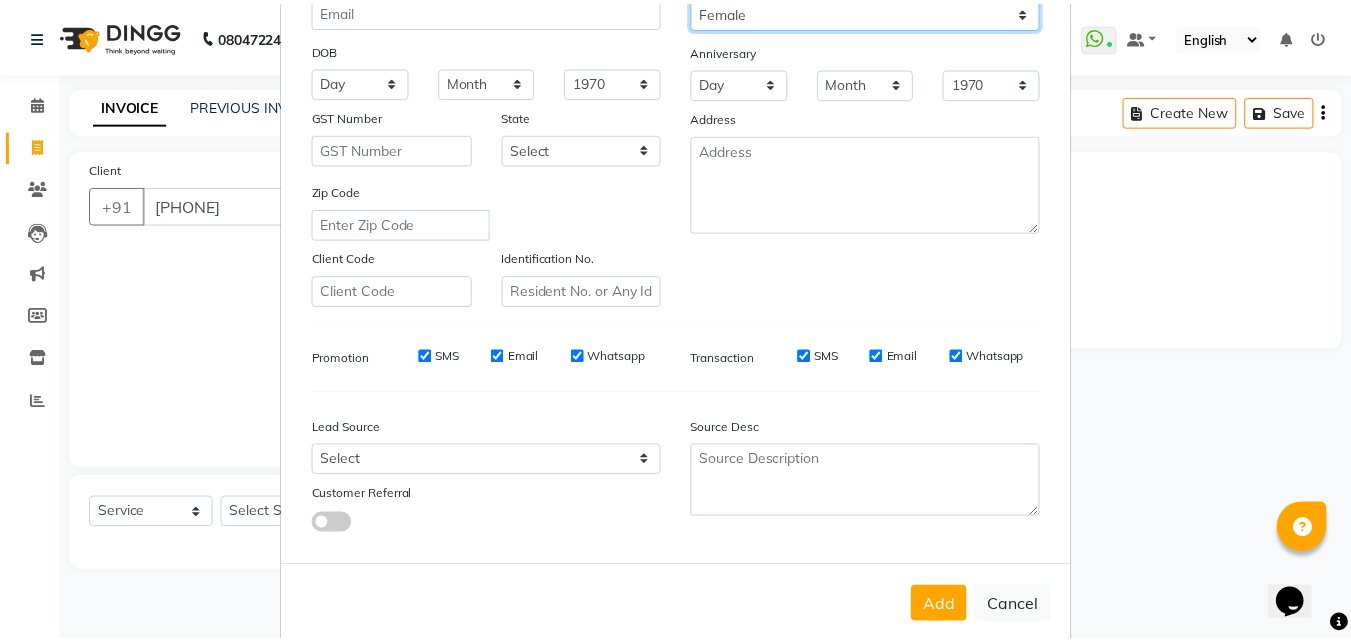 scroll, scrollTop: 282, scrollLeft: 0, axis: vertical 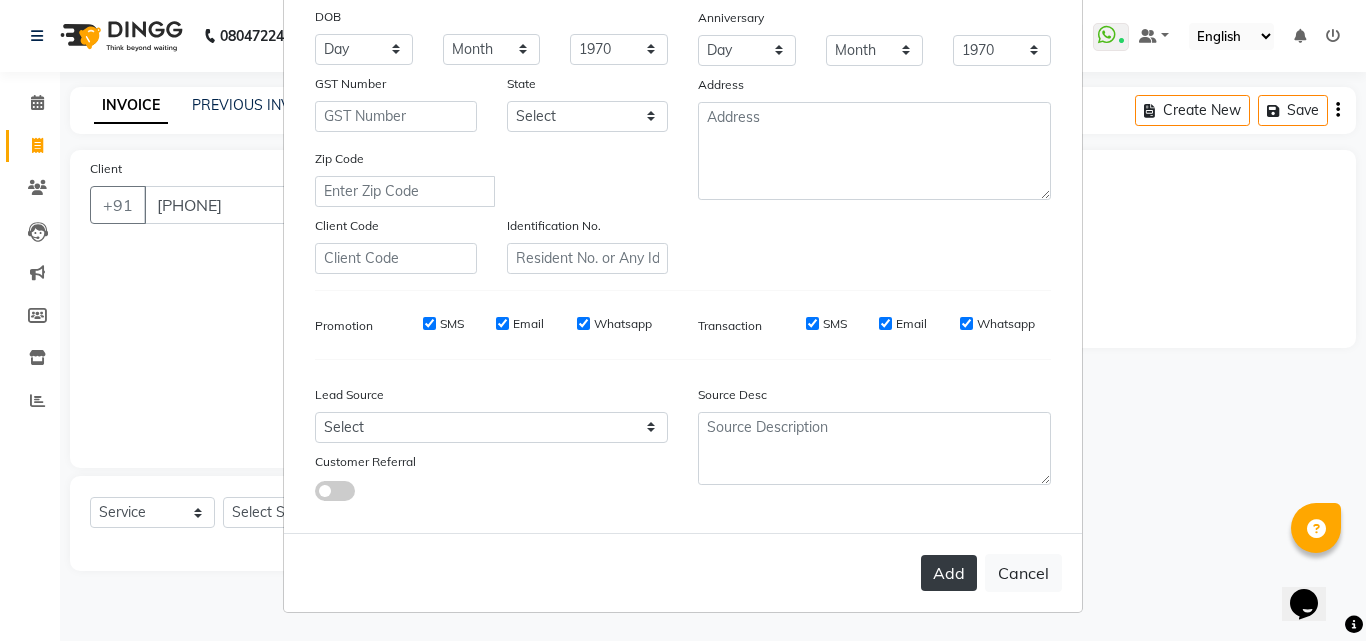 click on "Add" at bounding box center (949, 573) 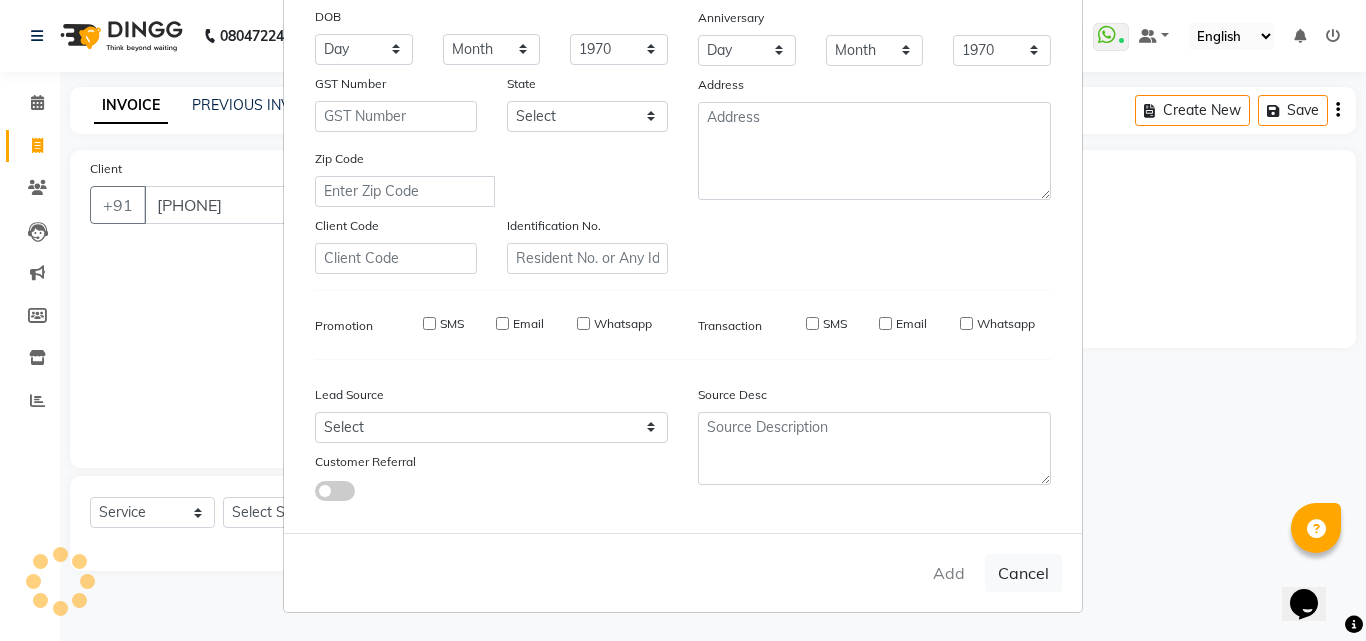 type 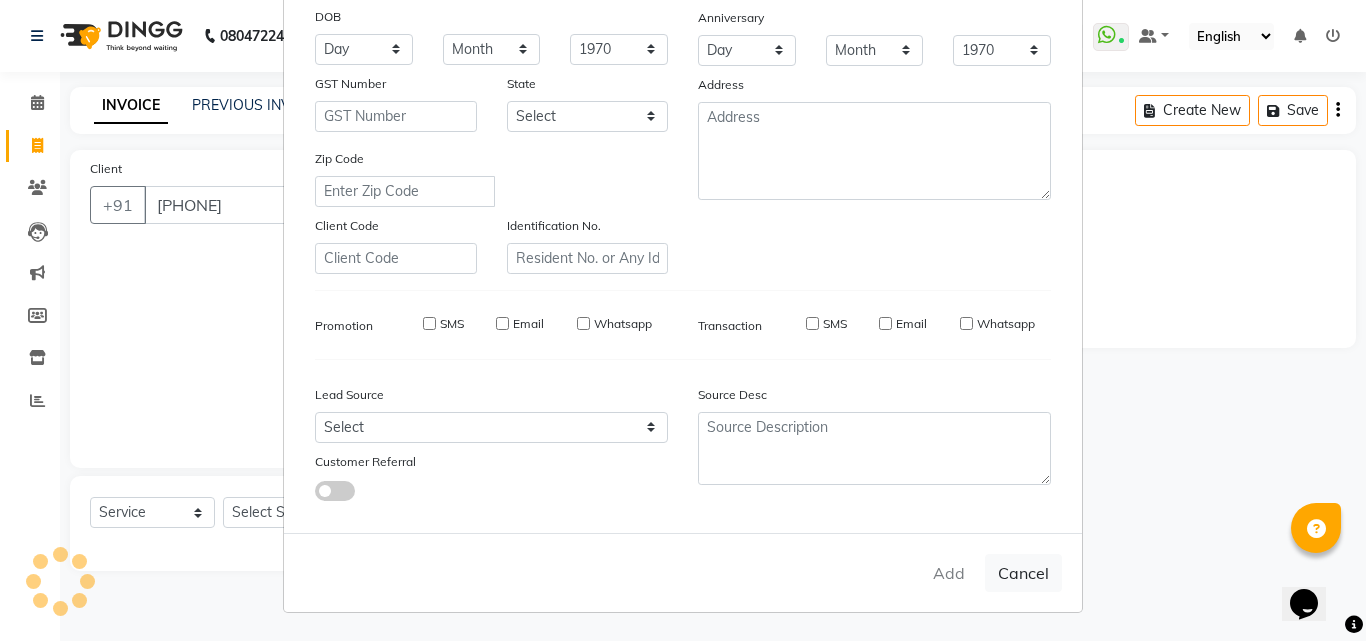 select 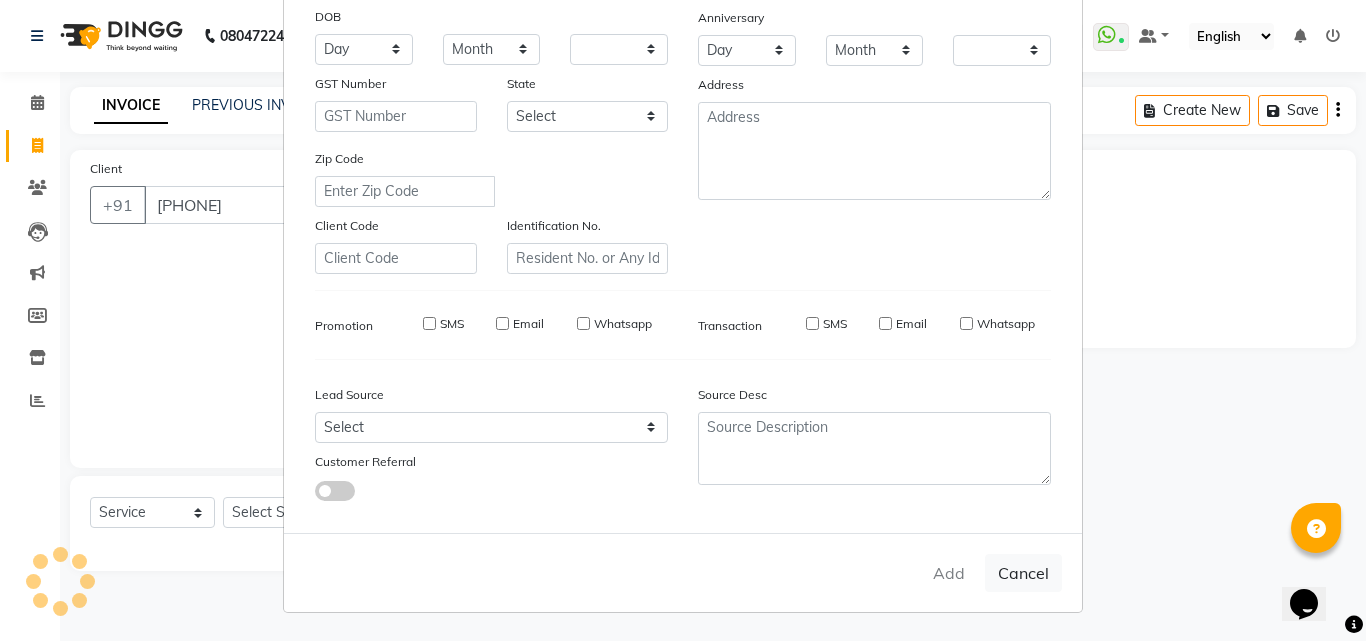 checkbox on "false" 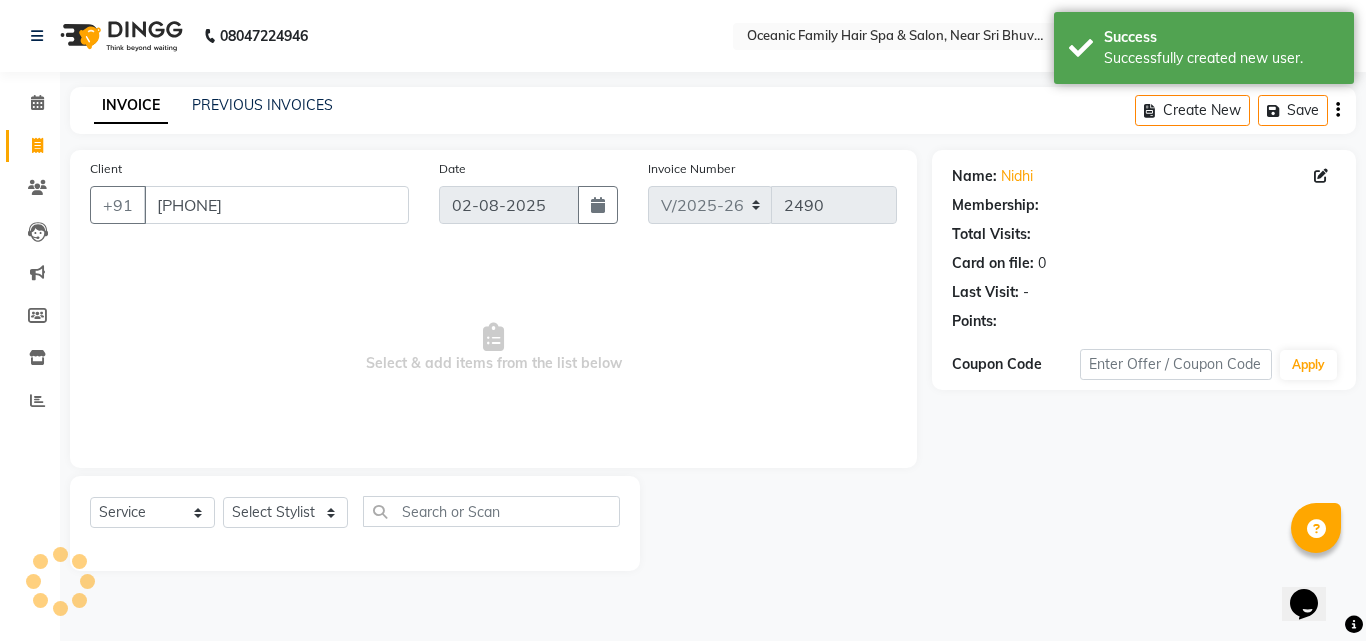 select on "1: Object" 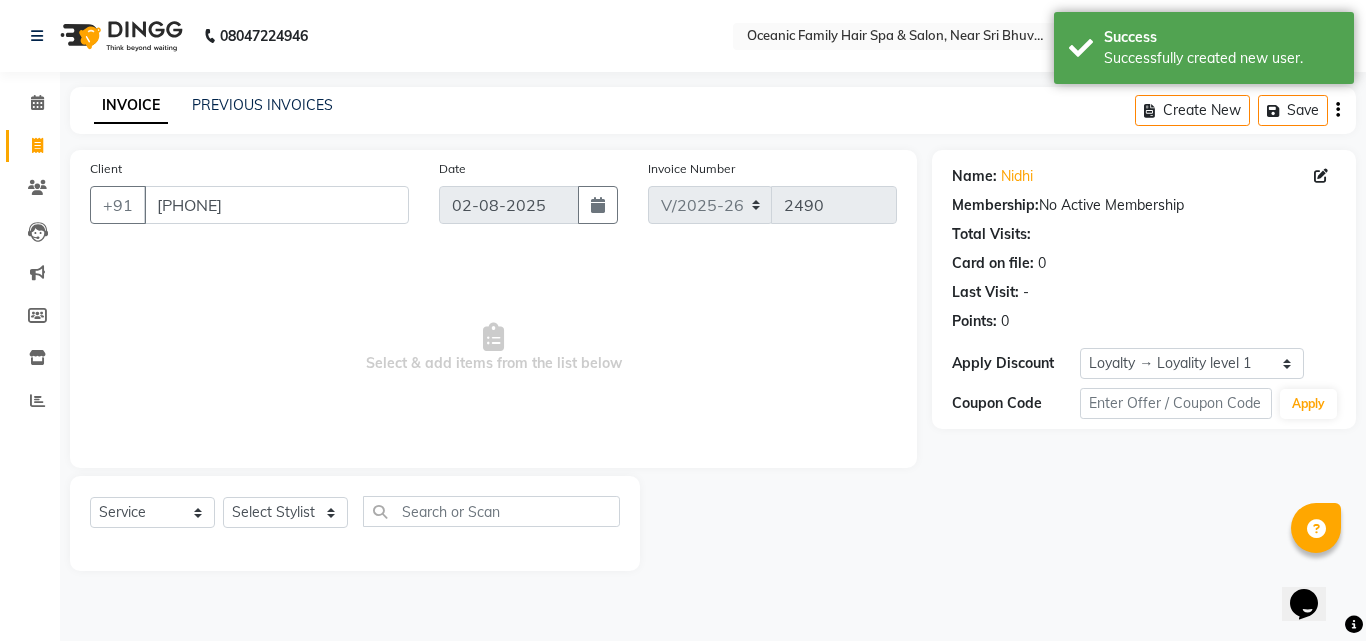 drag, startPoint x: 249, startPoint y: 437, endPoint x: 274, endPoint y: 475, distance: 45.486263 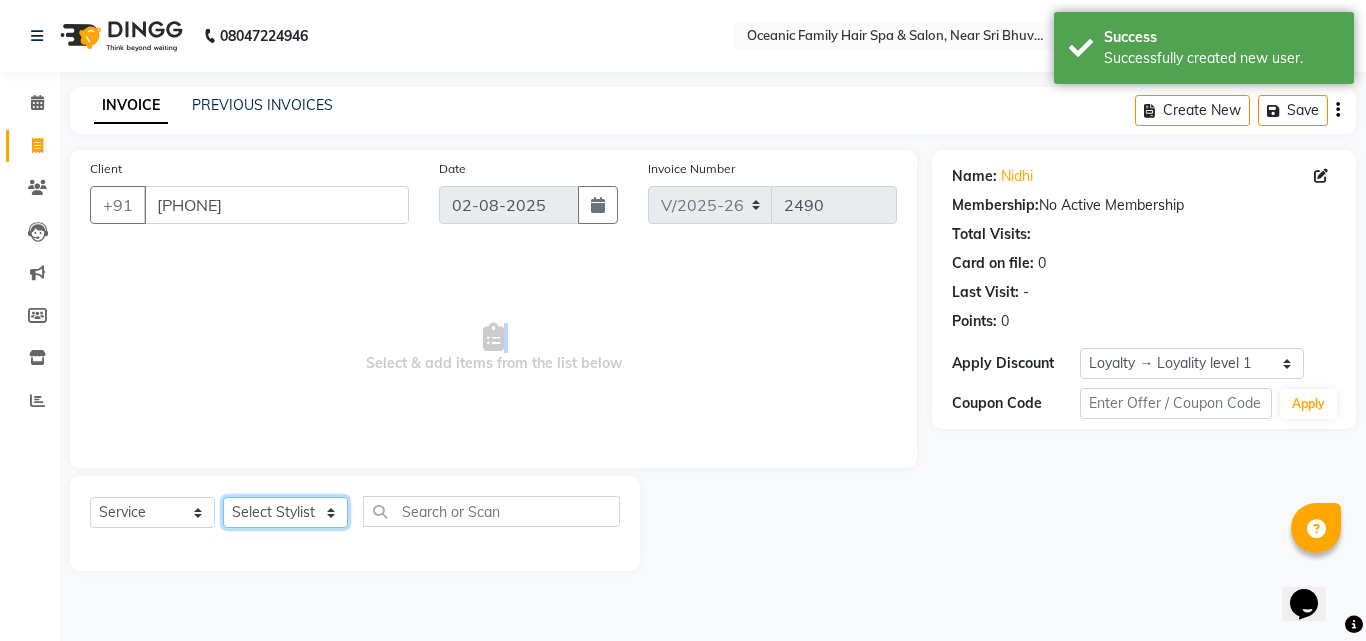 click on "Select Stylist [LAST] [LAST] [LAST] [LAST] [LAST] [LAST] [LAST] [LAST]" 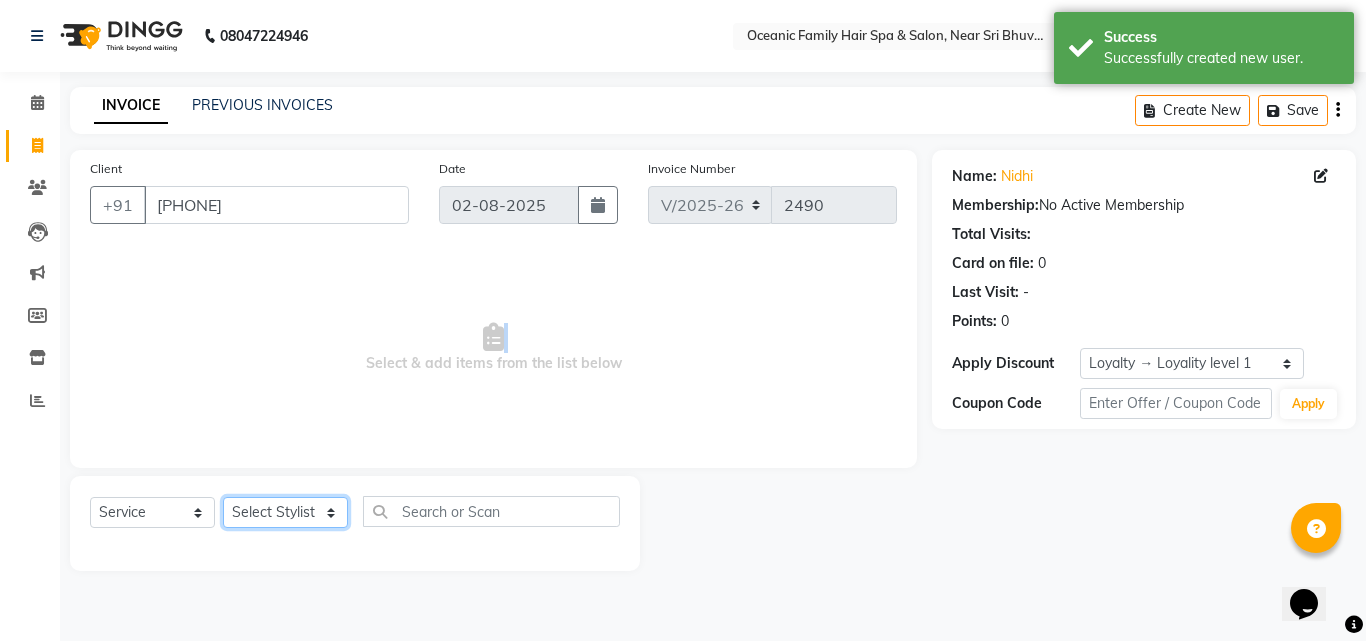 select on "23958" 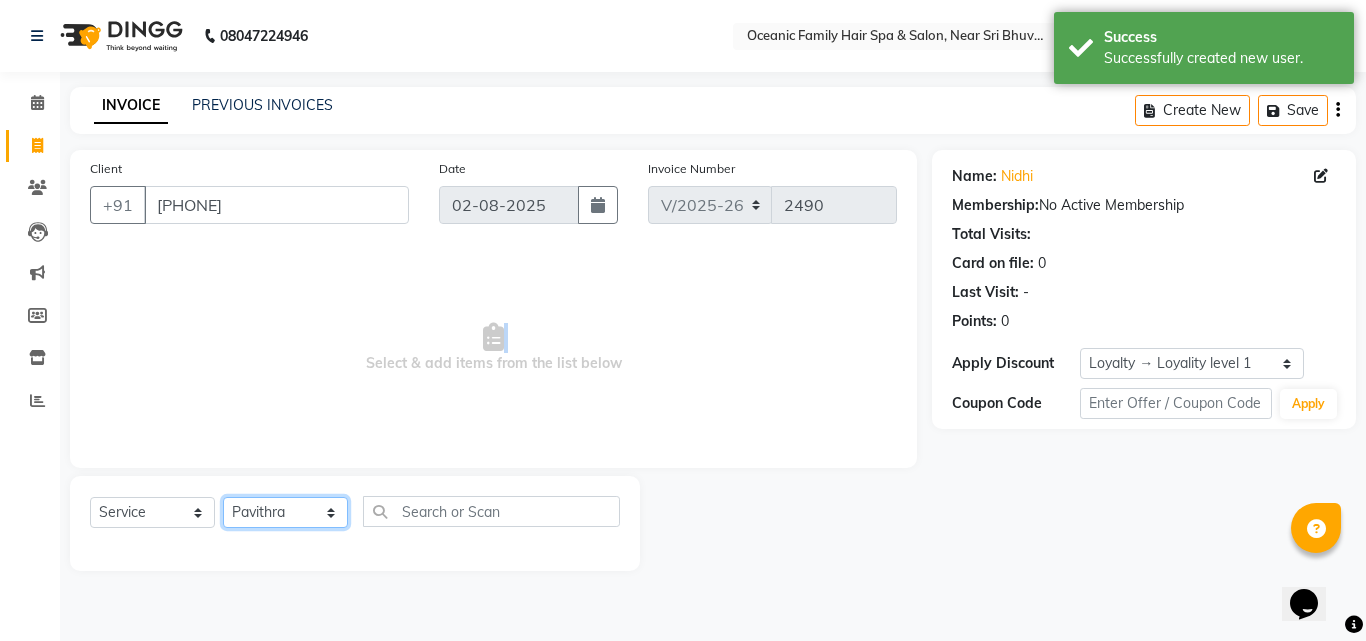 click on "Select Stylist [LAST] [LAST] [LAST] [LAST] [LAST] [LAST] [LAST] [LAST]" 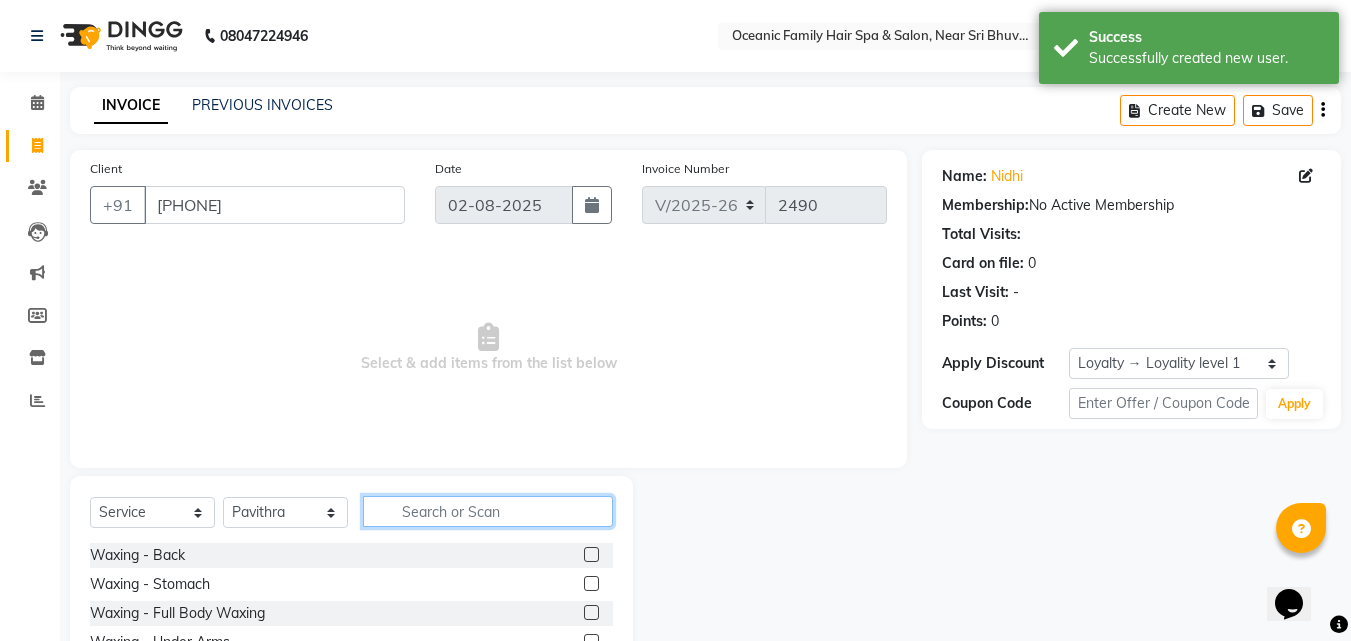click 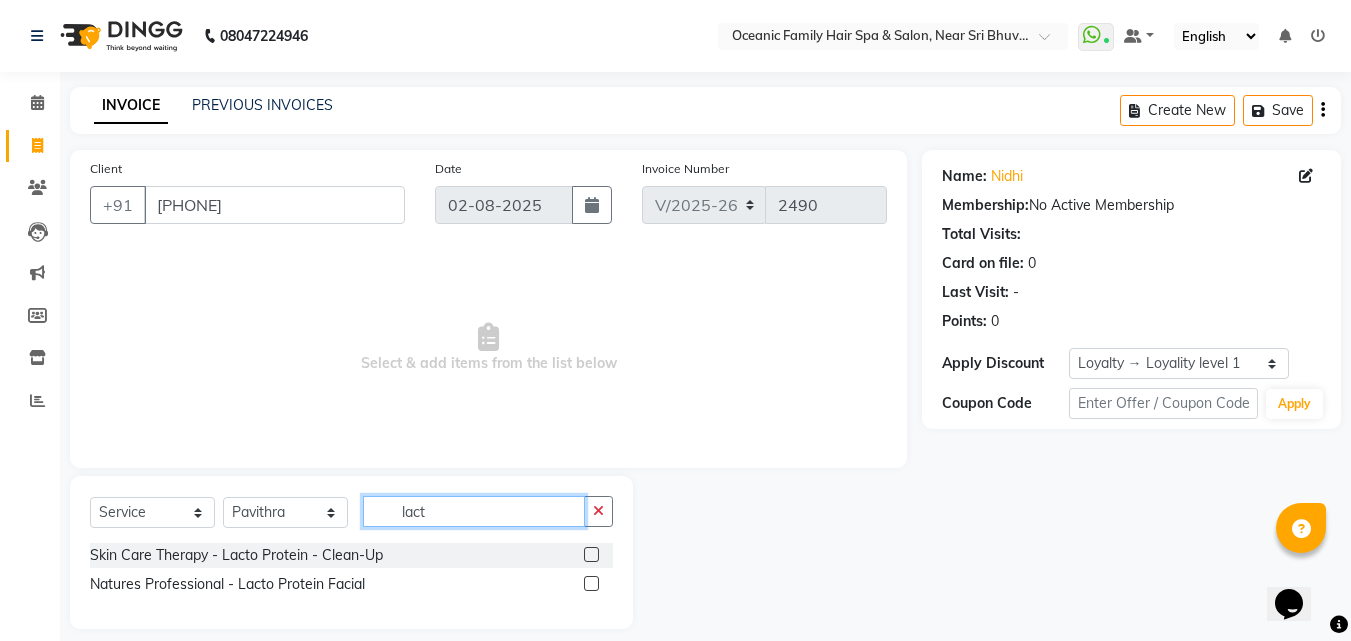 type on "lact" 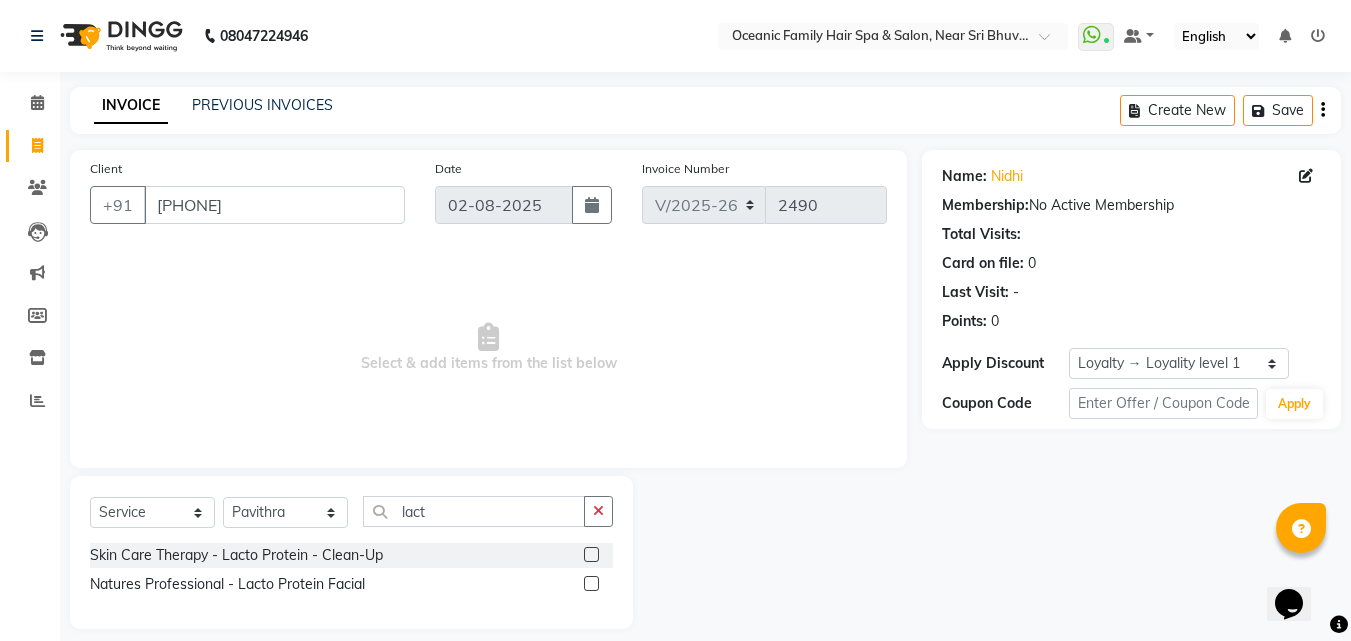 click 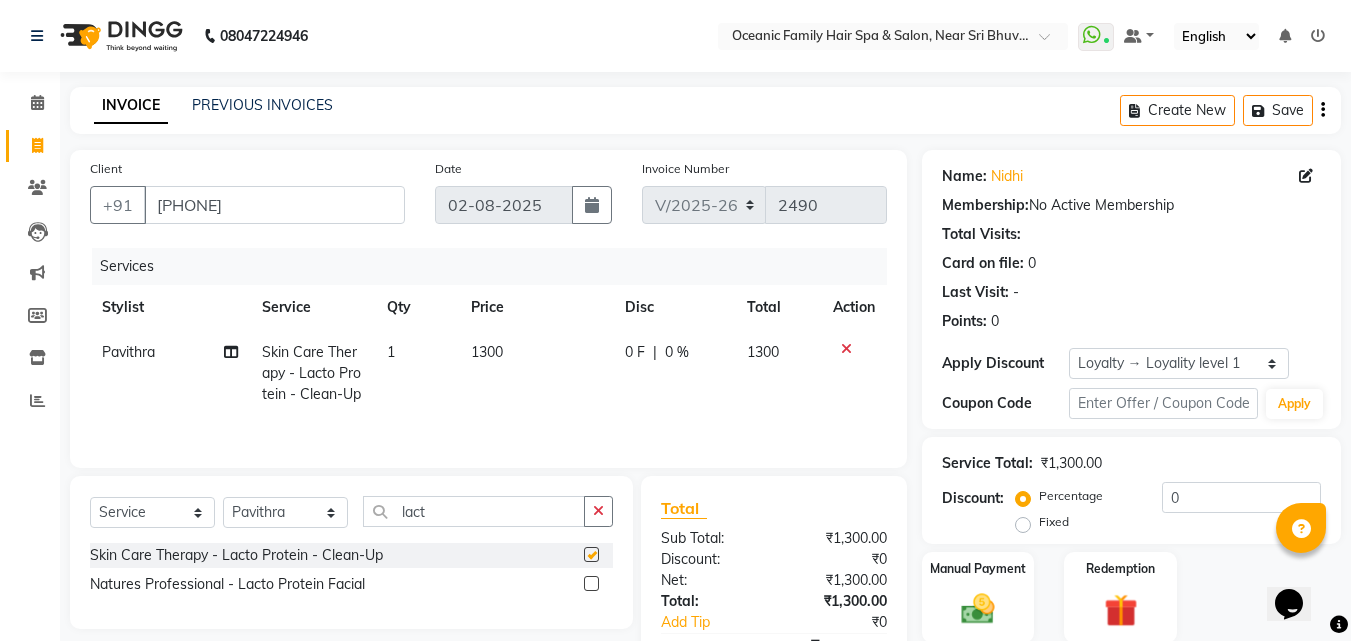 checkbox on "false" 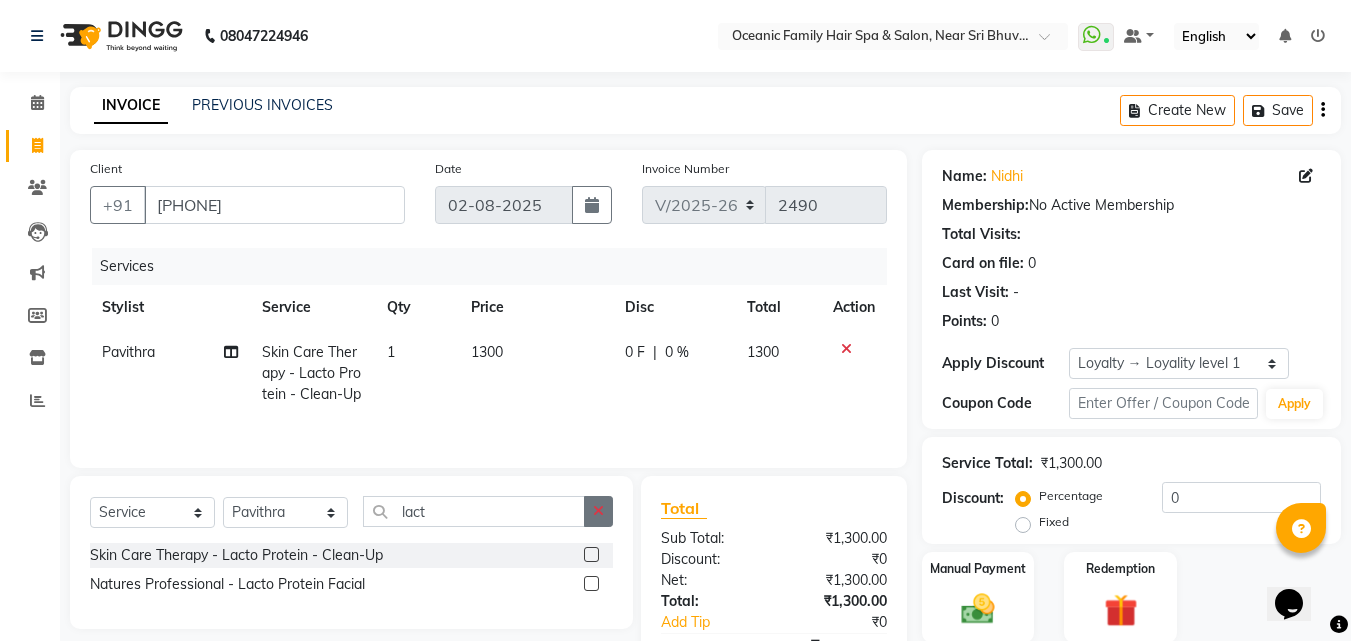click 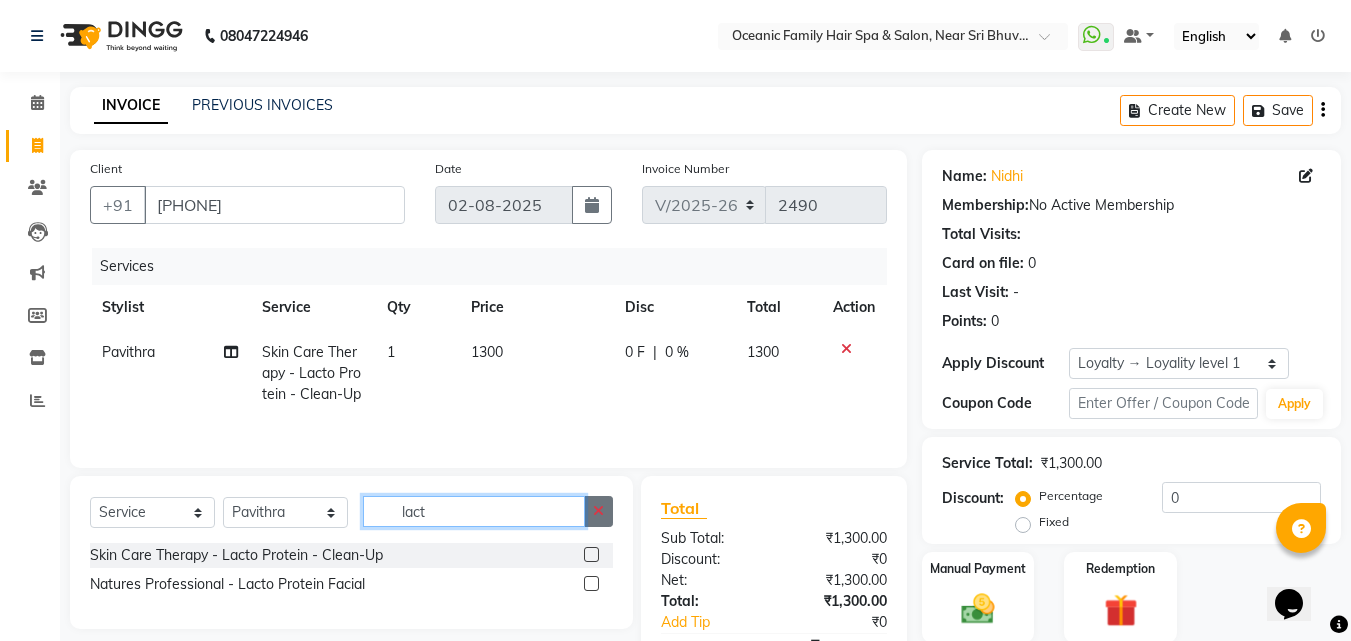 type 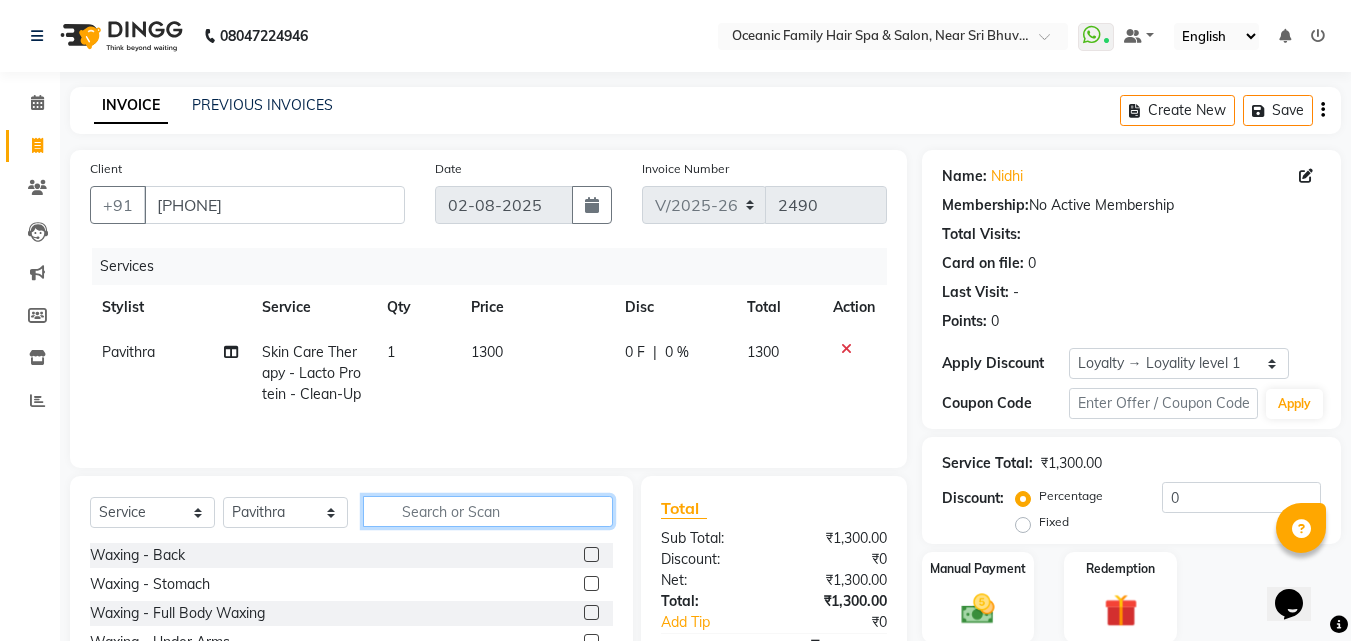 click 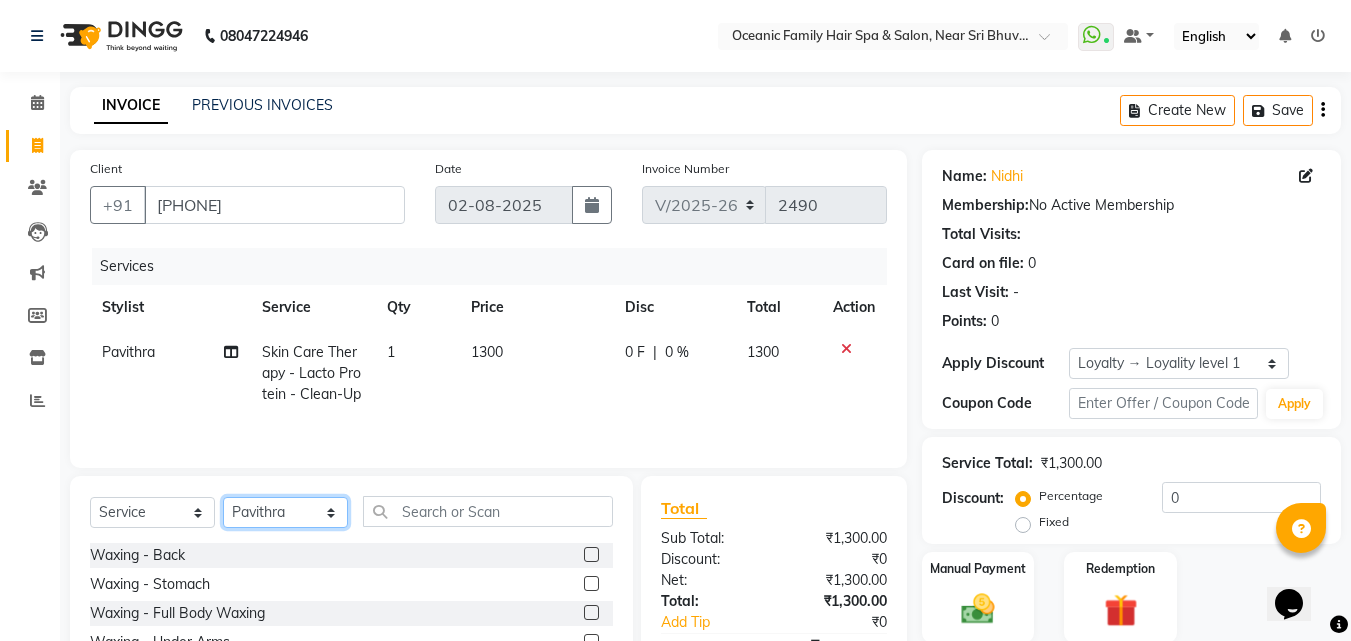 click on "Select Stylist [LAST] [LAST] [LAST] [LAST] [LAST] [LAST] [LAST] [LAST]" 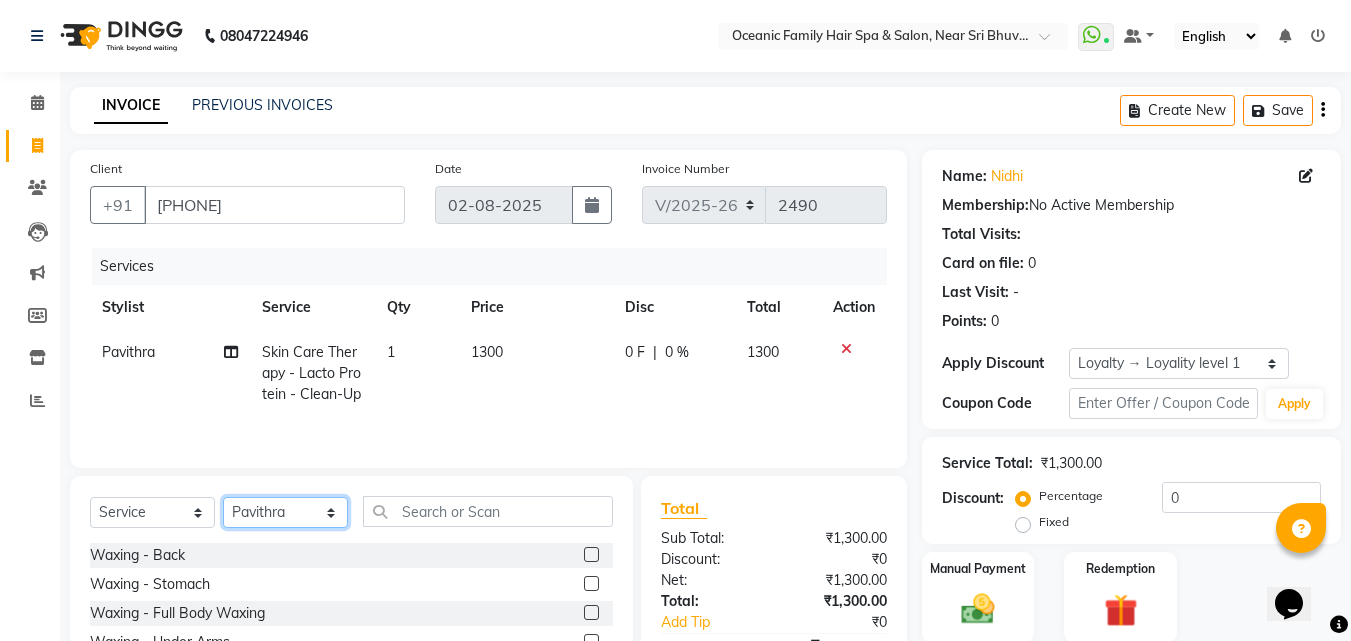 select on "86528" 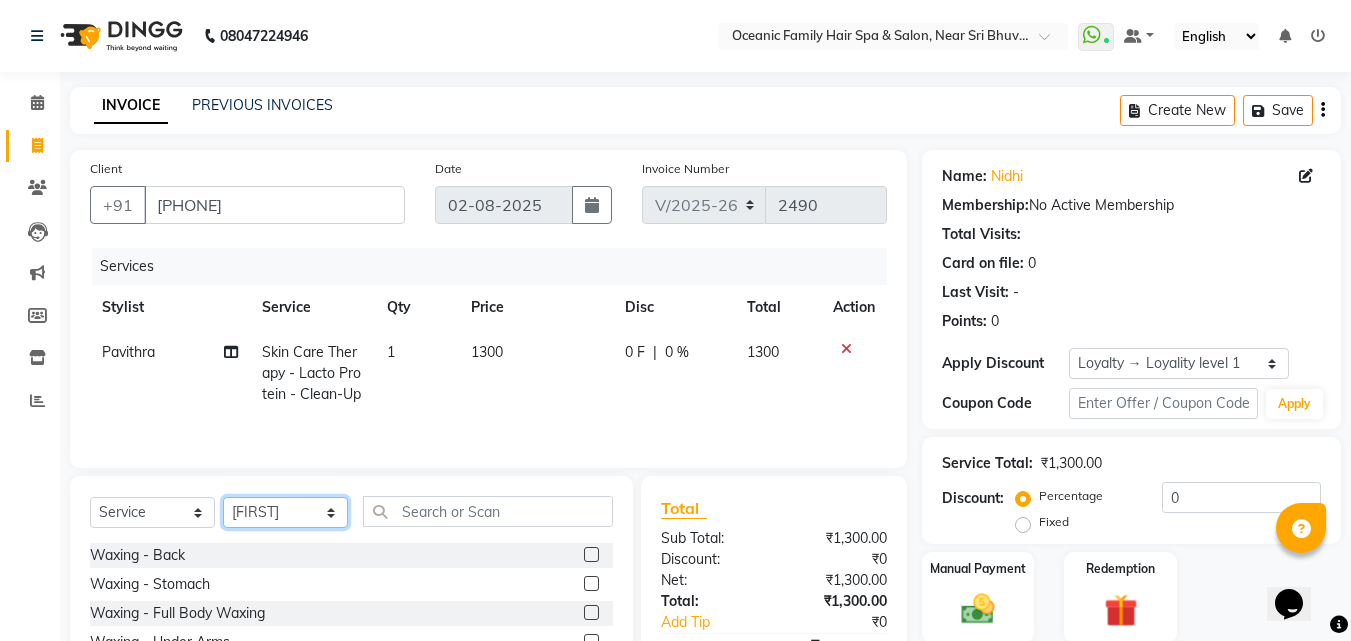click on "Select Stylist [LAST] [LAST] [LAST] [LAST] [LAST] [LAST] [LAST] [LAST]" 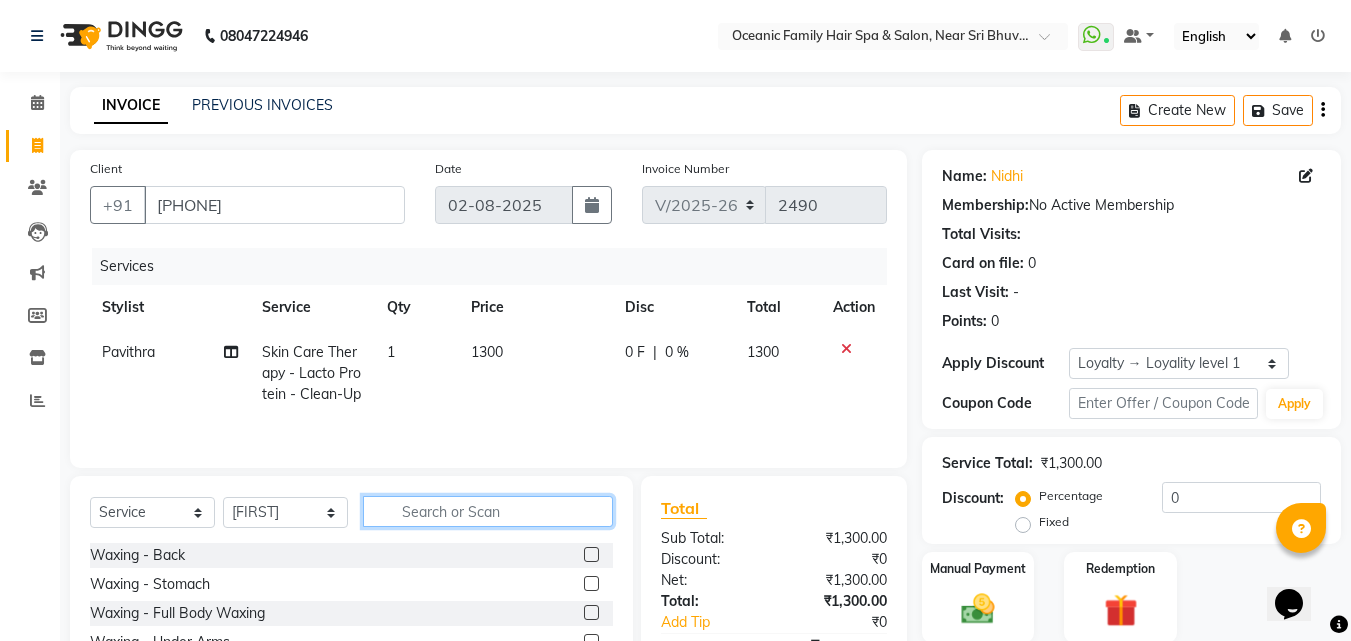 click 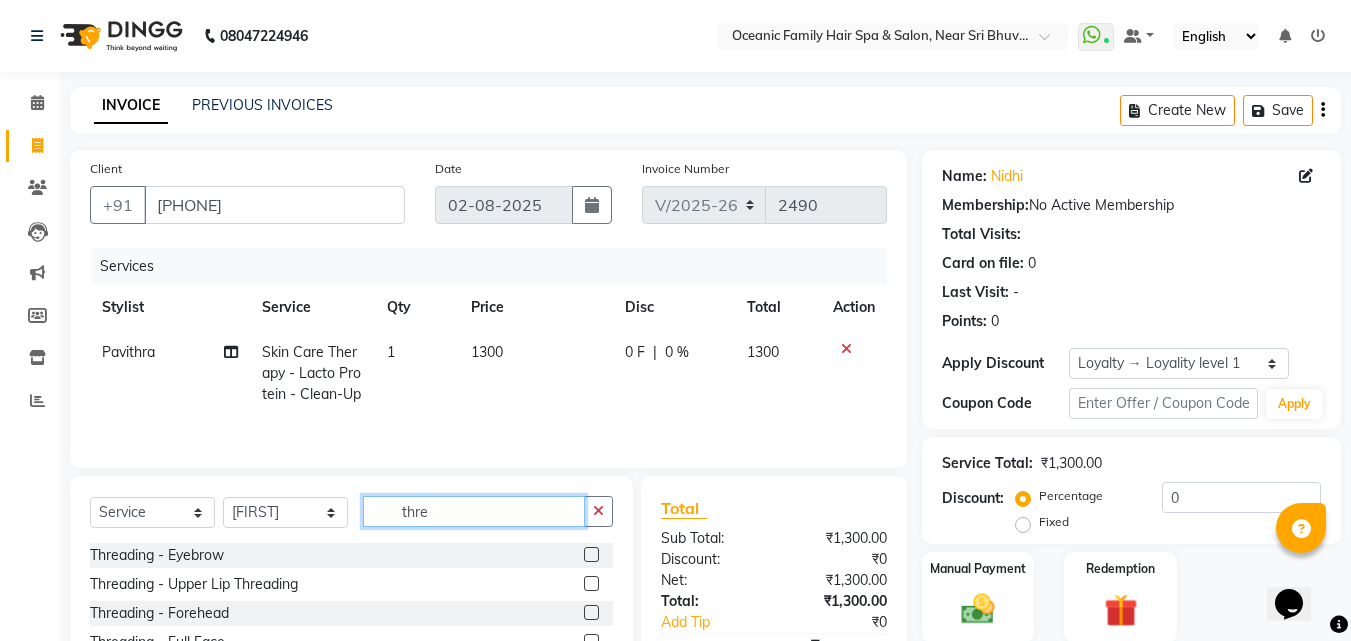 type on "thre" 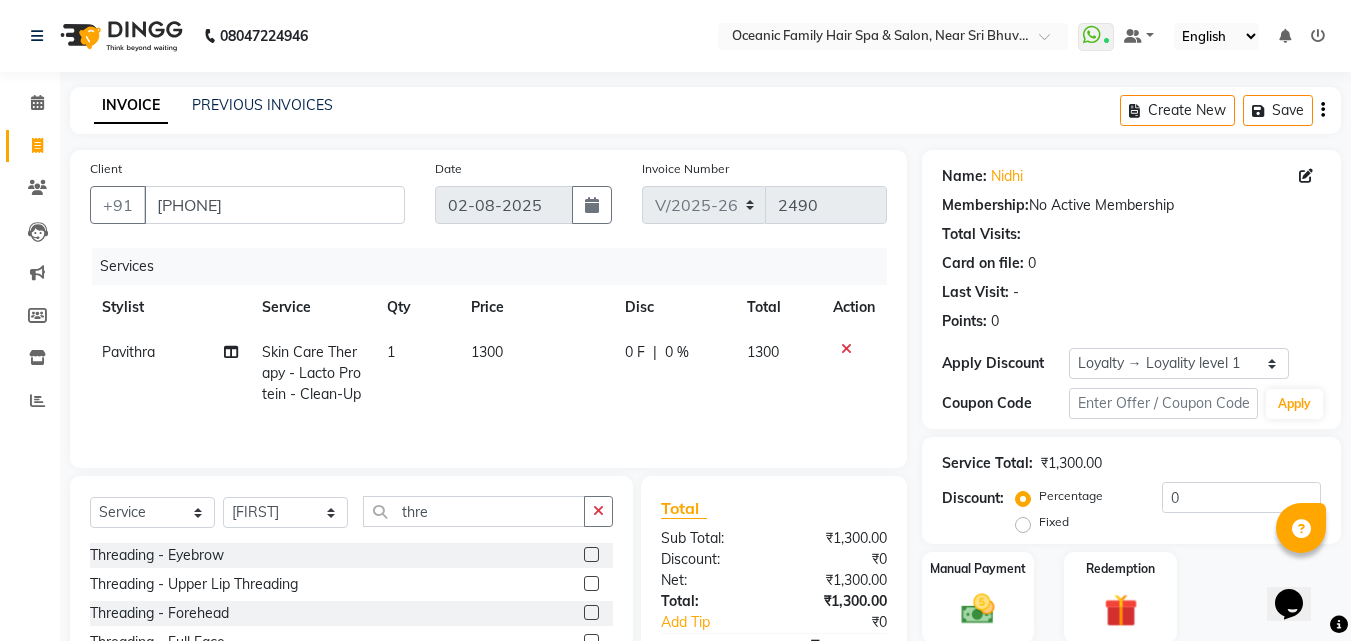click 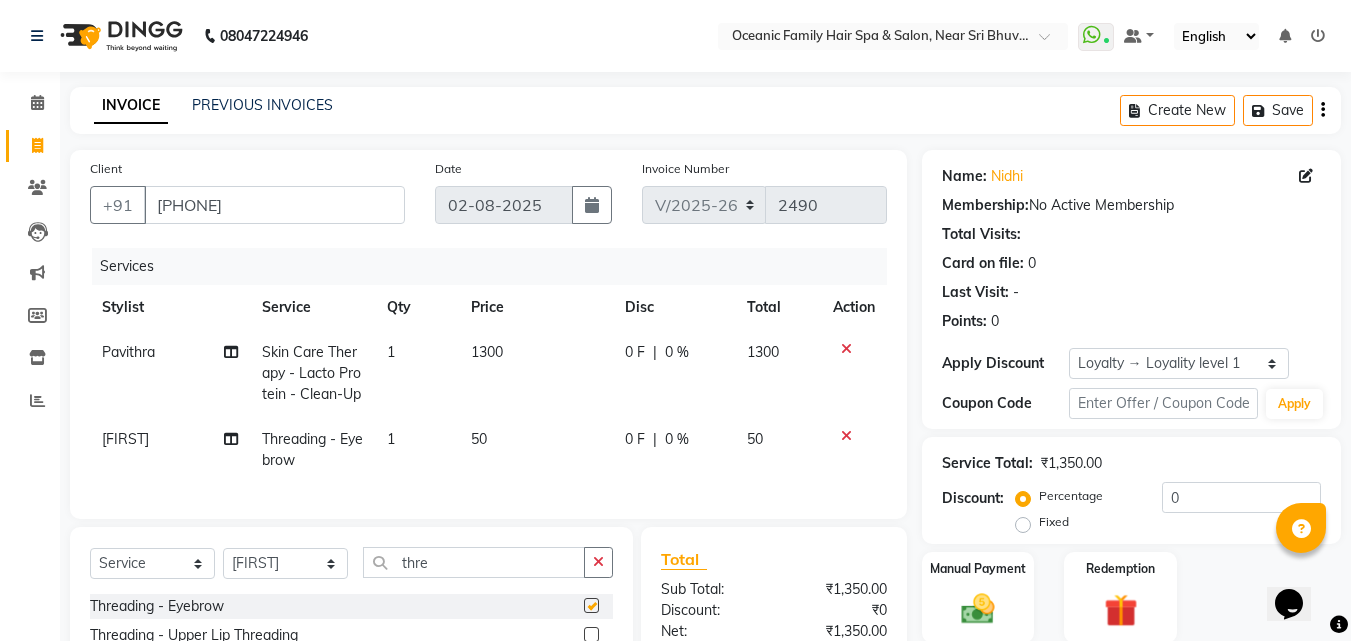 checkbox on "false" 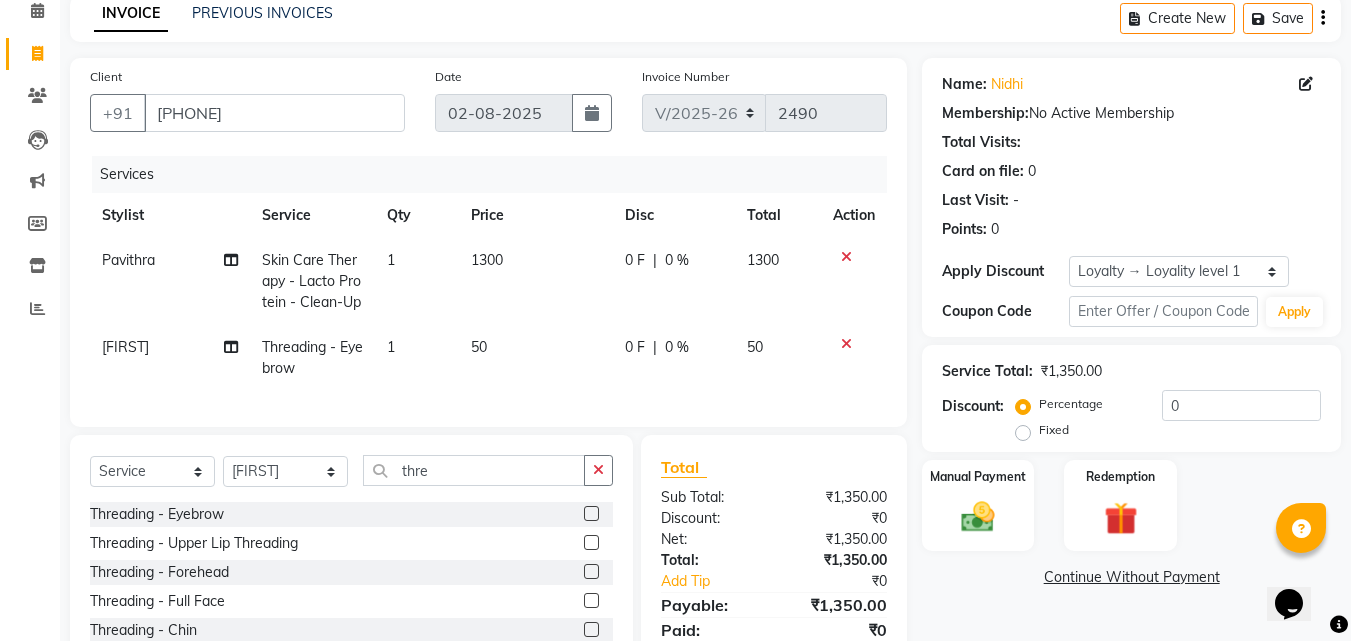 scroll, scrollTop: 183, scrollLeft: 0, axis: vertical 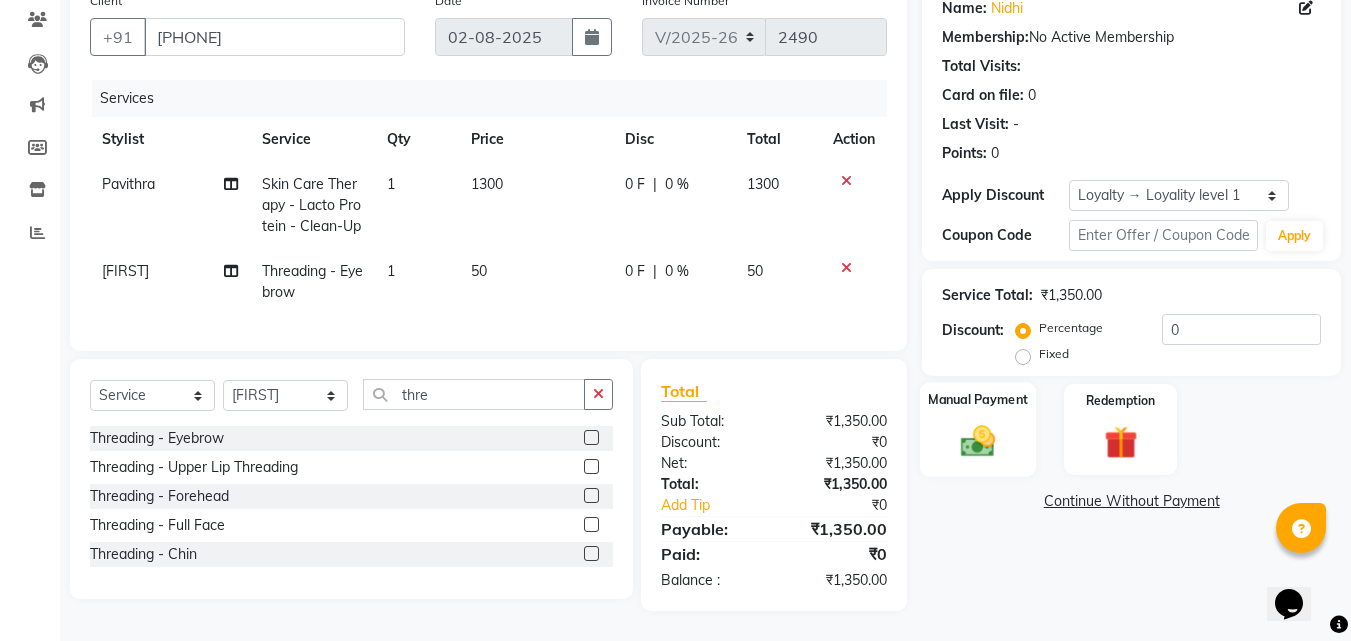 drag, startPoint x: 1016, startPoint y: 410, endPoint x: 999, endPoint y: 405, distance: 17.720045 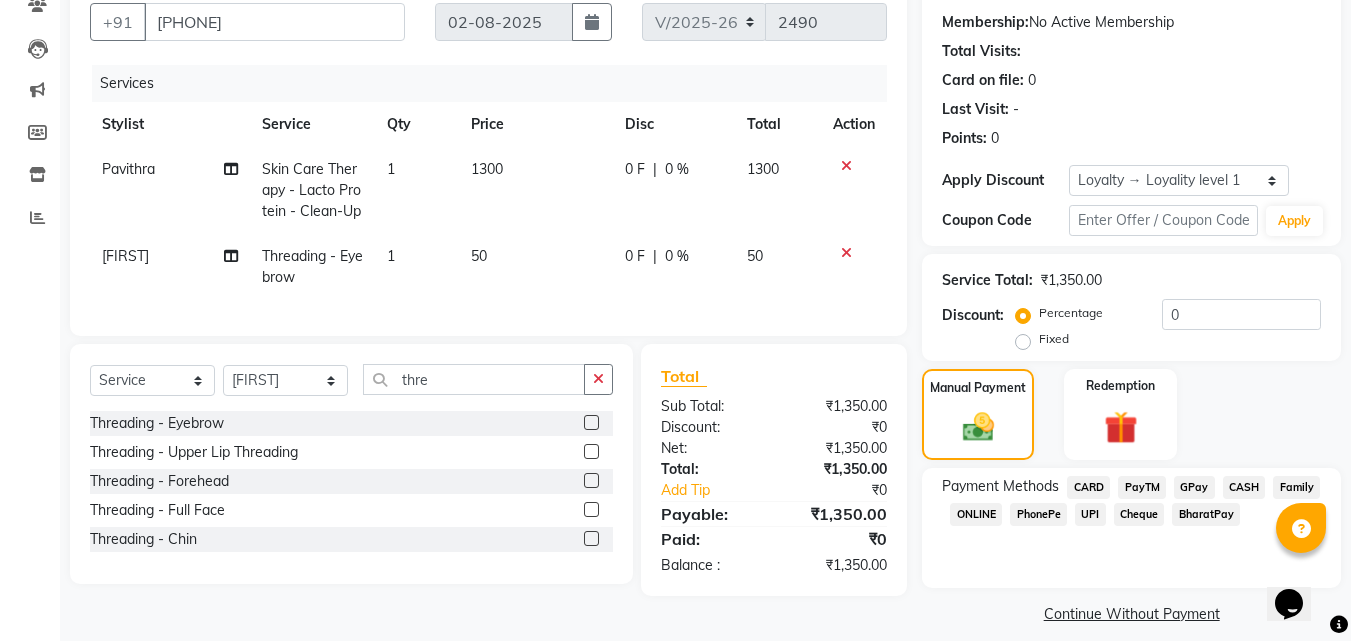 click on "PayTM" 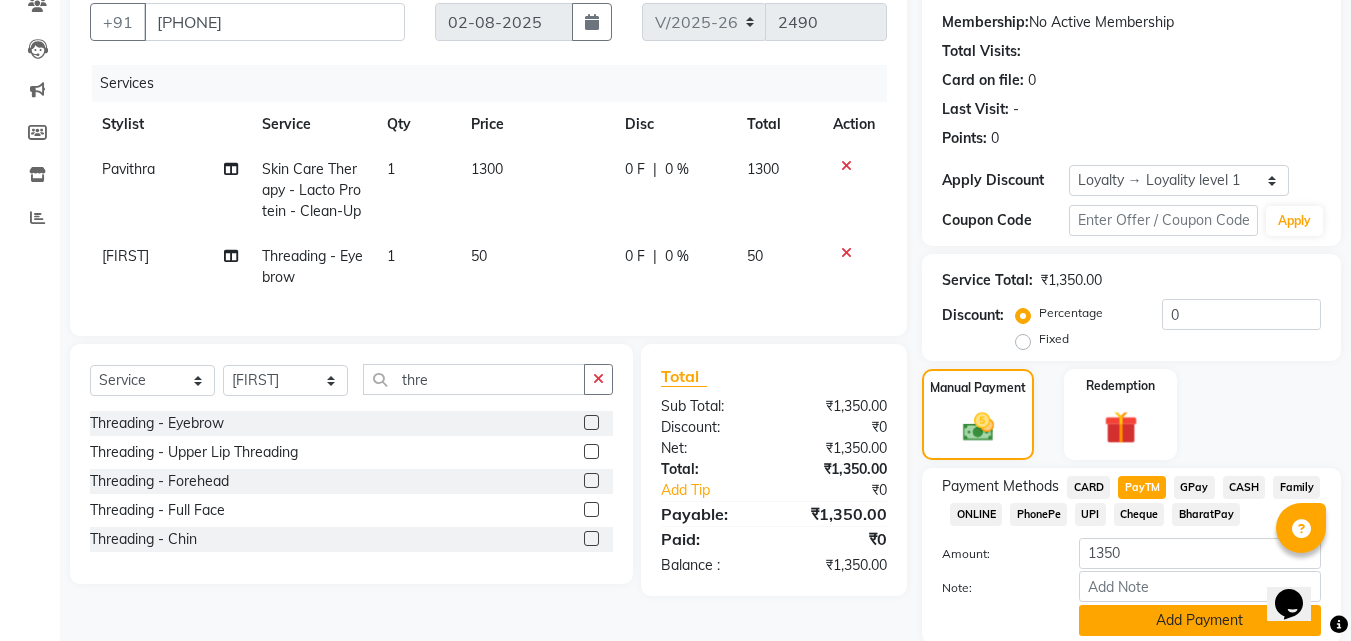 click on "Add Payment" 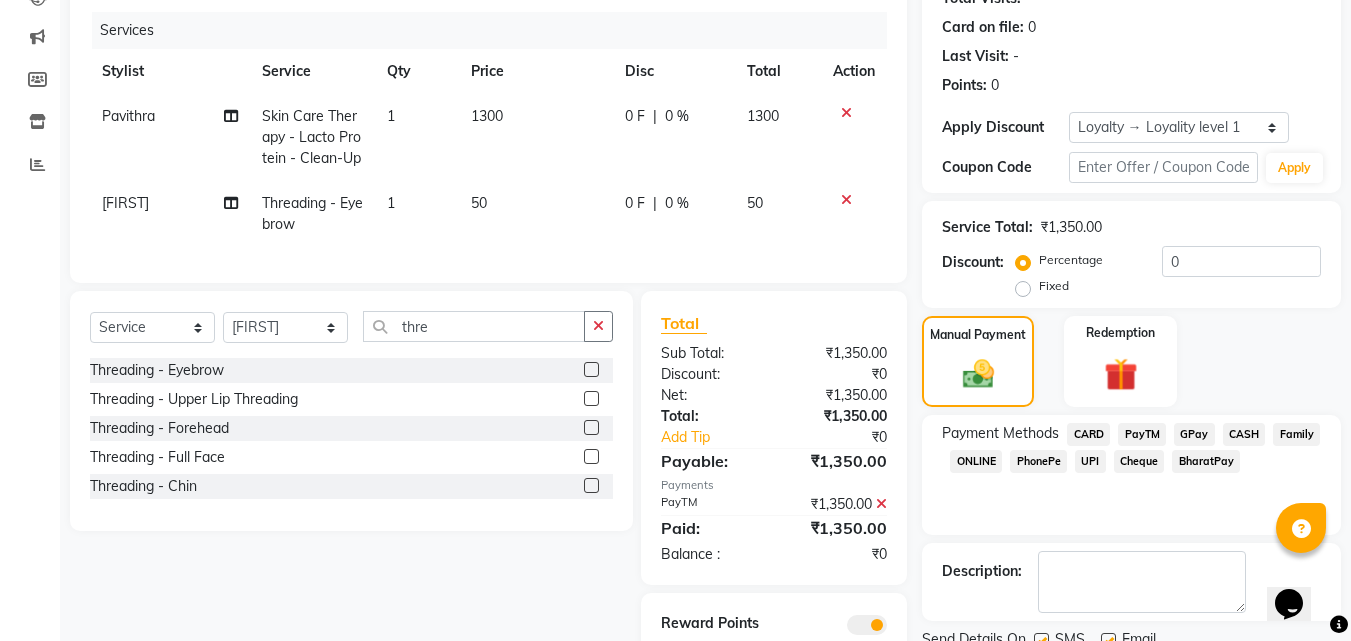 scroll, scrollTop: 324, scrollLeft: 0, axis: vertical 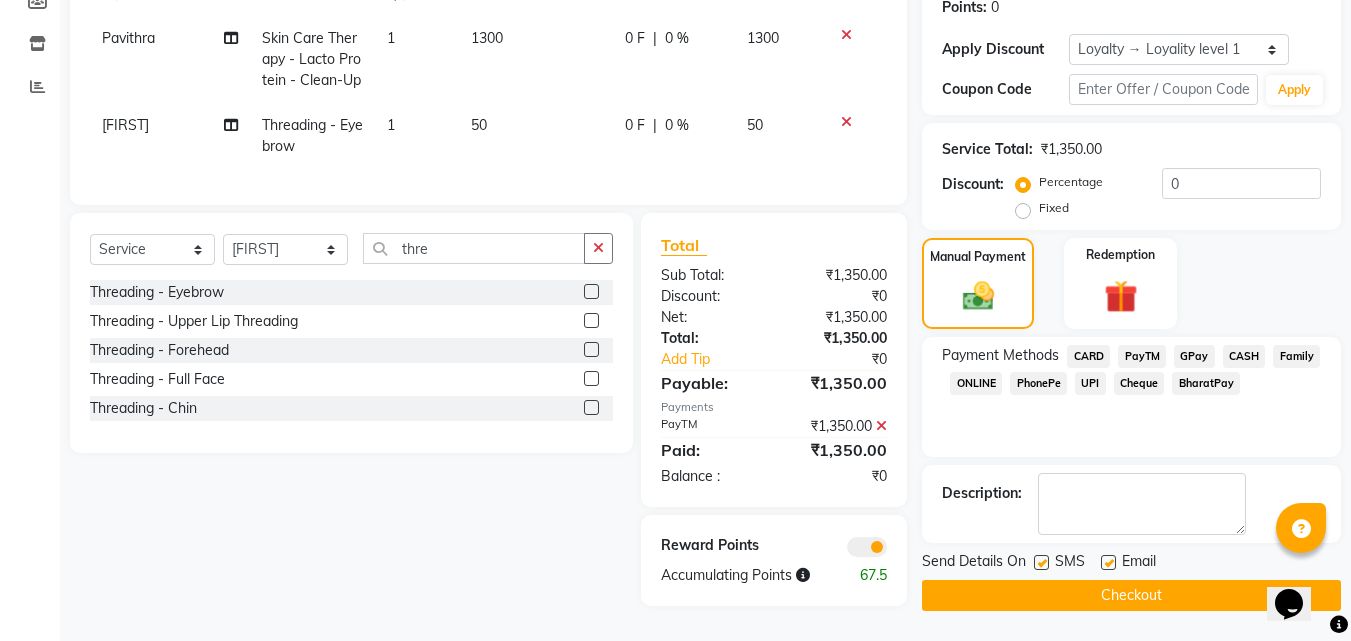 click on "Checkout" 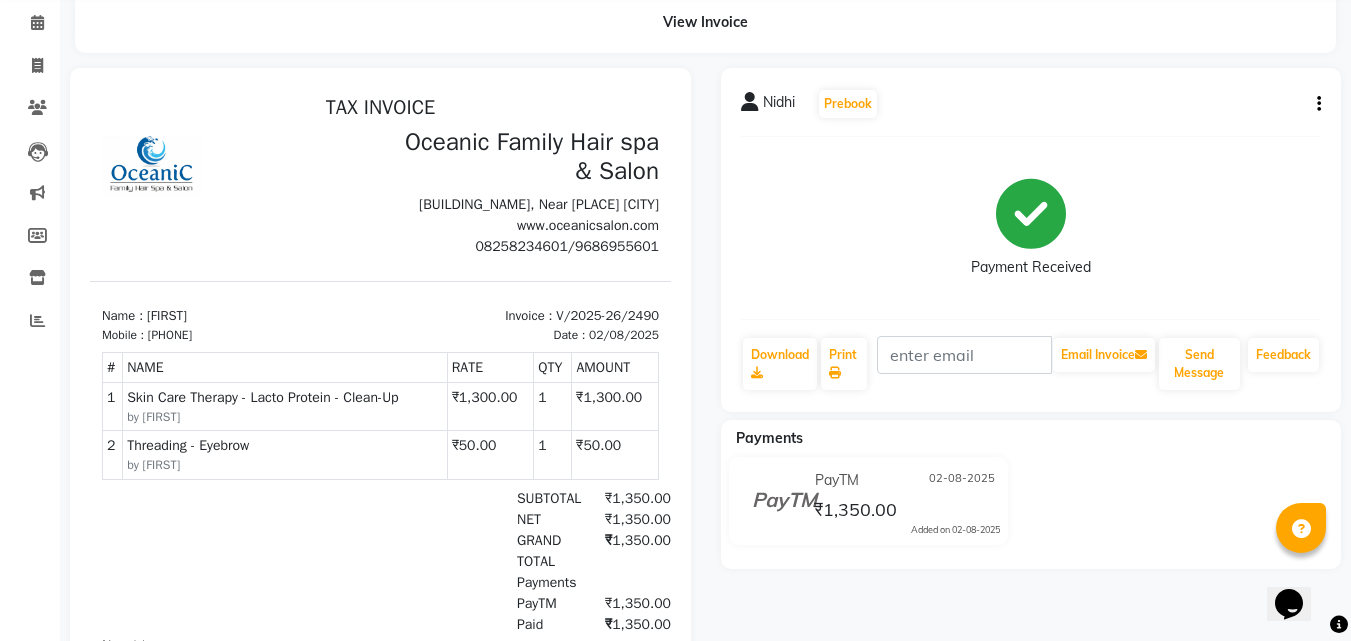 scroll, scrollTop: 0, scrollLeft: 0, axis: both 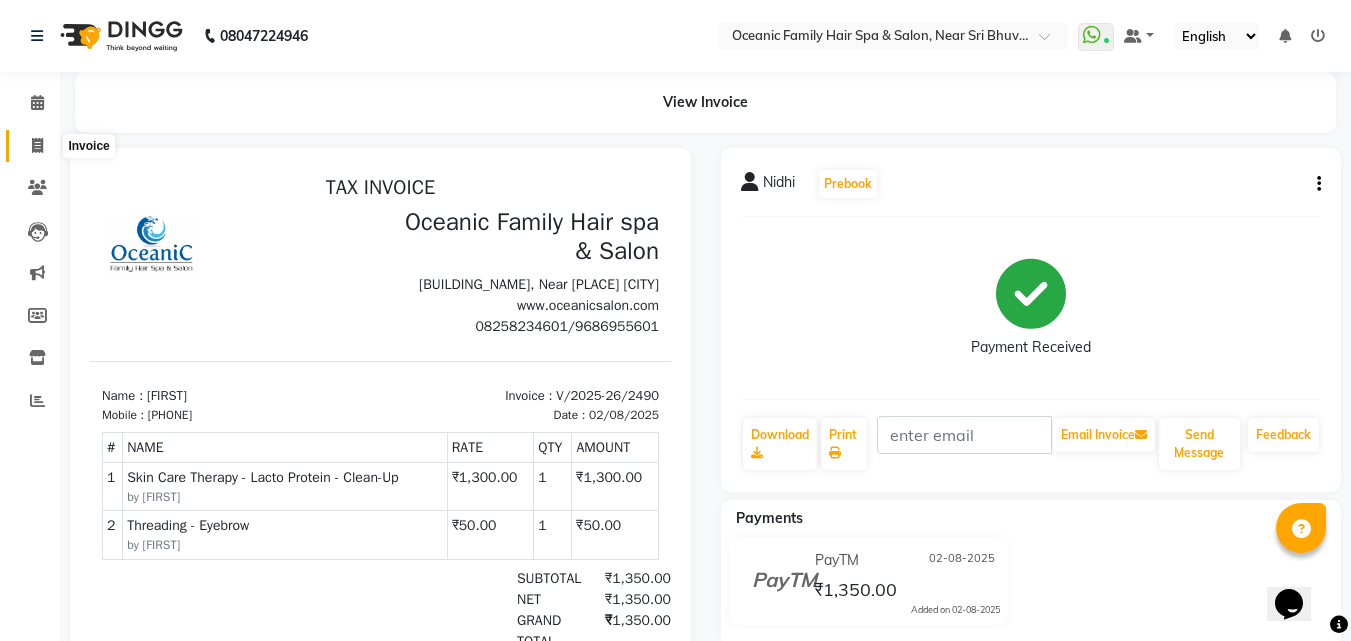 click 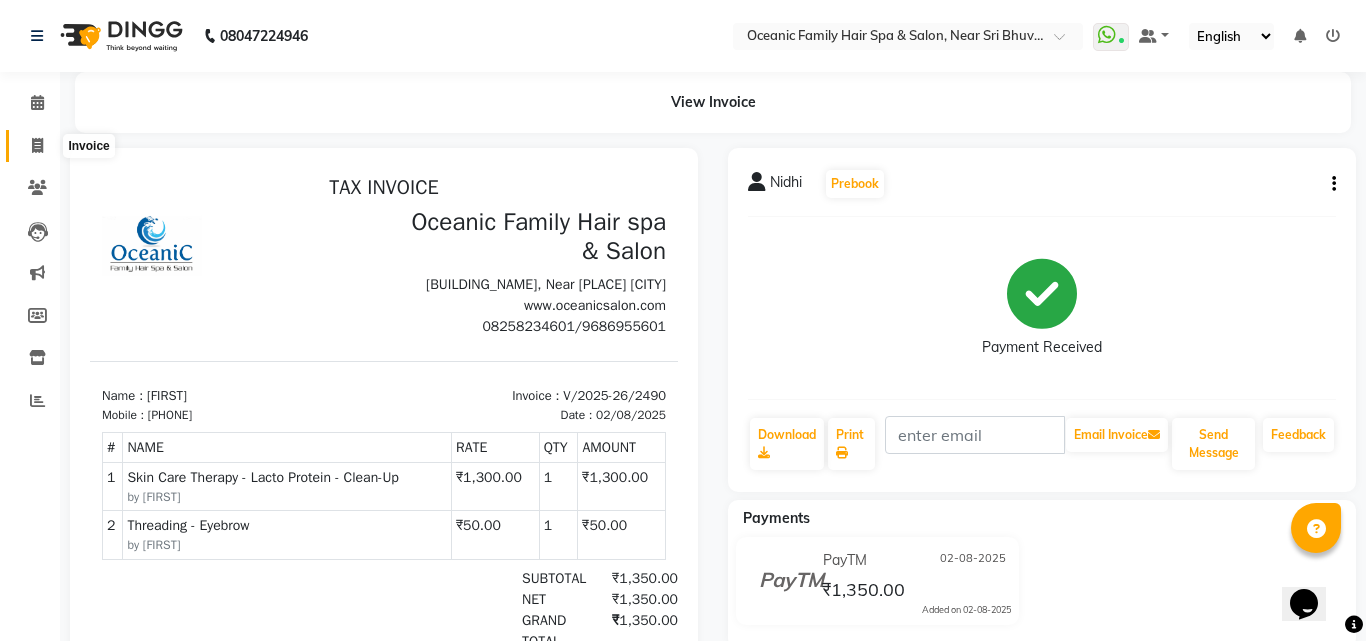 select on "4366" 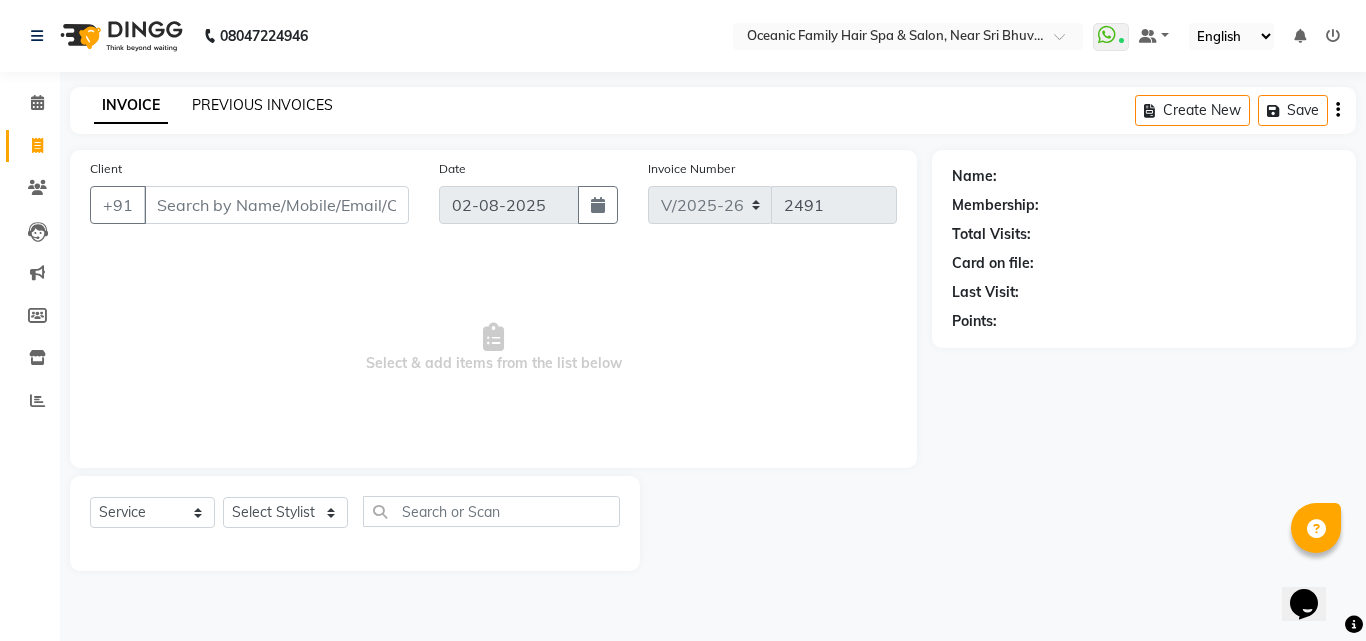 click on "PREVIOUS INVOICES" 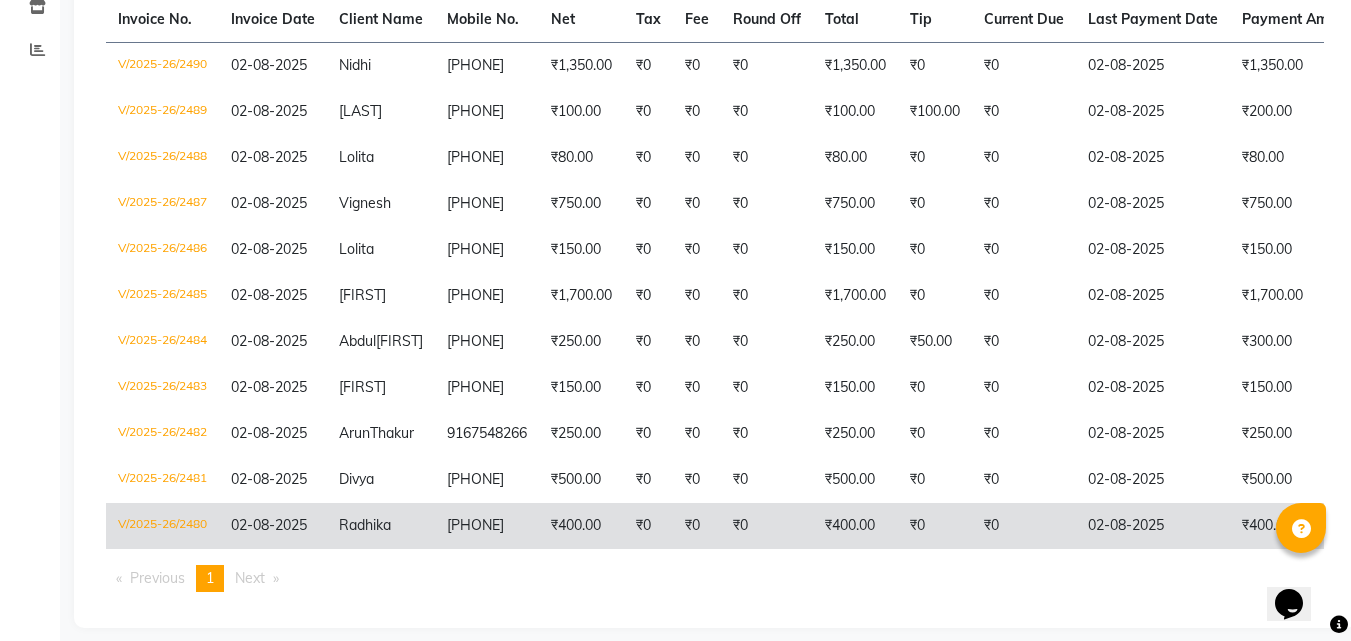 scroll, scrollTop: 400, scrollLeft: 0, axis: vertical 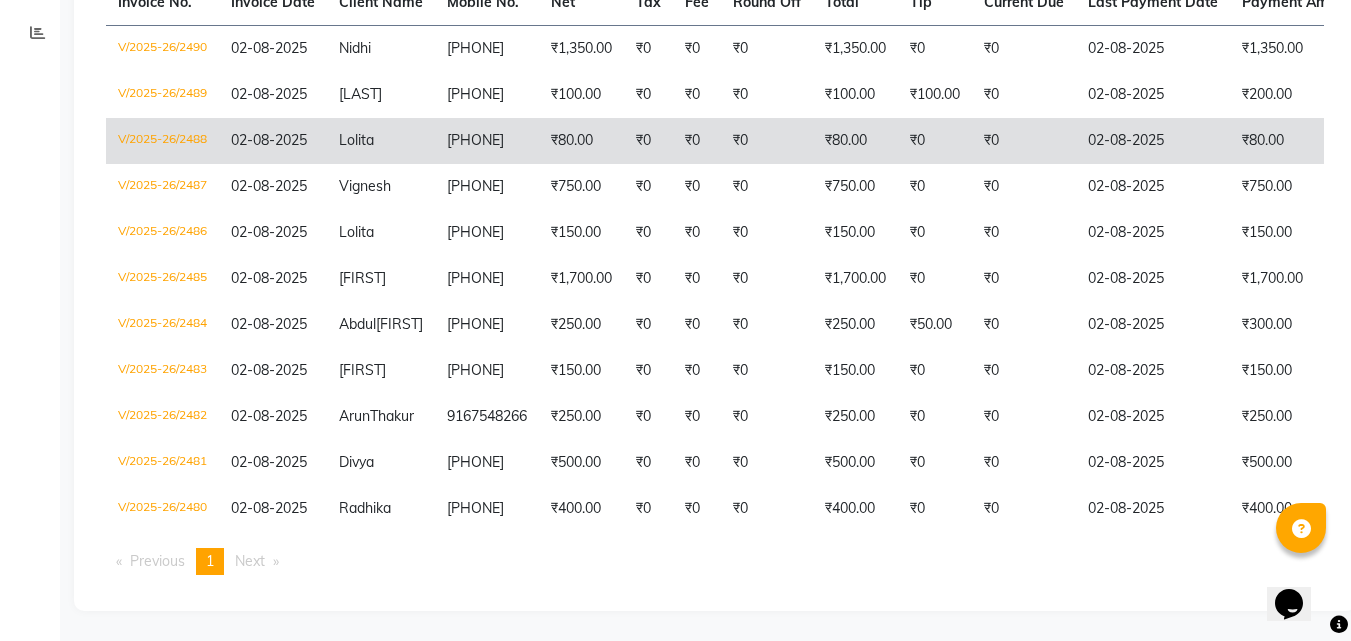 select on "service" 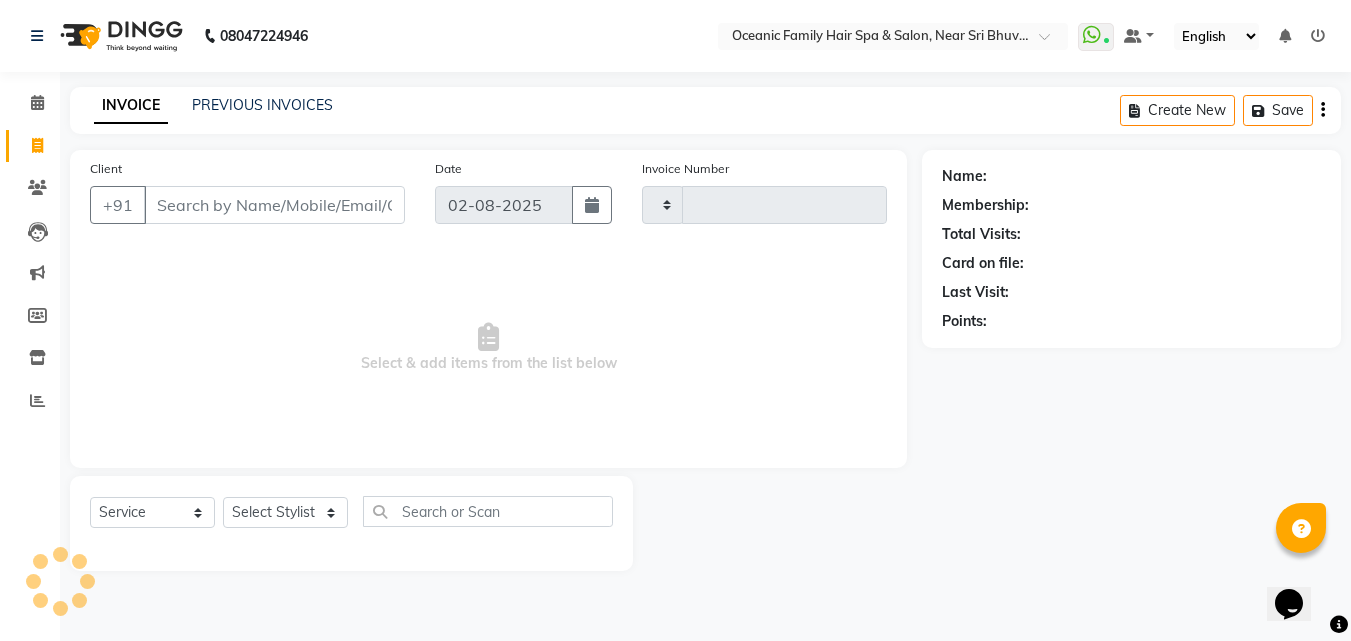 scroll, scrollTop: 0, scrollLeft: 0, axis: both 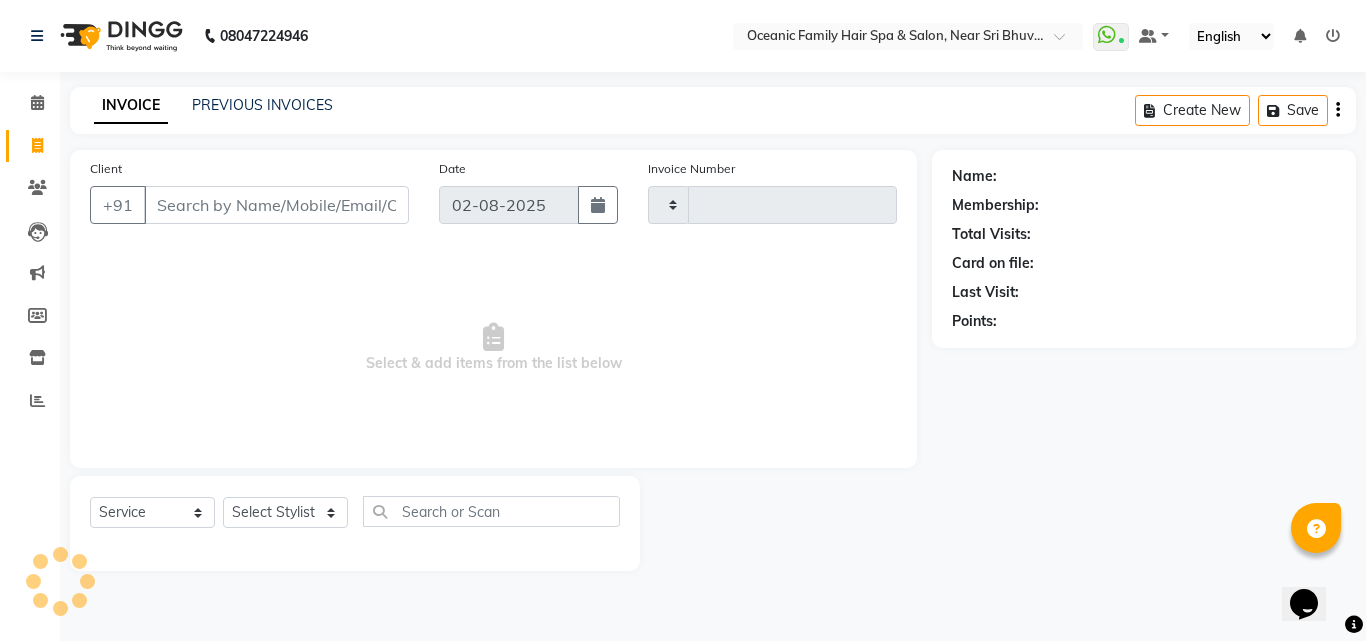 type on "2491" 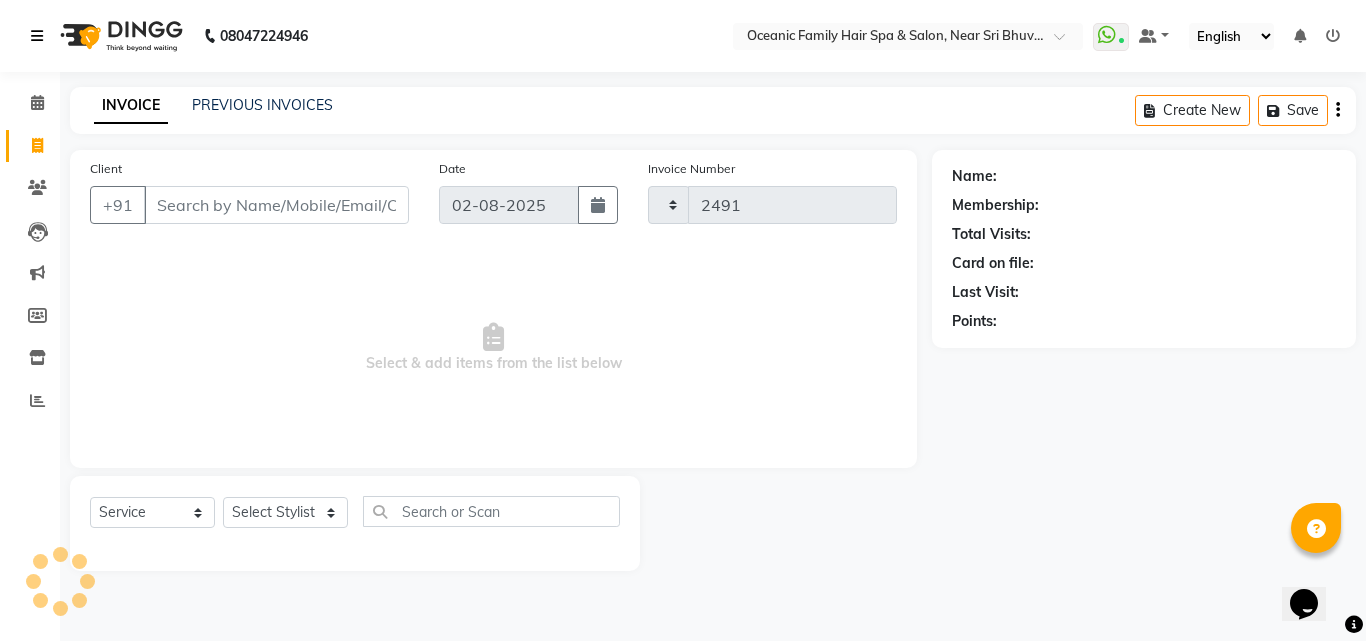select on "4366" 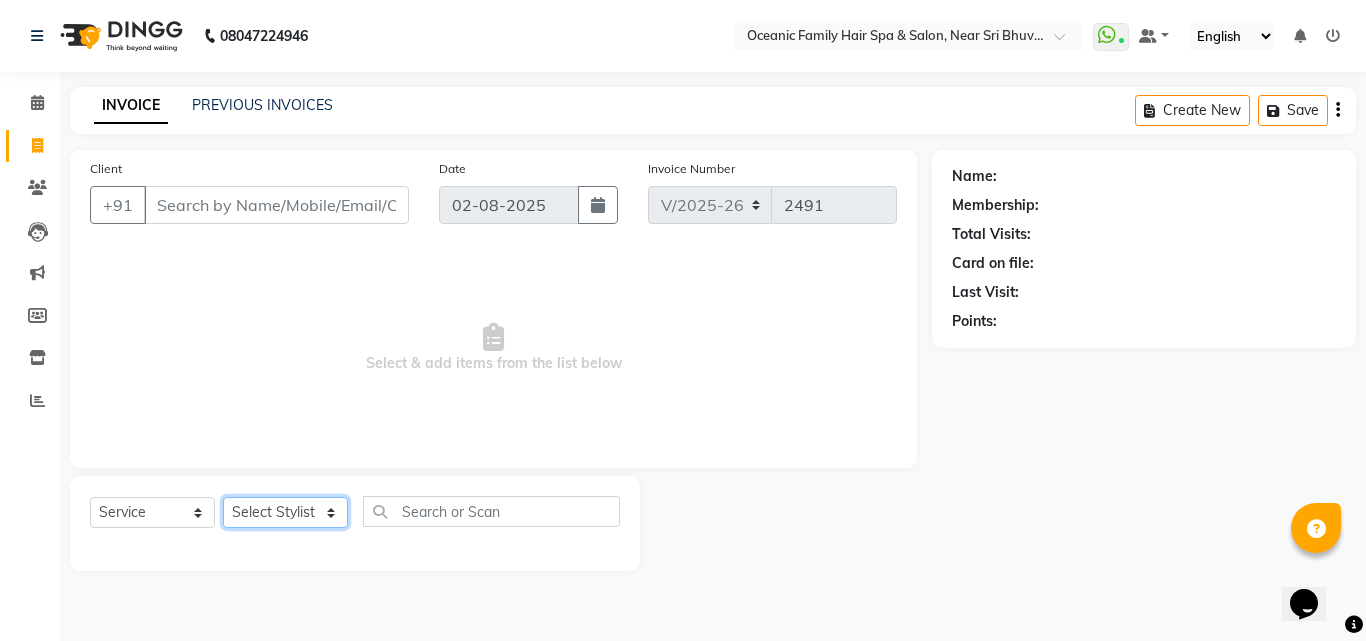 click on "Select Stylist [LAST] [LAST] [LAST] [LAST] [LAST] [LAST] [LAST] [LAST]" 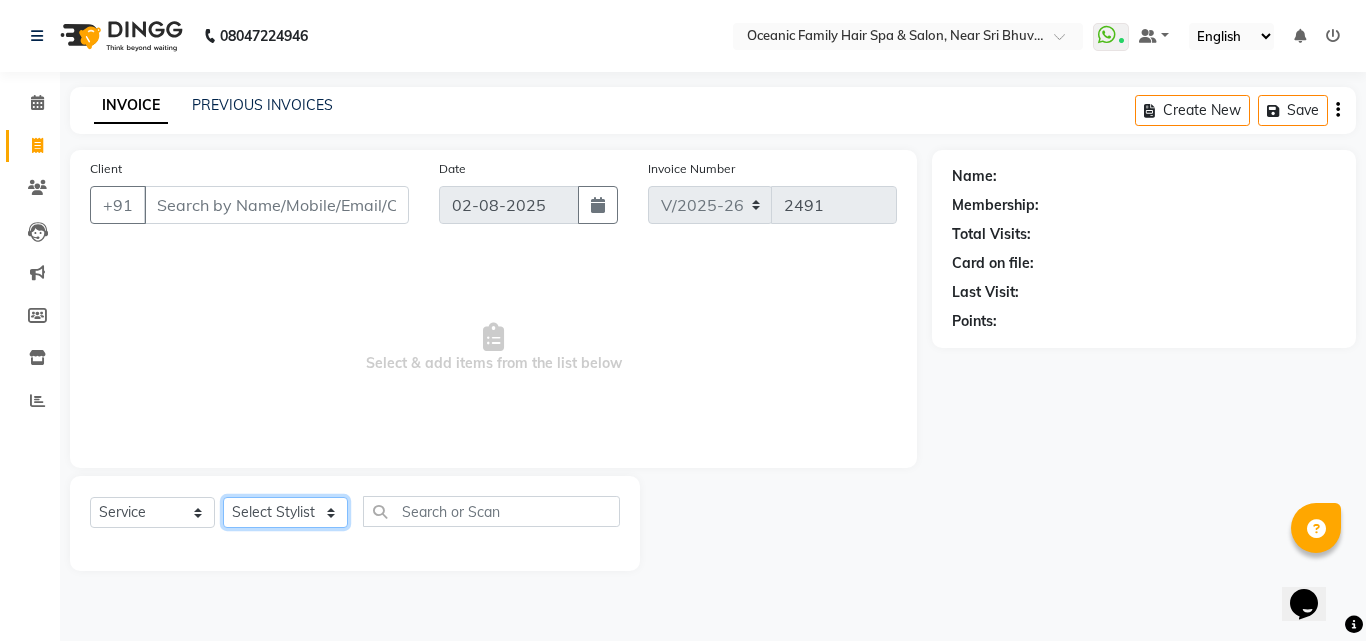 select on "23958" 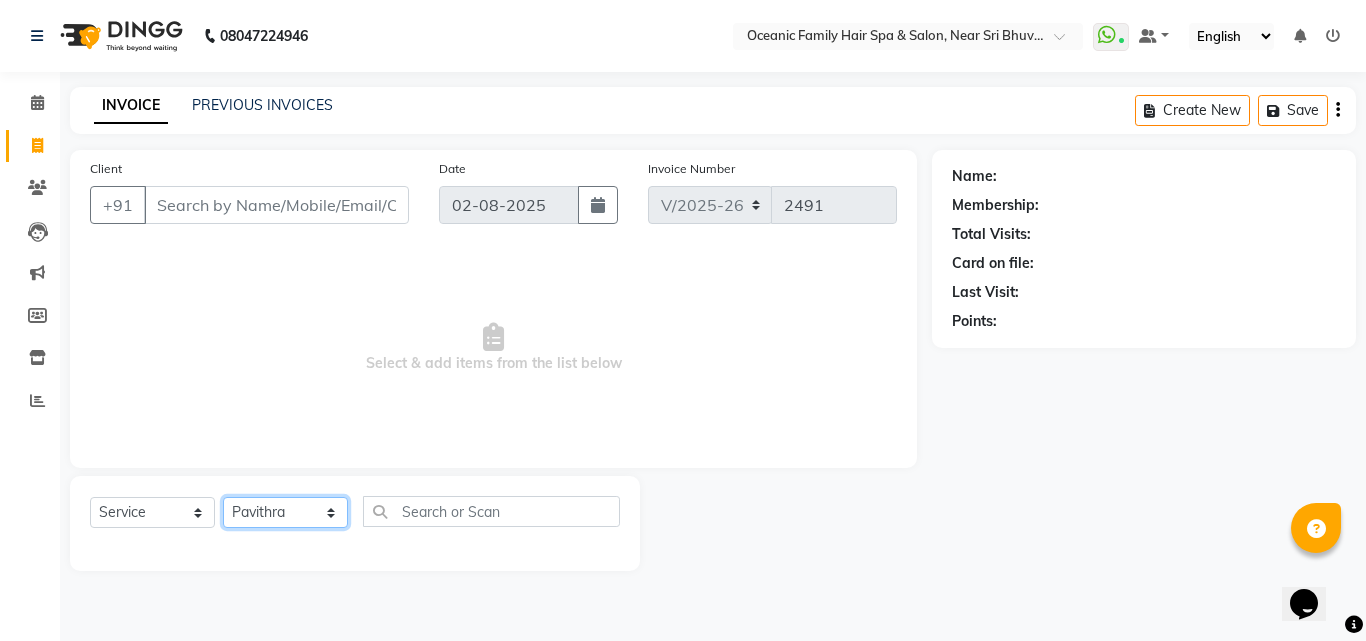 click on "Select Stylist [LAST] [LAST] [LAST] [LAST] [LAST] [LAST] [LAST] [LAST]" 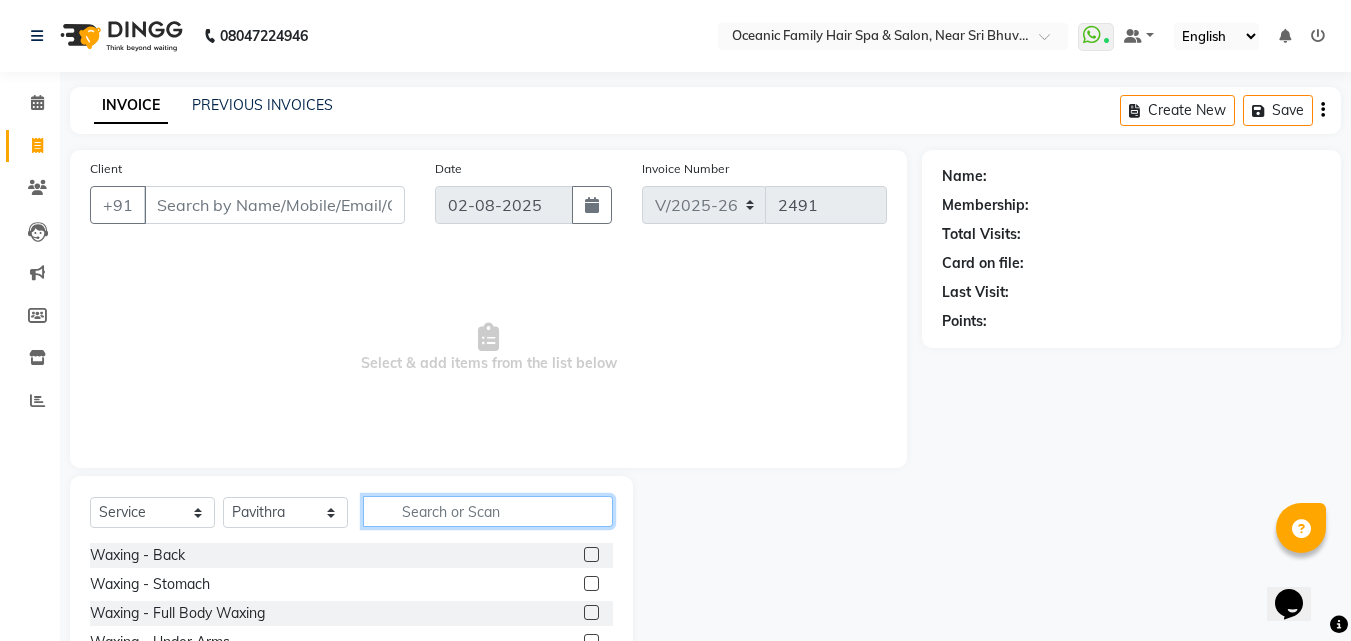 click 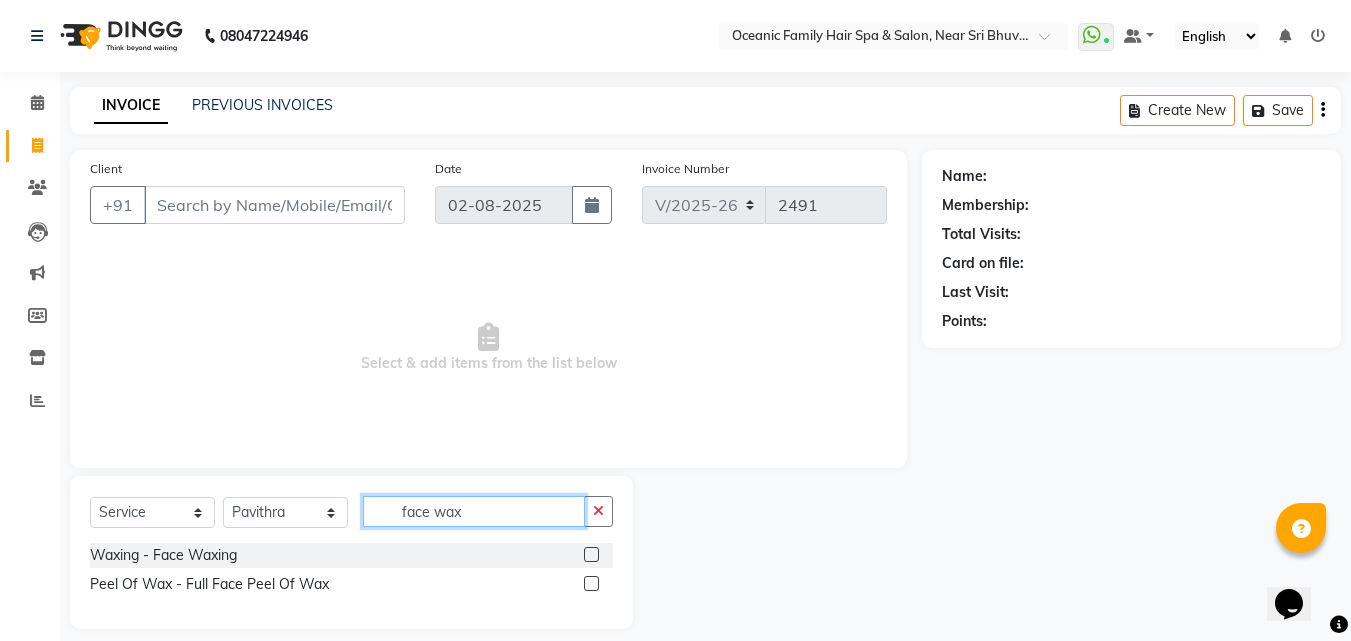 type on "face wax" 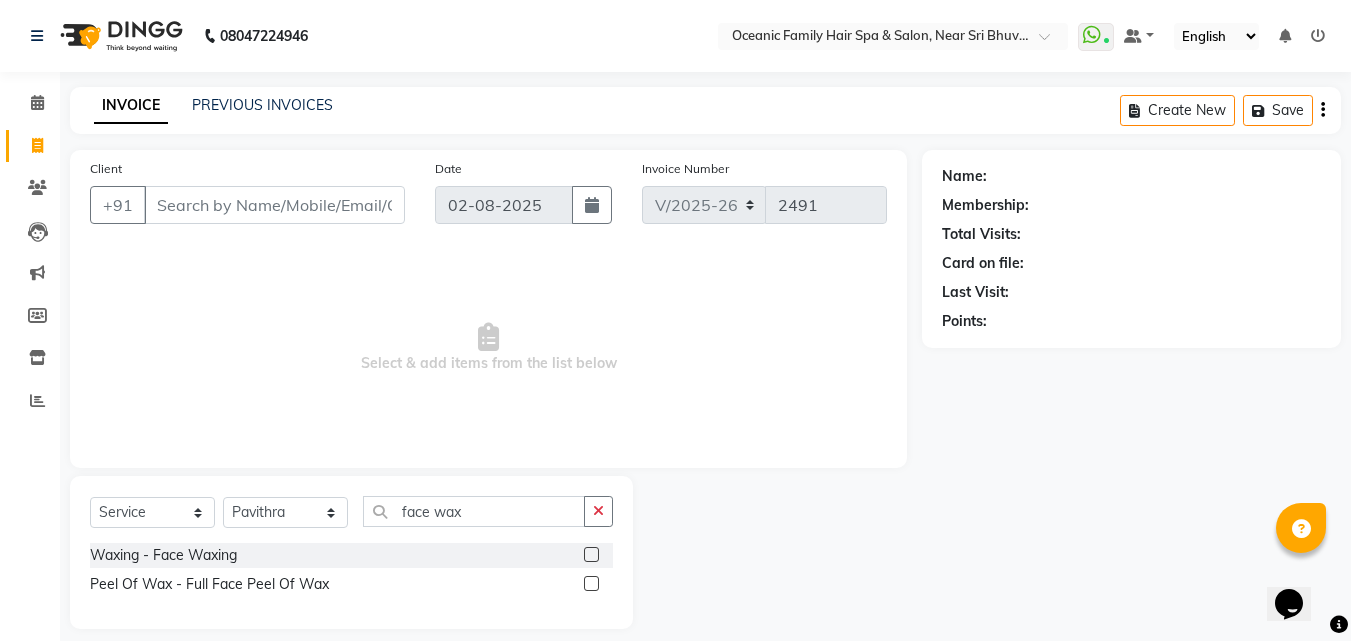 click 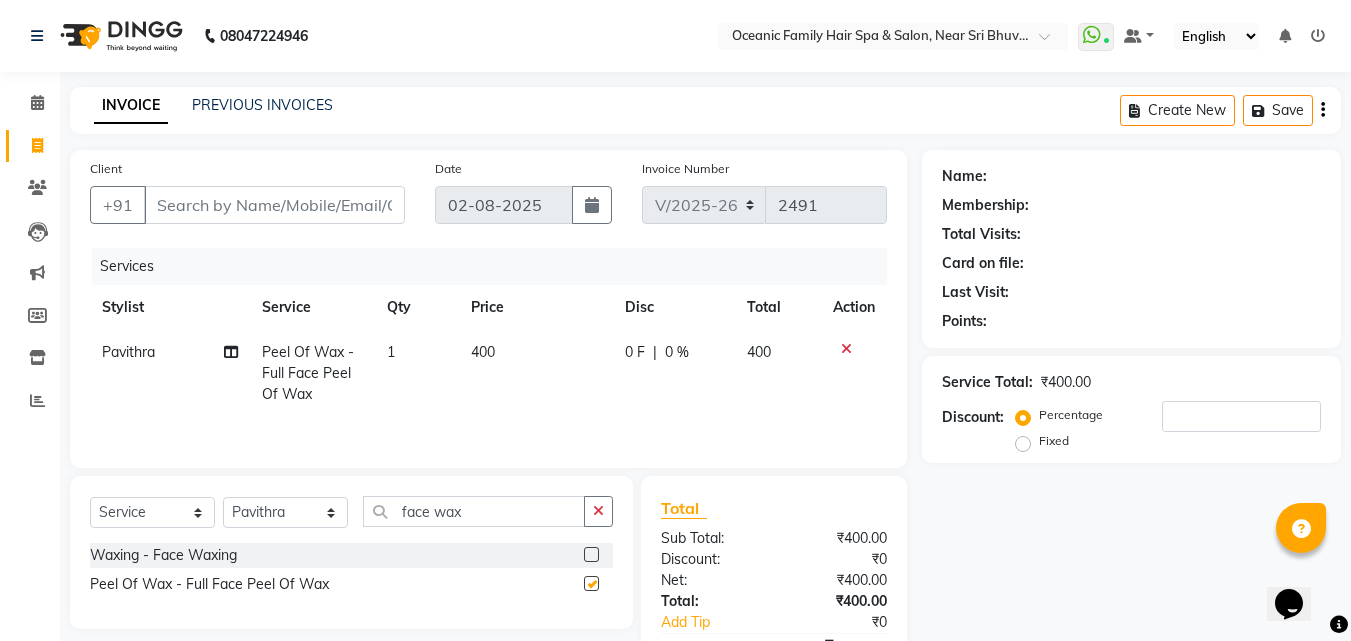 checkbox on "false" 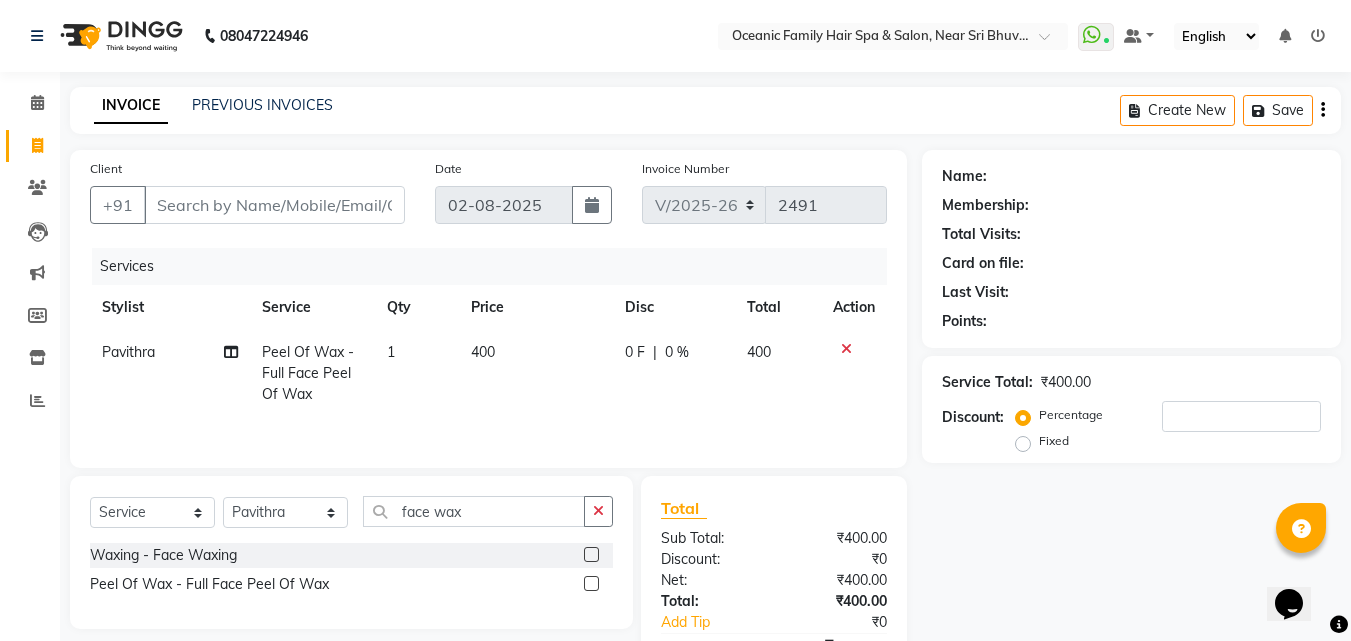 click on "400" 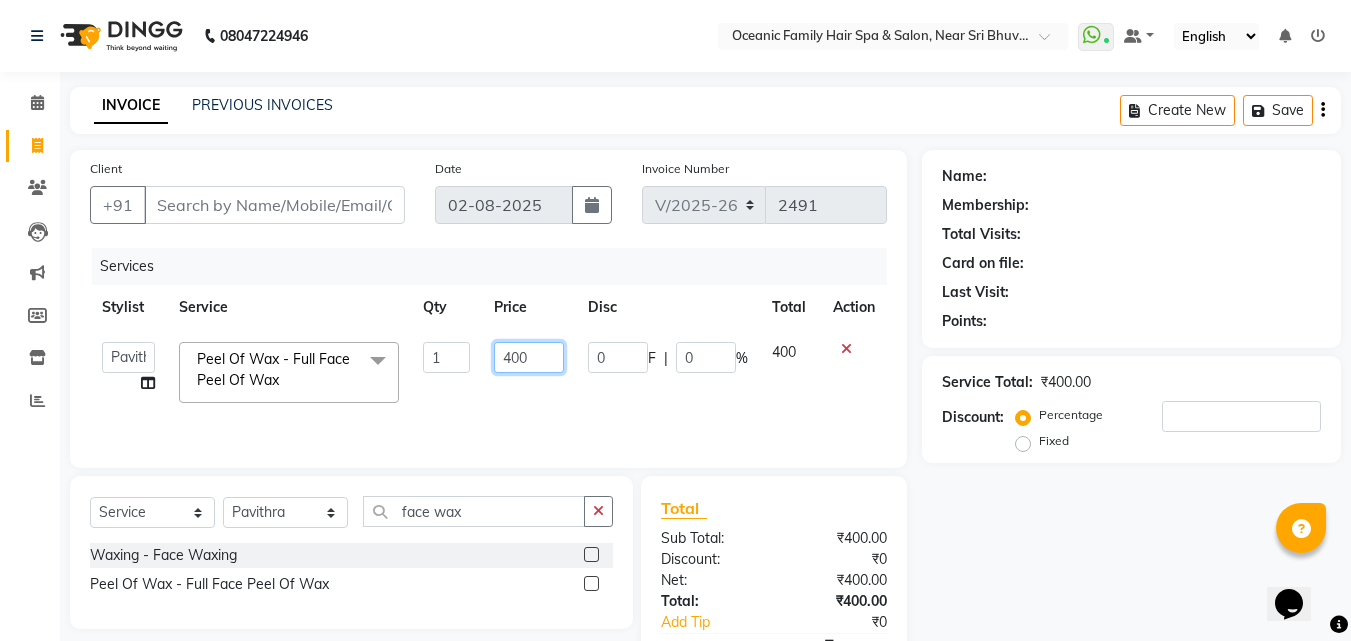 click on "400" 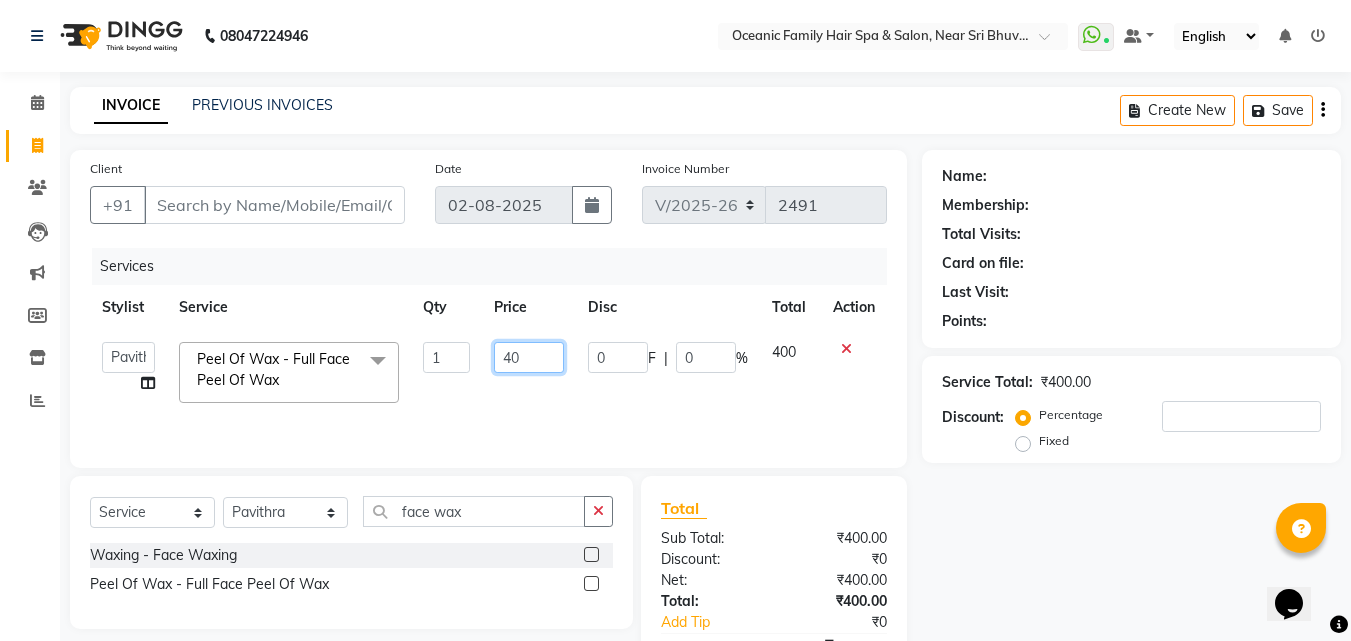 type on "4" 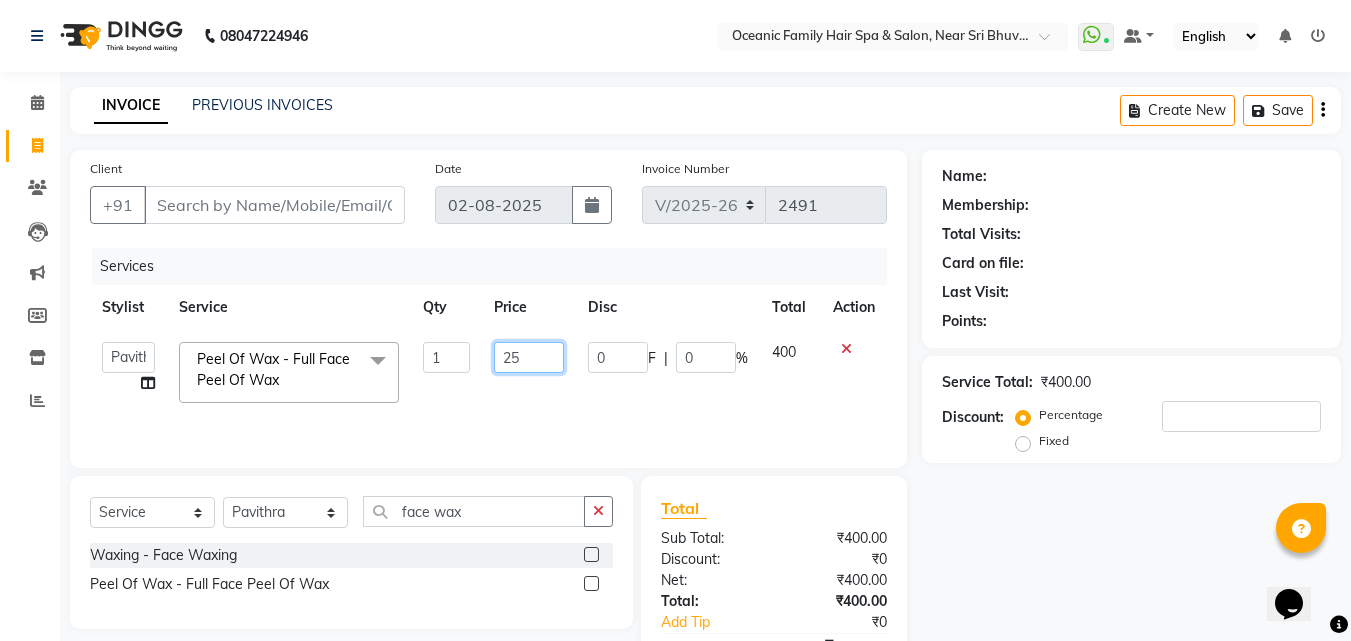 type on "250" 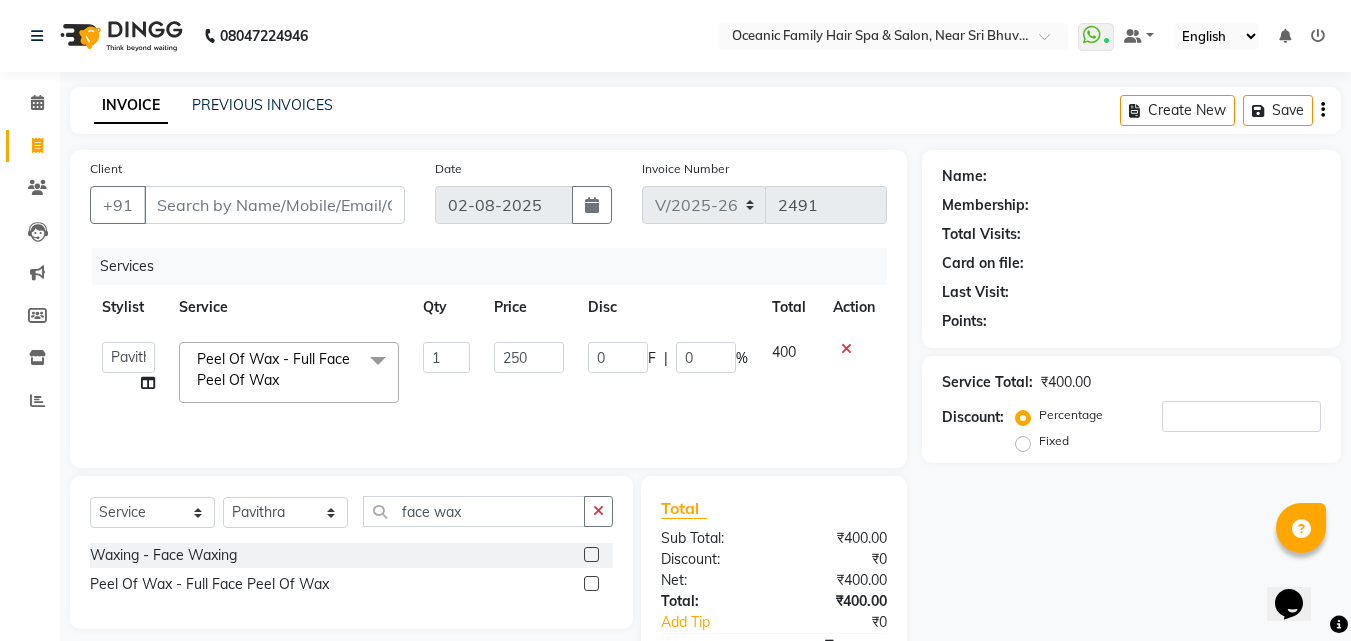 click on "Name: Membership: Total Visits: Card on file: Last Visit:  Points:  Service Total:  ₹400.00  Discount:  Percentage   Fixed" 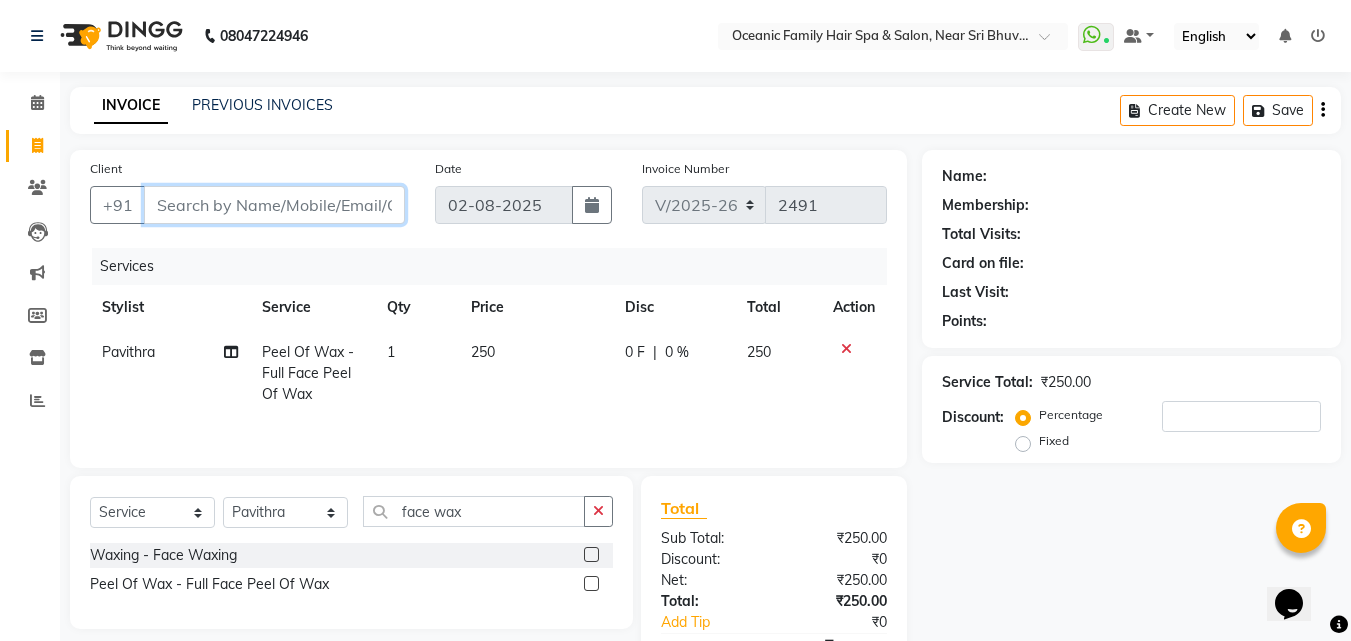 click on "Client" at bounding box center (274, 205) 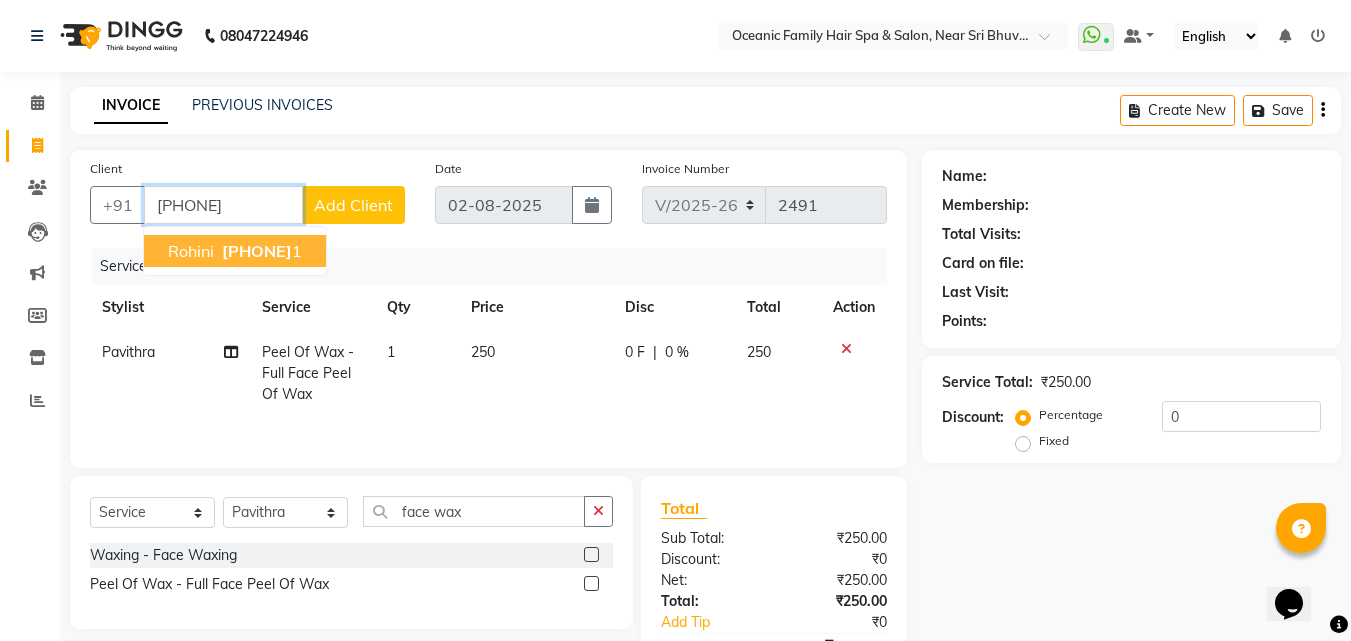 click on "Rohini   834000811 1" at bounding box center (235, 251) 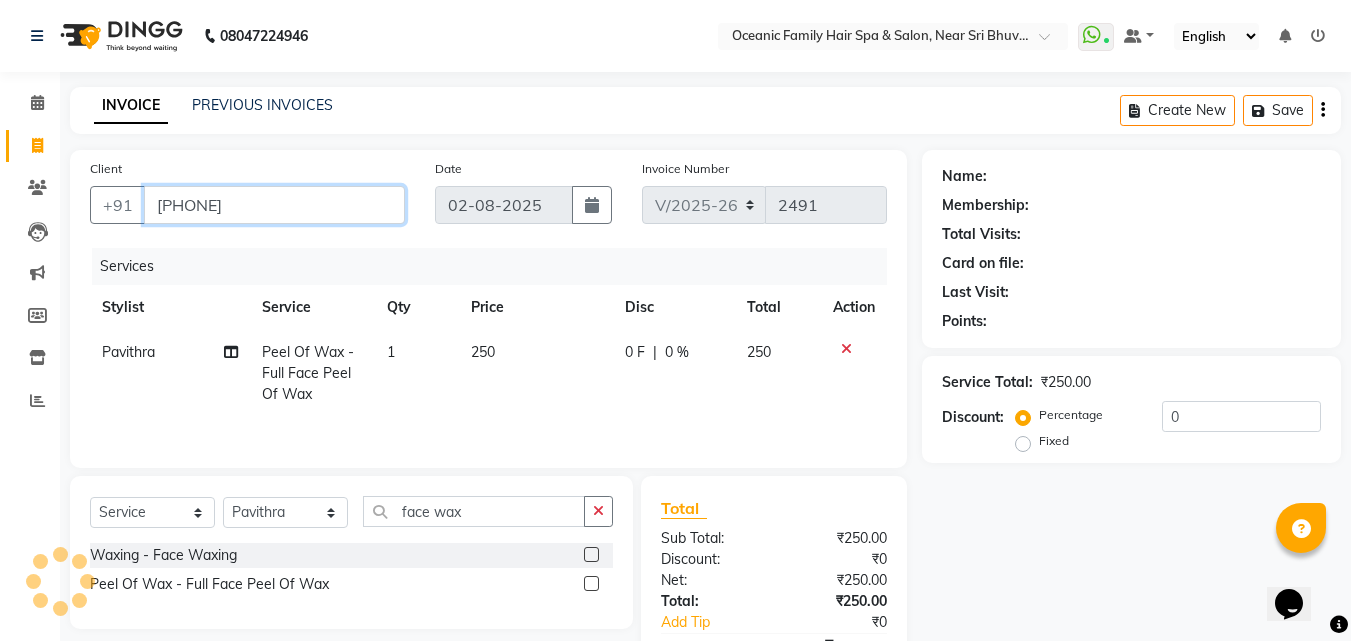 type on "8340008111" 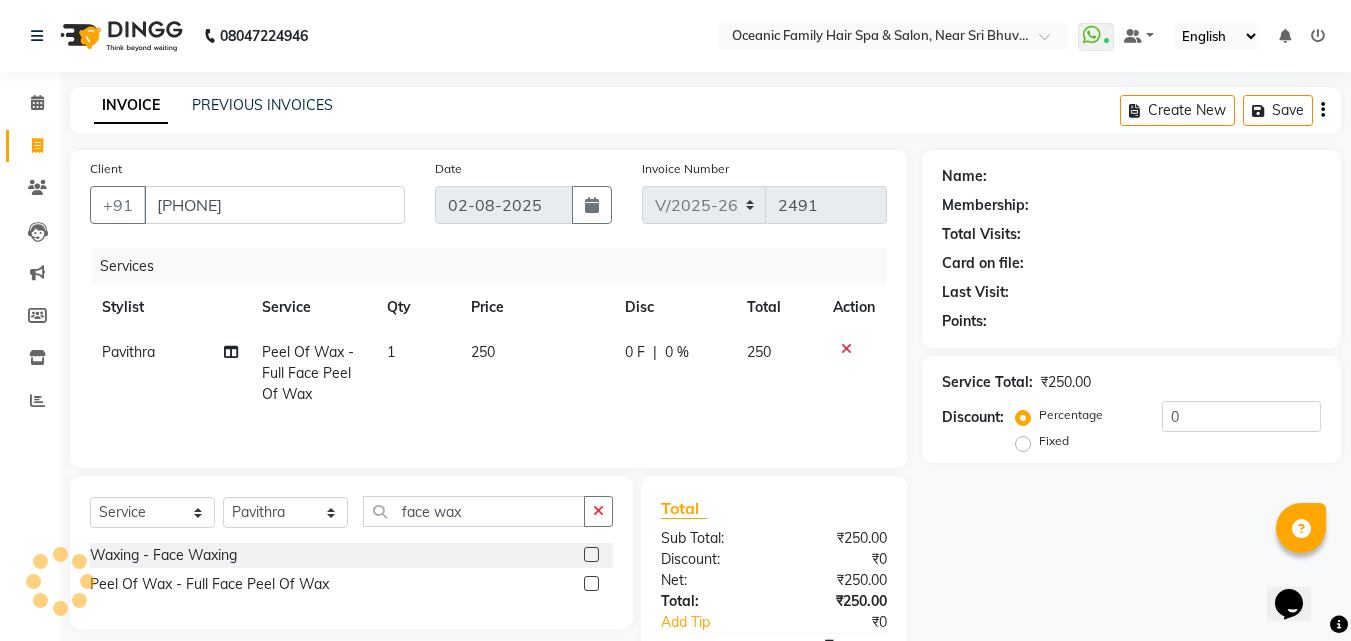 select on "1: Object" 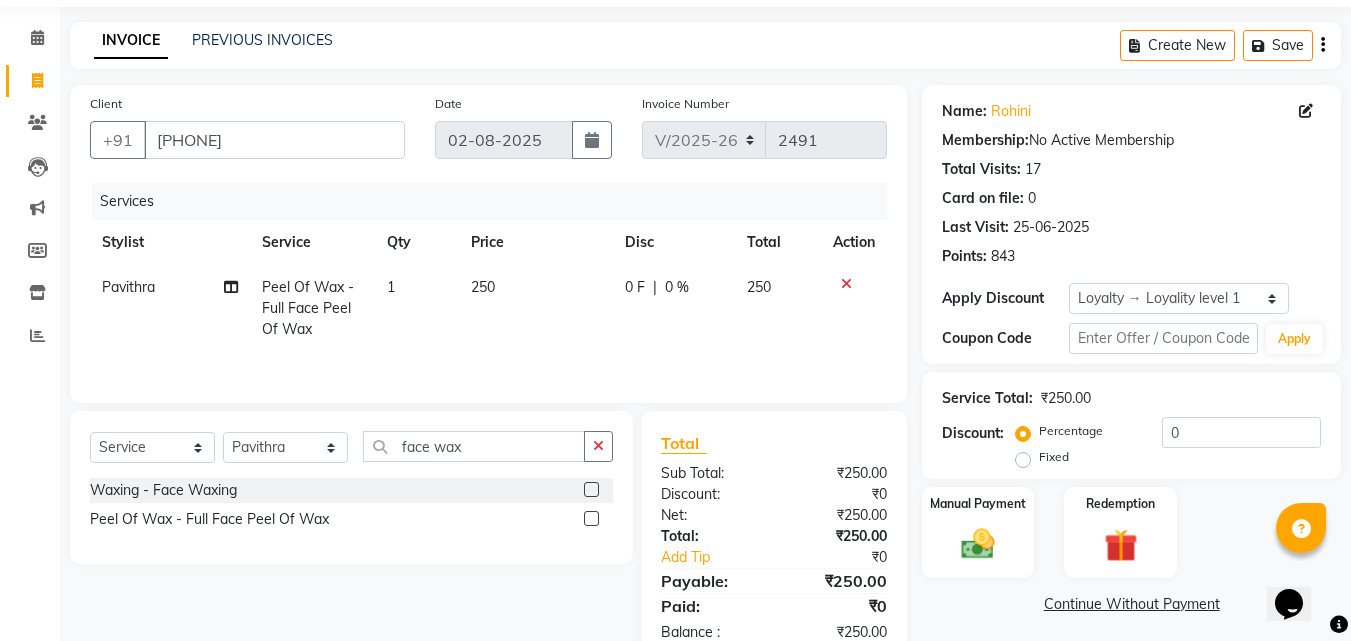 scroll, scrollTop: 117, scrollLeft: 0, axis: vertical 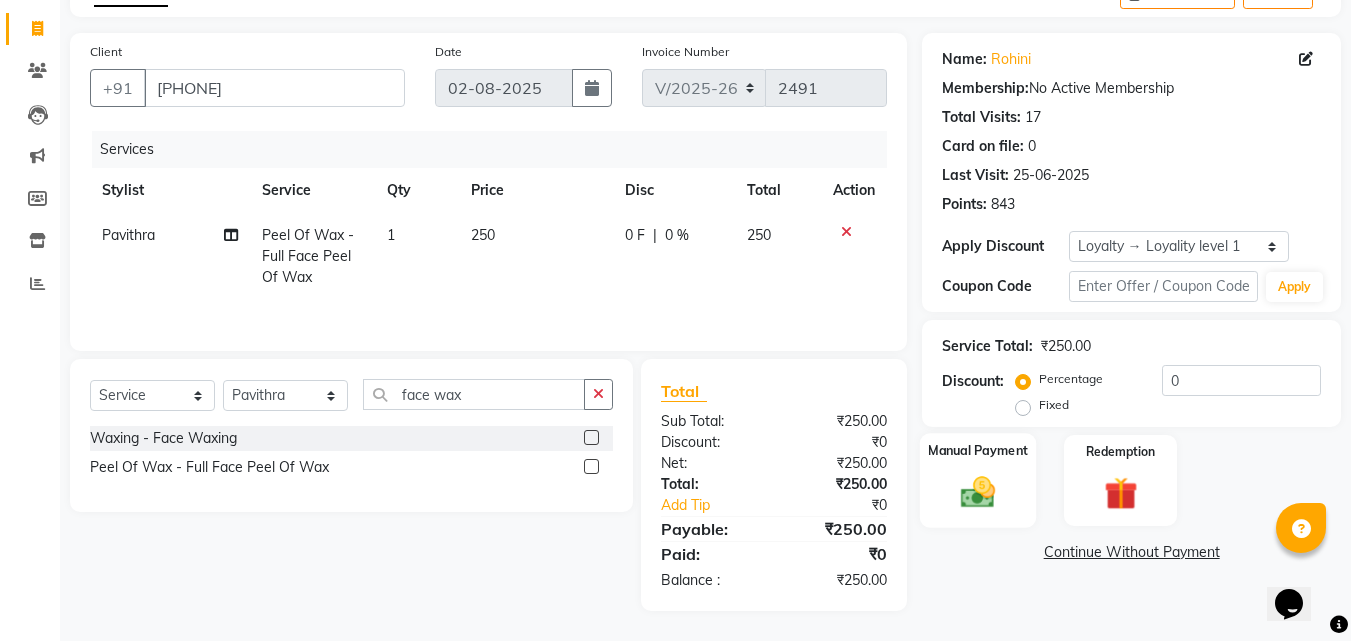 click 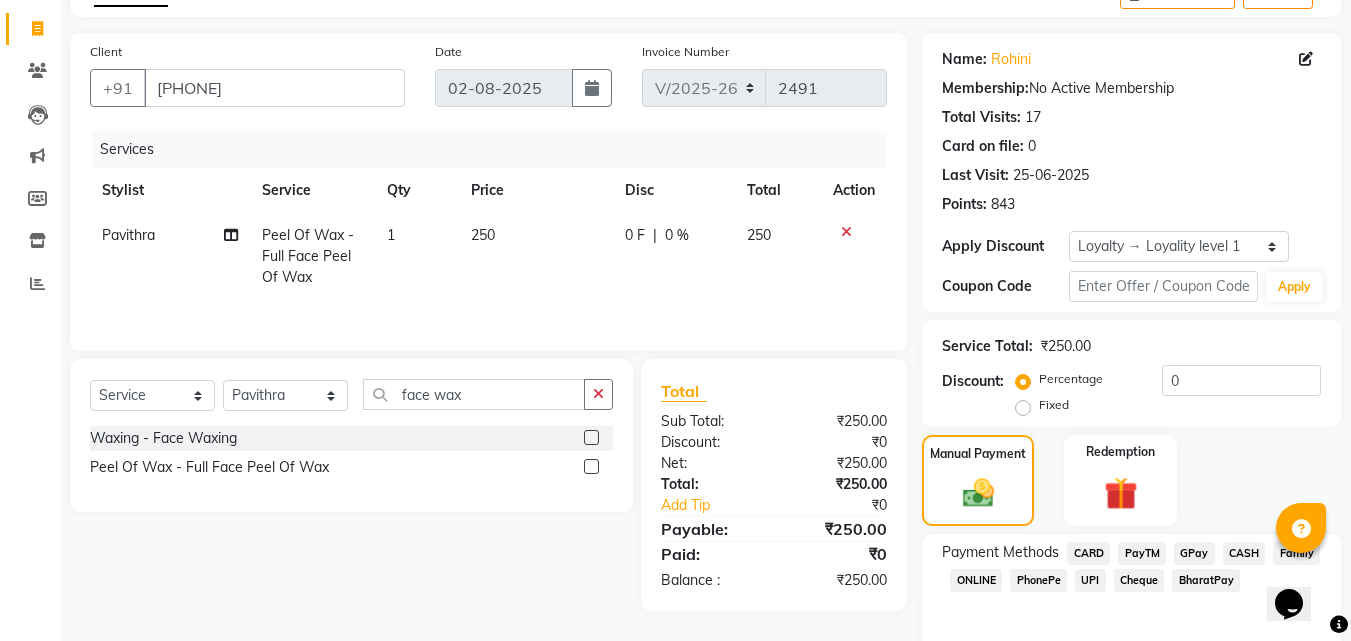 click on "CASH" 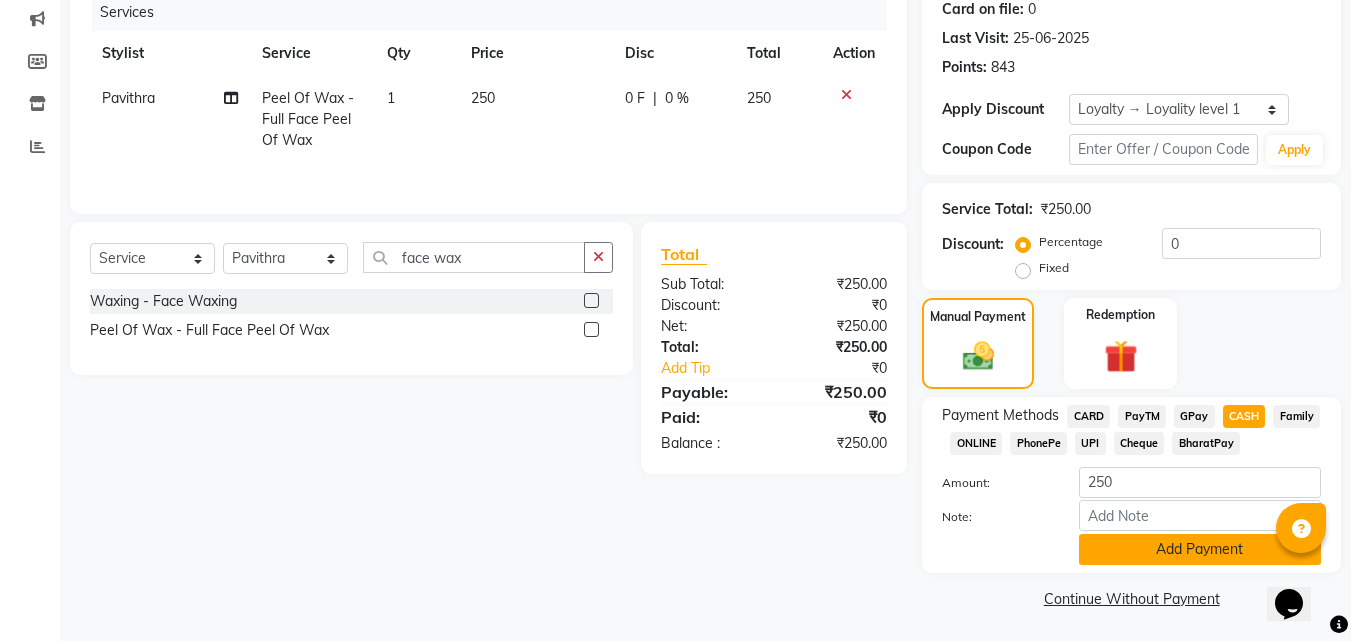 scroll, scrollTop: 257, scrollLeft: 0, axis: vertical 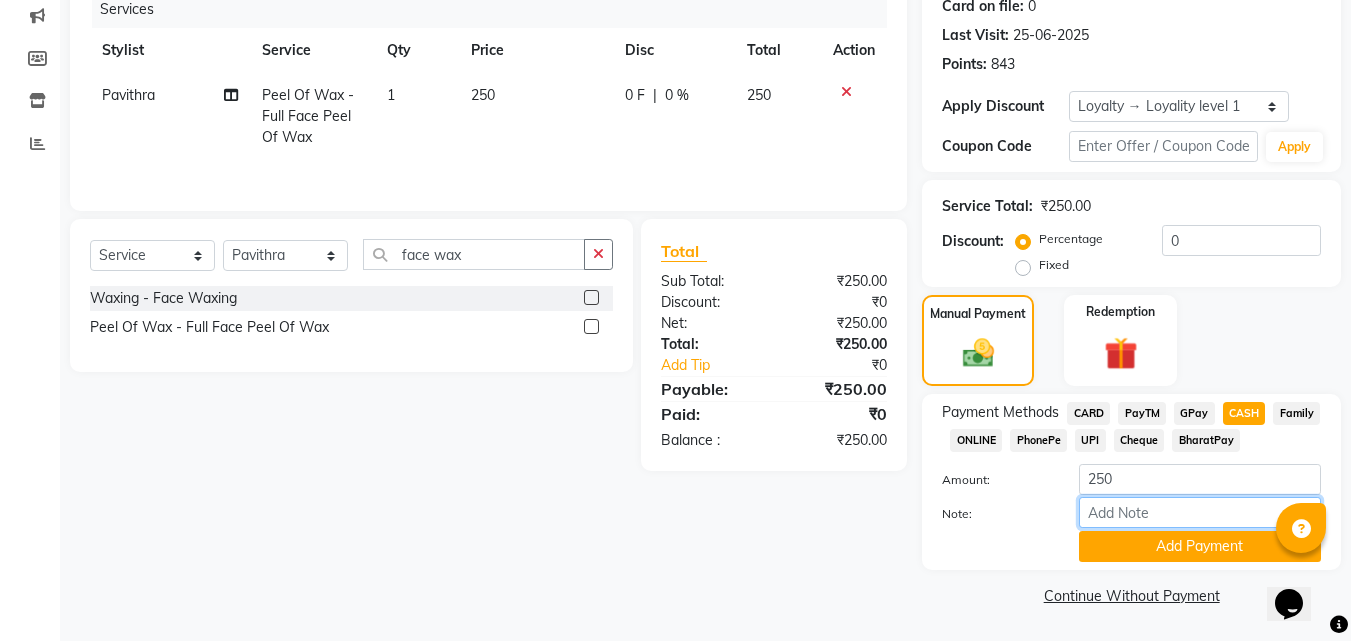 click on "Note:" at bounding box center [1200, 512] 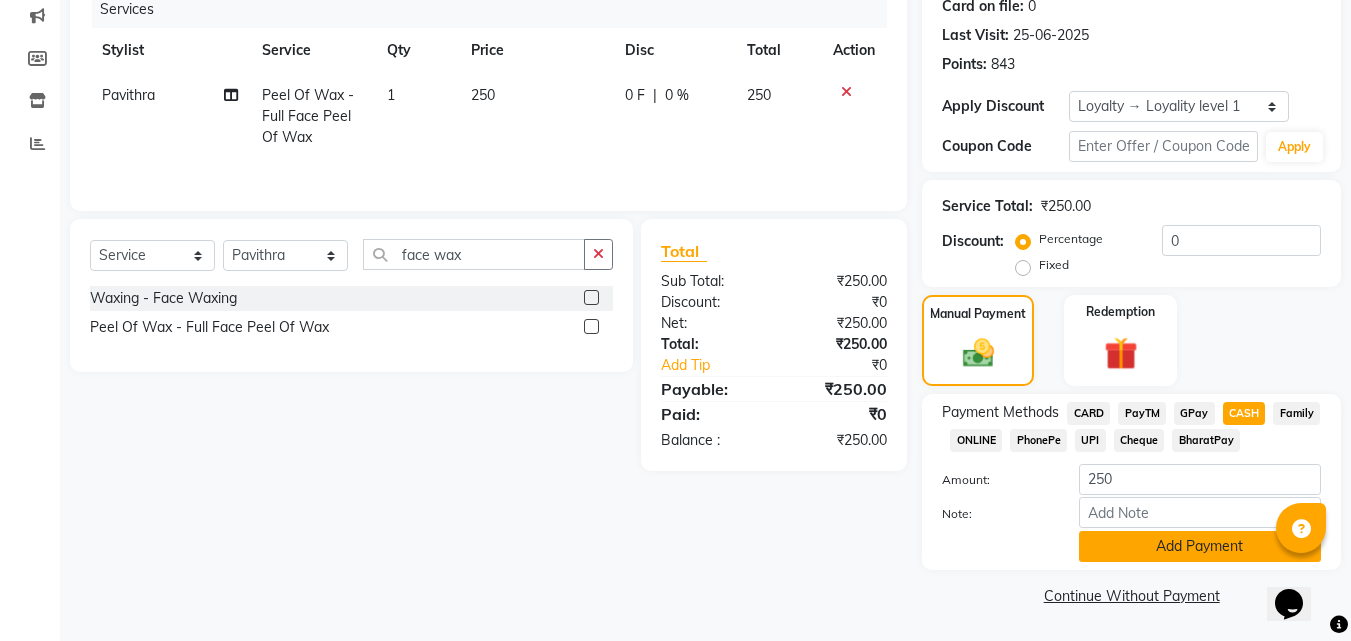 click on "Add Payment" 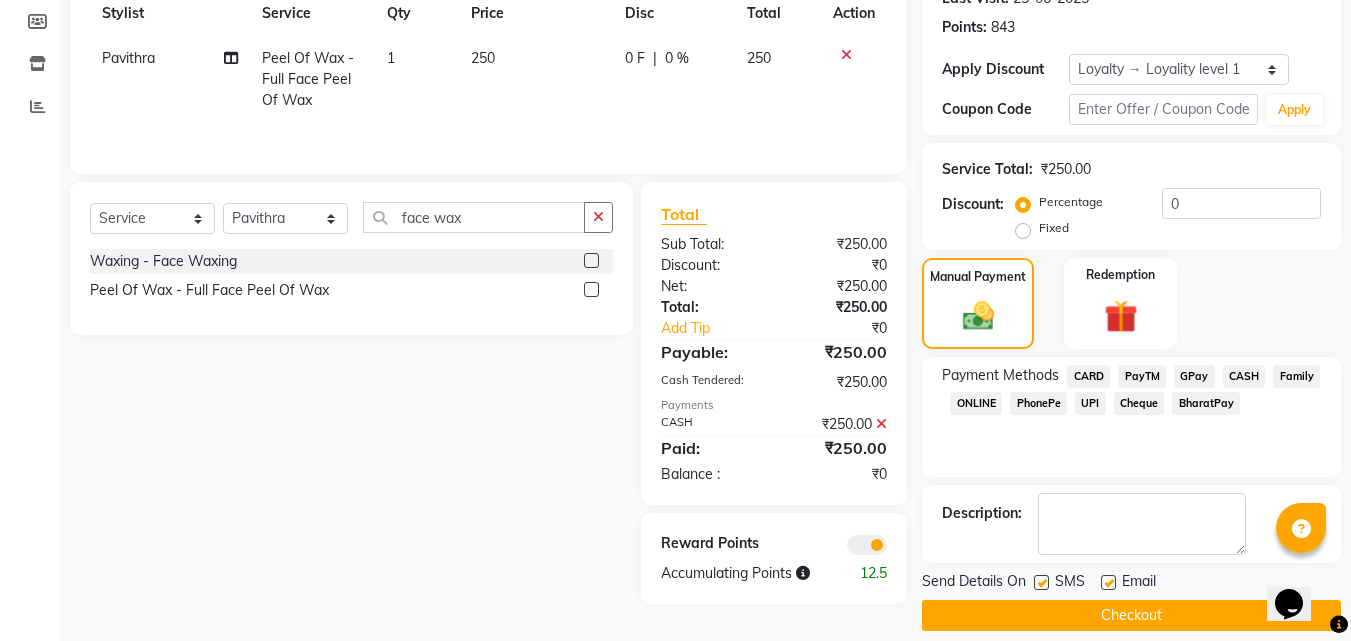 scroll, scrollTop: 314, scrollLeft: 0, axis: vertical 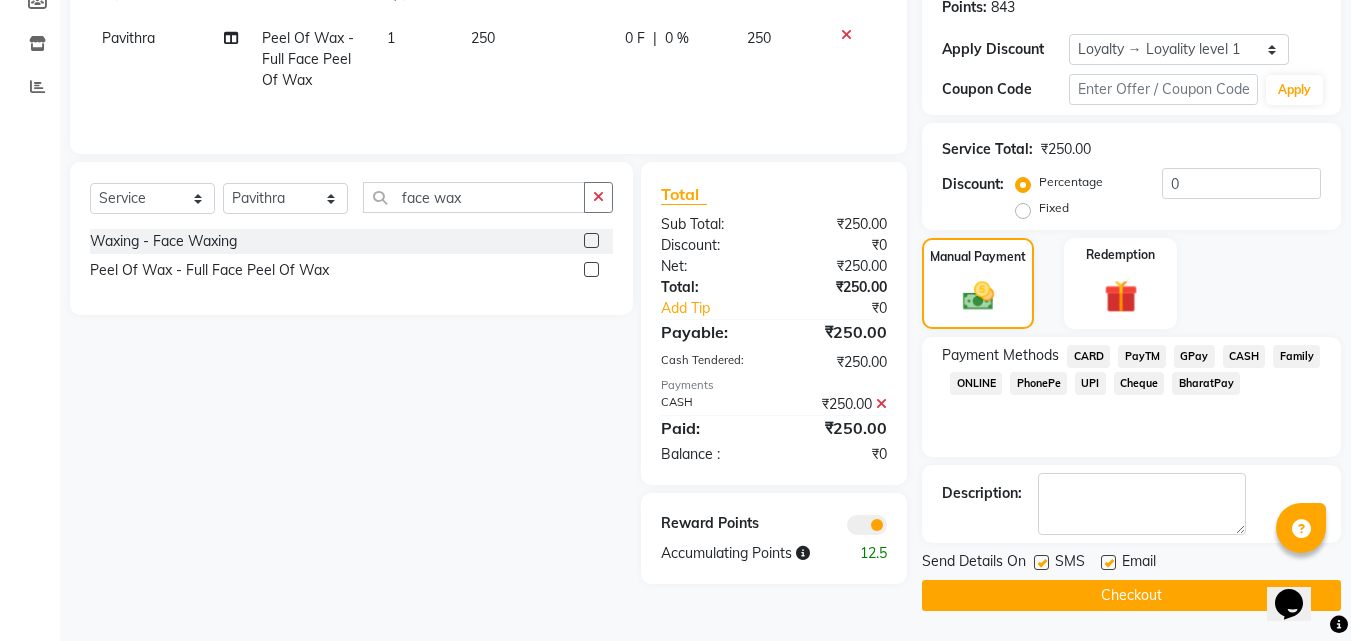 click on "Checkout" 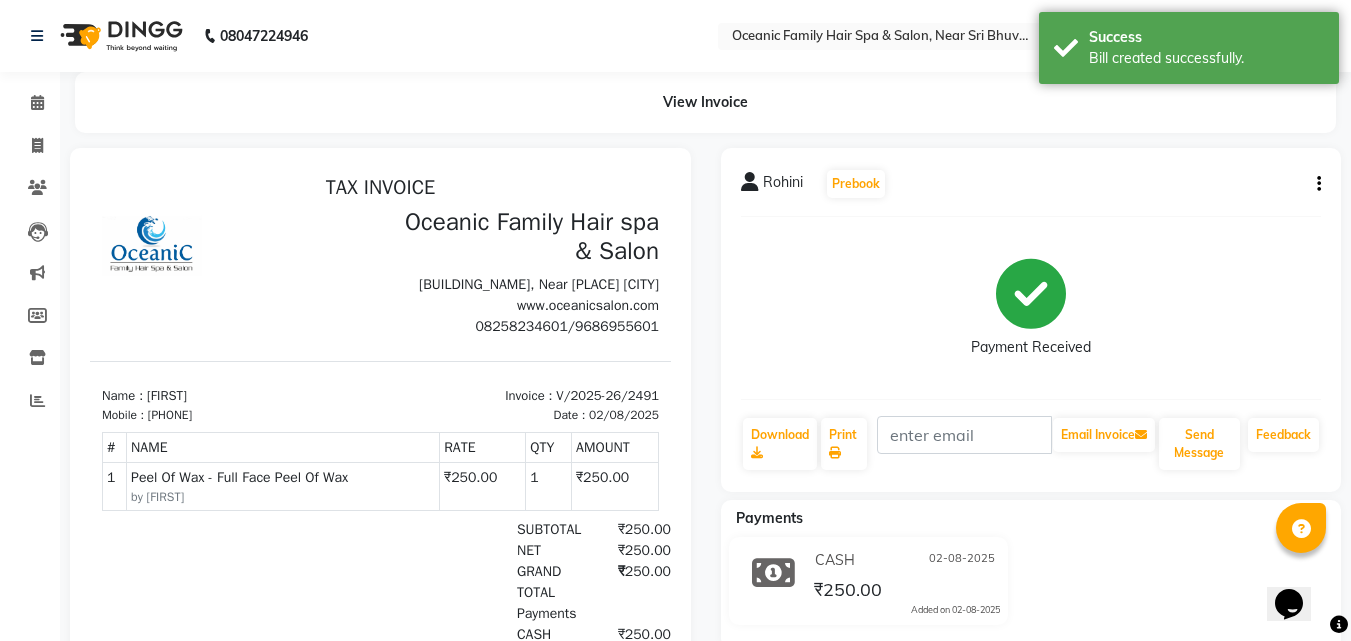 scroll, scrollTop: 0, scrollLeft: 0, axis: both 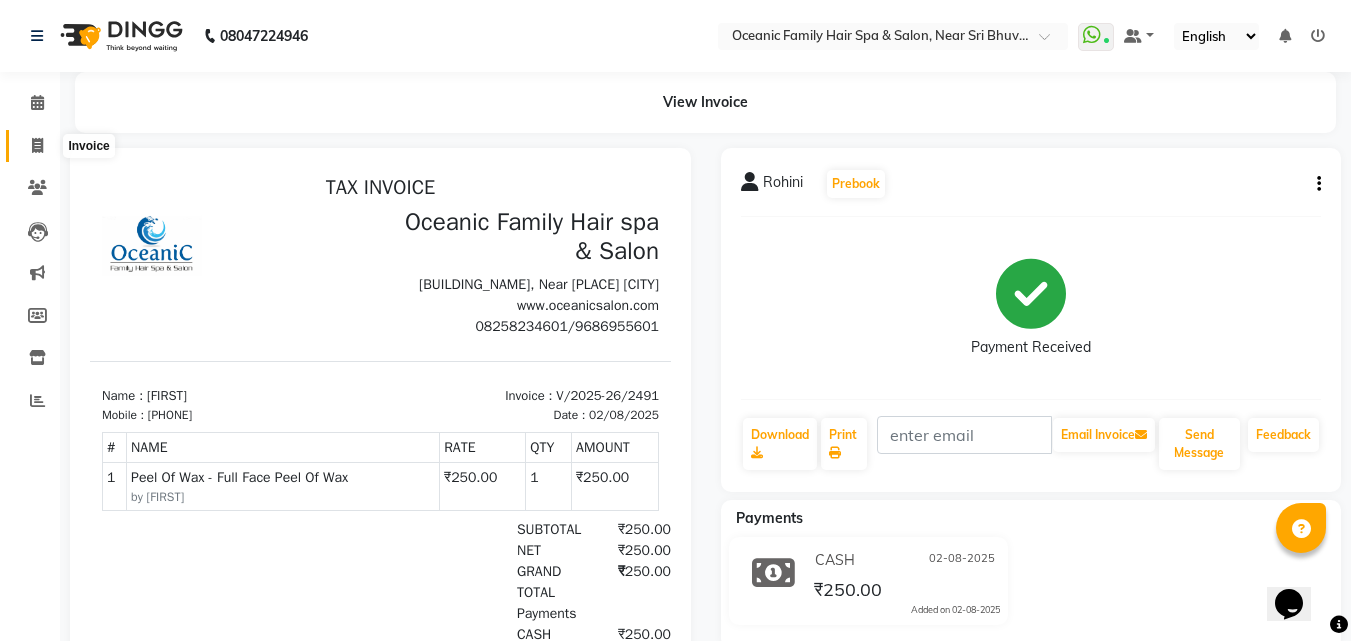 click 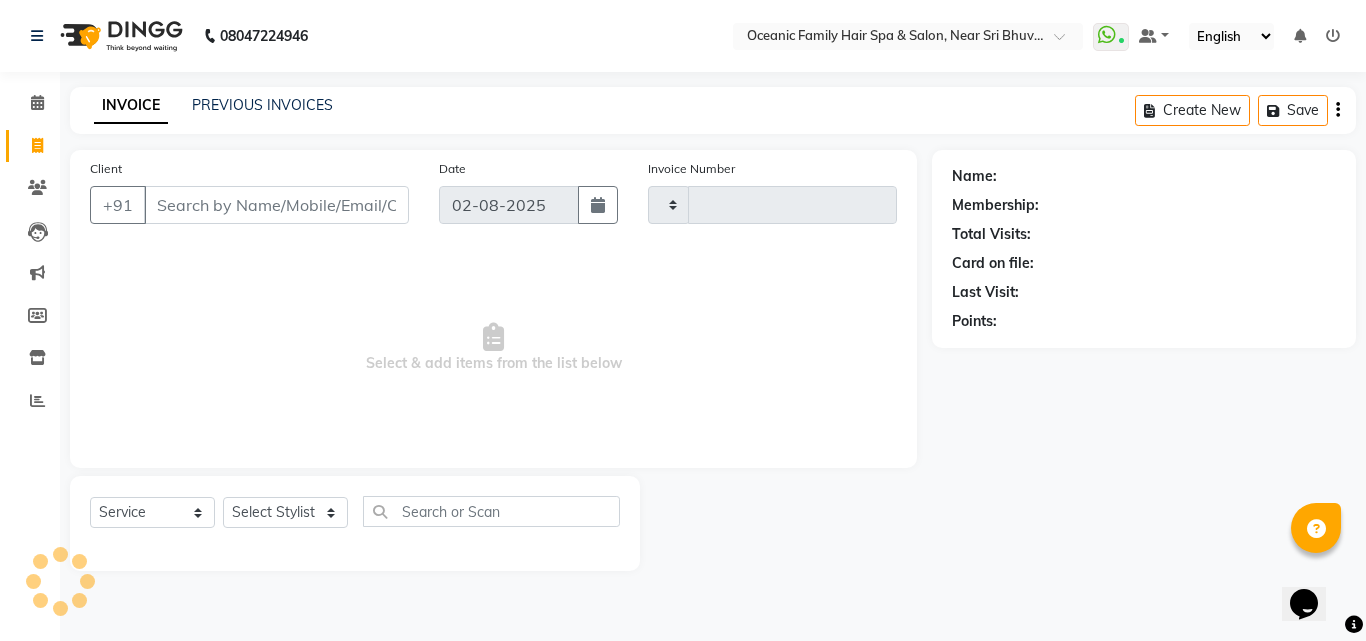 type on "2492" 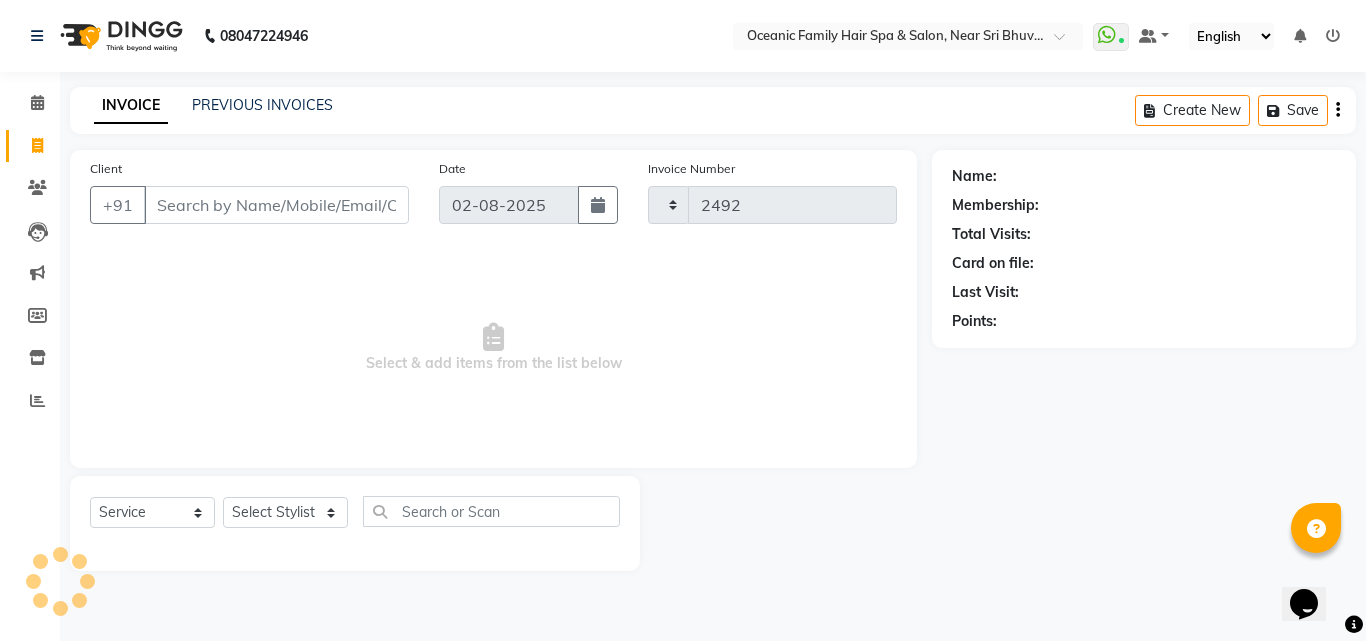 select on "4366" 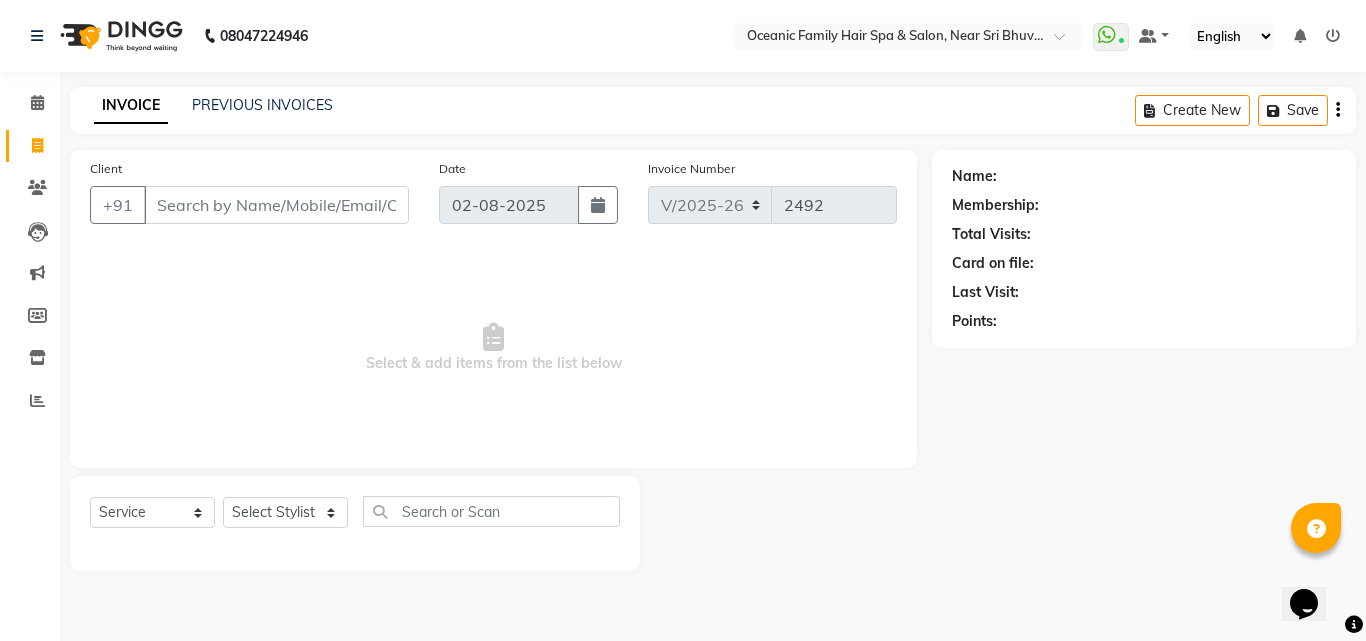 click on "Client" at bounding box center [276, 205] 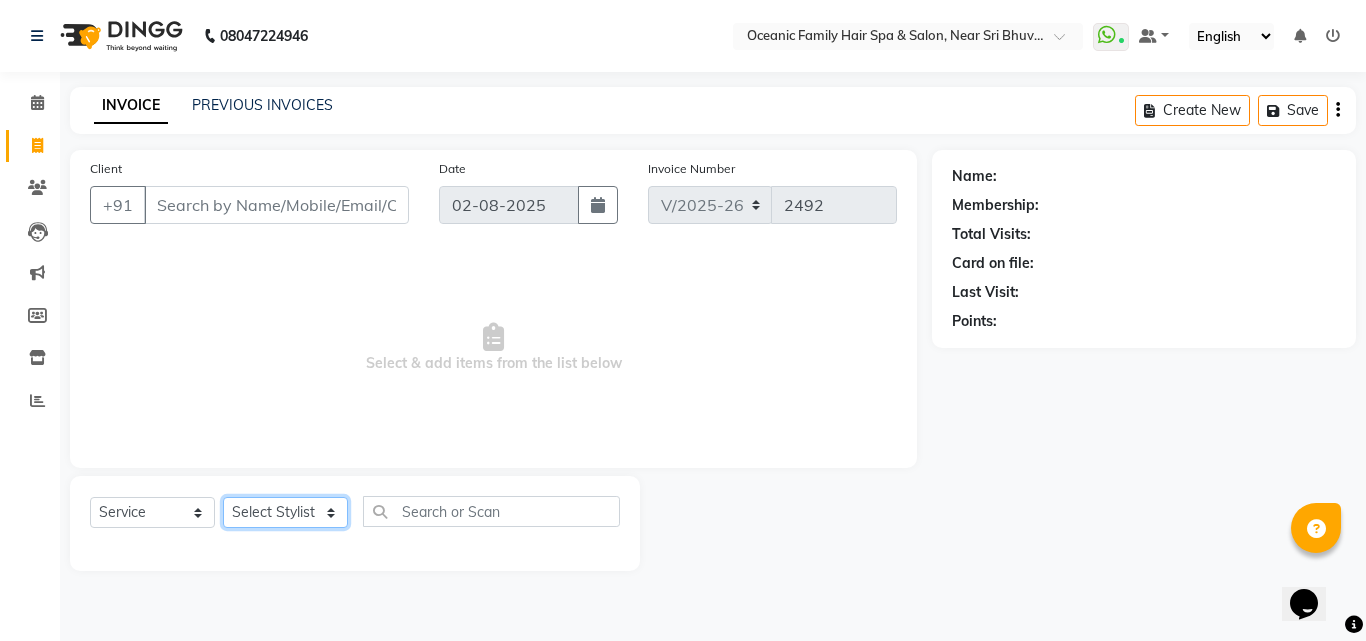 click on "Select Stylist [LAST] [LAST] [LAST] [LAST] [LAST] [LAST] [LAST] [LAST]" 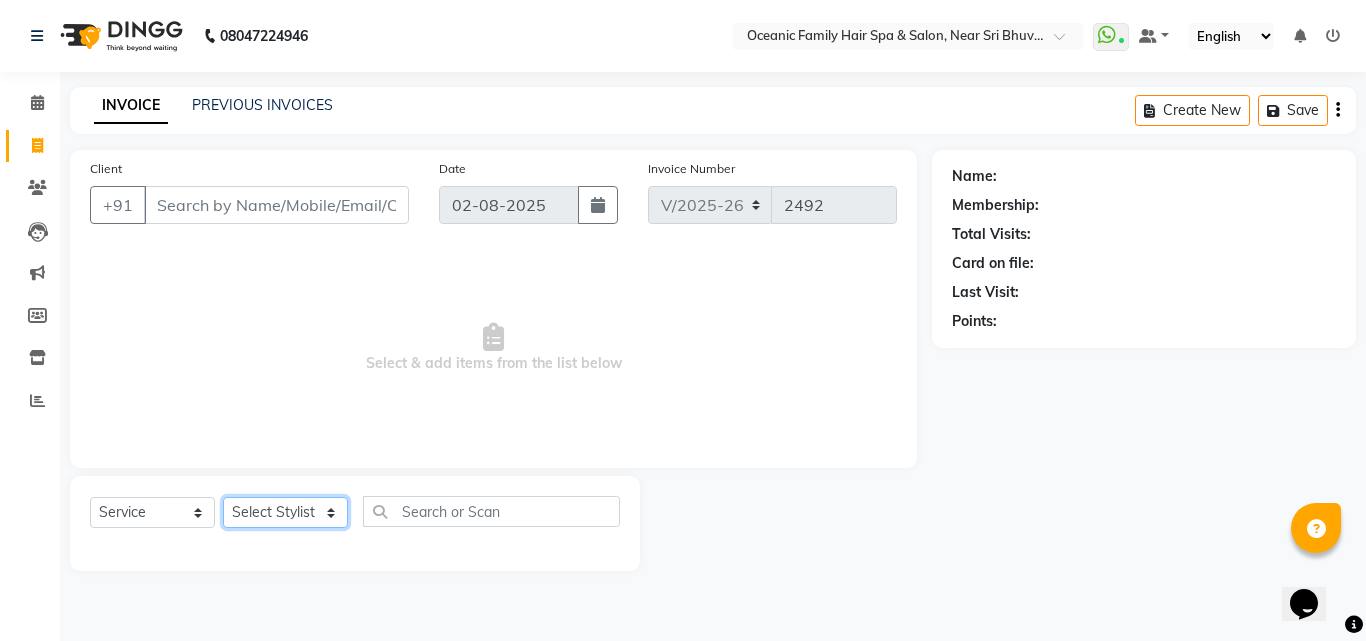 select on "23958" 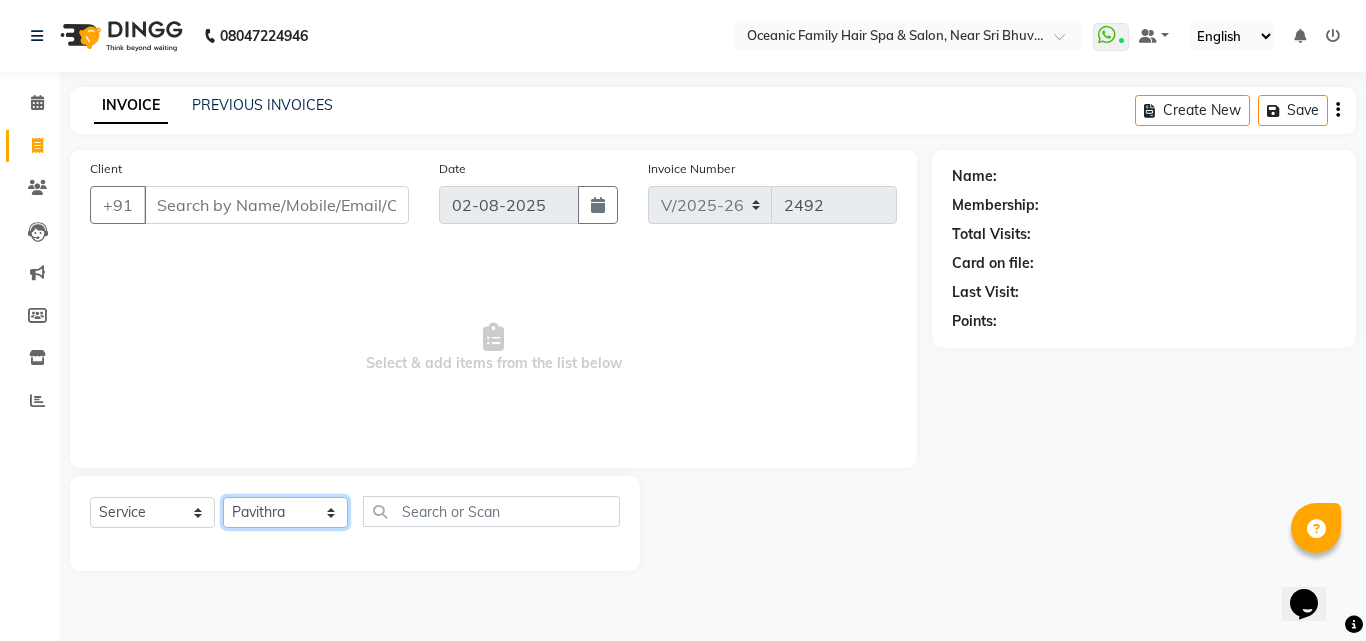click on "Select Stylist [LAST] [LAST] [LAST] [LAST] [LAST] [LAST] [LAST] [LAST]" 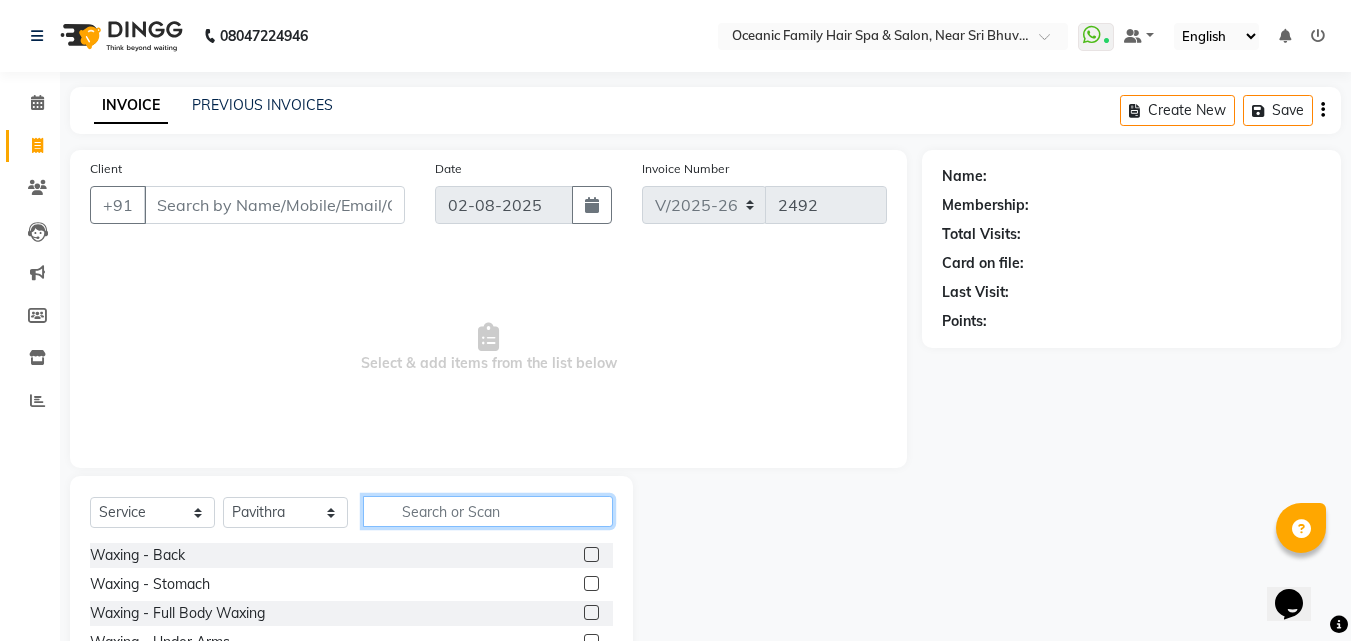 click 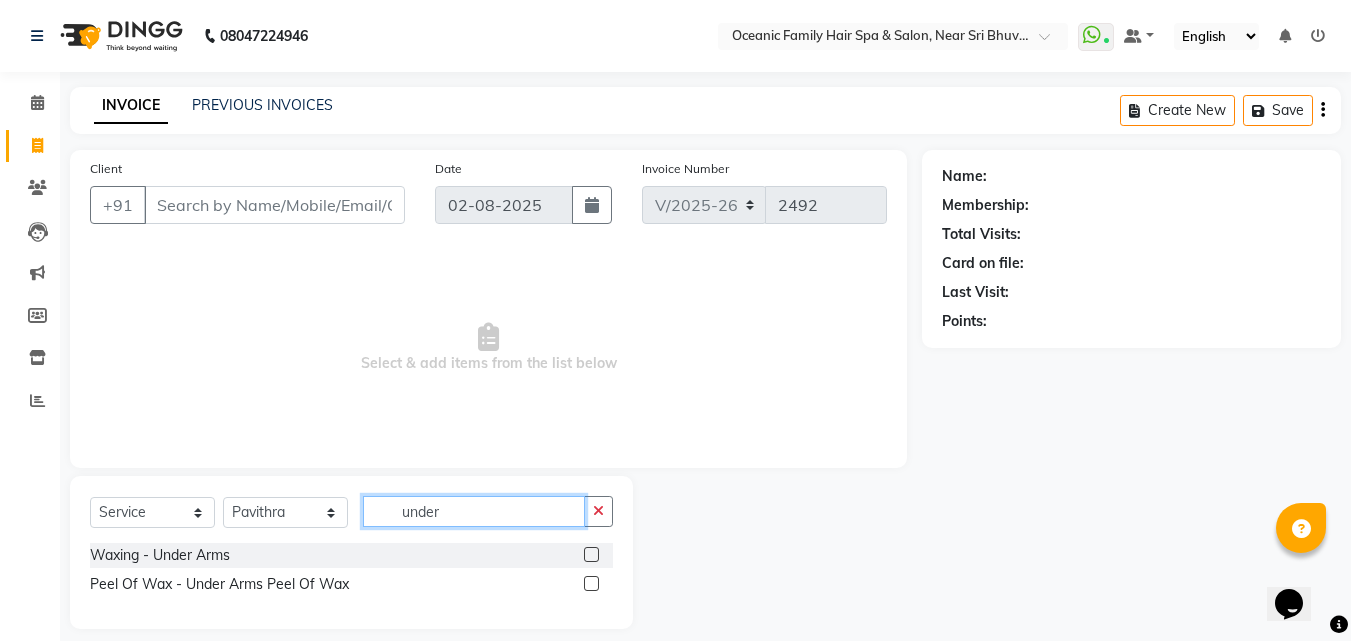 type on "under" 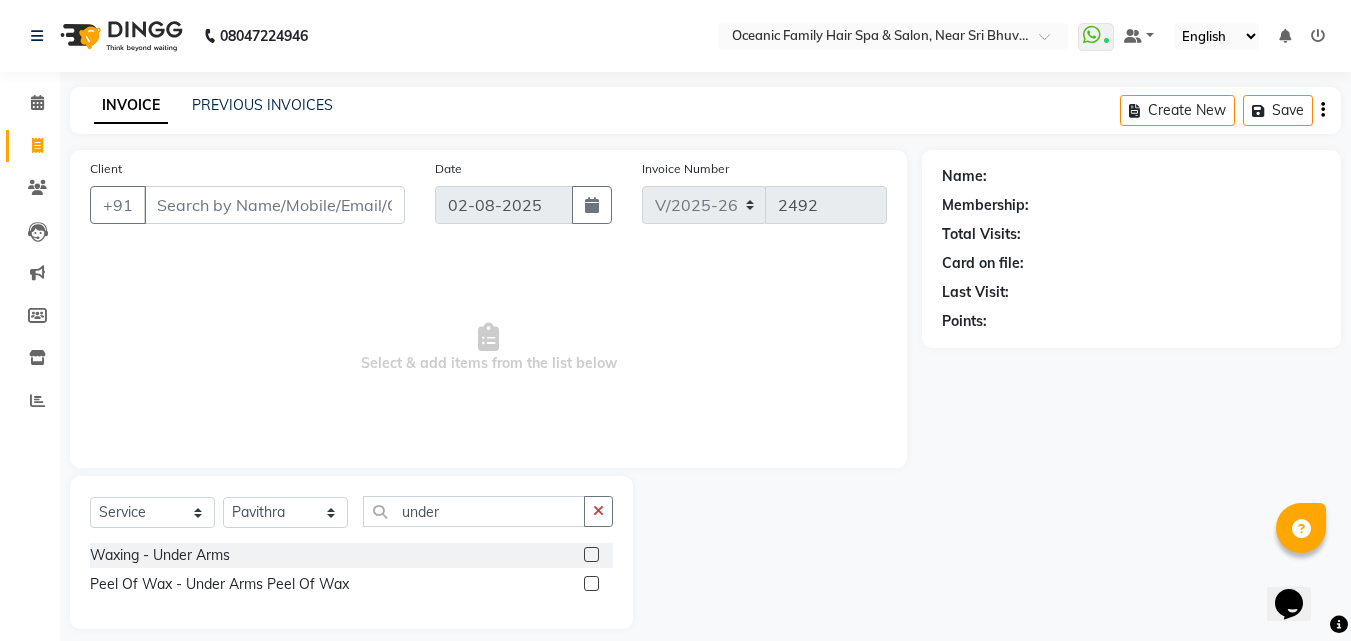 click 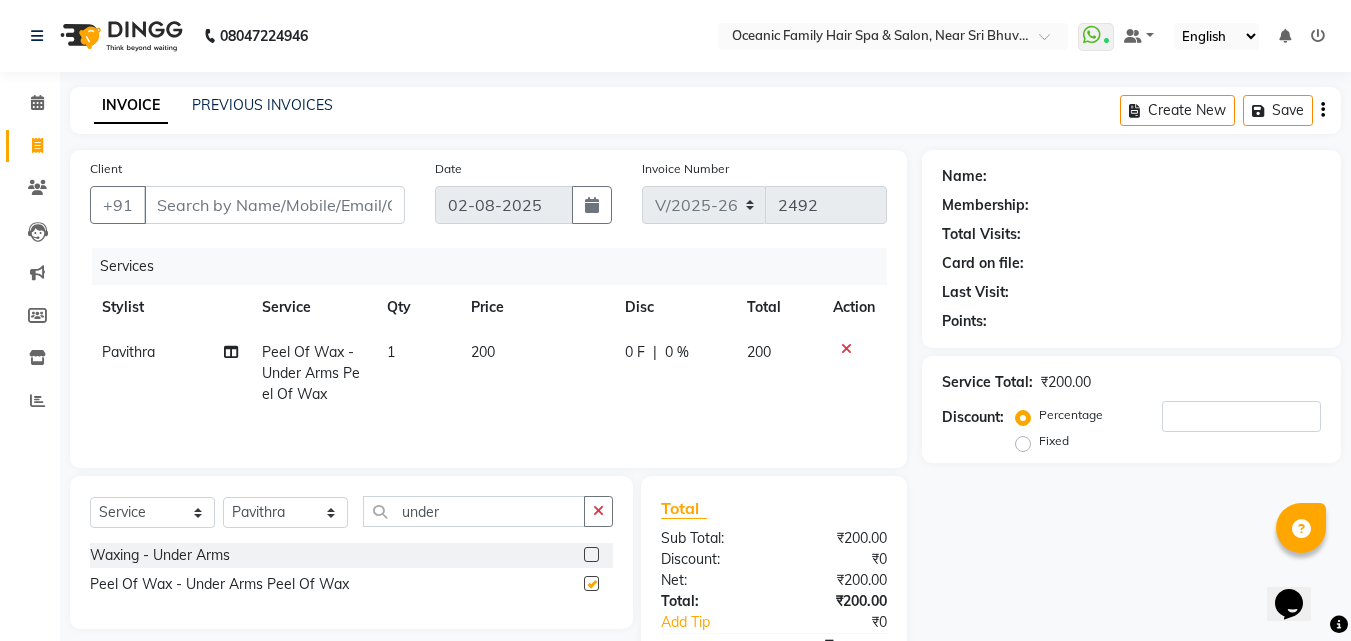 checkbox on "false" 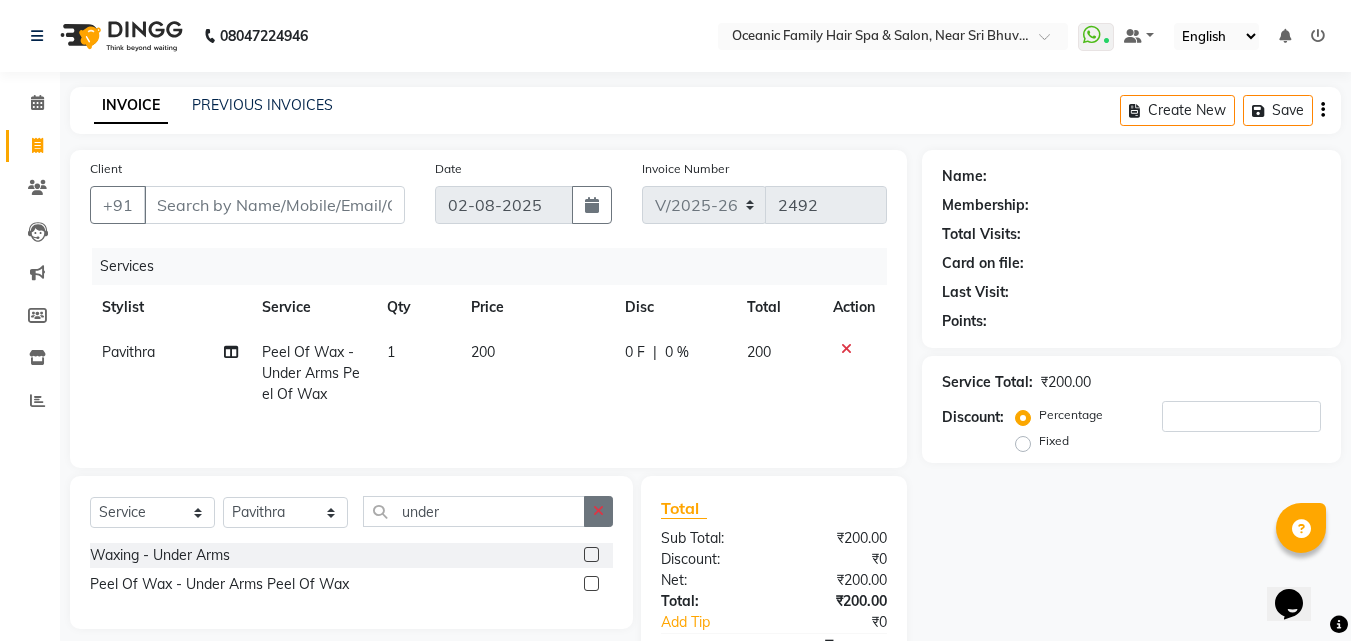 click 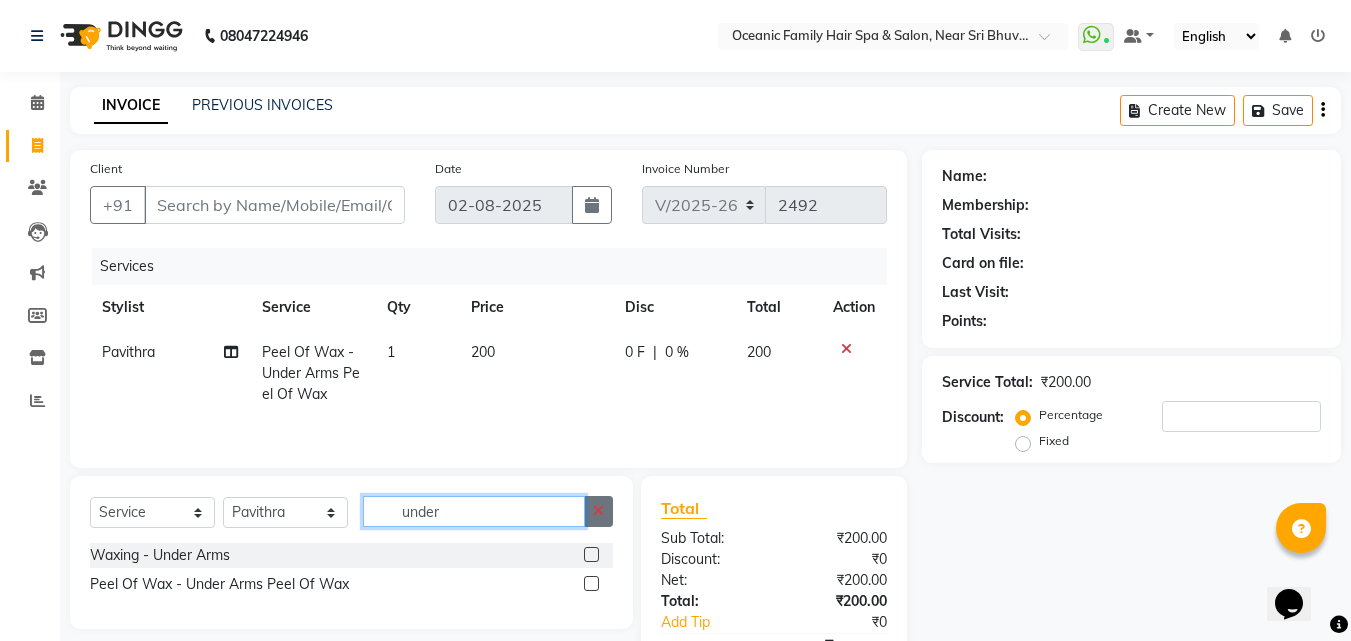 type 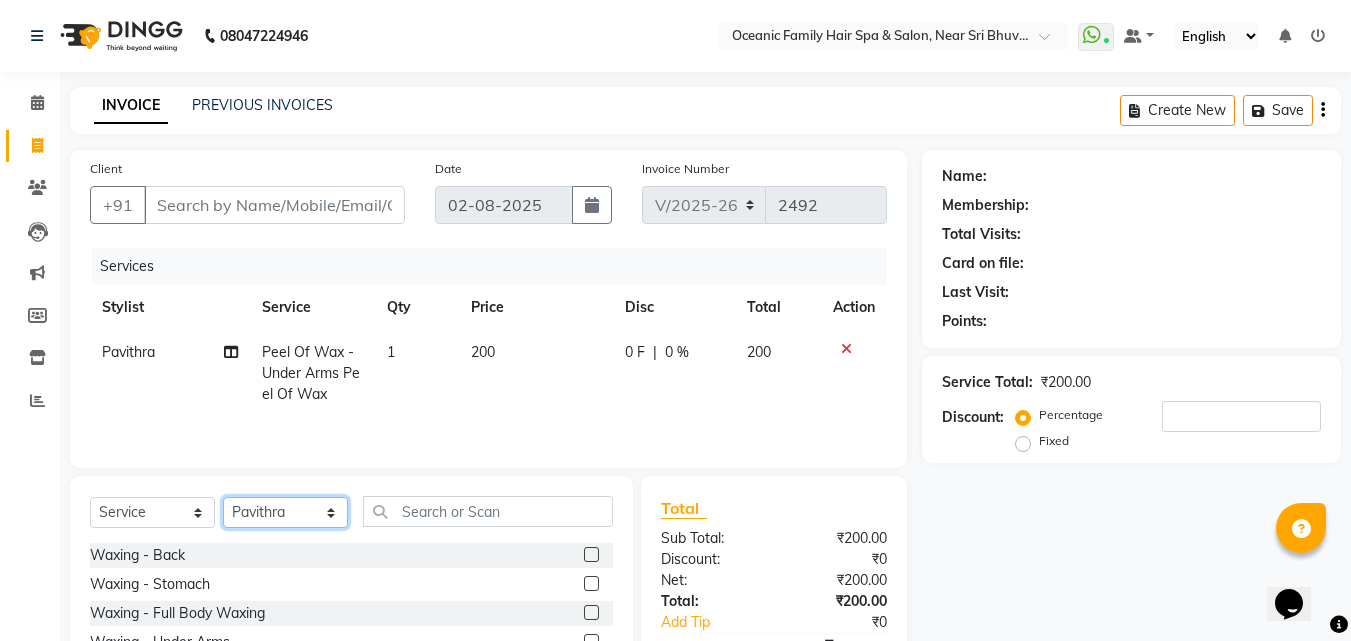 click on "Select Stylist [LAST] [LAST] [LAST] [LAST] [LAST] [LAST] [LAST] [LAST]" 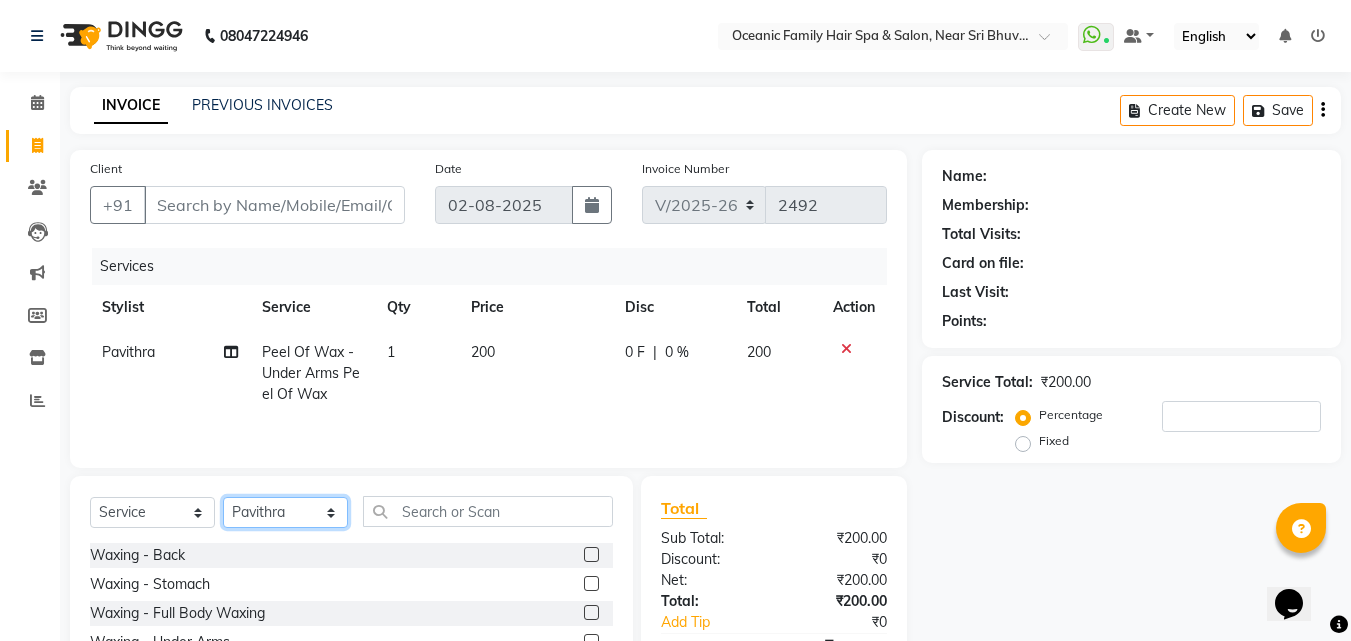 select on "23946" 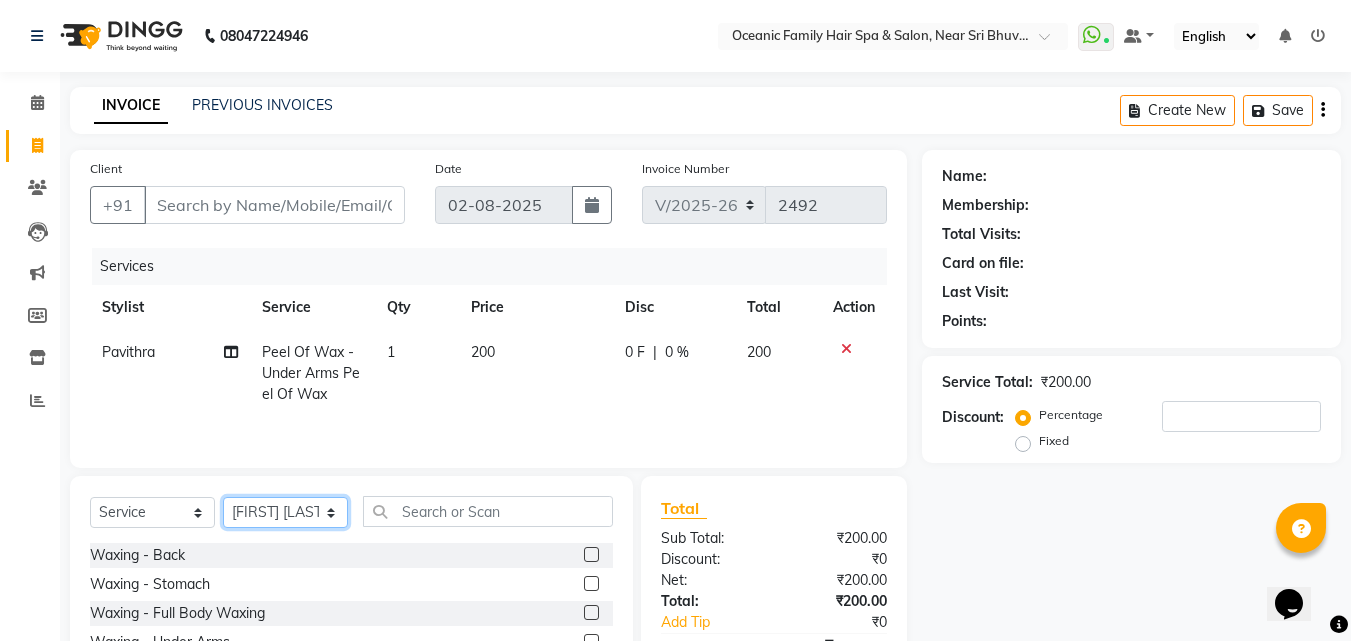 click on "Select Stylist [LAST] [LAST] [LAST] [LAST] [LAST] [LAST] [LAST] [LAST]" 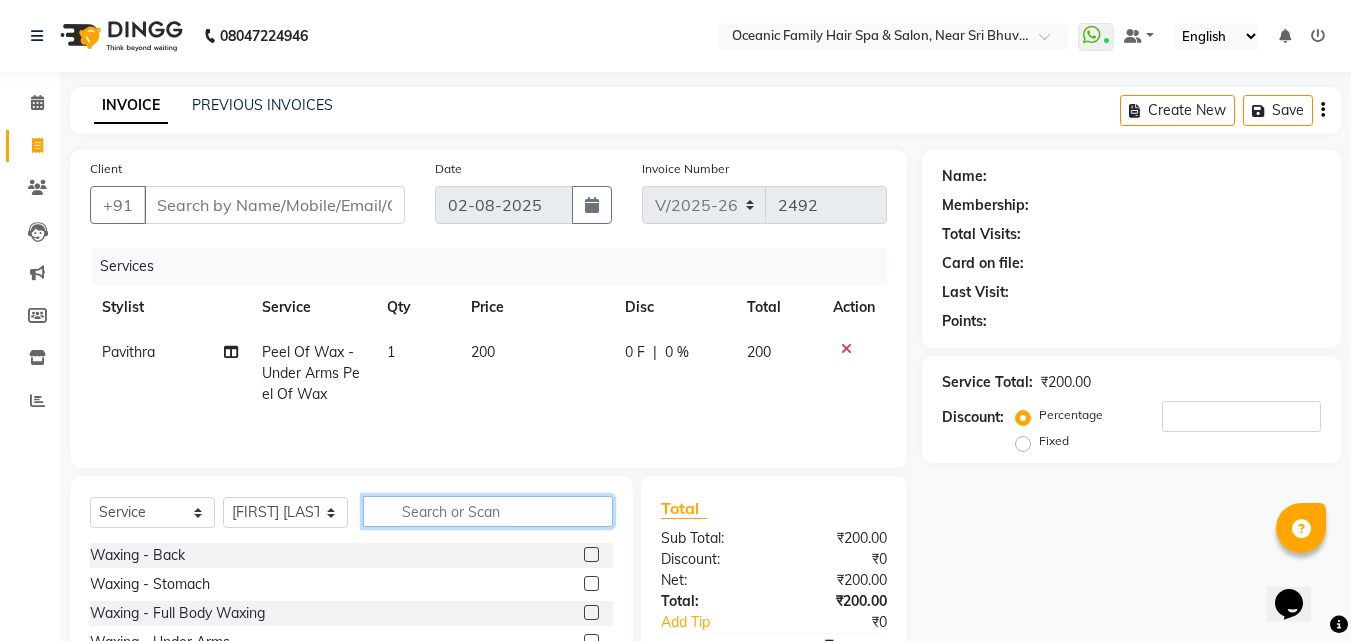 click 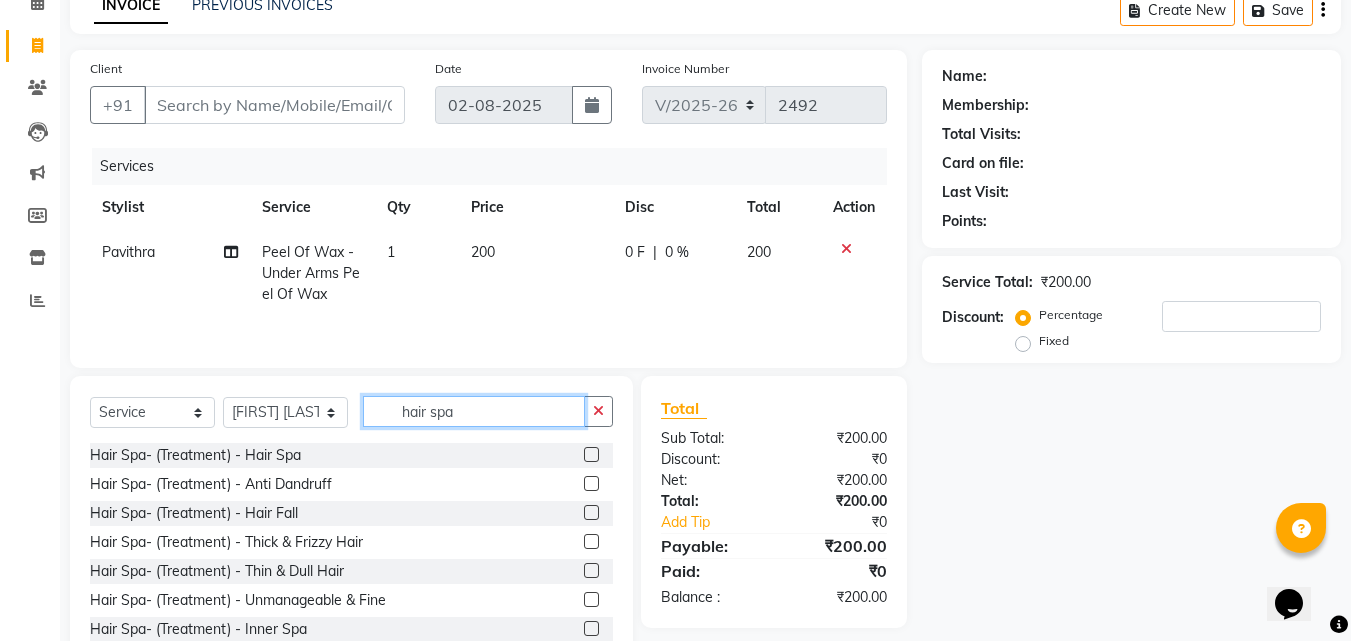scroll, scrollTop: 160, scrollLeft: 0, axis: vertical 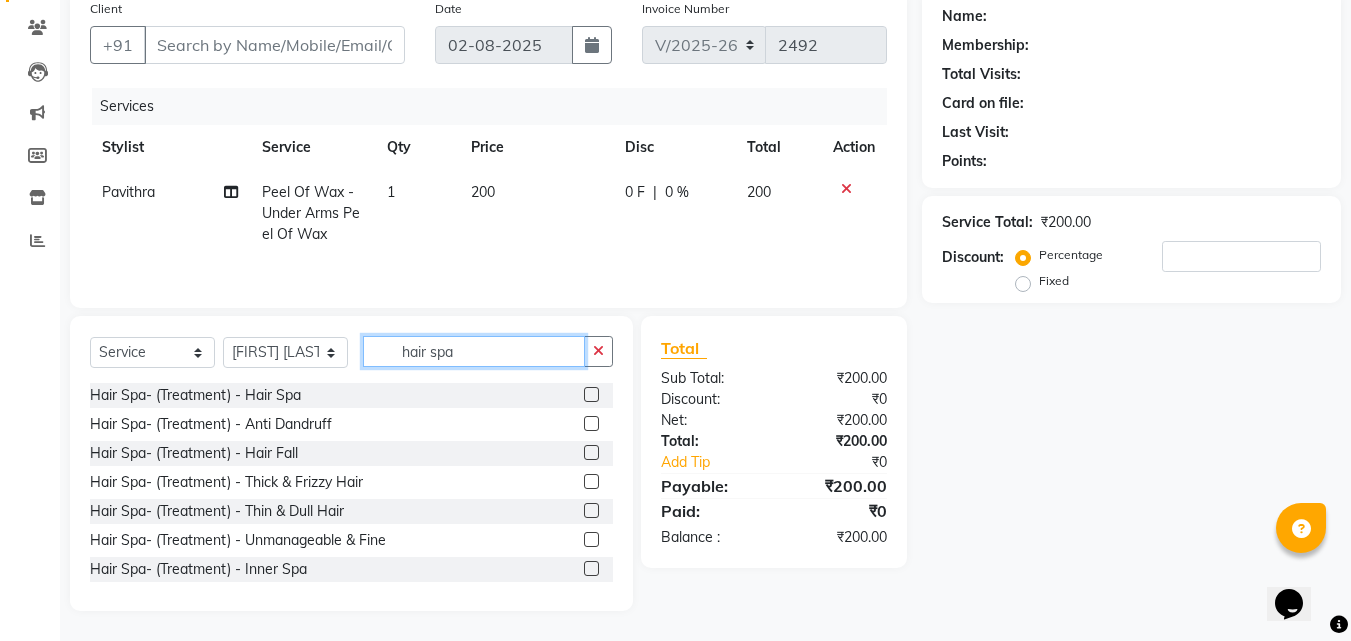 type on "hair spa" 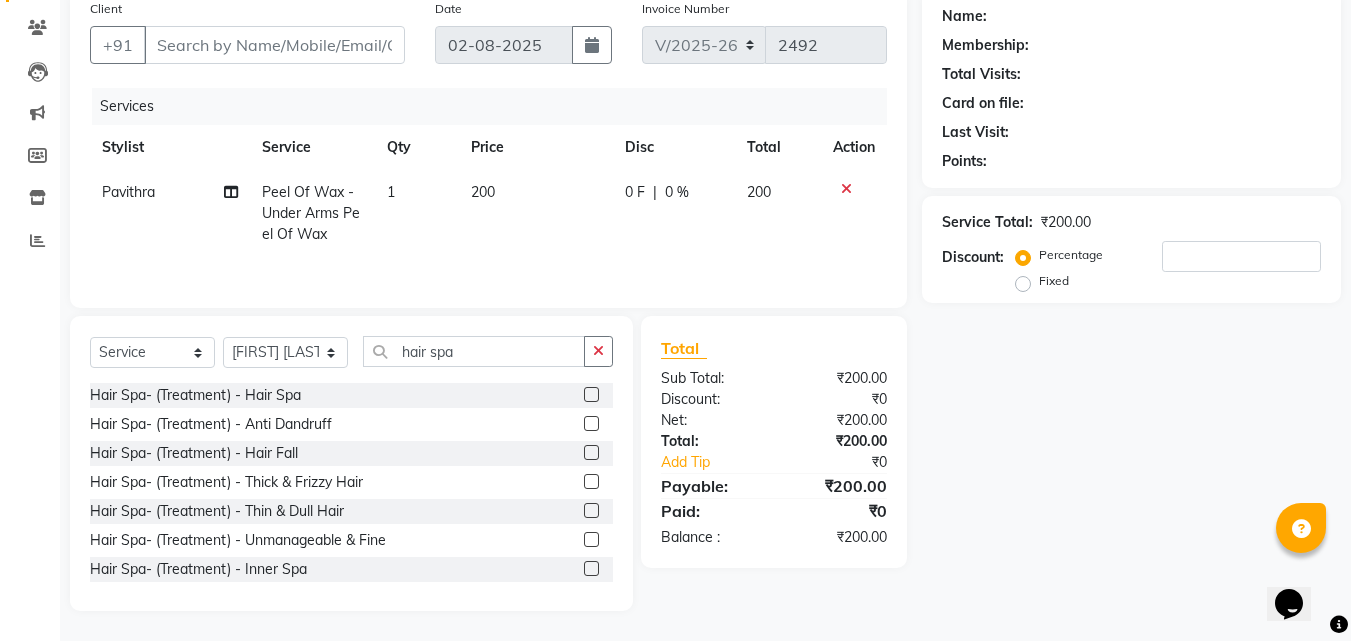 click 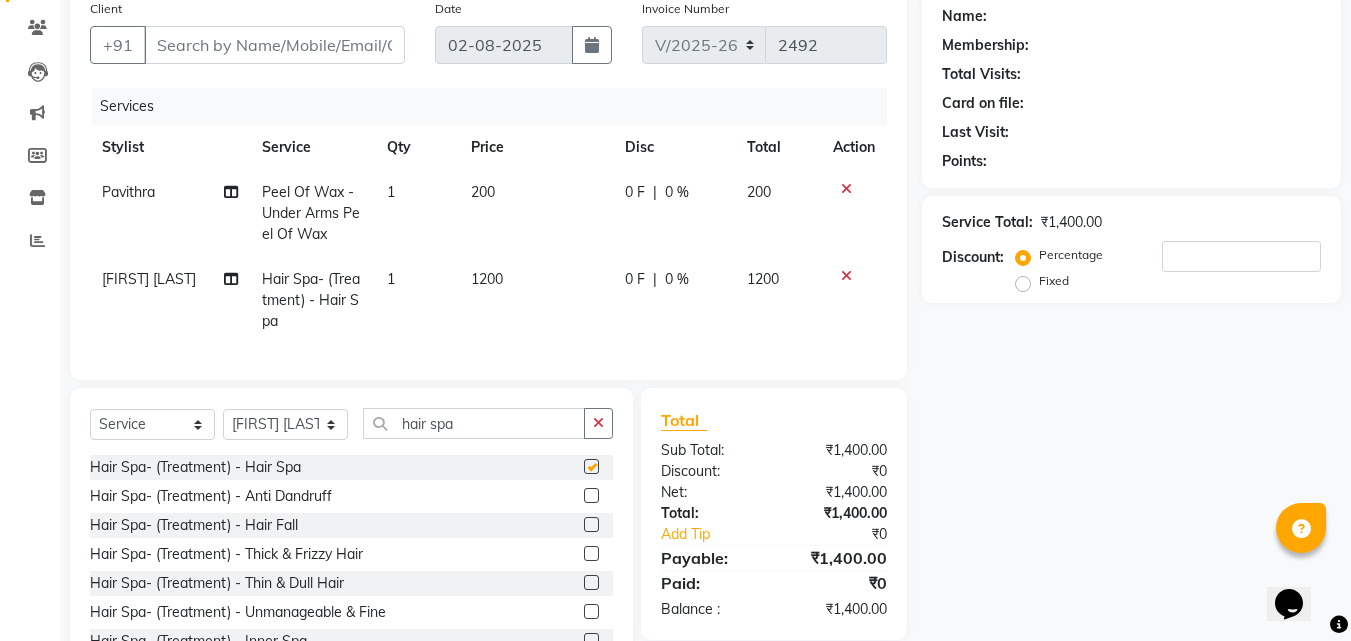 checkbox on "false" 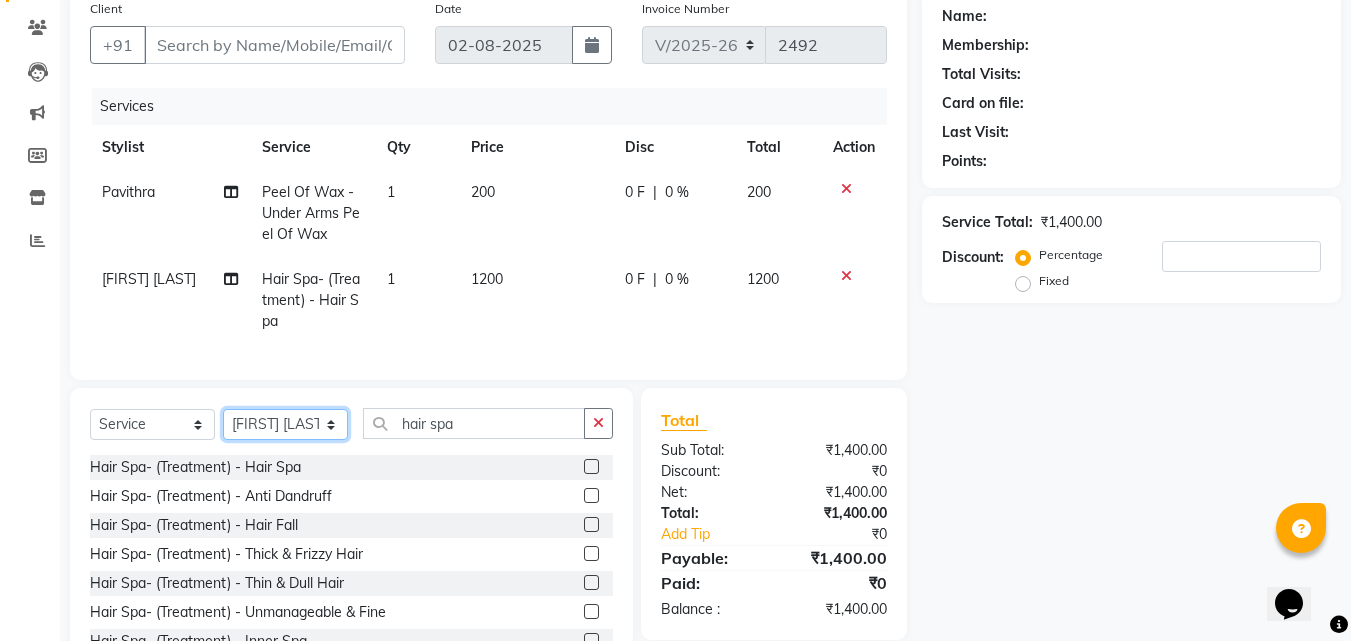 click on "Select Stylist [LAST] [LAST] [LAST] [LAST] [LAST] [LAST] [LAST] [LAST]" 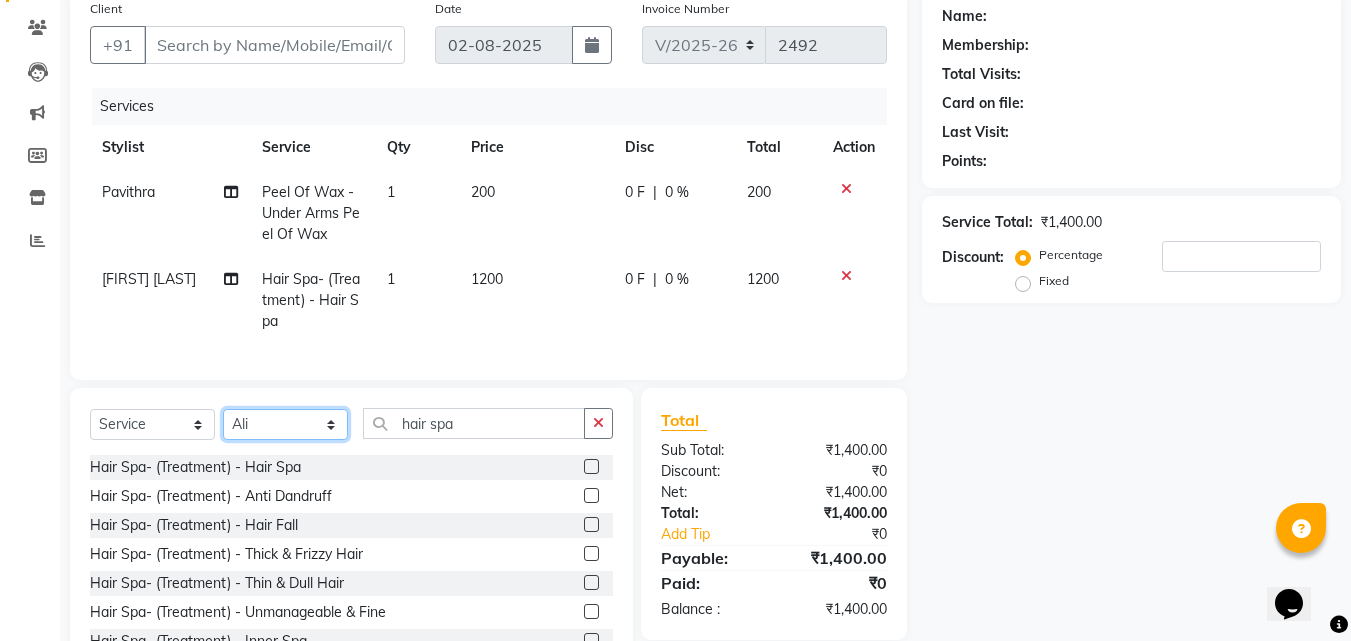 click on "Select Stylist [LAST] [LAST] [LAST] [LAST] [LAST] [LAST] [LAST] [LAST]" 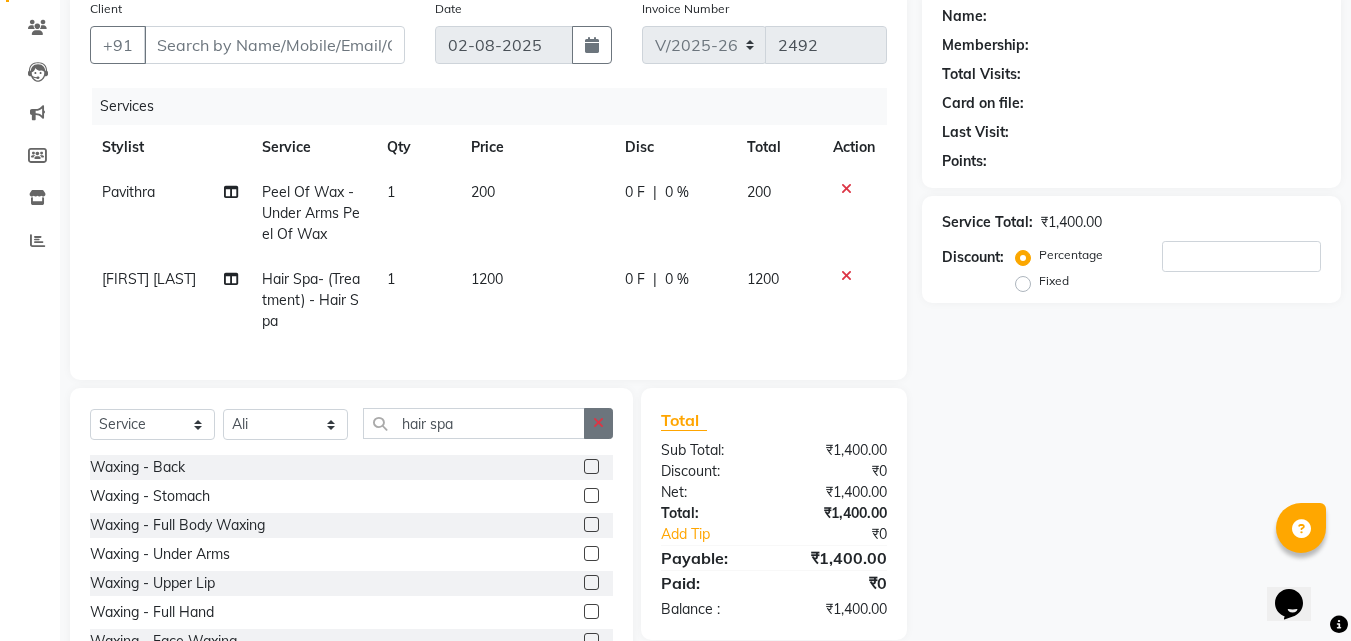 click 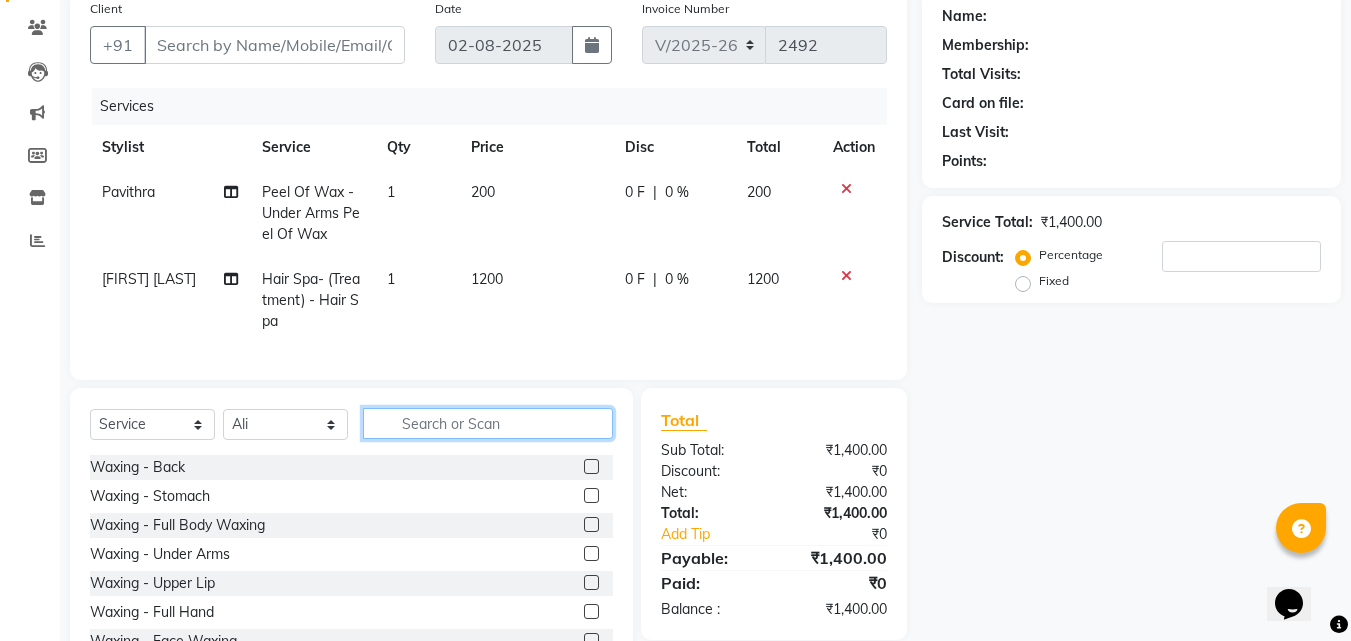 click 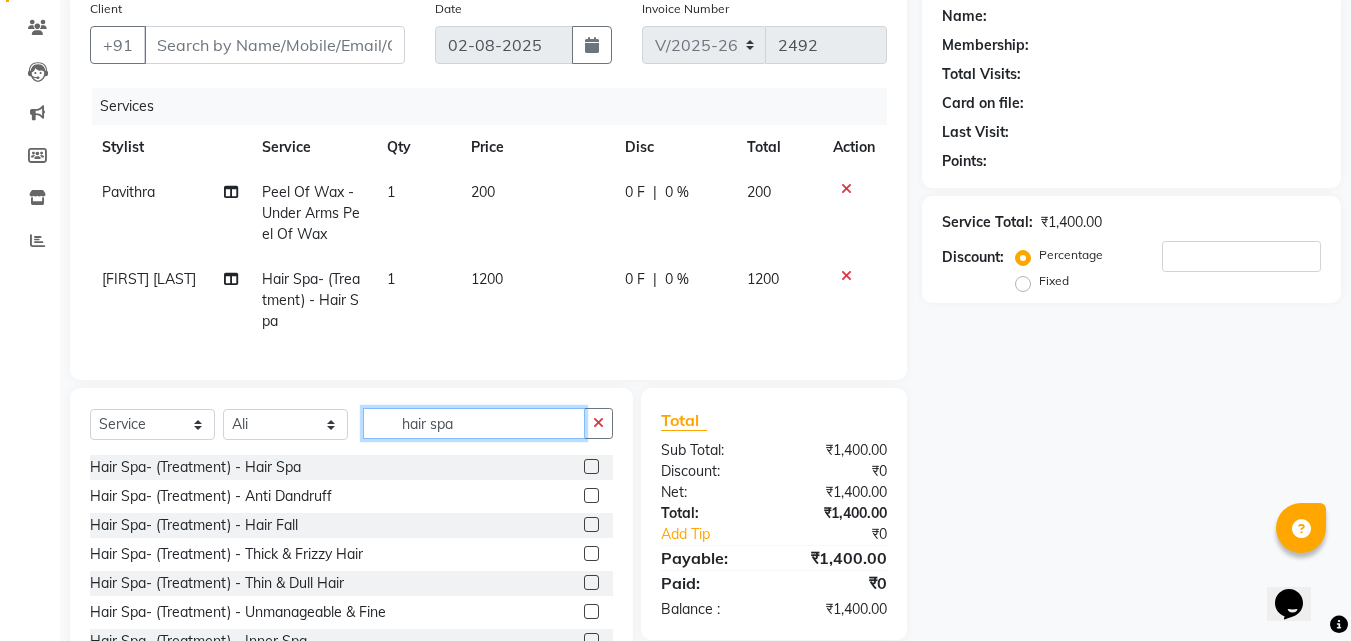 type on "hair spa" 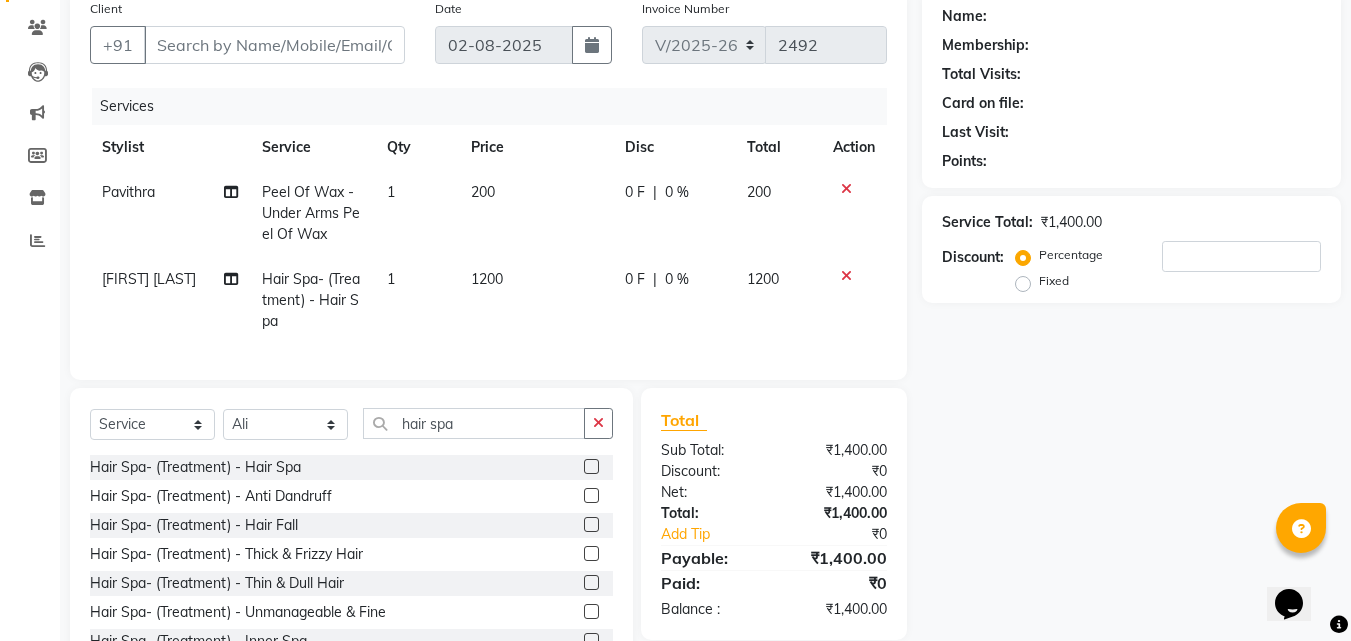 click 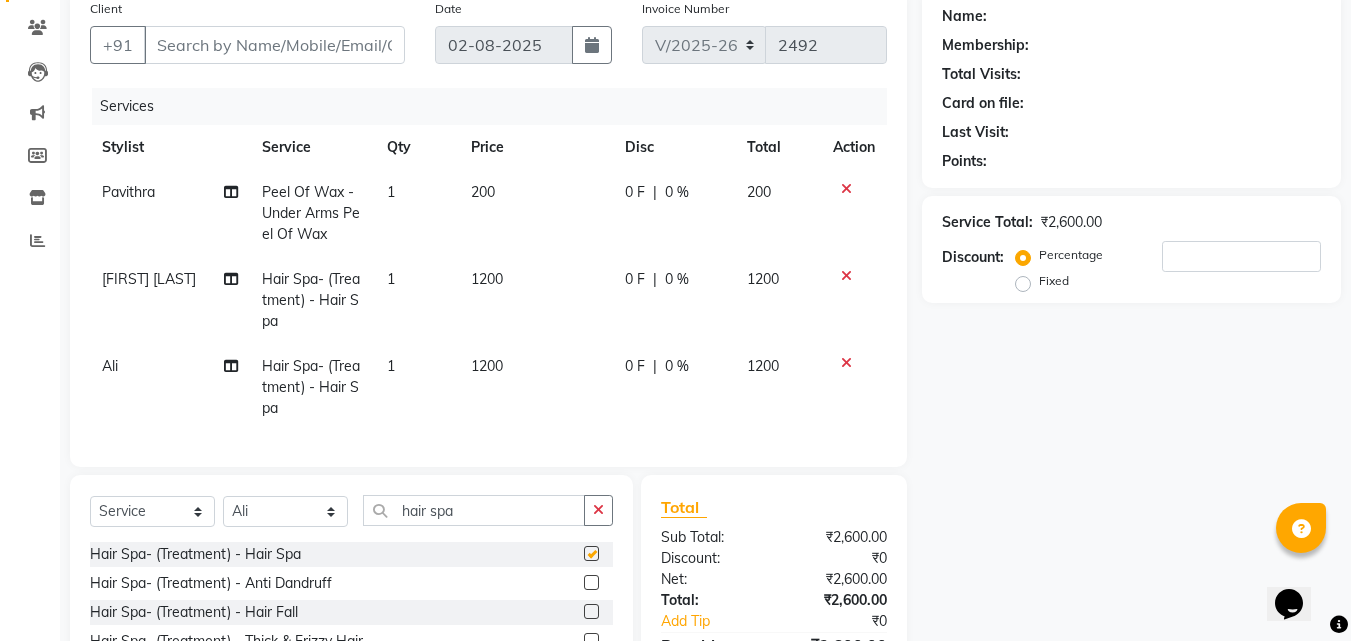 checkbox on "false" 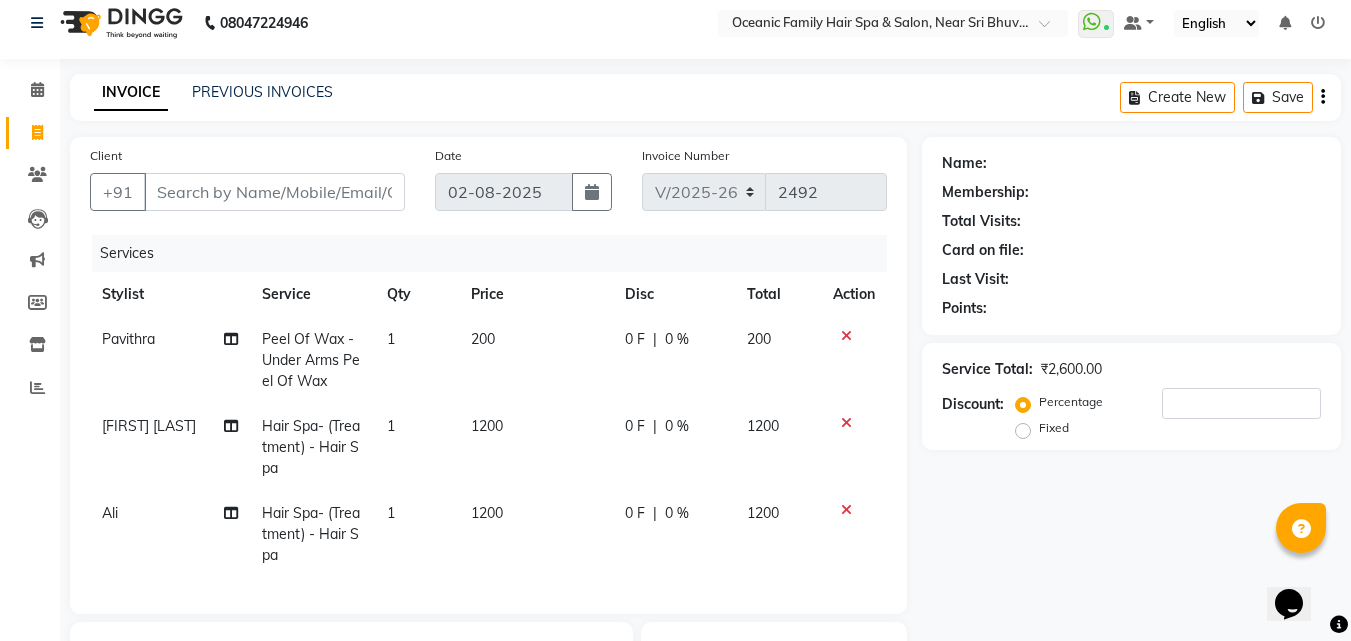 scroll, scrollTop: 0, scrollLeft: 0, axis: both 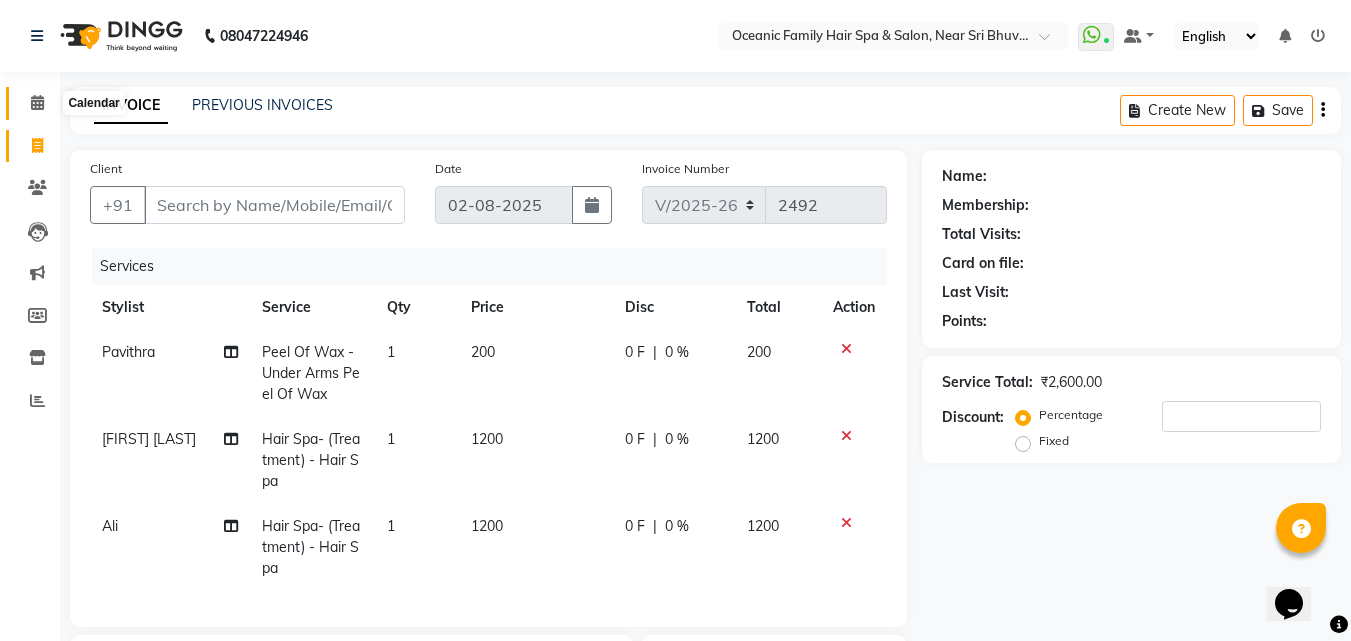 click 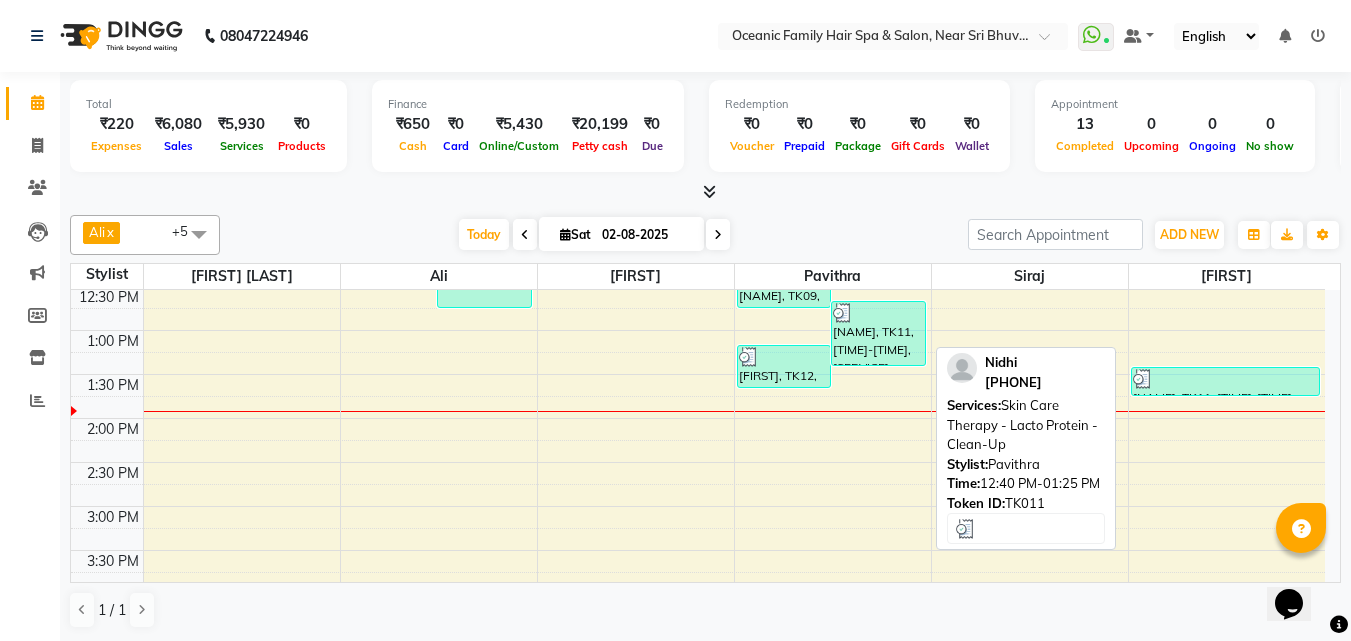 scroll, scrollTop: 400, scrollLeft: 0, axis: vertical 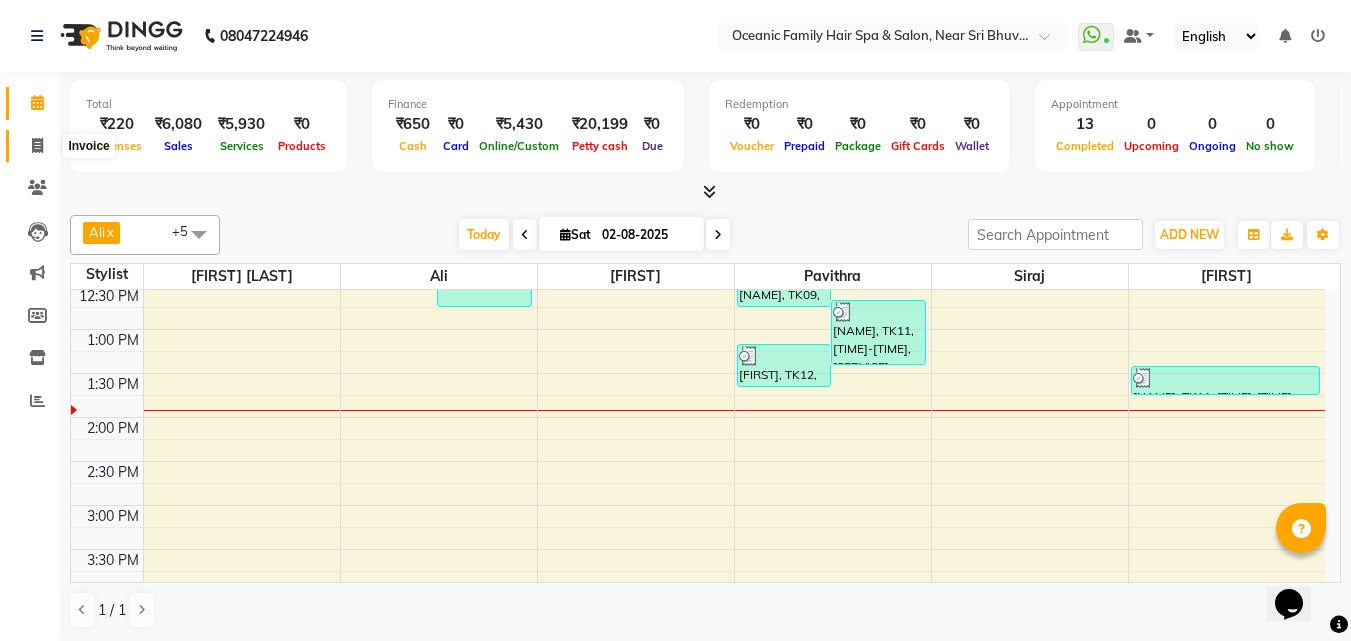 click 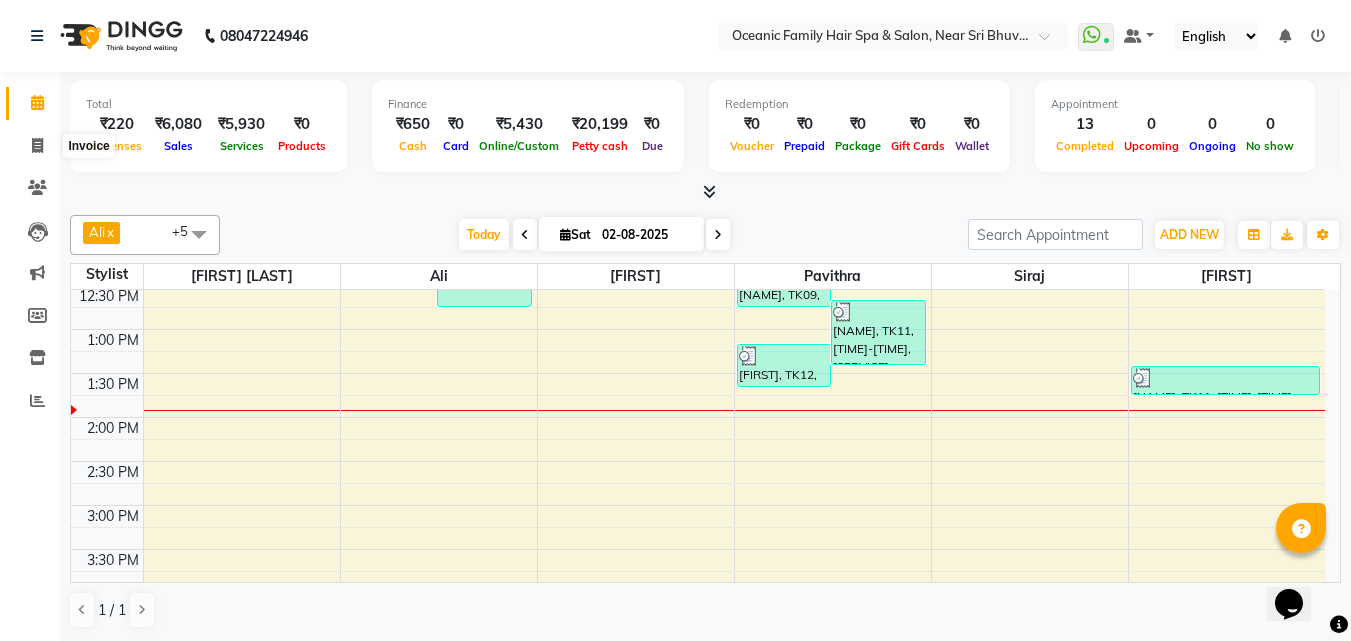 select on "service" 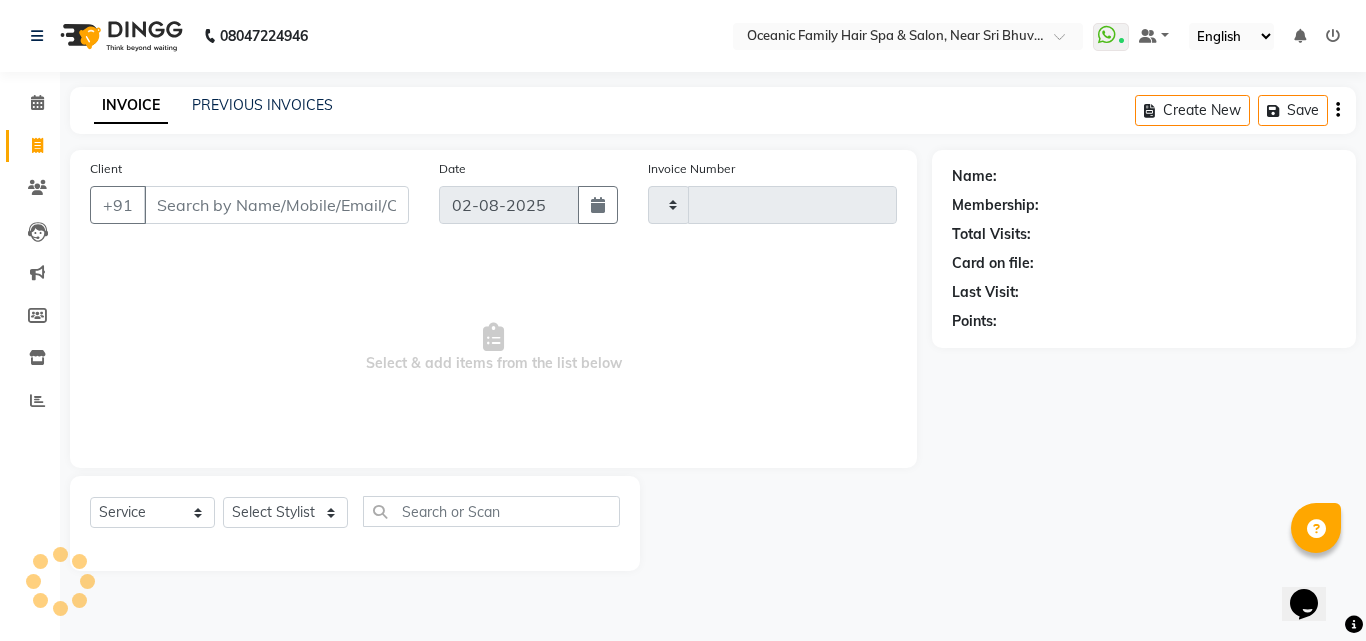 type on "2492" 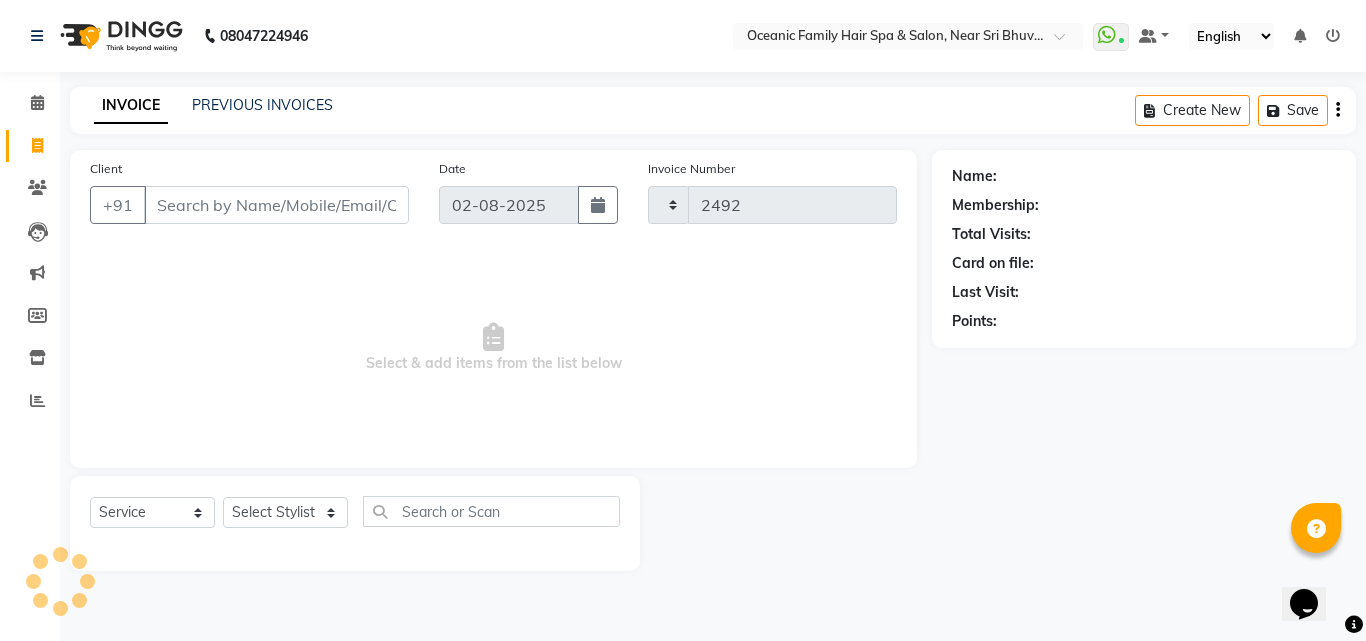 select on "4366" 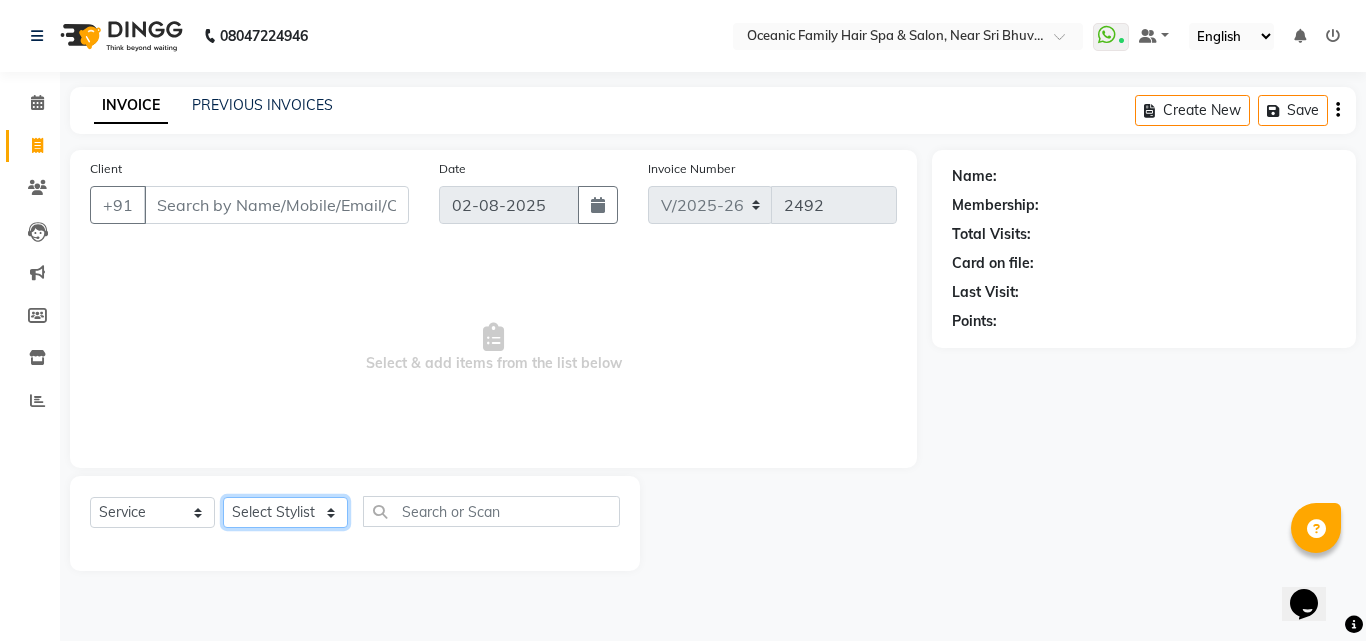 click on "Select Stylist [LAST] [LAST] [LAST] [LAST] [LAST] [LAST] [LAST] [LAST]" 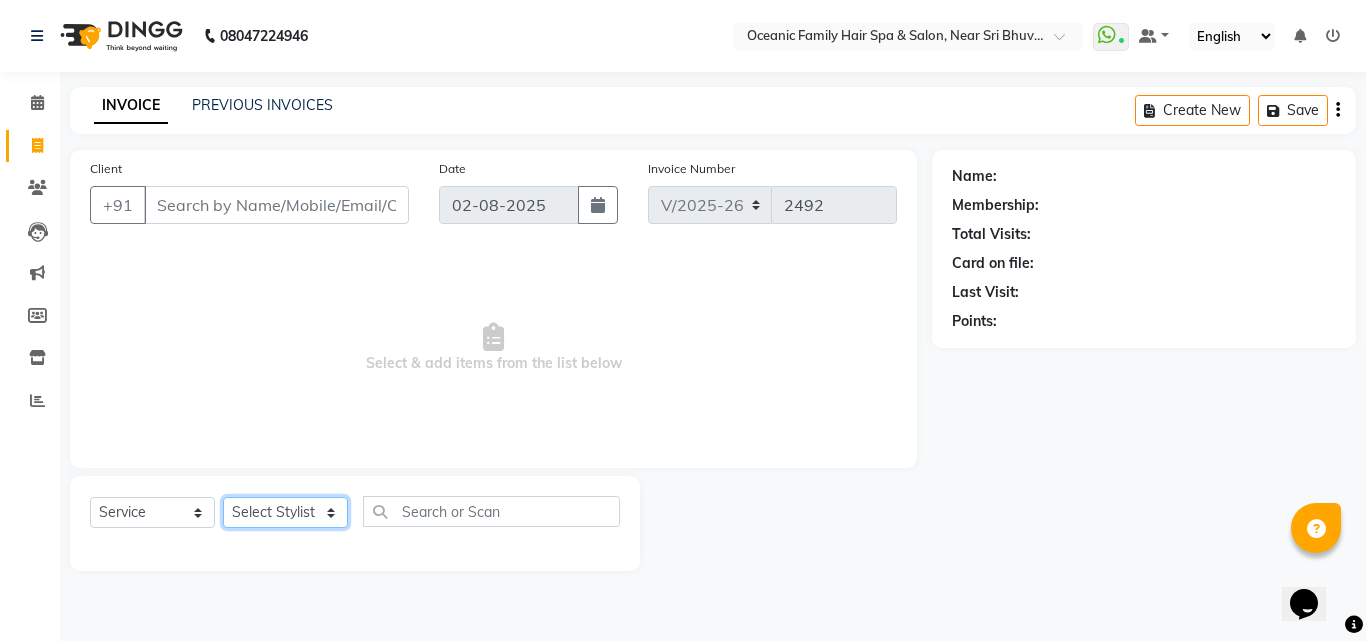 select on "23947" 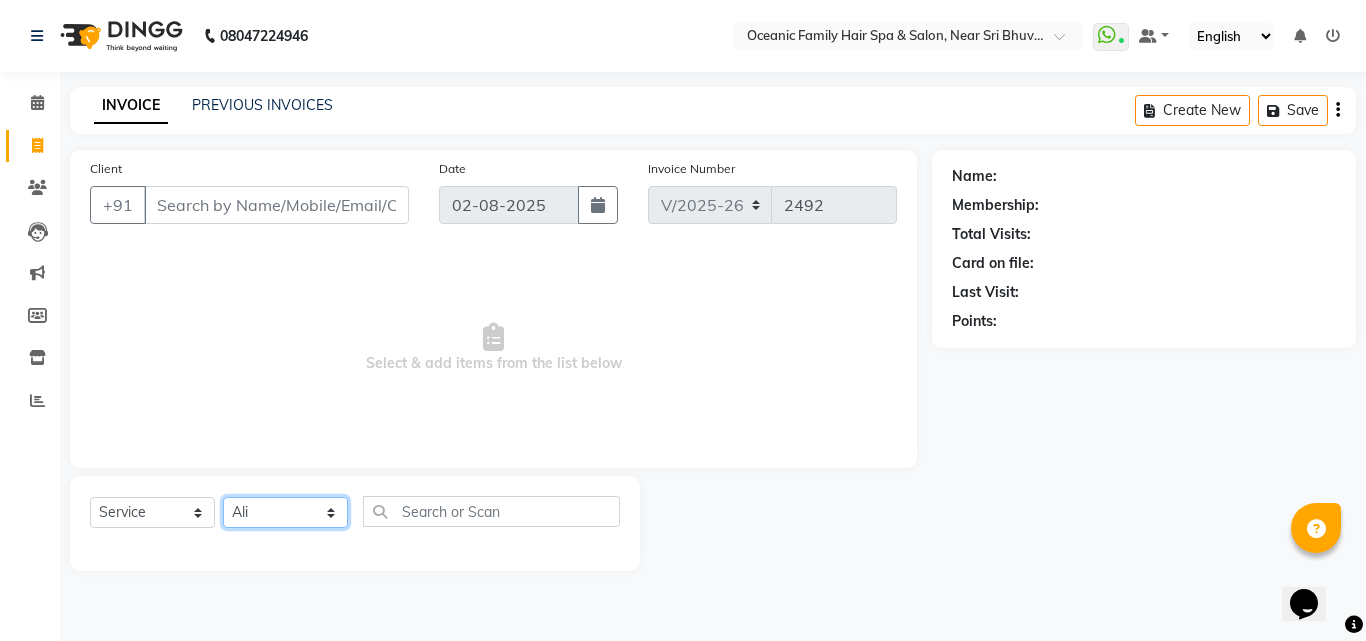 click on "Select Stylist [LAST] [LAST] [LAST] [LAST] [LAST] [LAST] [LAST] [LAST]" 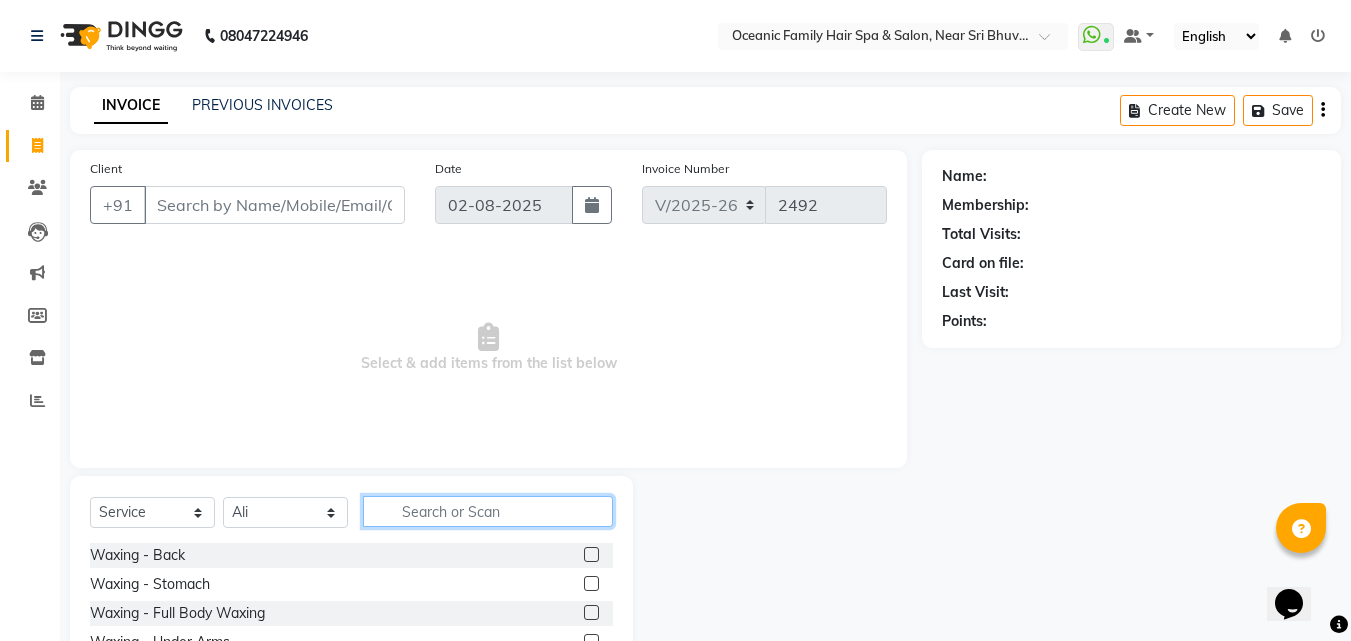 click 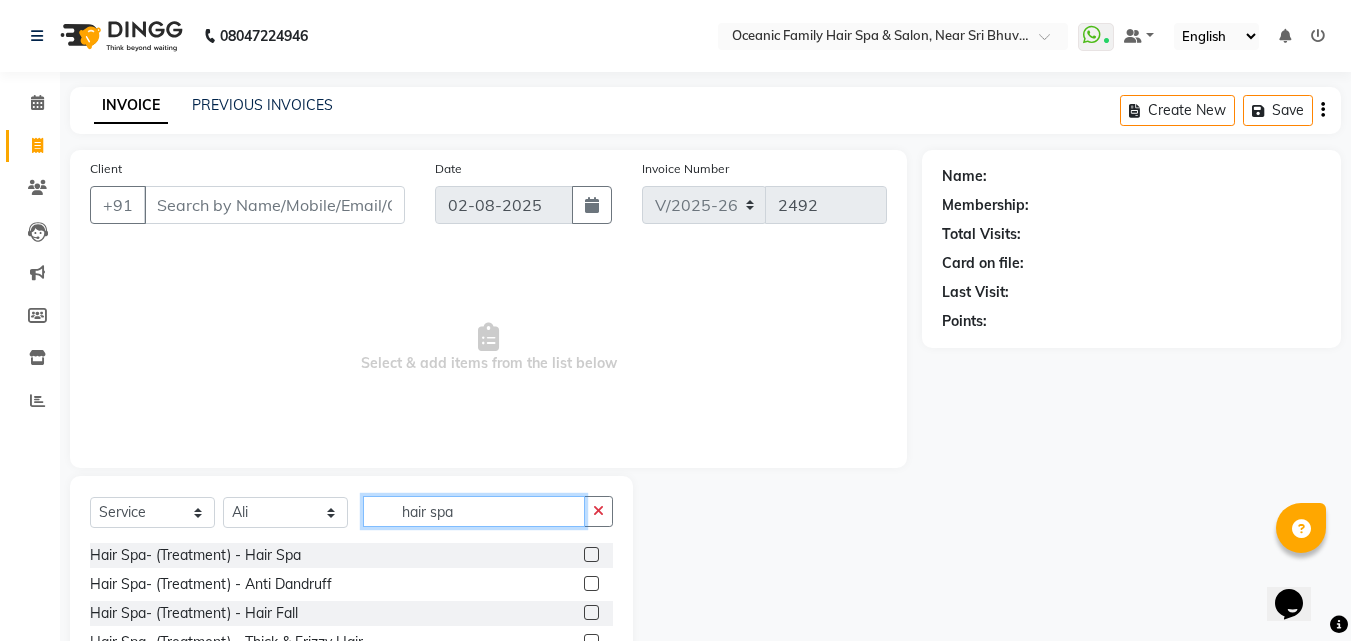 type on "hair spa" 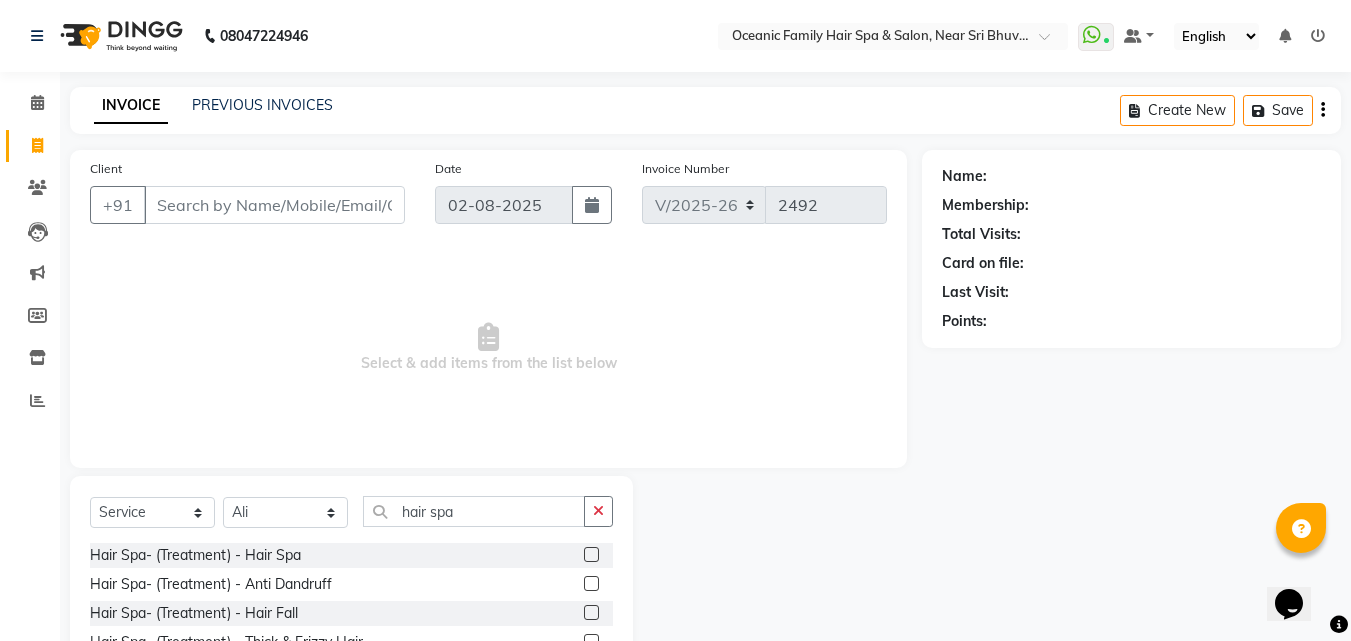 click 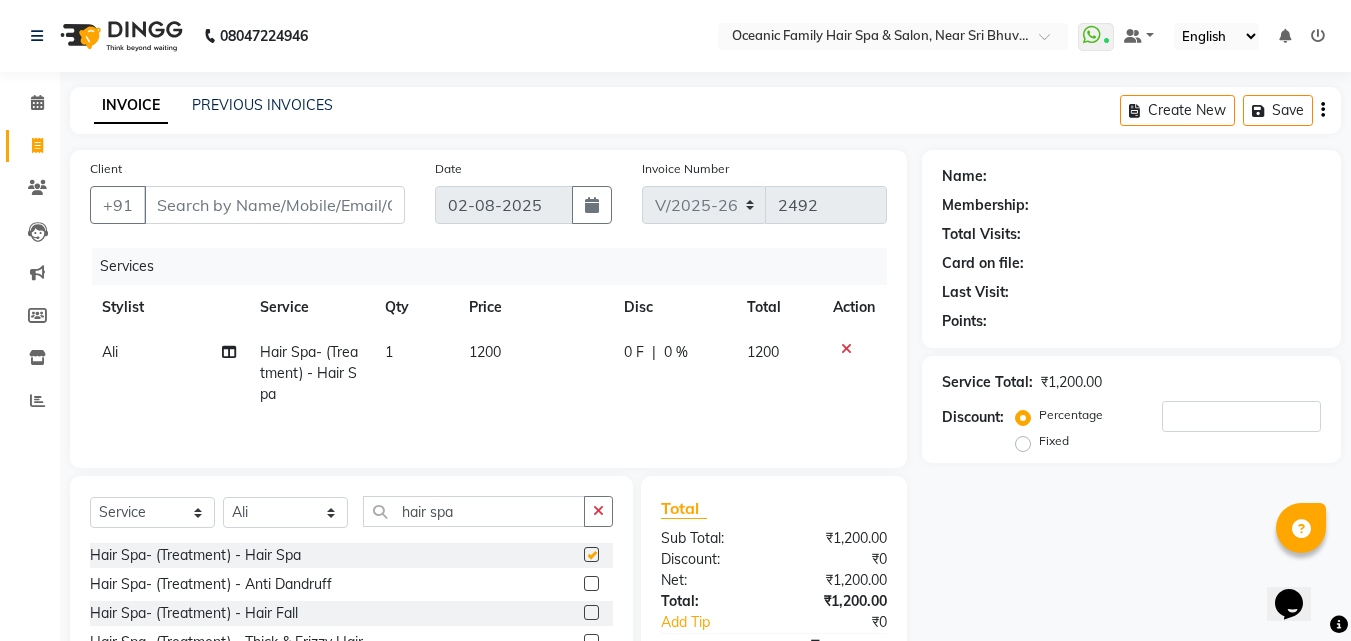 checkbox on "false" 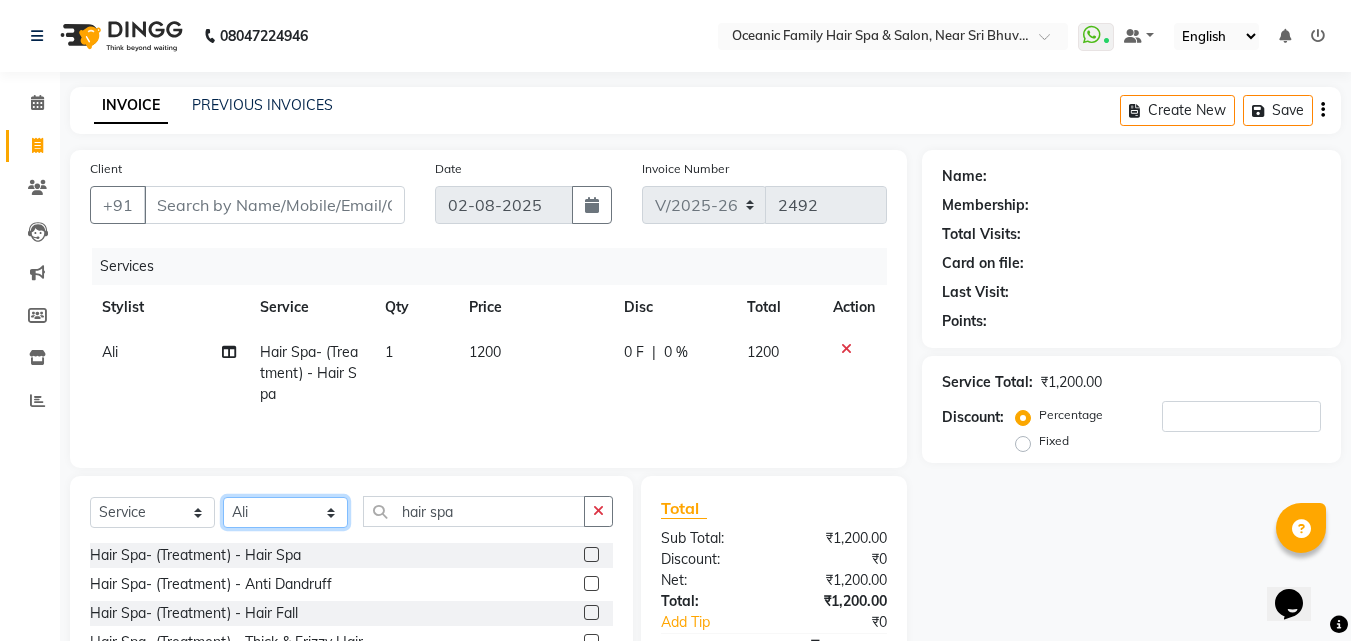 click on "Select Stylist [LAST] [LAST] [LAST] [LAST] [LAST] [LAST] [LAST] [LAST]" 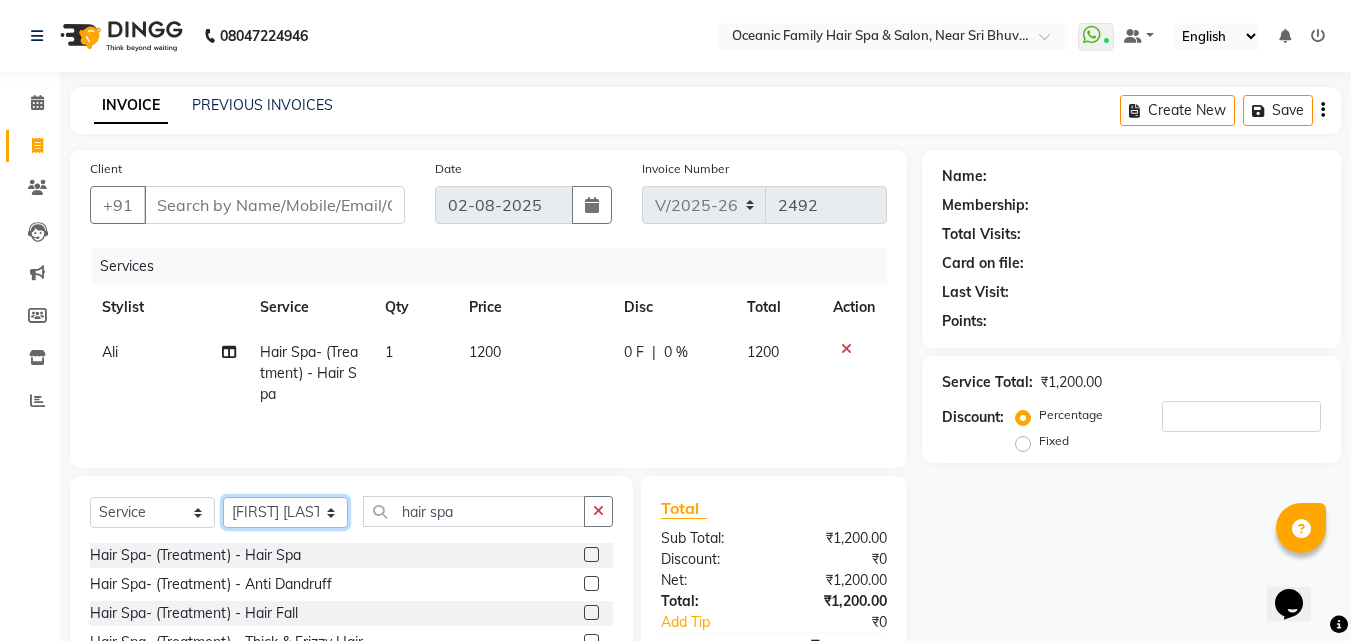 click on "Select Stylist [LAST] [LAST] [LAST] [LAST] [LAST] [LAST] [LAST] [LAST]" 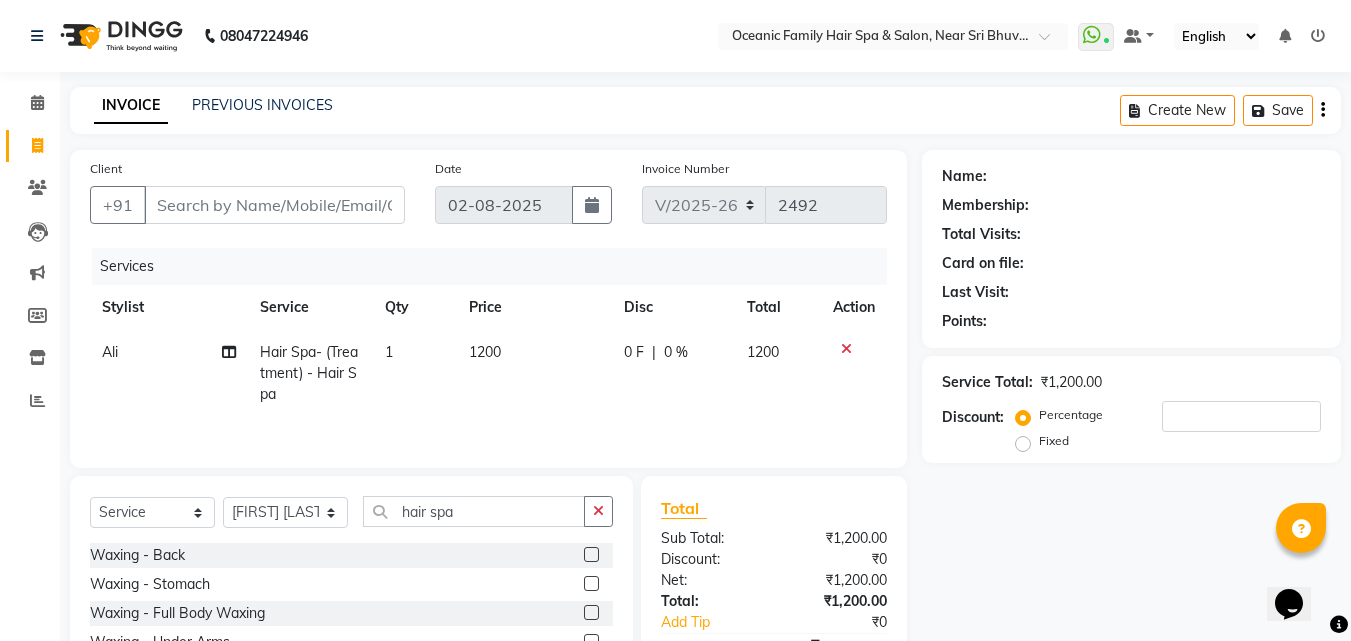 drag, startPoint x: 601, startPoint y: 522, endPoint x: 574, endPoint y: 513, distance: 28.460499 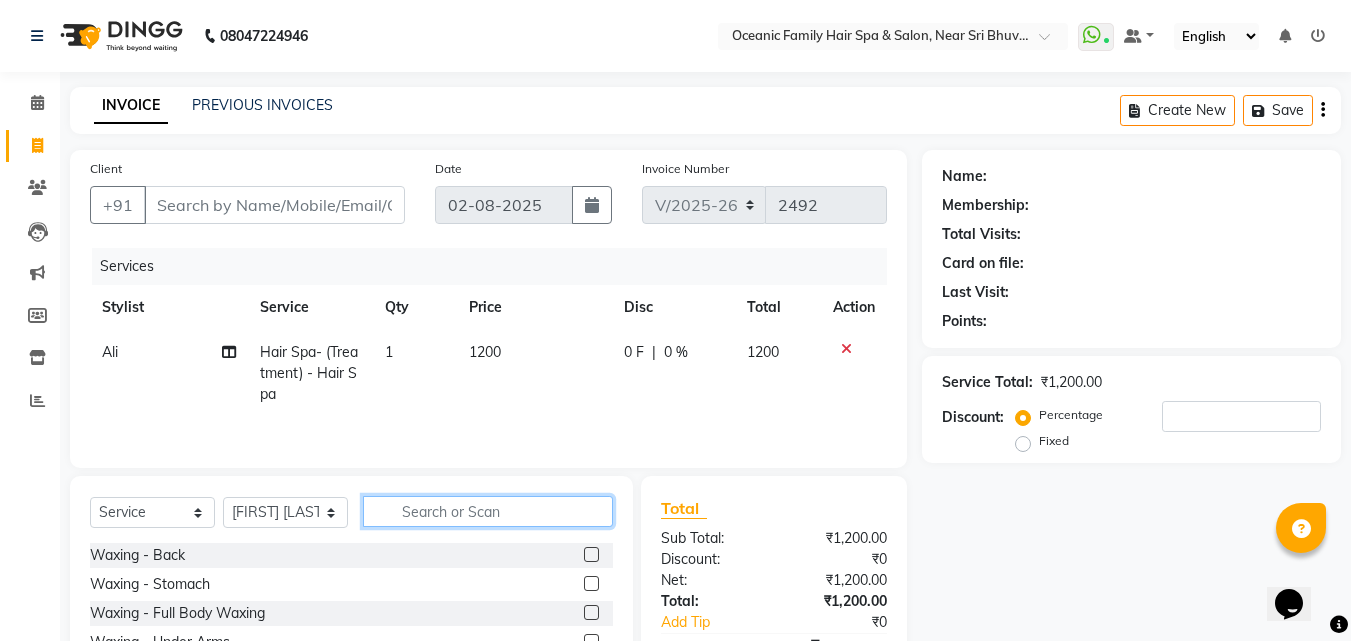 click 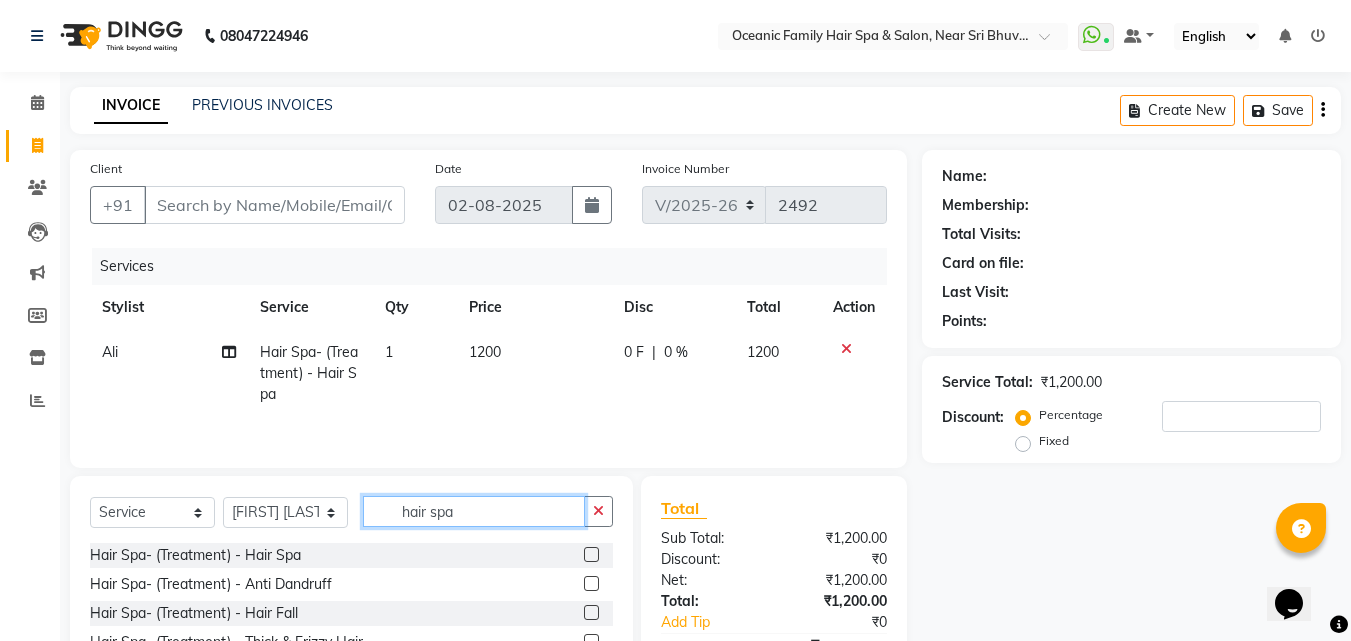 type on "hair spa" 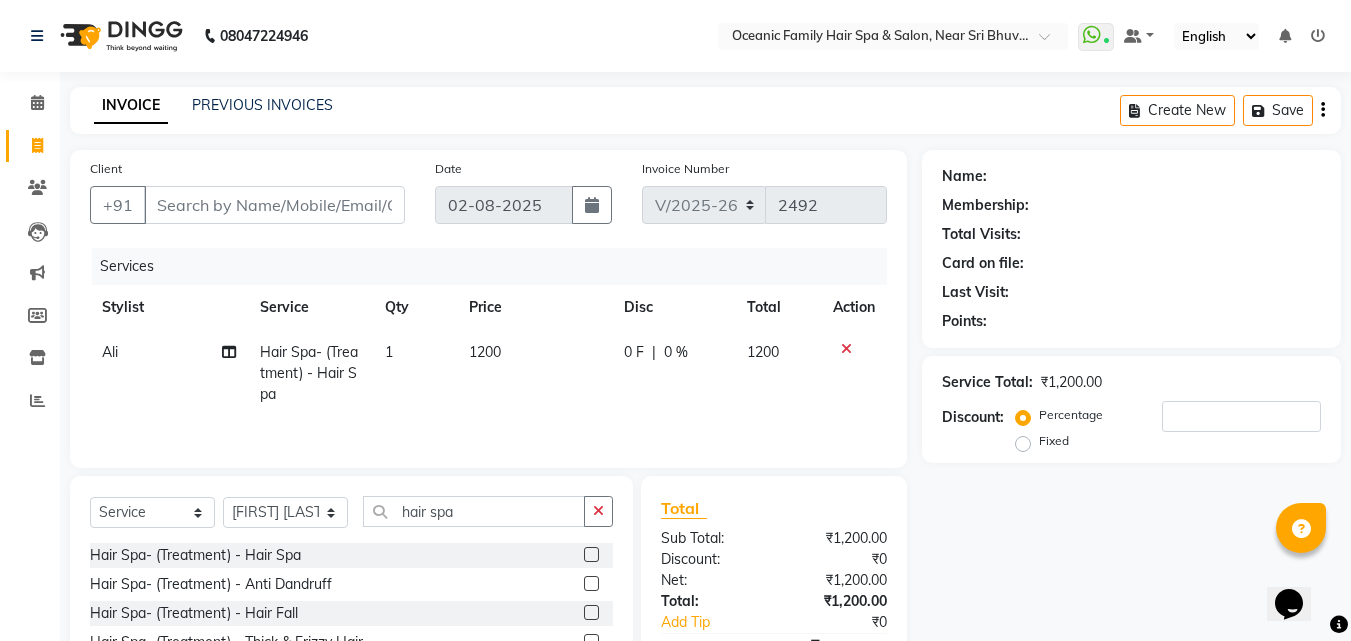 click 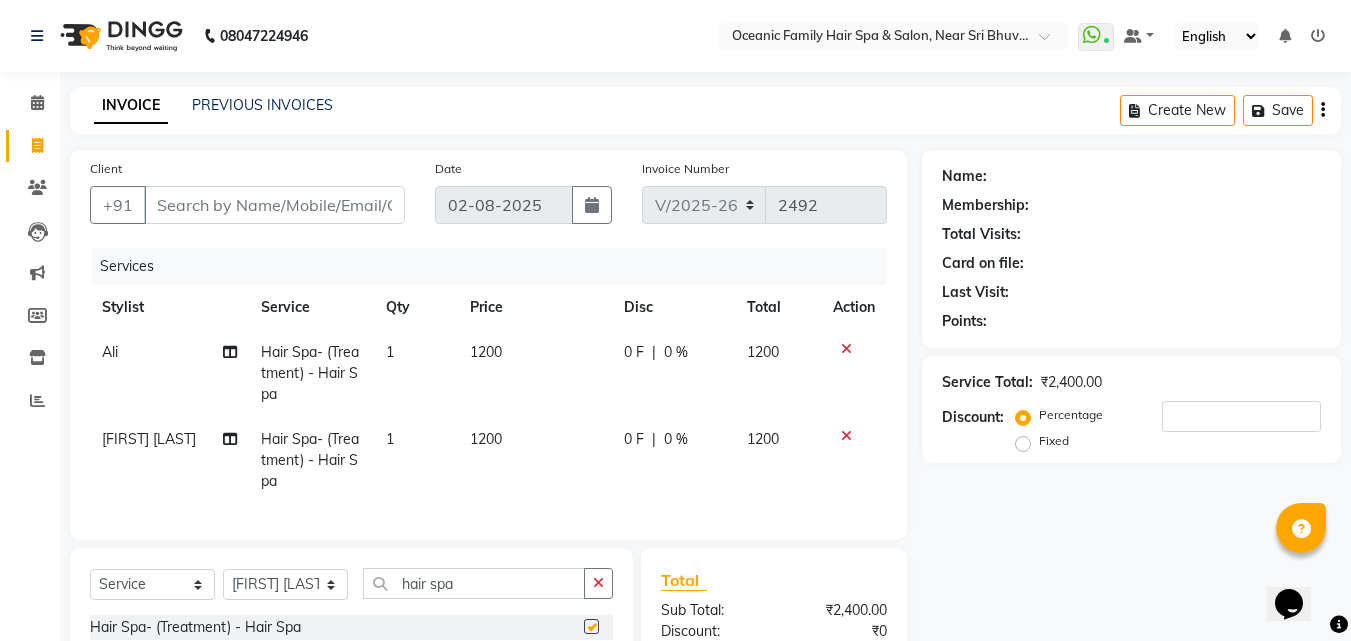 checkbox on "false" 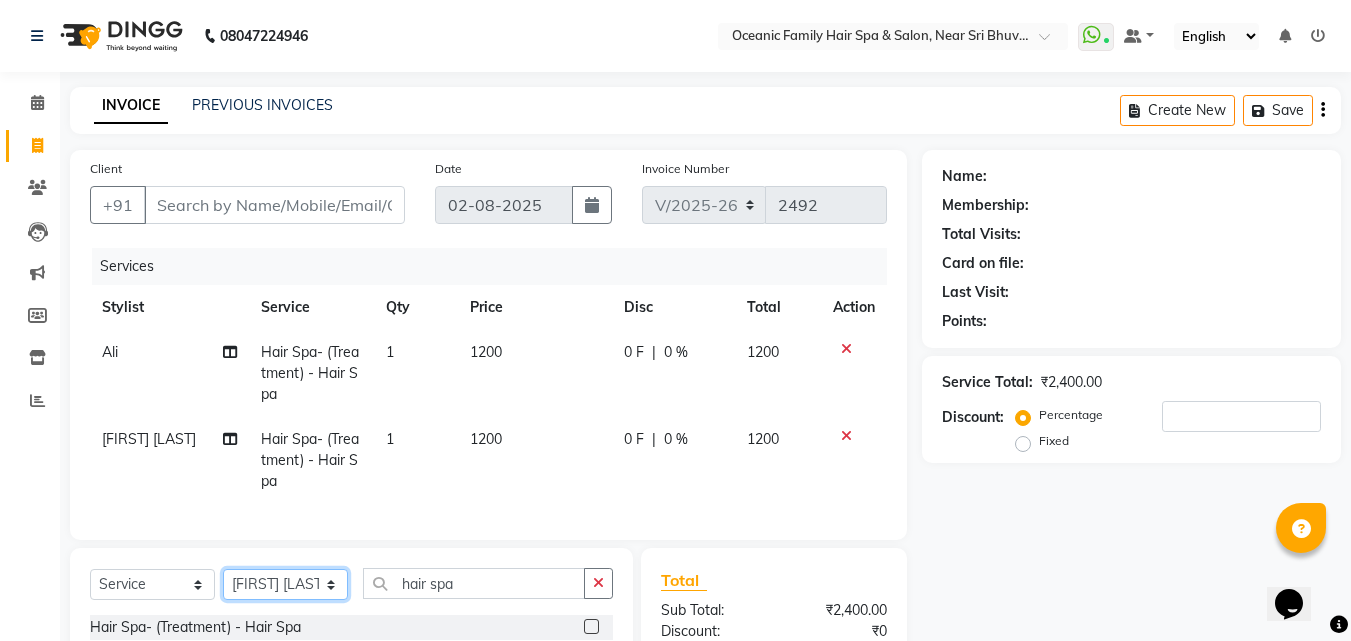 click on "Select Stylist [LAST] [LAST] [LAST] [LAST] [LAST] [LAST] [LAST] [LAST]" 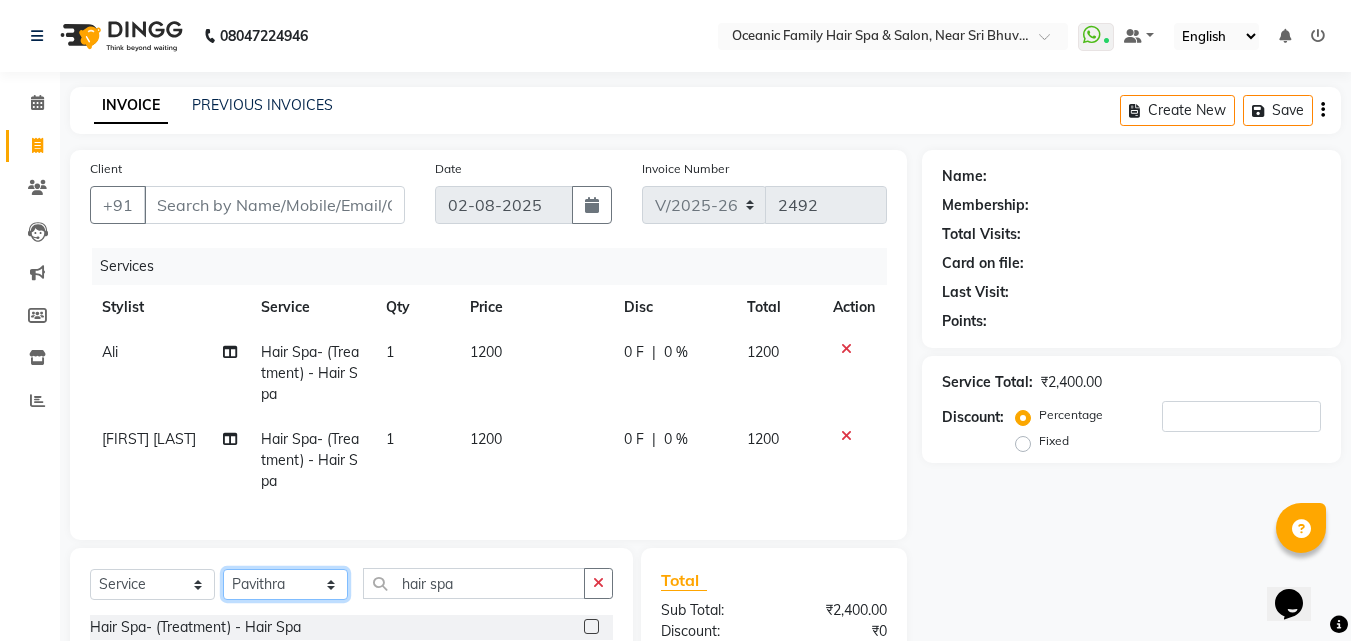 click on "Select Stylist [LAST] [LAST] [LAST] [LAST] [LAST] [LAST] [LAST] [LAST]" 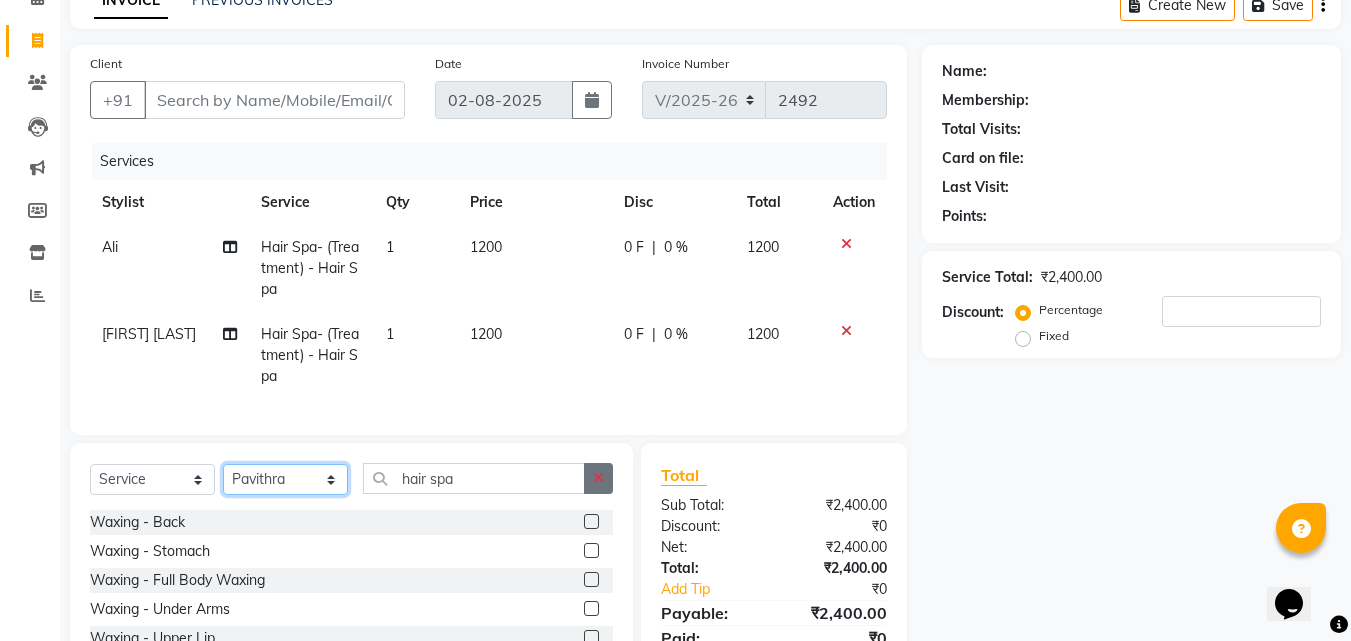 scroll, scrollTop: 100, scrollLeft: 0, axis: vertical 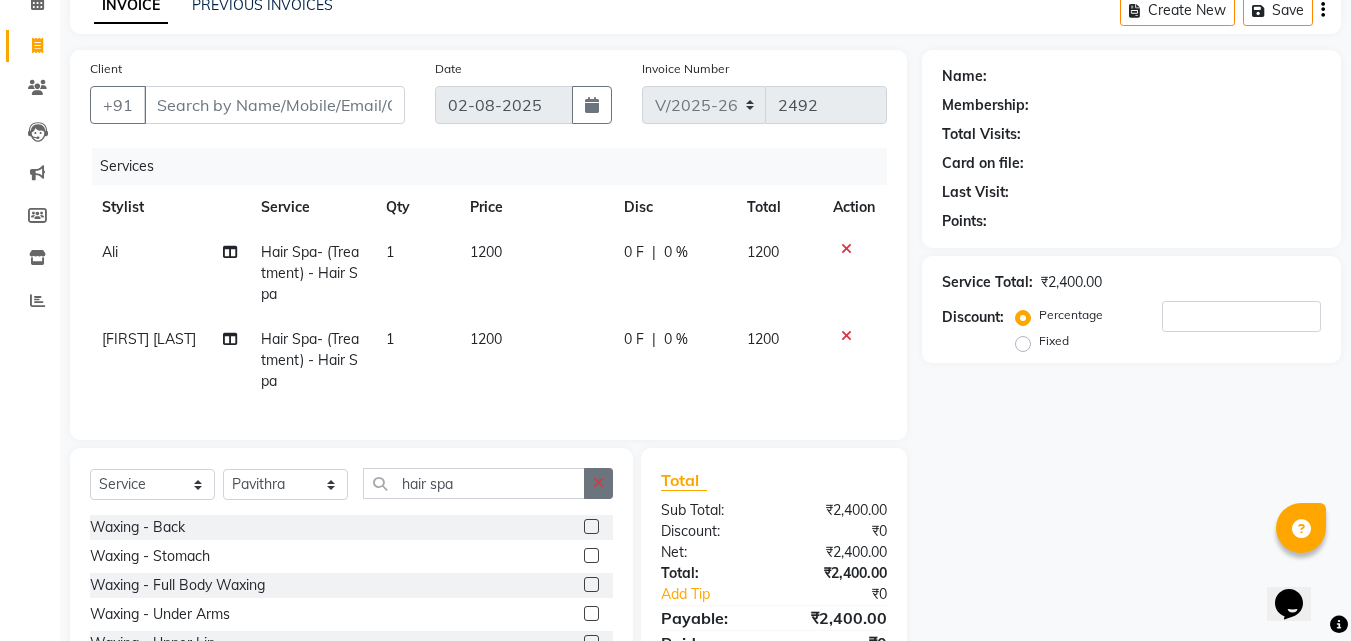 click 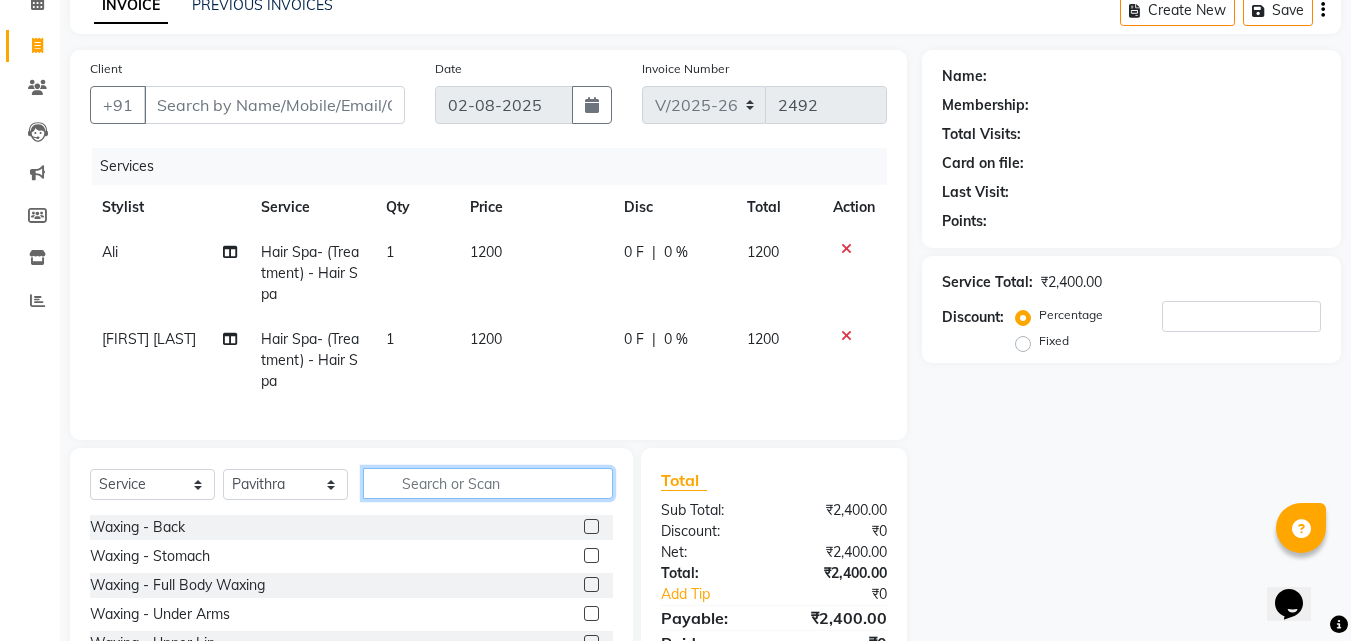 click 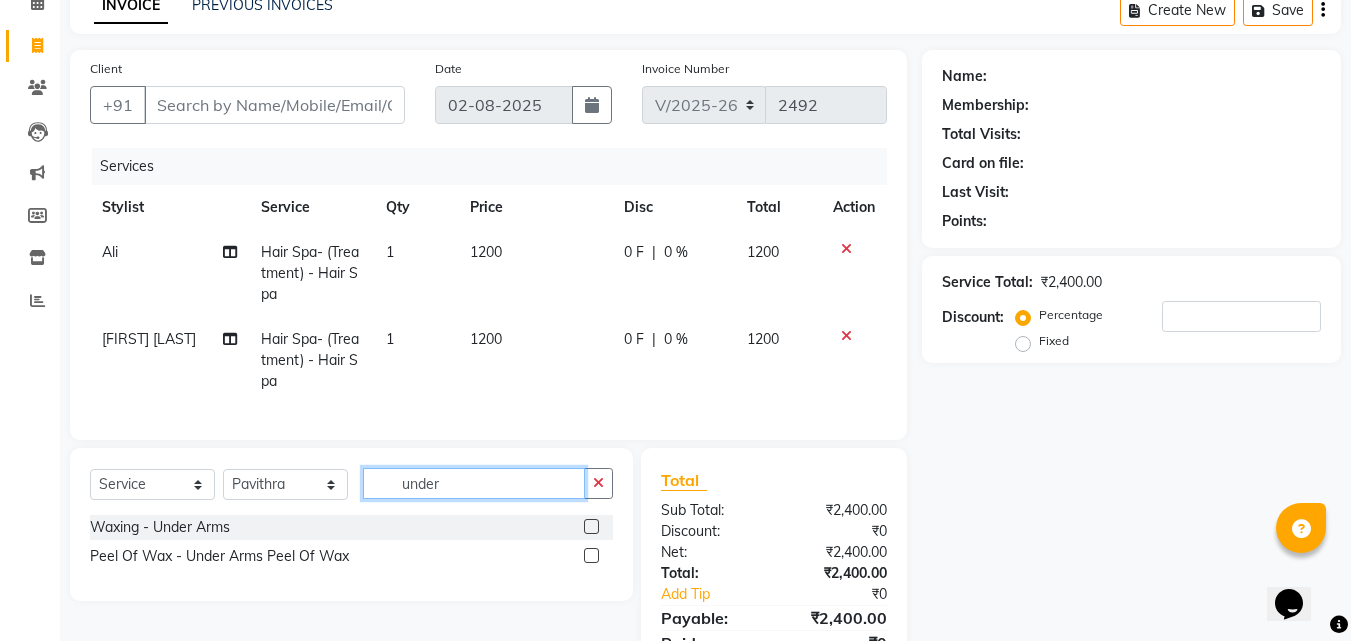 type on "under" 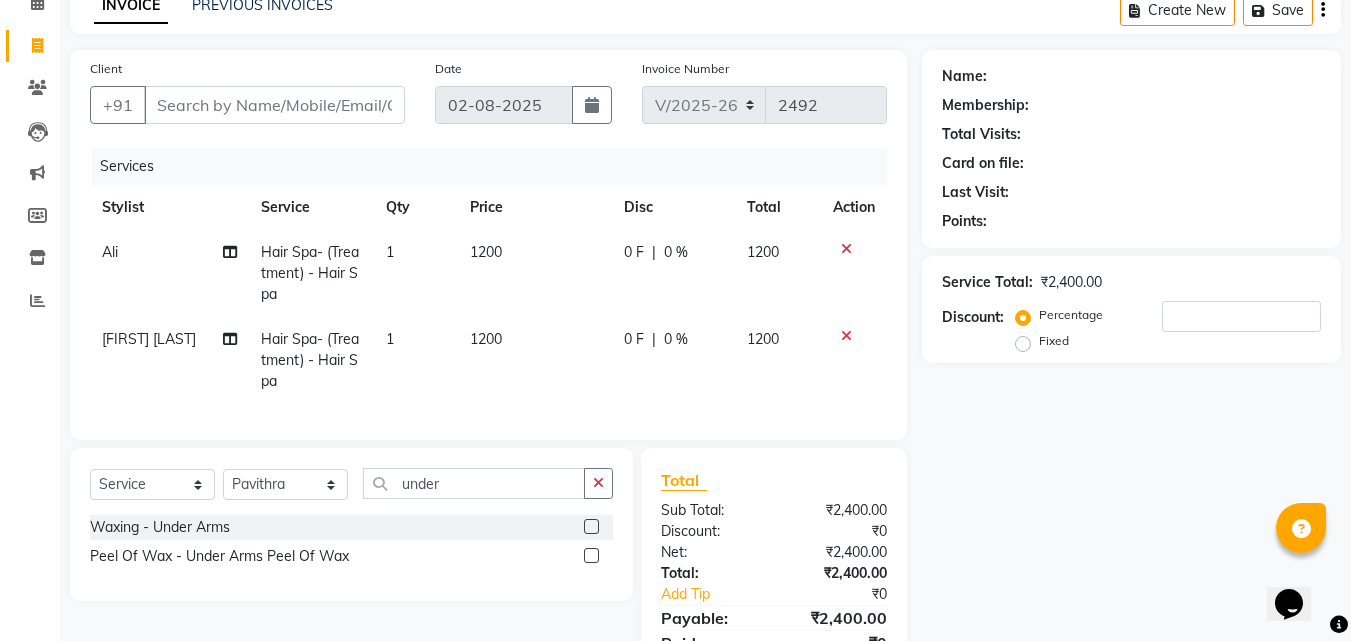 click 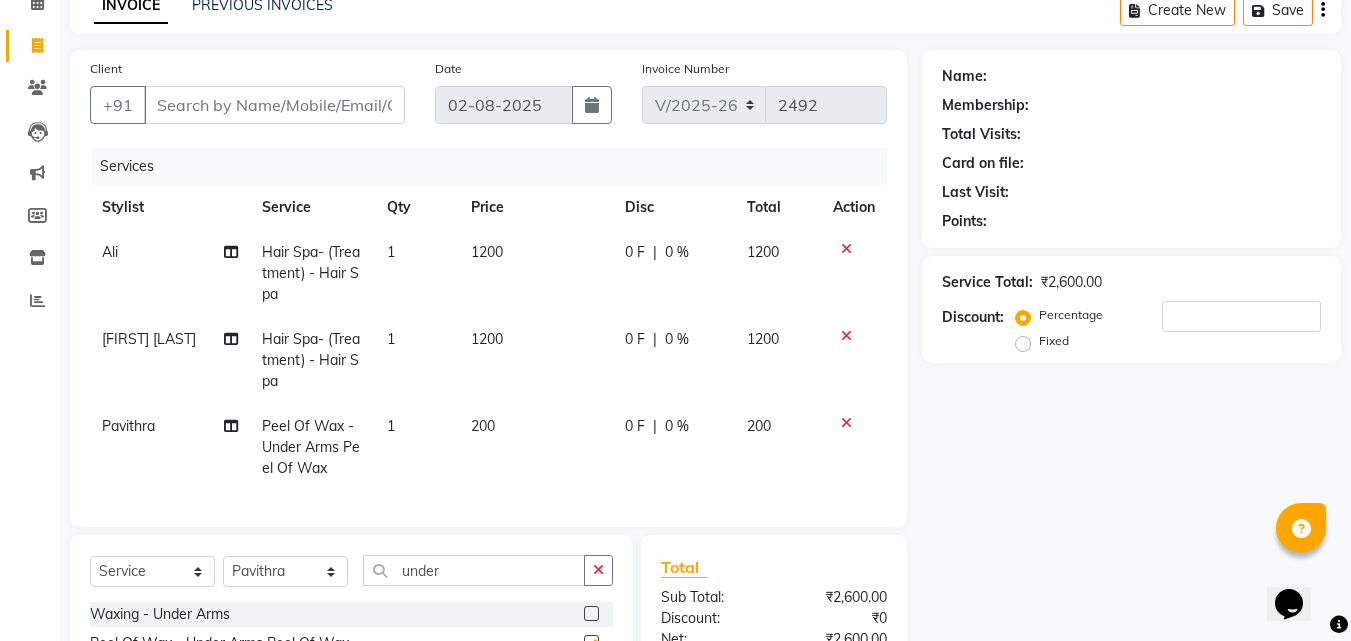 checkbox on "false" 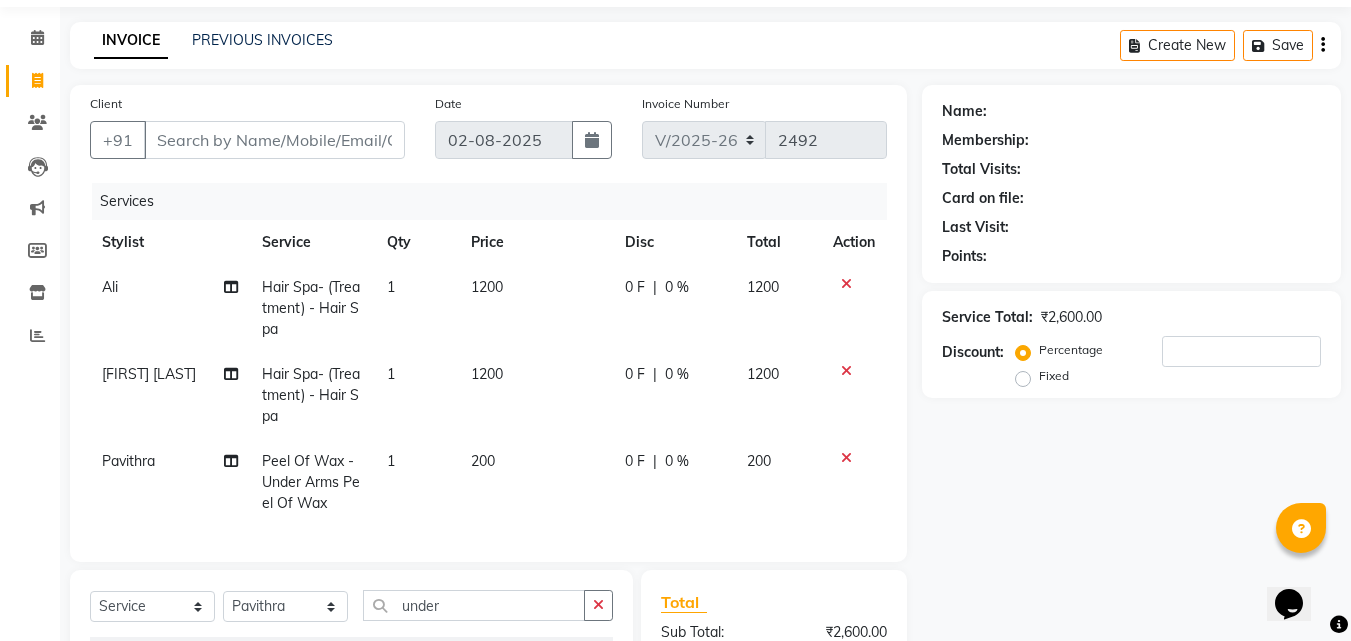 scroll, scrollTop: 0, scrollLeft: 0, axis: both 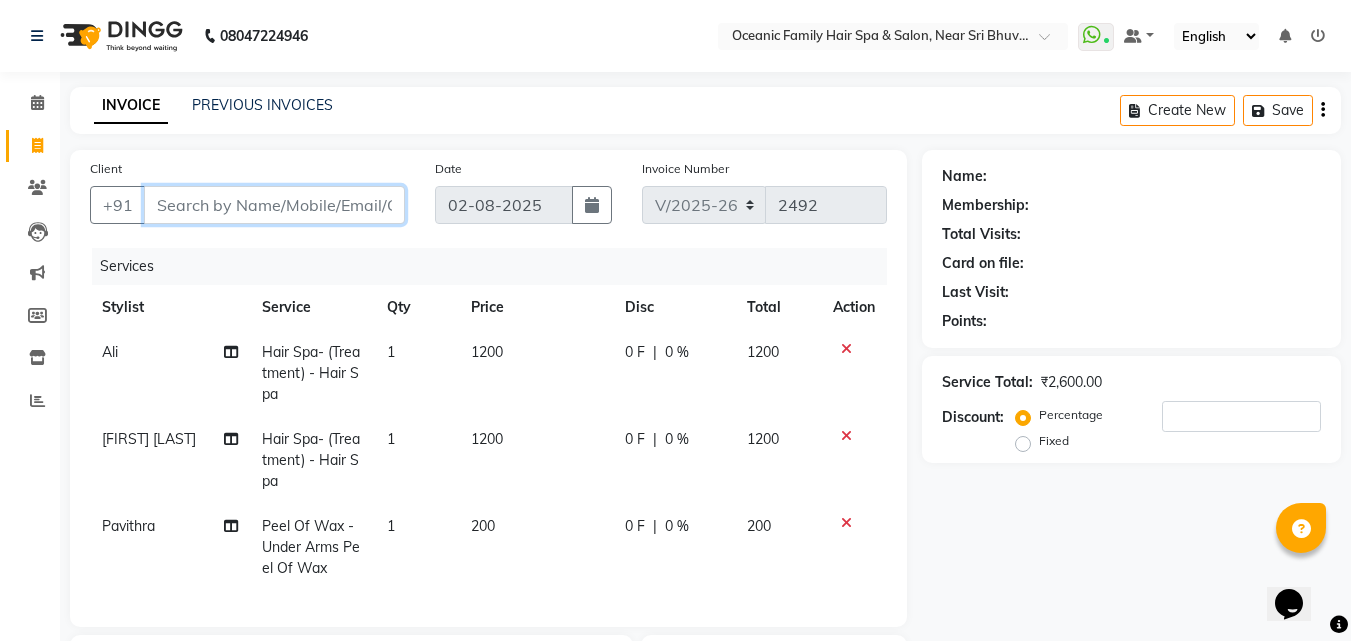 click on "Client" at bounding box center (274, 205) 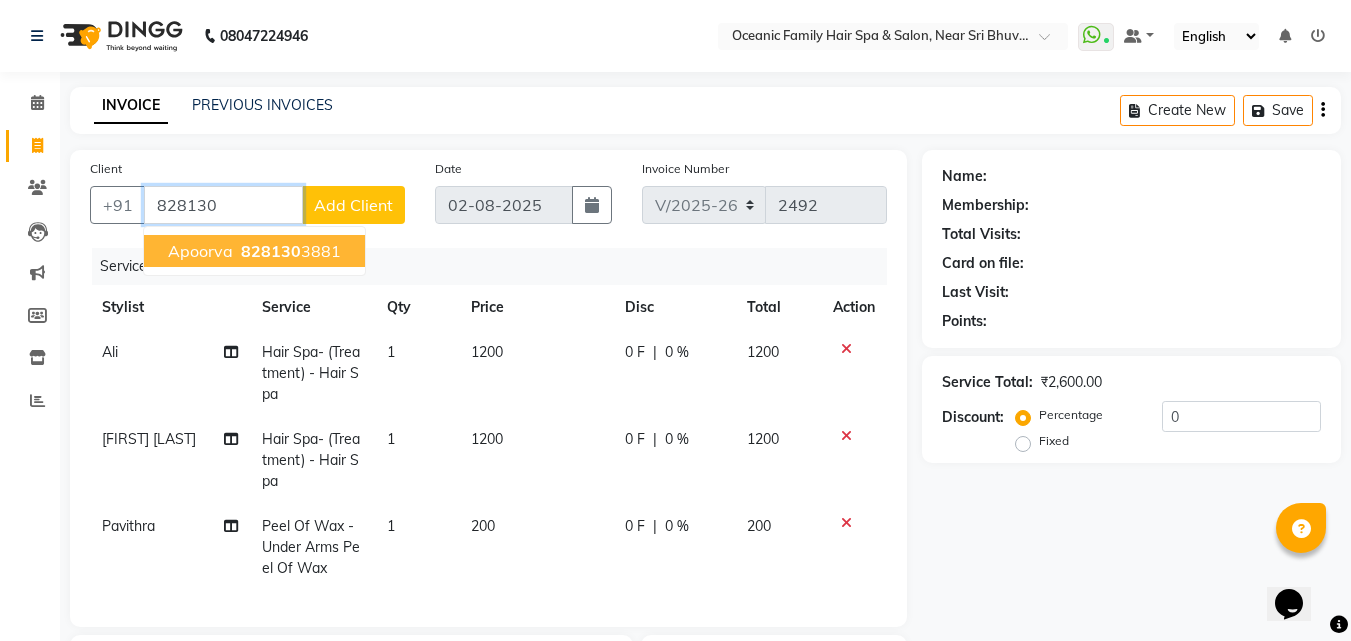 click on "828130" at bounding box center (271, 251) 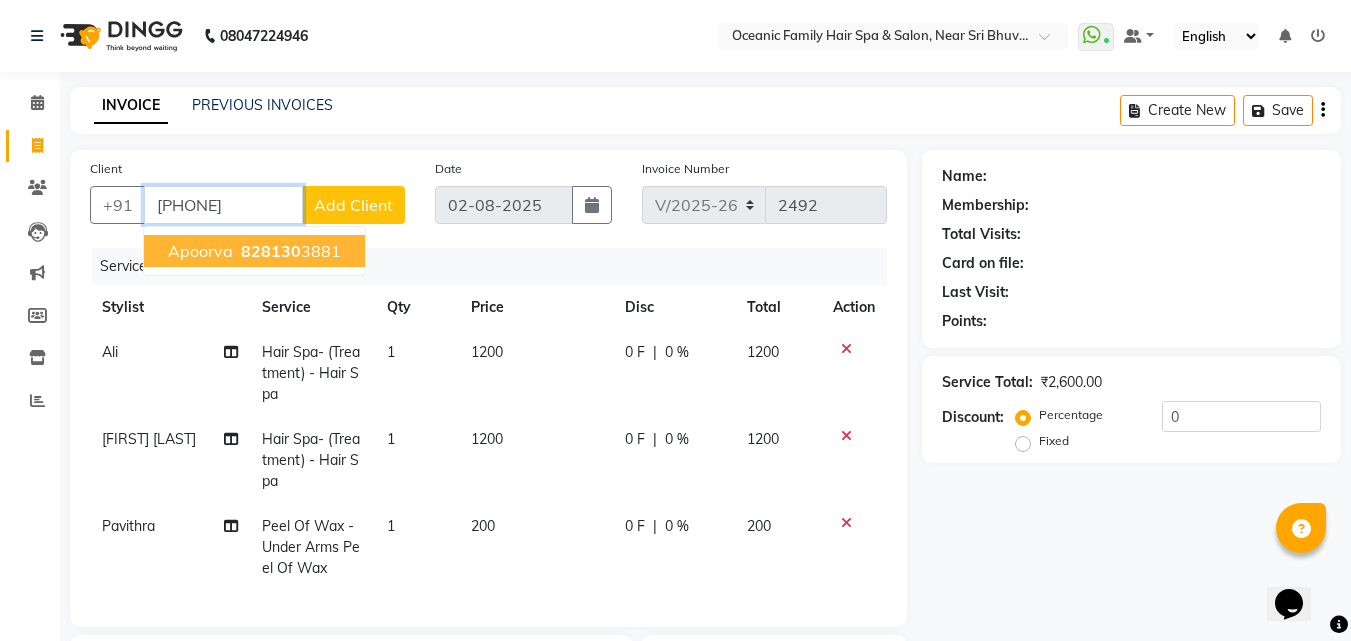type on "8281303881" 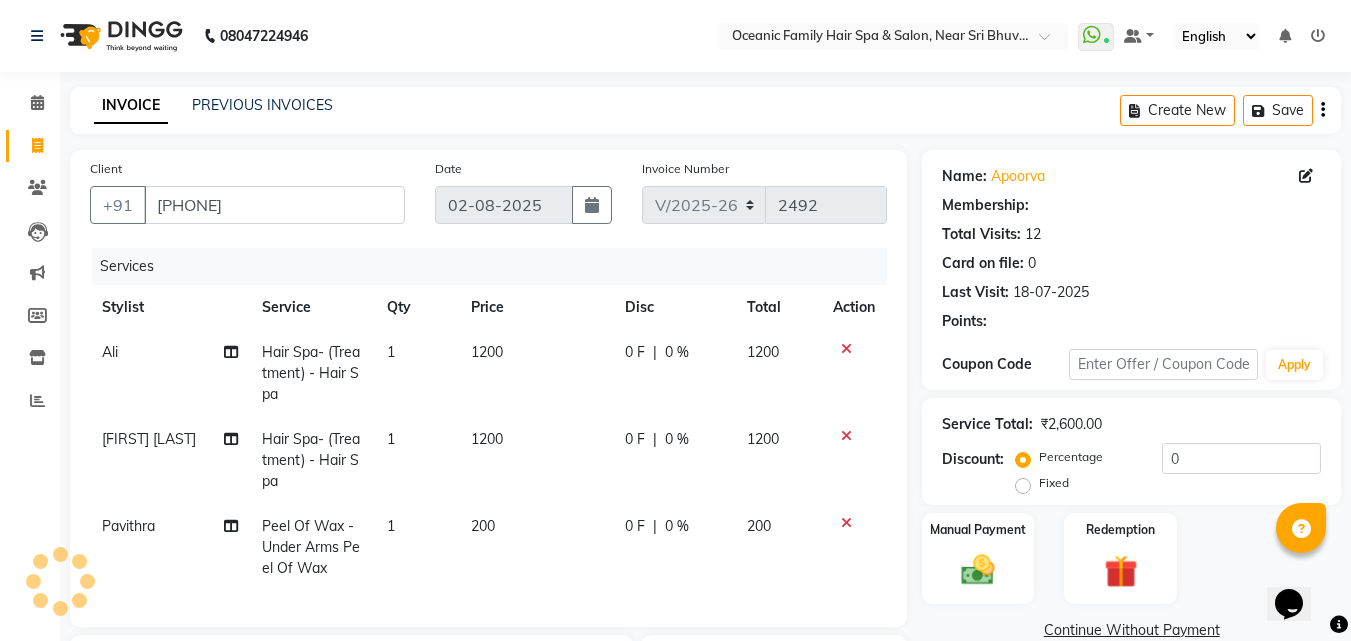 select on "1: Object" 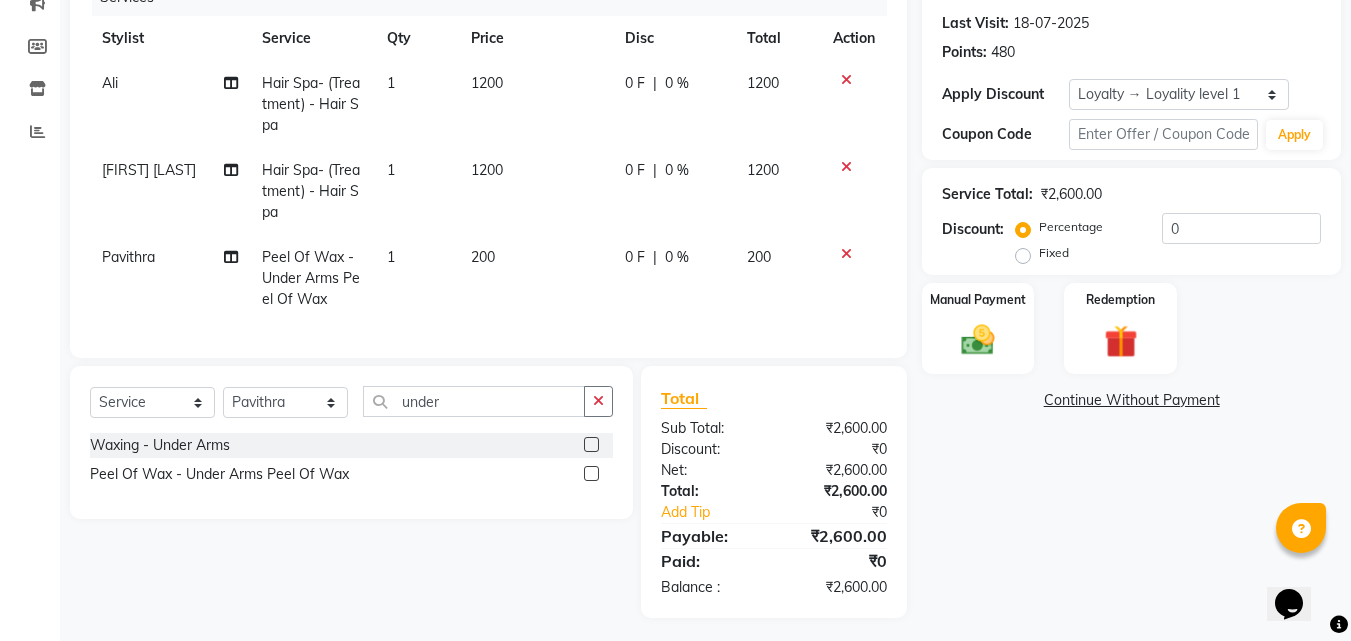 scroll, scrollTop: 291, scrollLeft: 0, axis: vertical 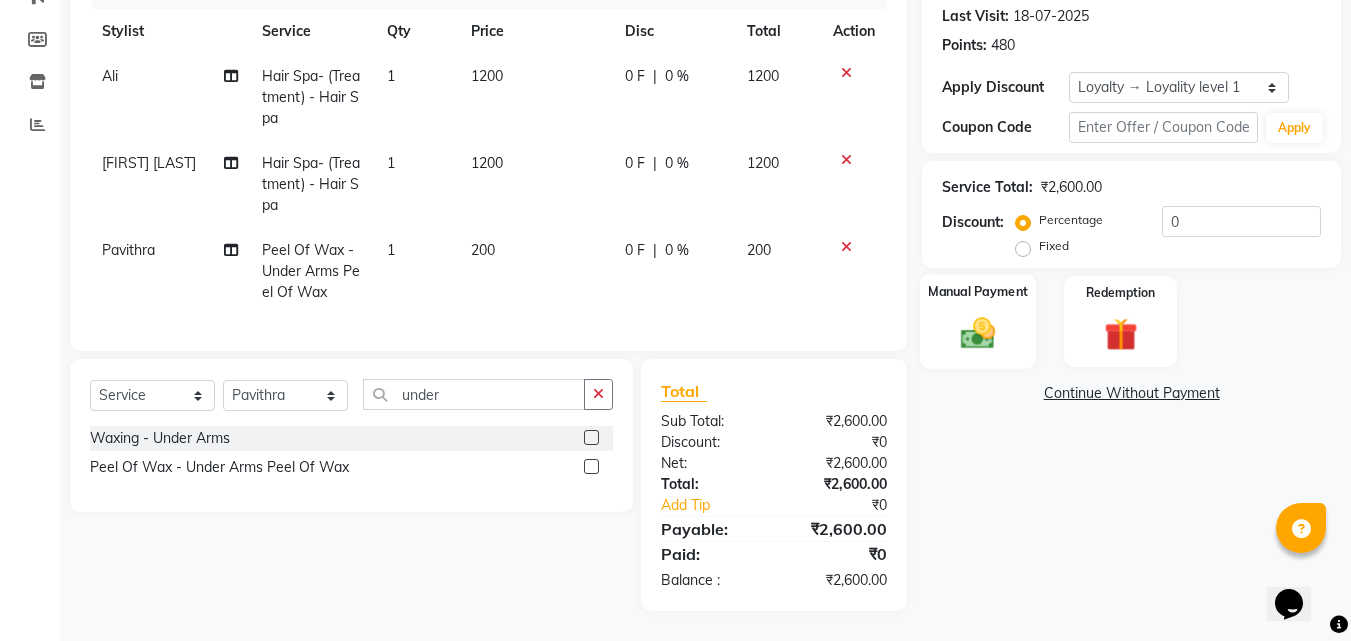 click 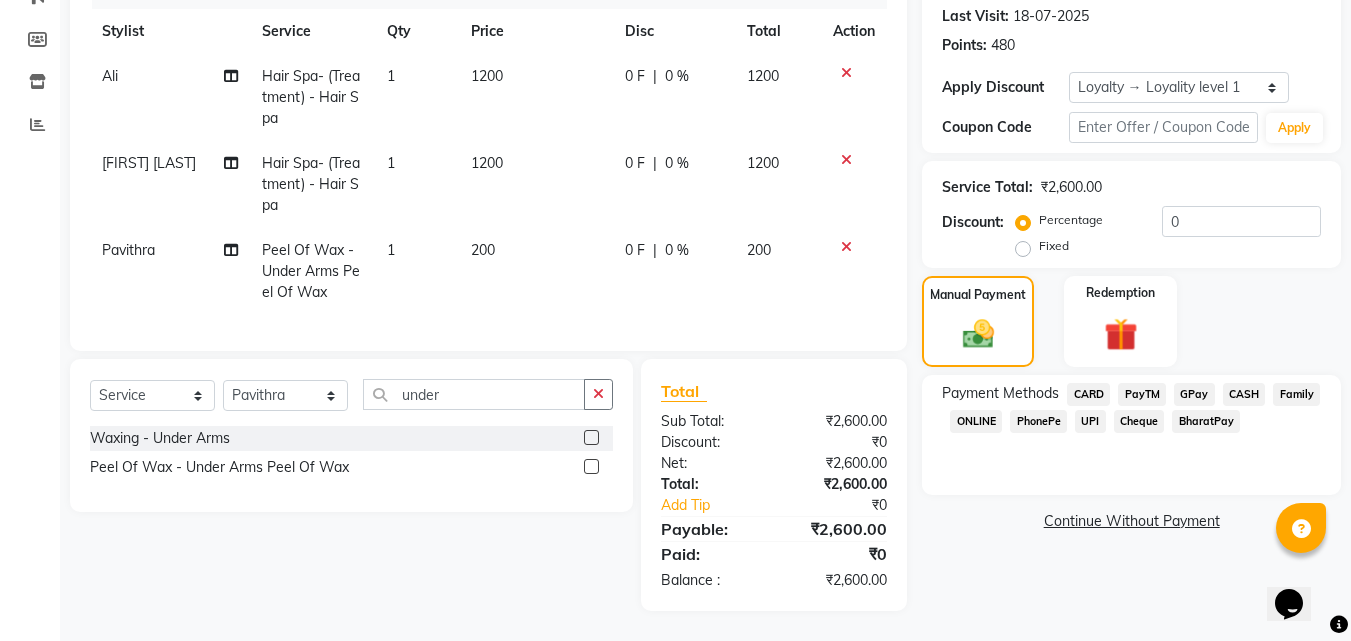 click on "CASH" 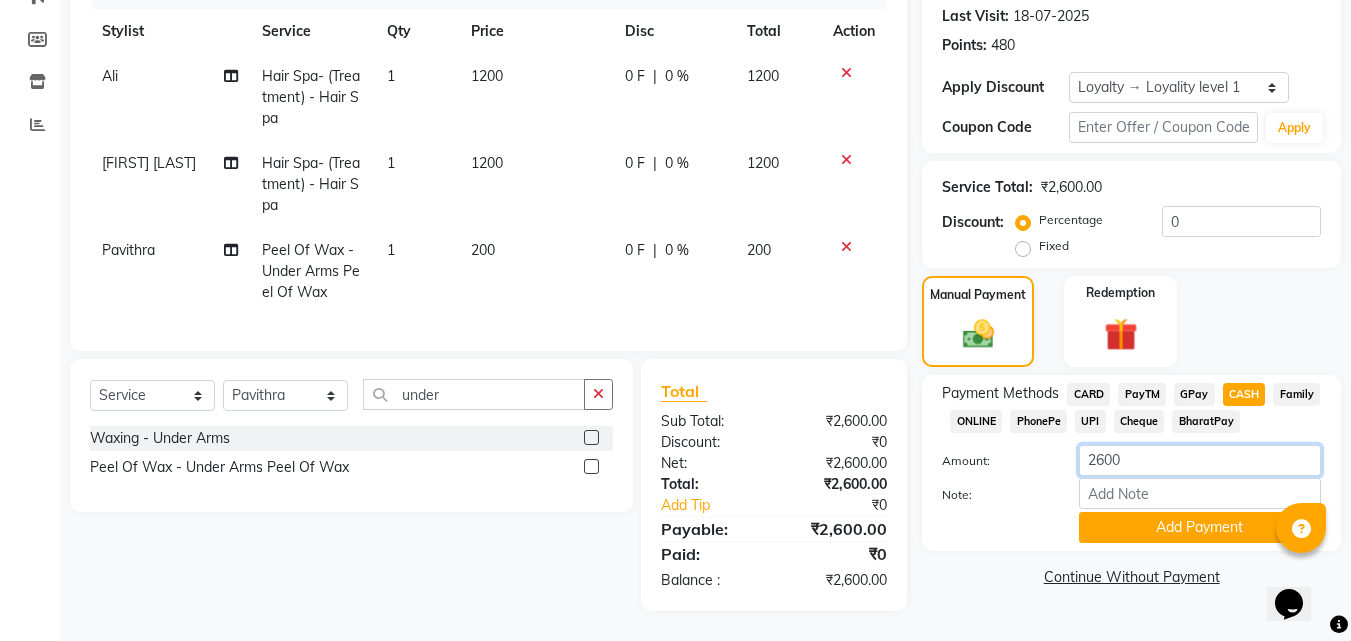 click on "2600" 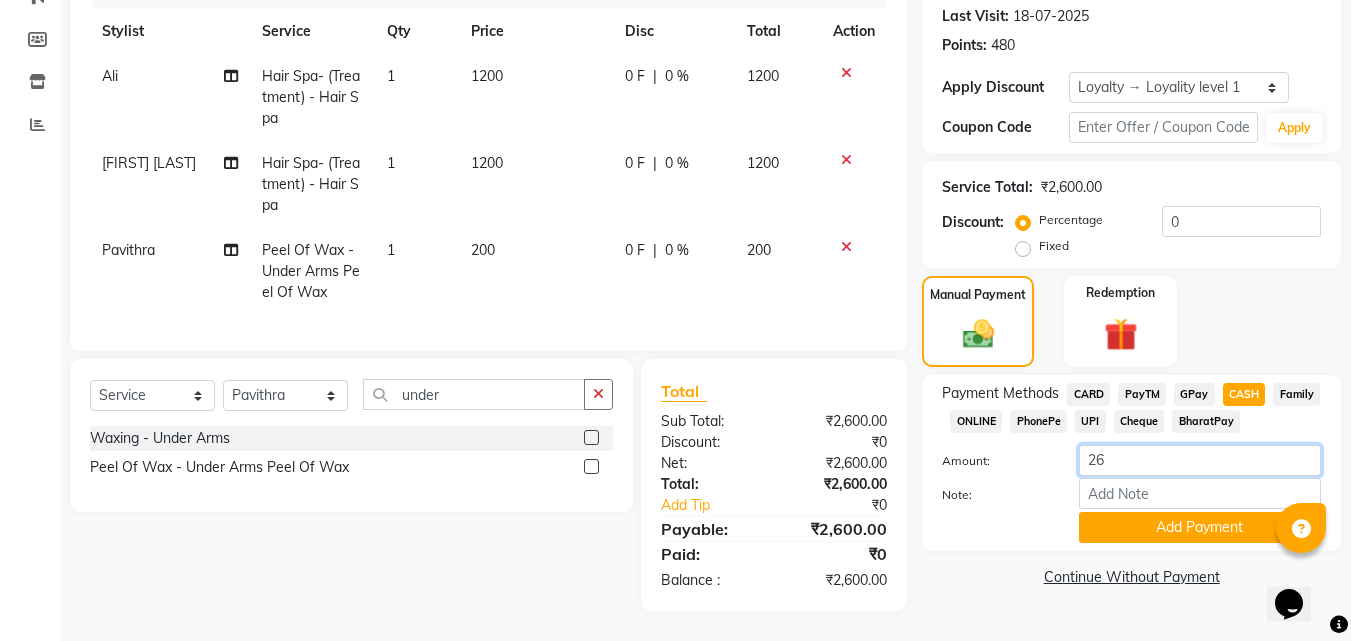 type on "2" 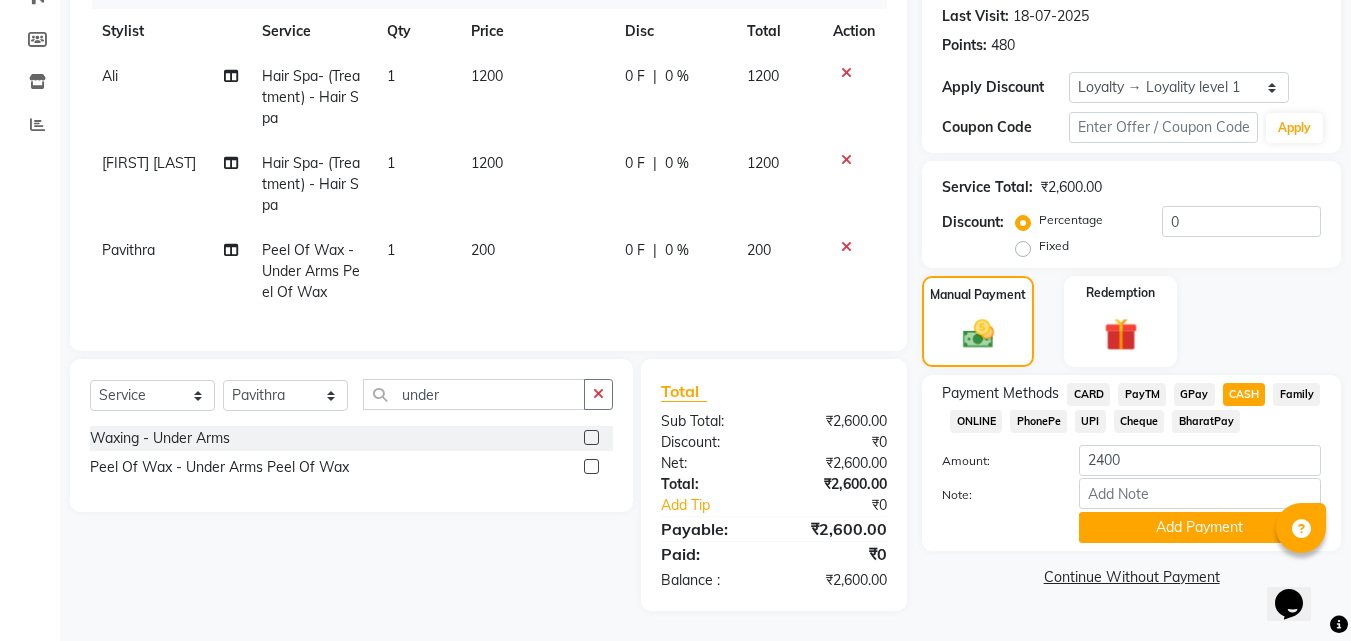 click on "Name: Apoorva  Membership:  No Active Membership  Total Visits:  12 Card on file:  0 Last Visit:   18-07-2025 Points:   480  Apply Discount Select  Loyalty → Loyality level 1  Coupon Code Apply Service Total:  ₹2,600.00  Discount:  Percentage   Fixed  0 Manual Payment Redemption Payment Methods  CARD   PayTM   GPay   CASH   Family   ONLINE   PhonePe   UPI   Cheque   BharatPay  Amount: 2400 Note: Add Payment  Continue Without Payment" 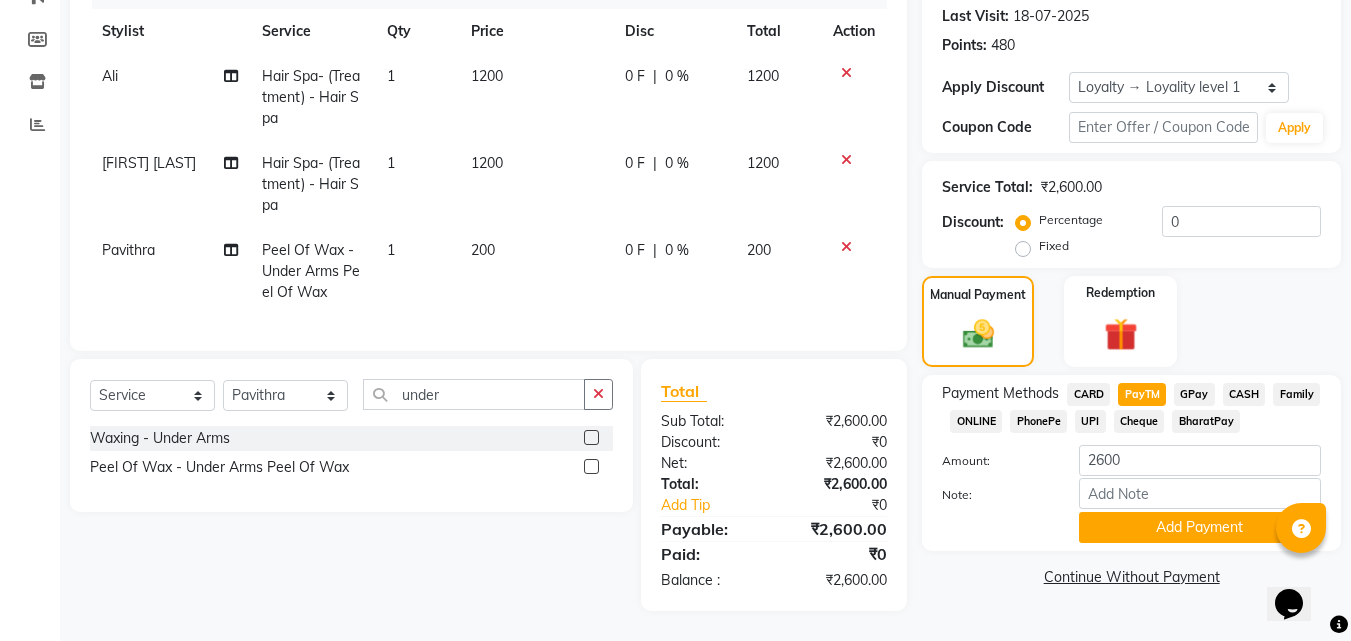 click on "CASH" 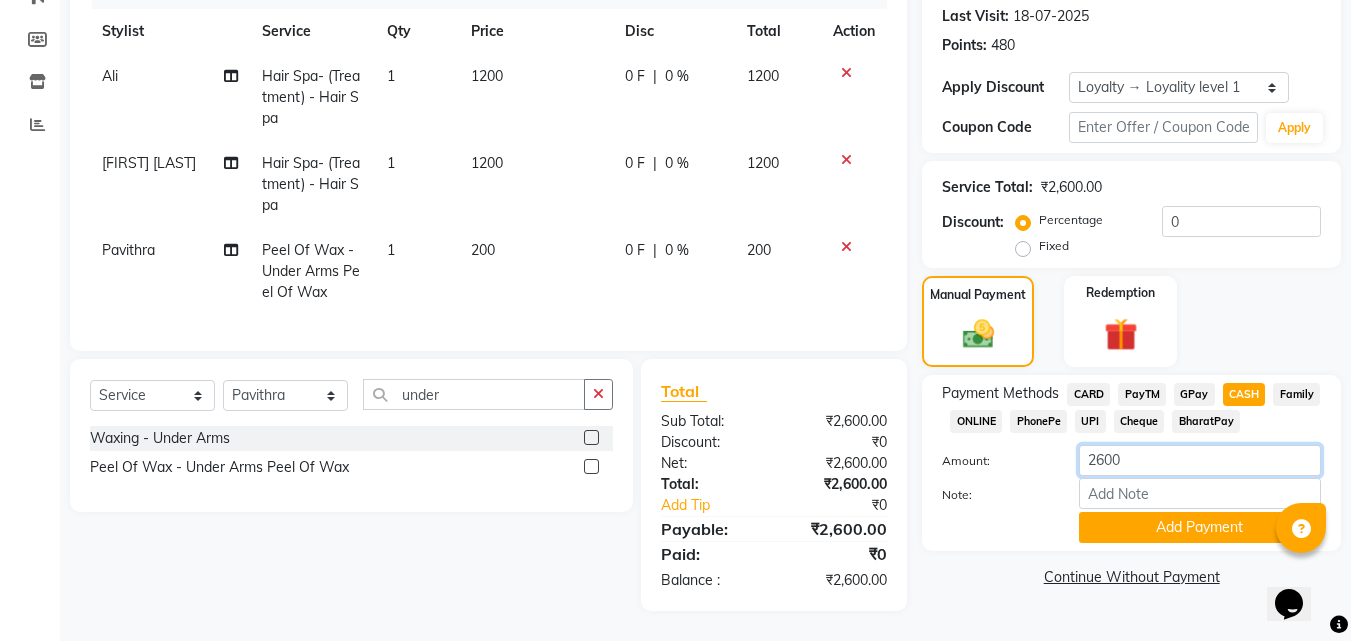 click on "2600" 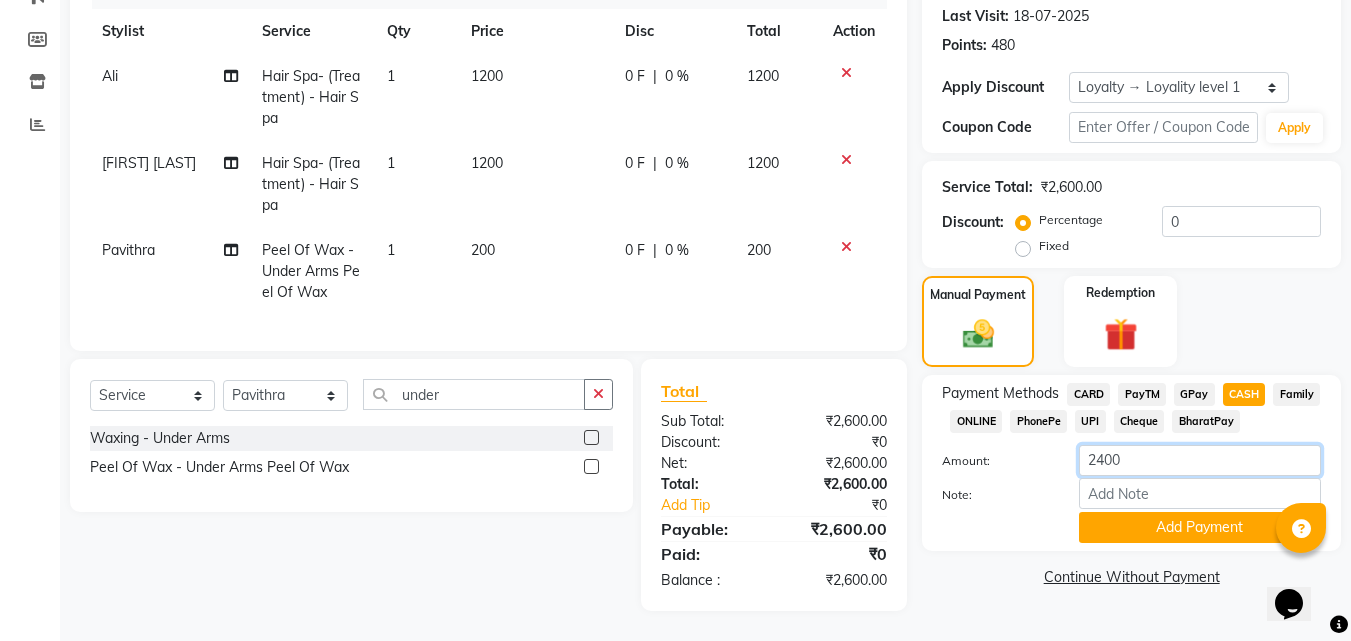 scroll, scrollTop: 291, scrollLeft: 0, axis: vertical 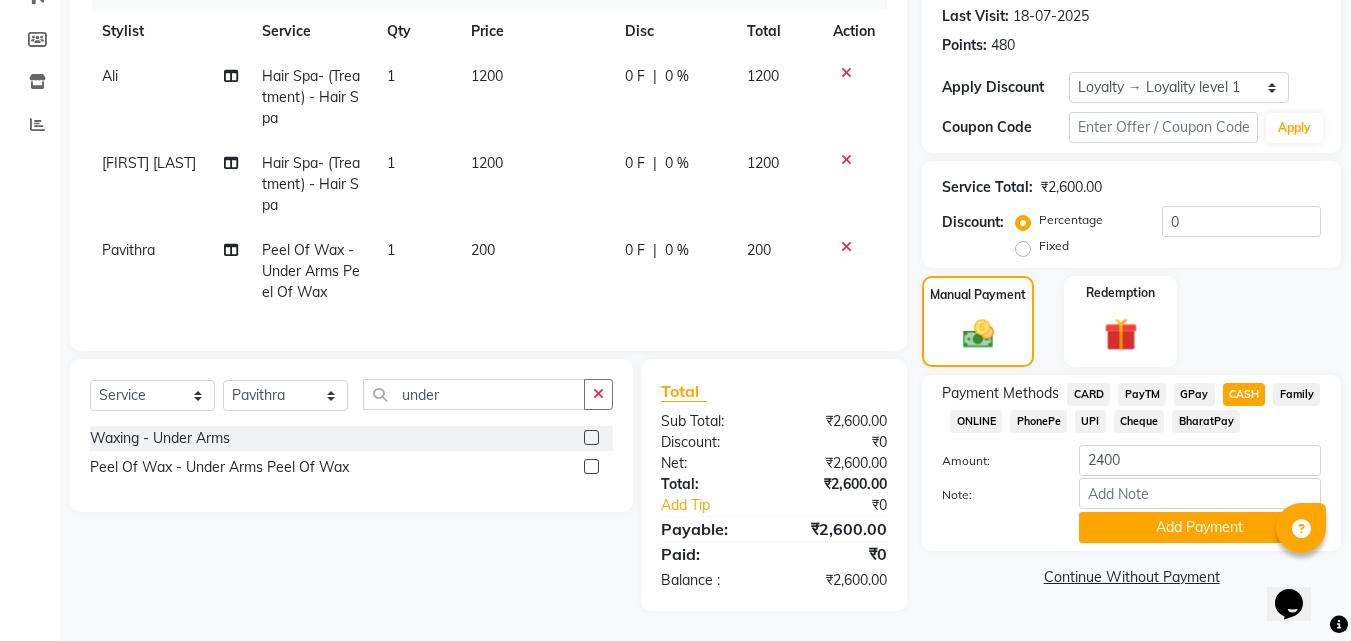 click on "Name: Apoorva  Membership:  No Active Membership  Total Visits:  12 Card on file:  0 Last Visit:   18-07-2025 Points:   480  Apply Discount Select  Loyalty → Loyality level 1  Coupon Code Apply Service Total:  ₹2,600.00  Discount:  Percentage   Fixed  0 Manual Payment Redemption Payment Methods  CARD   PayTM   GPay   CASH   Family   ONLINE   PhonePe   UPI   Cheque   BharatPay  Amount: 2400 Note: Add Payment  Continue Without Payment" 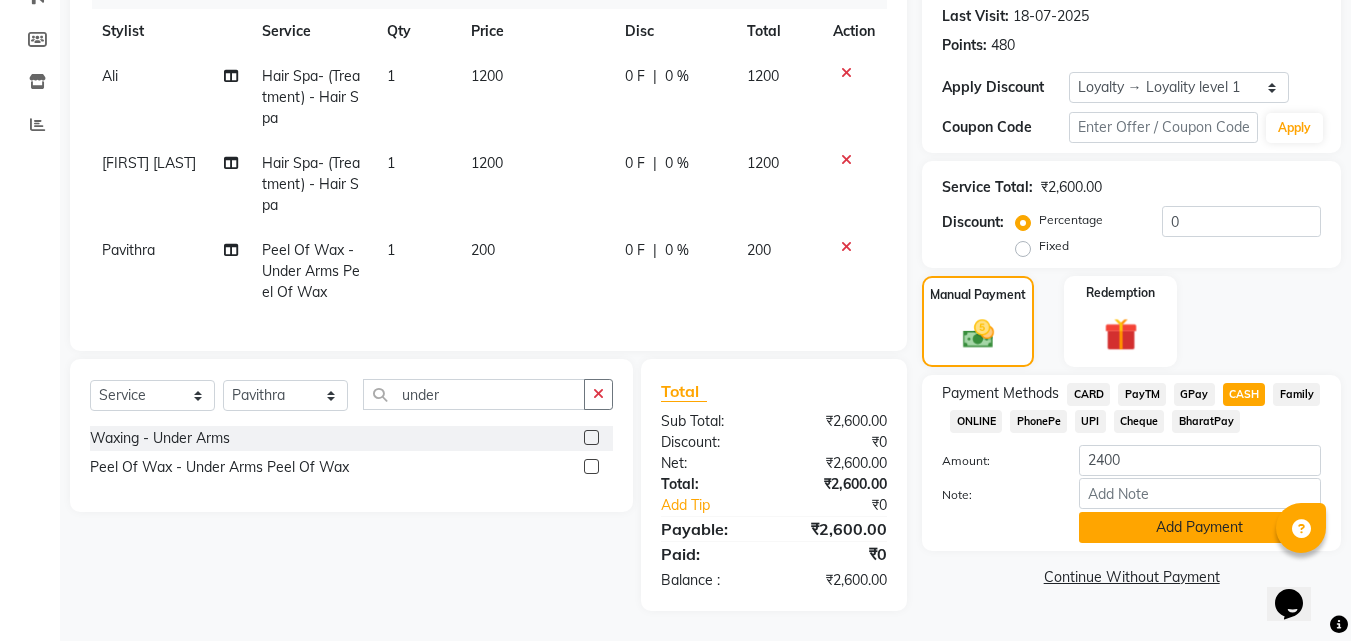 click on "Add Payment" 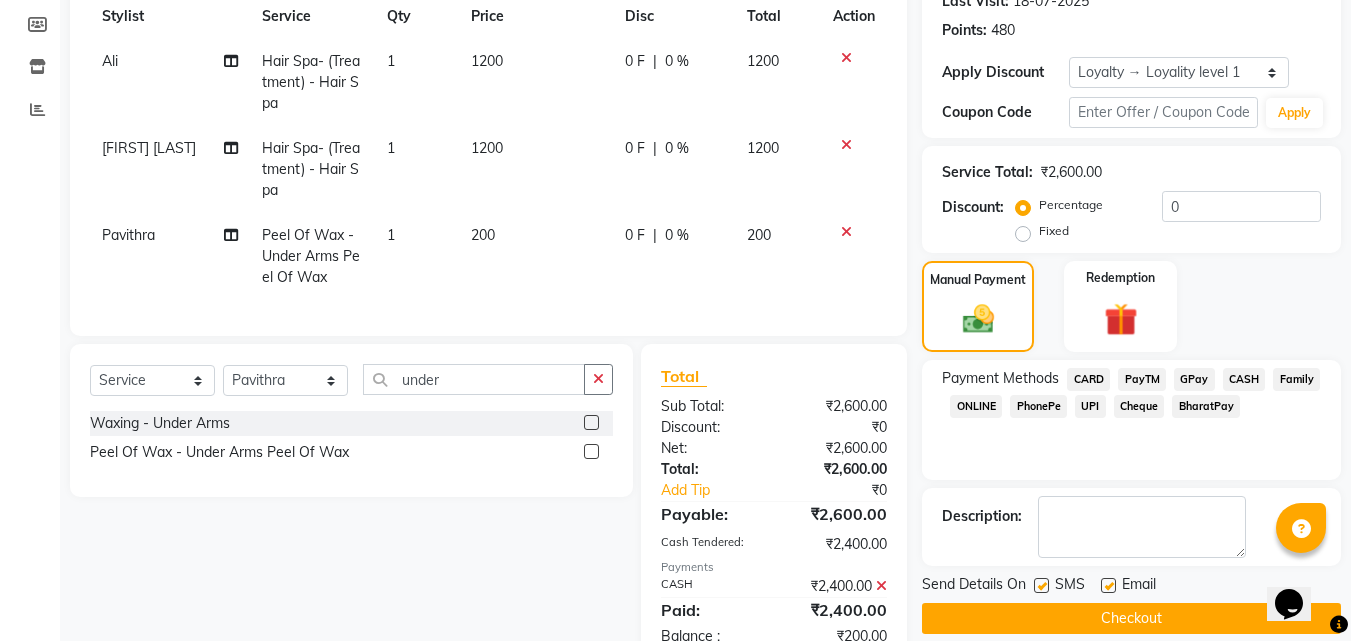 click on "PayTM" 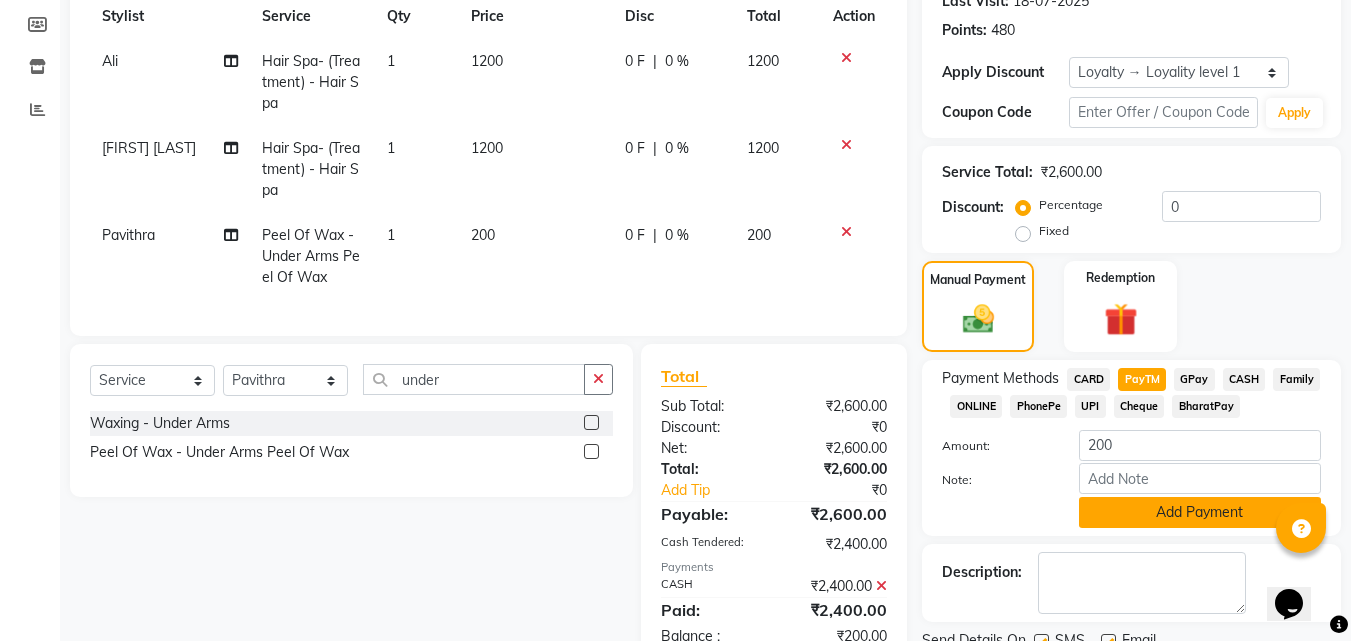 click on "Add Payment" 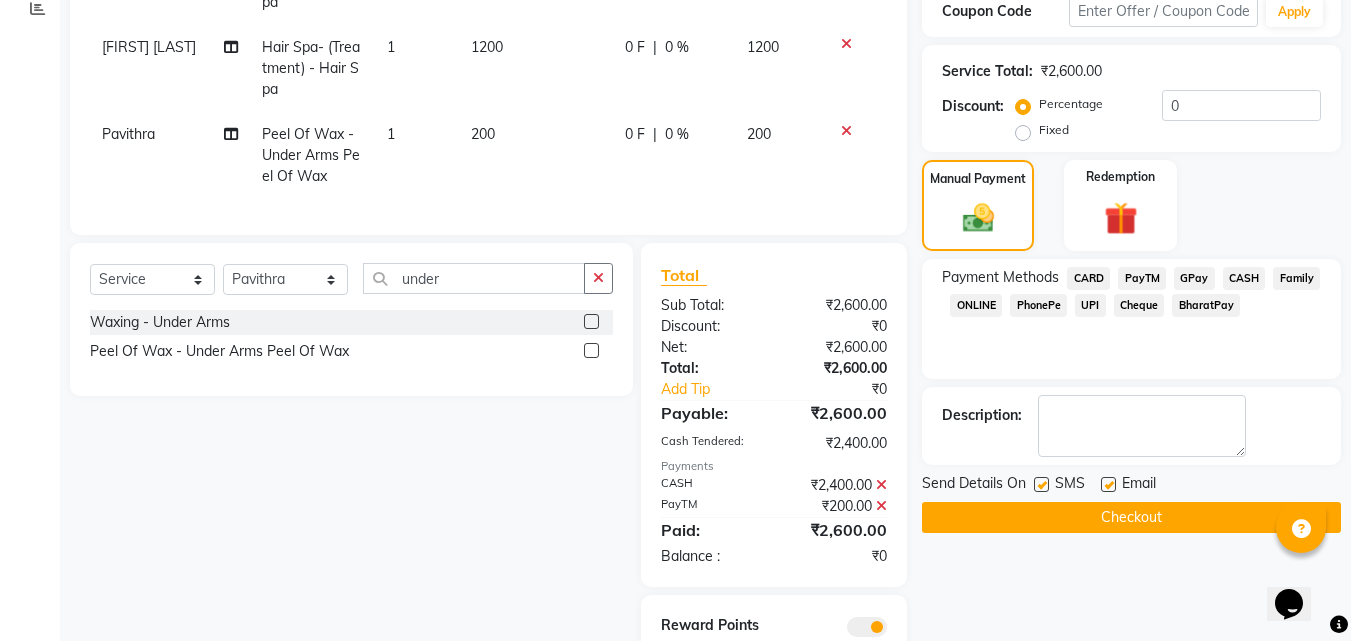 scroll, scrollTop: 482, scrollLeft: 0, axis: vertical 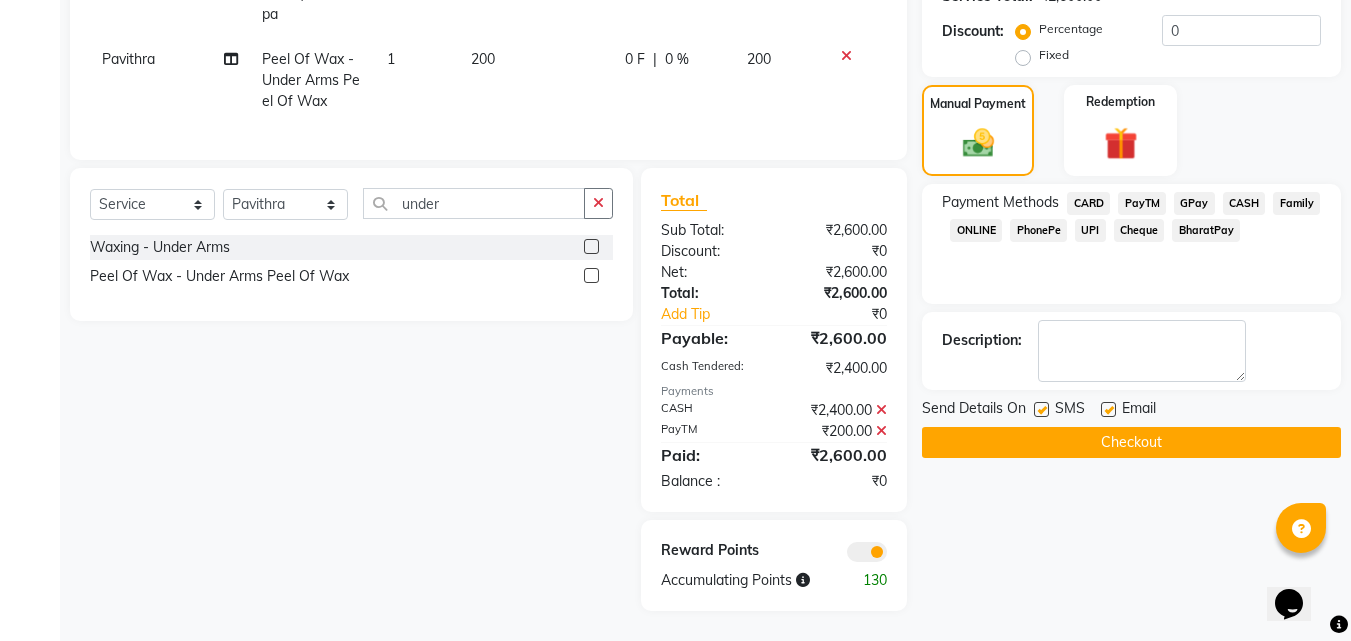 click on "Checkout" 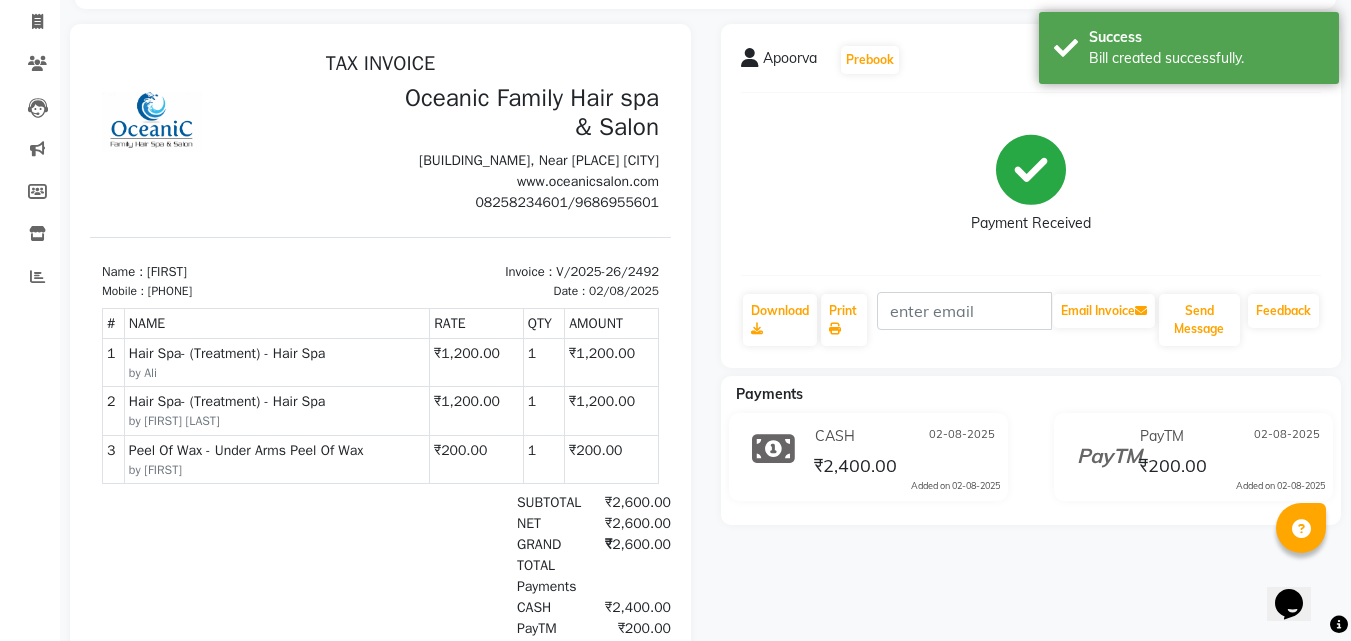 scroll, scrollTop: 300, scrollLeft: 0, axis: vertical 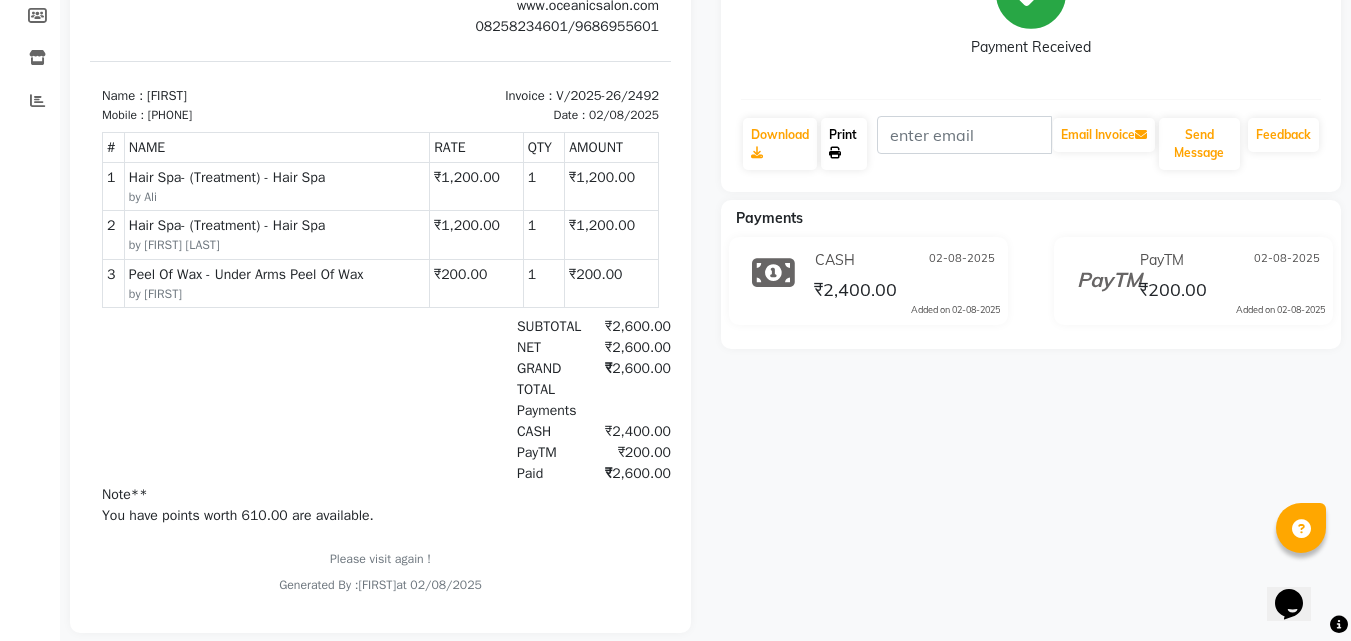 click on "Print" 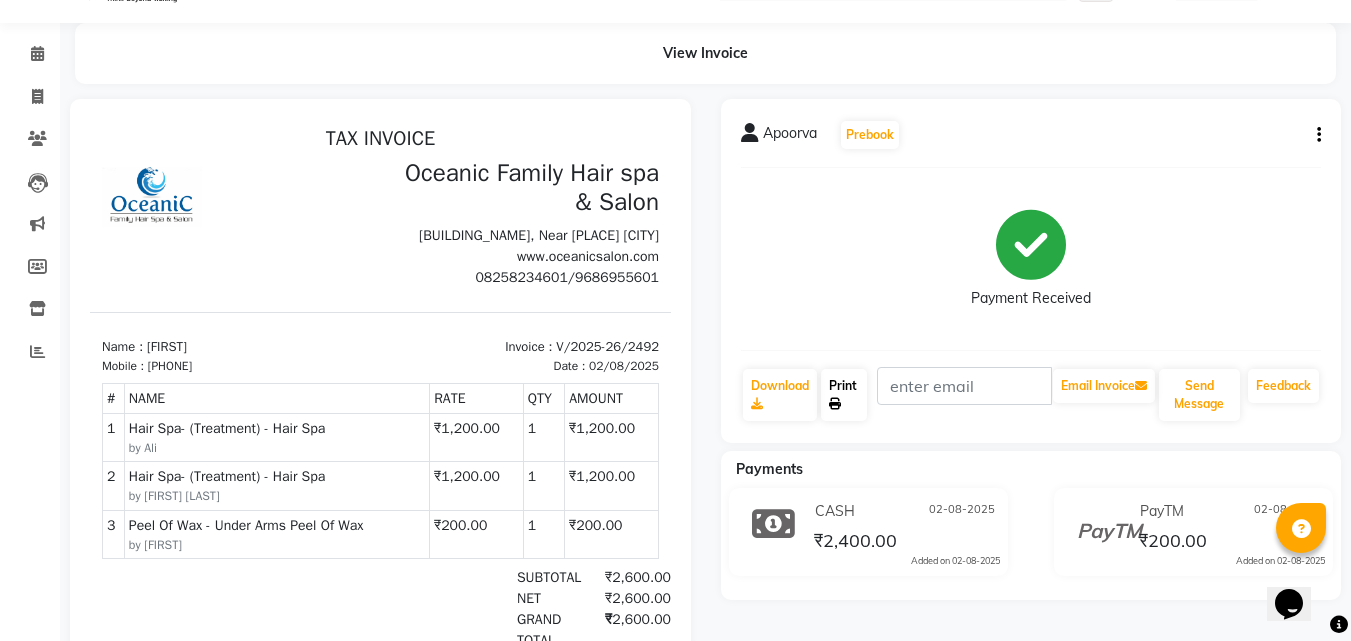 scroll, scrollTop: 0, scrollLeft: 0, axis: both 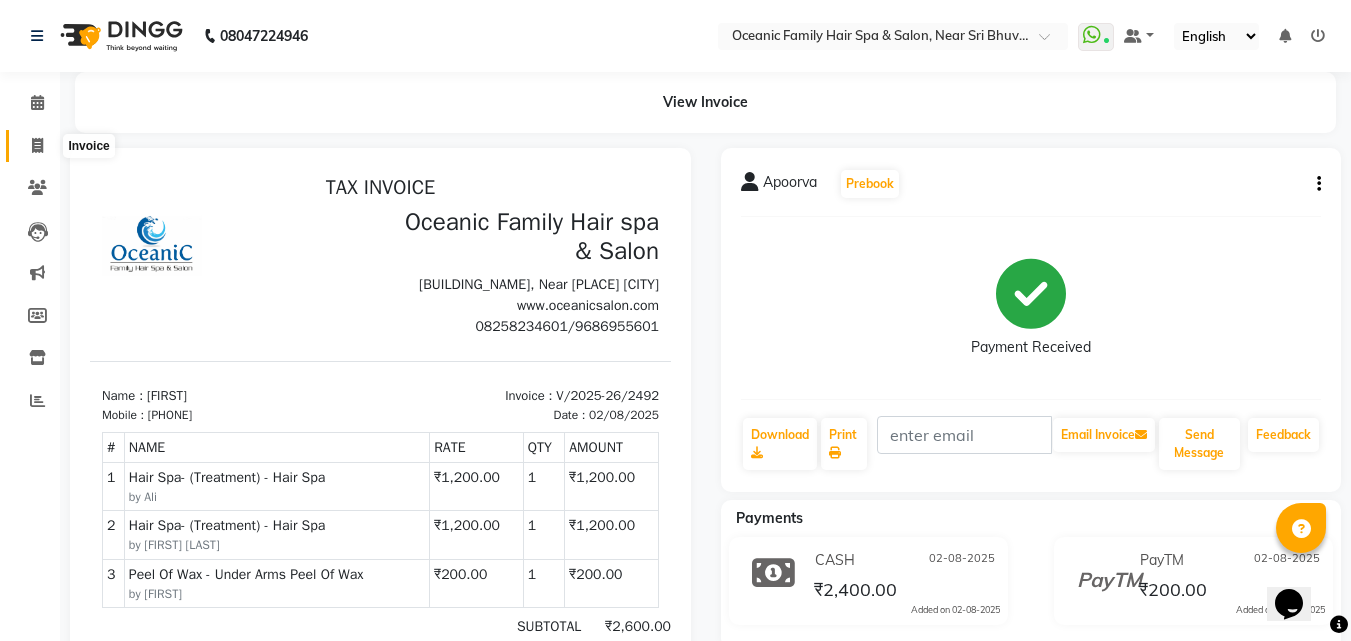 click 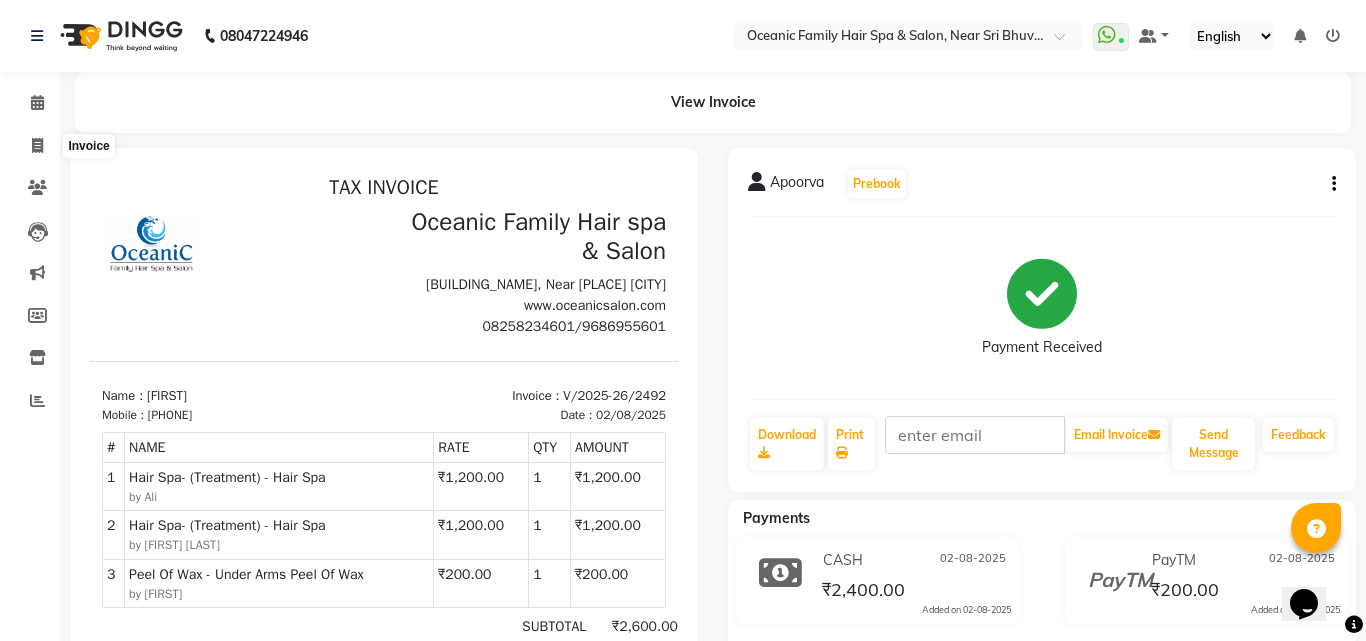 select on "4366" 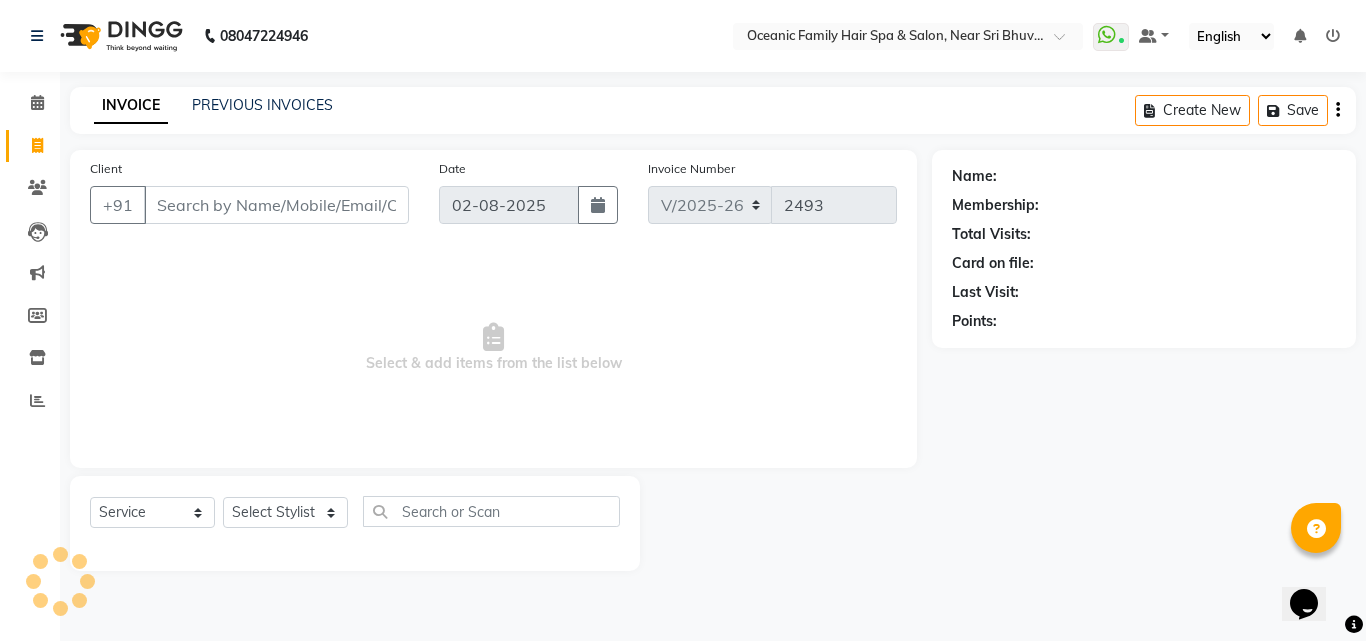 click on "Client" at bounding box center (276, 205) 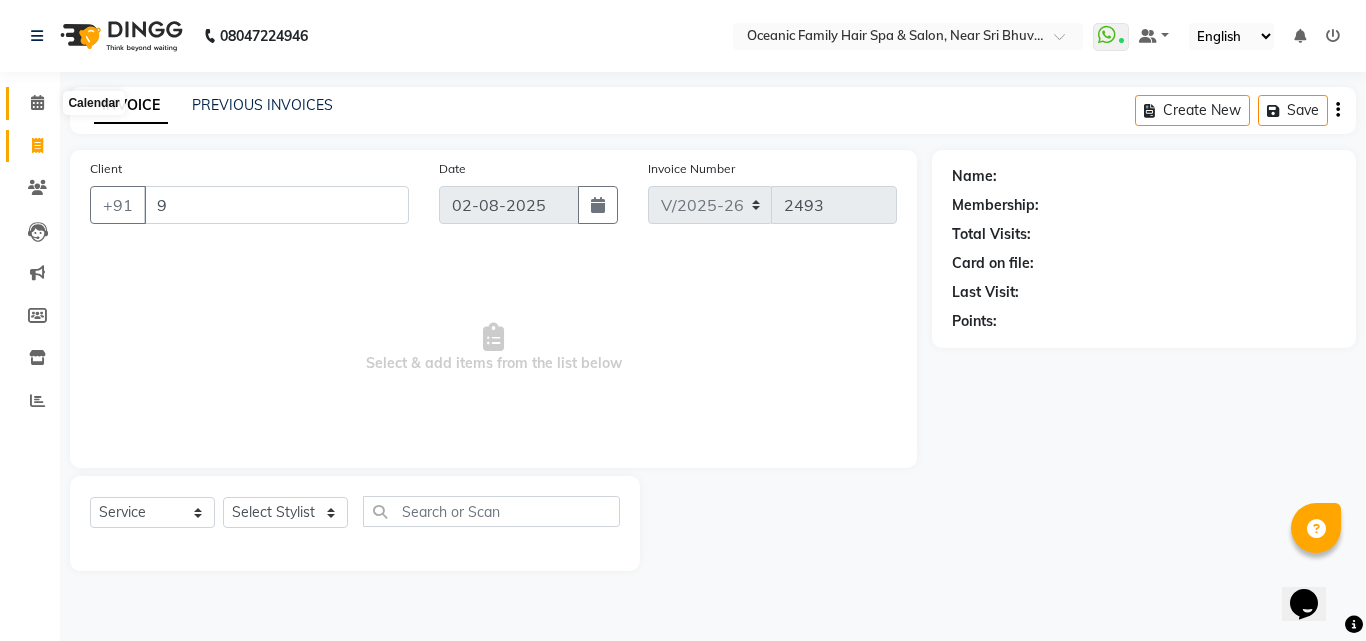 type on "9" 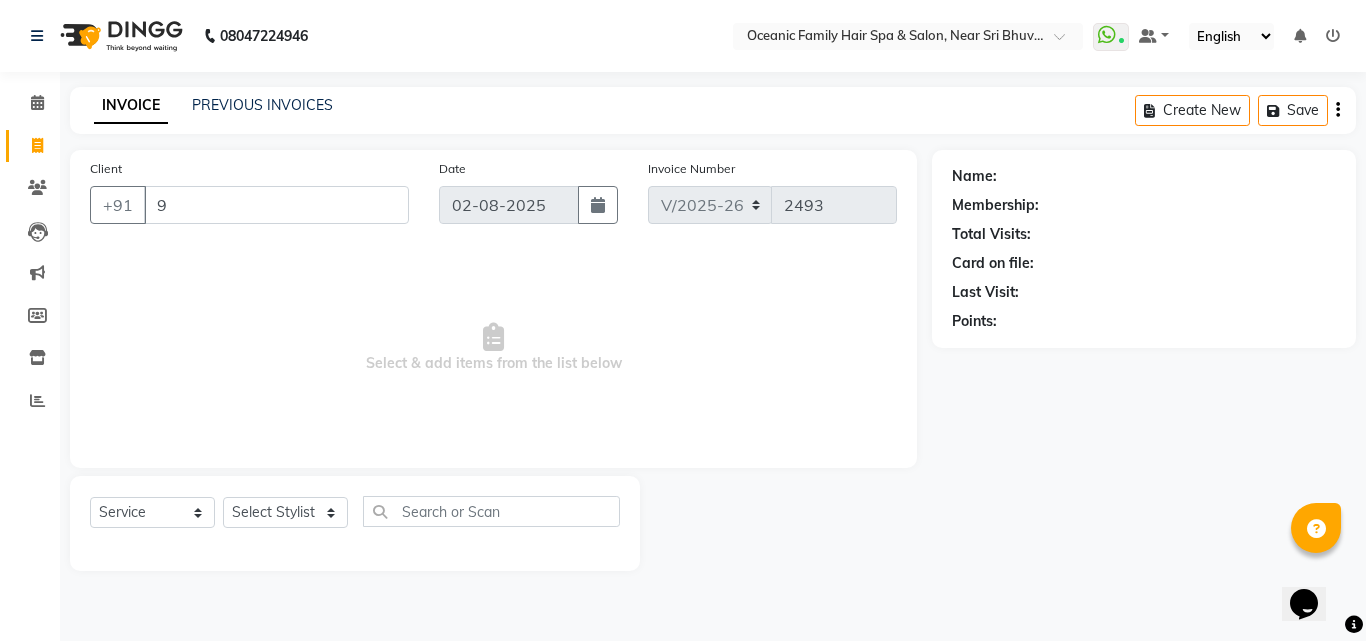 click on "INVOICE PREVIOUS INVOICES Create New   Save  Client +91 9 Date 02-08-2025 Invoice Number V/2025 V/2025-26 2493  Select & add items from the list below  Select  Service  Product  Membership  Package Voucher Prepaid Gift Card  Select Stylist Afsar Ali Arun Thakur Pavithra Rajani Shwetha S Jain Siraj Sulochana Tasmiya Name: Membership: Total Visits: Card on file: Last Visit:  Points:" 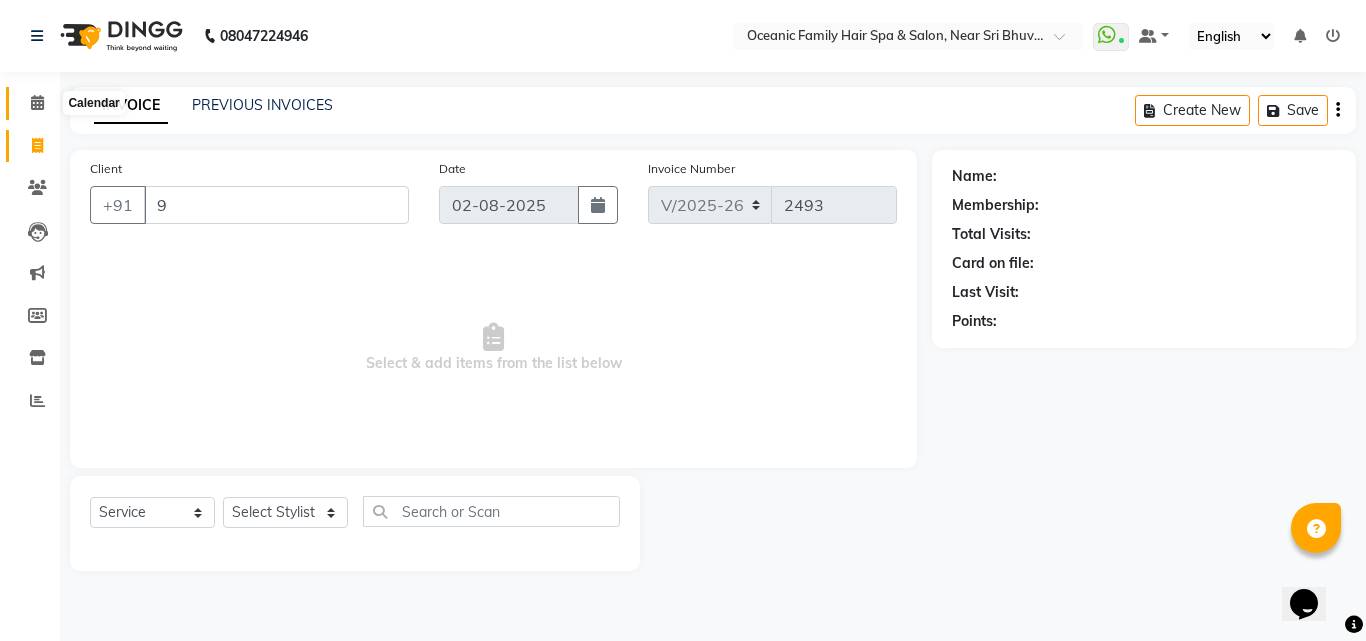 click 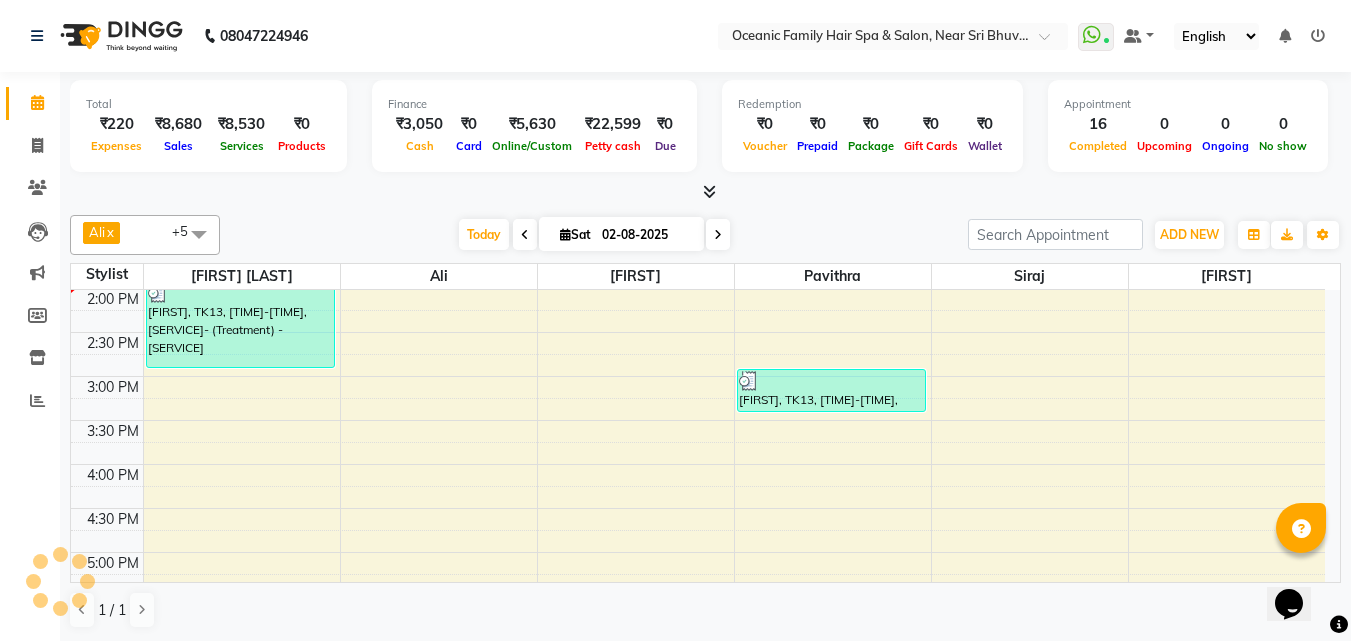 scroll, scrollTop: 0, scrollLeft: 0, axis: both 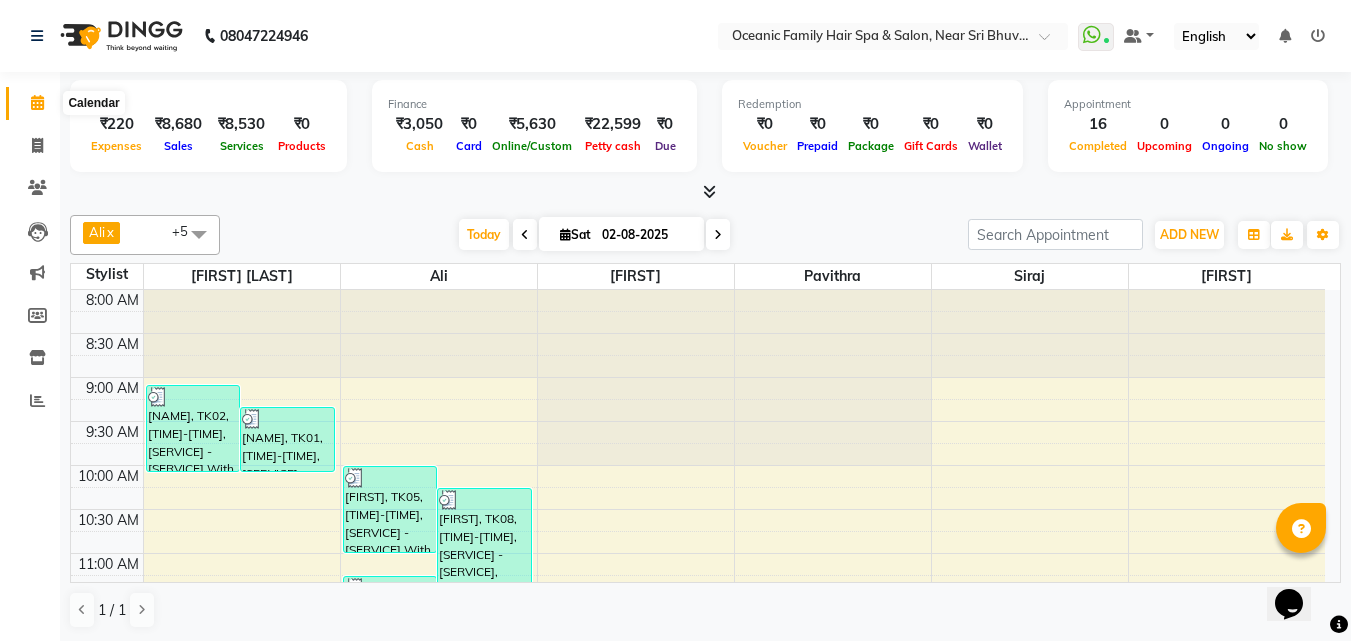 click 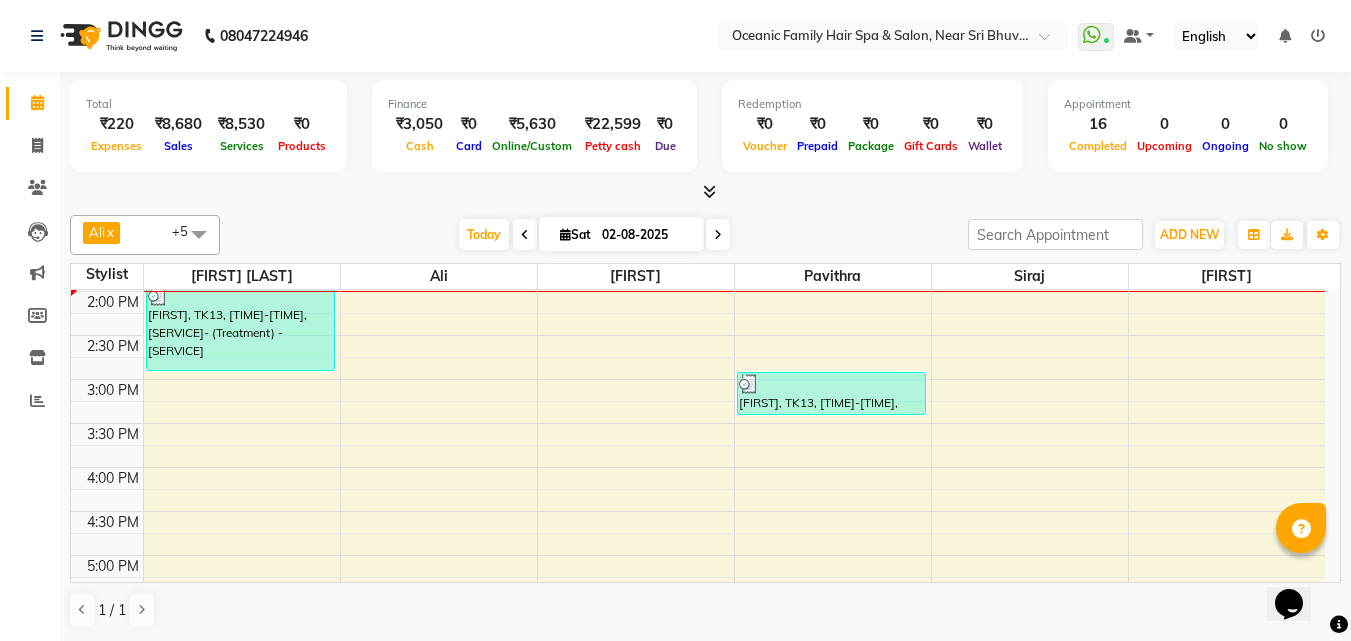 scroll, scrollTop: 600, scrollLeft: 0, axis: vertical 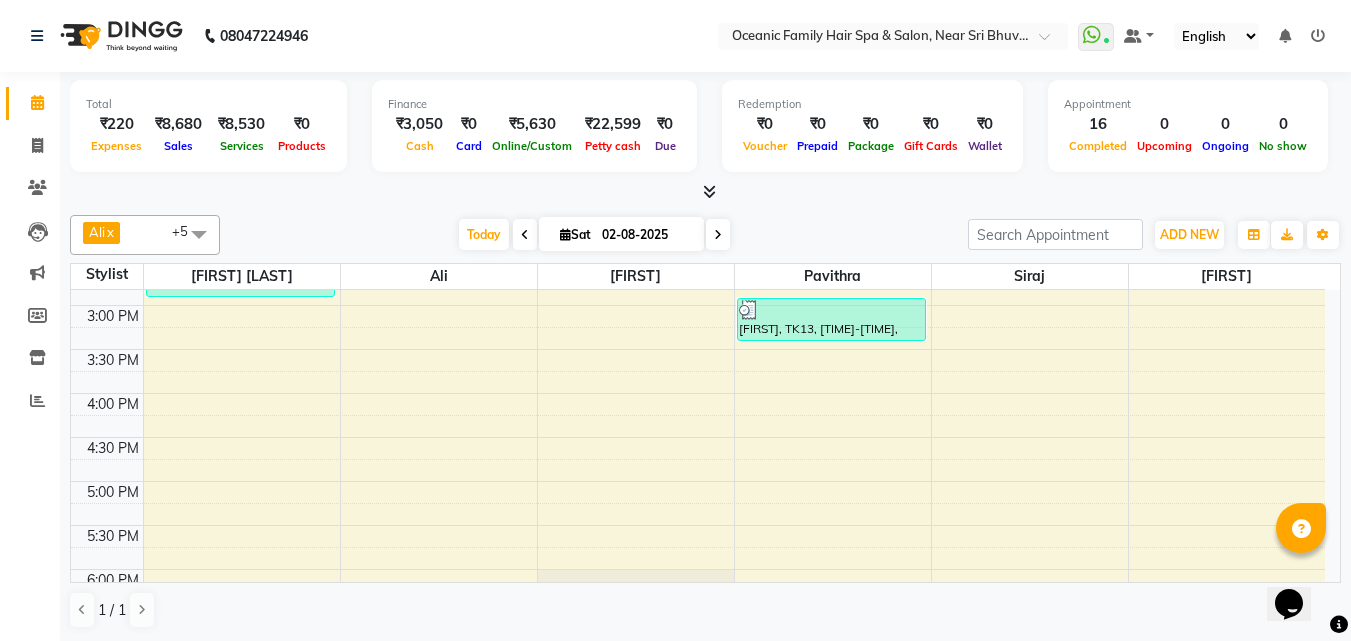 click on "8:00 AM 8:30 AM 9:00 AM 9:30 AM 10:00 AM 10:30 AM 11:00 AM 11:30 AM 12:00 PM 12:30 PM 1:00 PM 1:30 PM 2:00 PM 2:30 PM 3:00 PM 3:30 PM 4:00 PM 4:30 PM 5:00 PM 5:30 PM 6:00 PM 6:30 PM 7:00 PM 7:30 PM 8:00 PM 8:30 PM 9:00 PM 9:30 PM     Divya, TK02, 09:05 AM-10:05 AM, Hair - Ladies Hair Cut With Wash     Radhika, TK01, 09:20 AM-10:05 AM, Hair - Hair Wash And Blow Dry     Apoorva, TK13, 01:55 PM-02:55 PM, Hair Spa- (Treatment) - Hair Spa     Fawaz, TK05, 10:00 AM-11:00 AM, Hair - Men’S Haircut With Wash     Vignesh, TK08, 10:15 AM-12:45 PM, Hair - Men’S Haircut With Wash,Hair - Shaving,Massages - Head Massage (Almond Oil)     Lolita, TK04, 11:15 AM-12:15 PM, Hair - Men’S Haircut With Wash     Apoorva, TK13, 12:55 PM-01:55 PM, Hair Spa- (Treatment) - Hair Spa     Lolita, TK09, 12:15 PM-12:45 PM, Threading - Eyebrow,Threading - Upper Lip Threading     Nidhi, TK11, 12:40 PM-01:25 PM, Skin Care Therapy - Lacto Protein - Clean-Up     Rohini, TK12, 01:10 PM-01:40 PM, Peel Of Wax - Full Face Peel Of Wax" at bounding box center [698, 305] 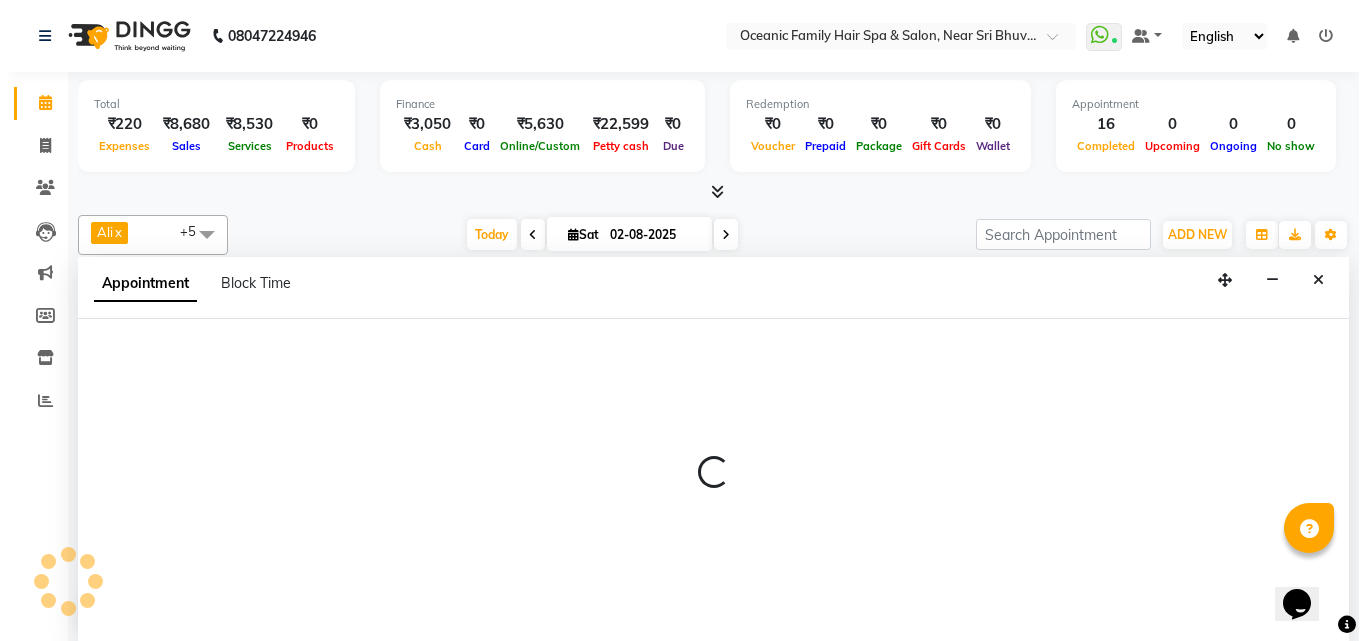 scroll, scrollTop: 1, scrollLeft: 0, axis: vertical 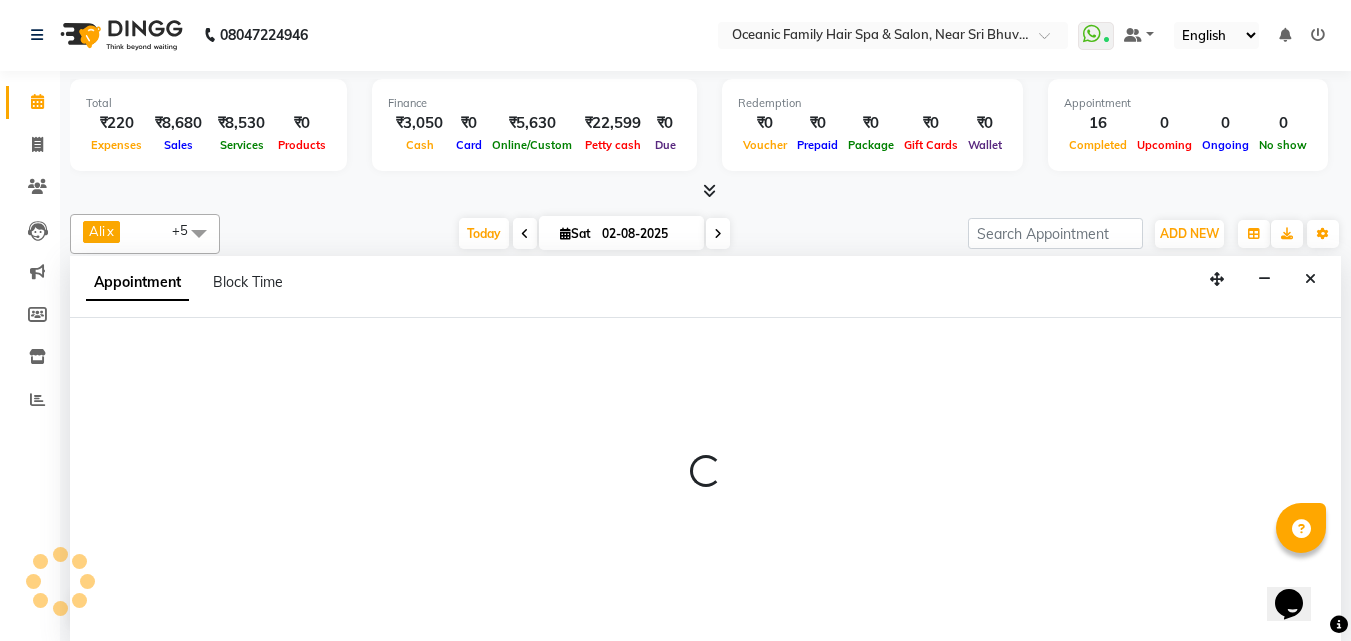 select on "23947" 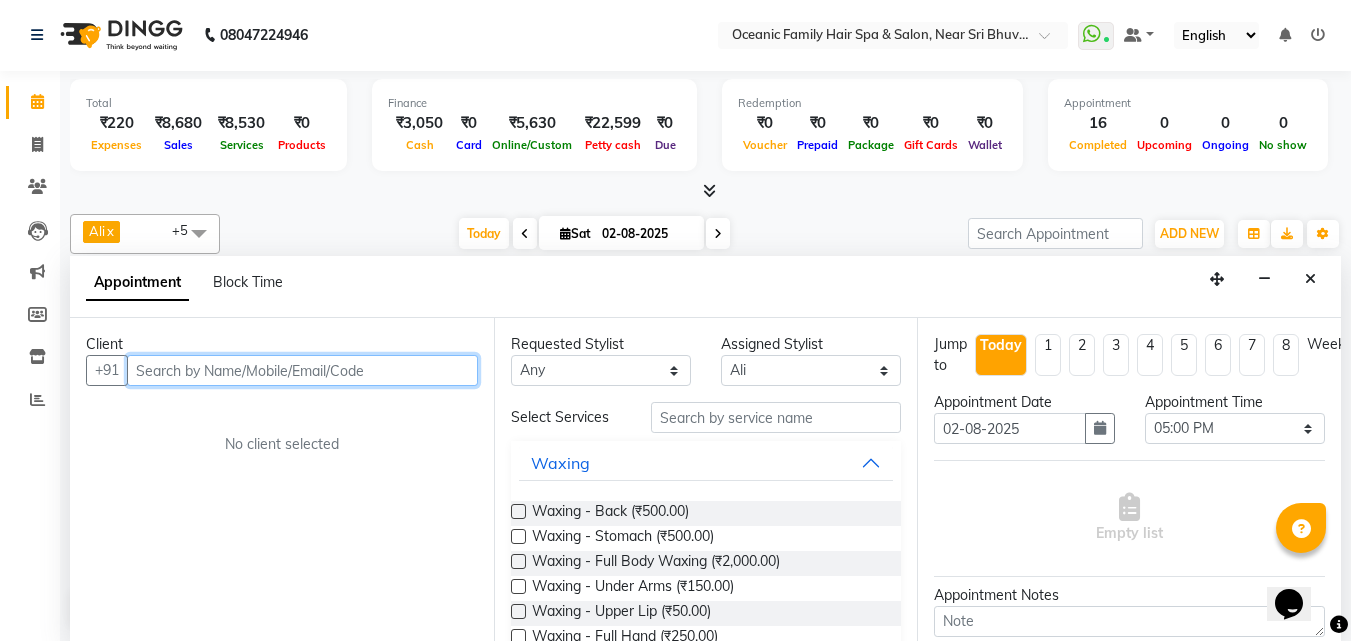 click at bounding box center (302, 370) 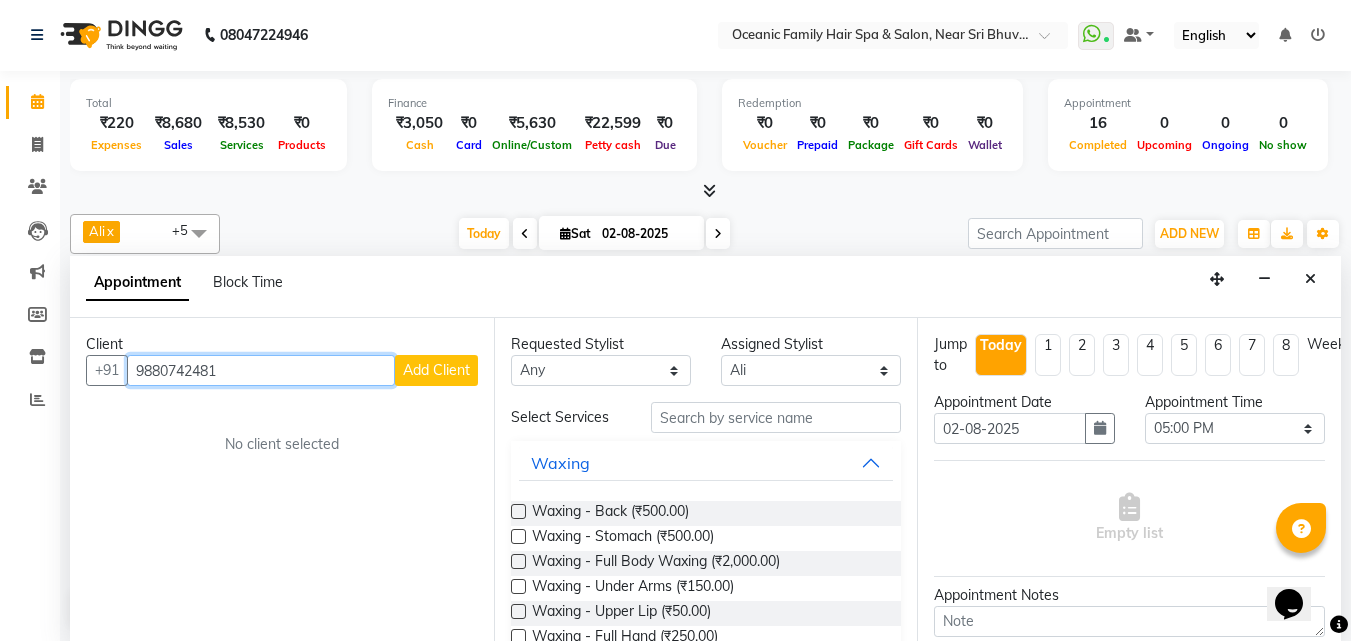 type on "9880742481" 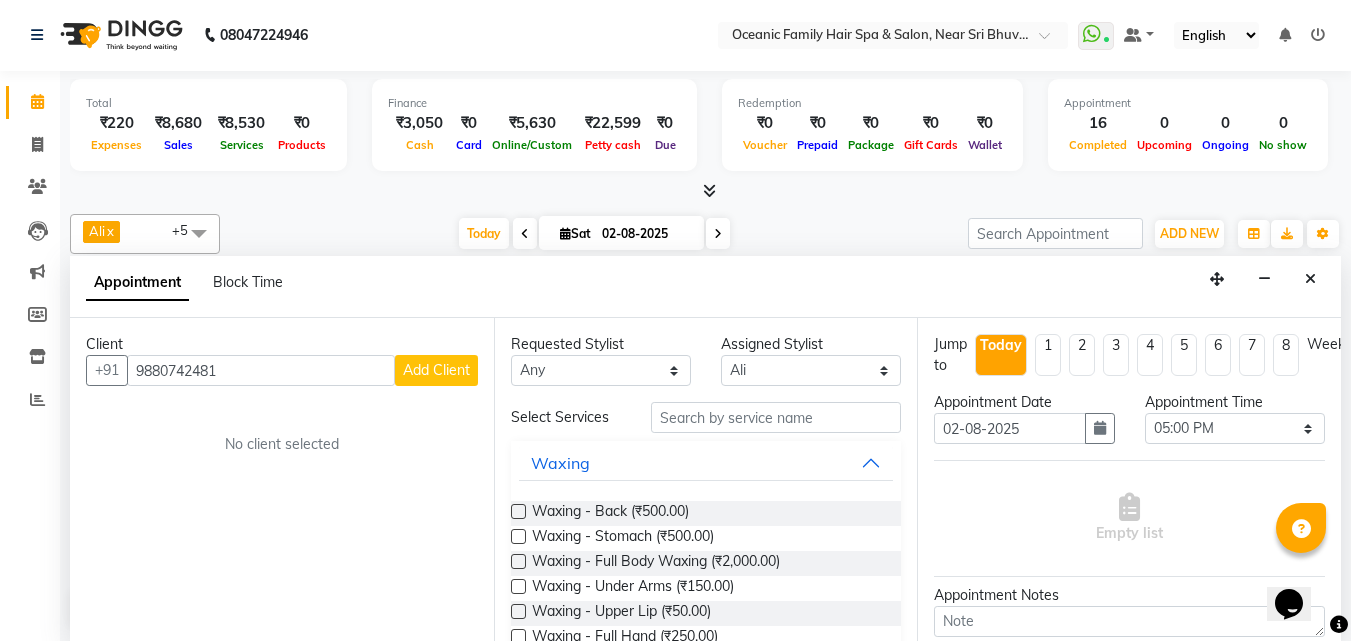 click on "Add Client" at bounding box center (436, 370) 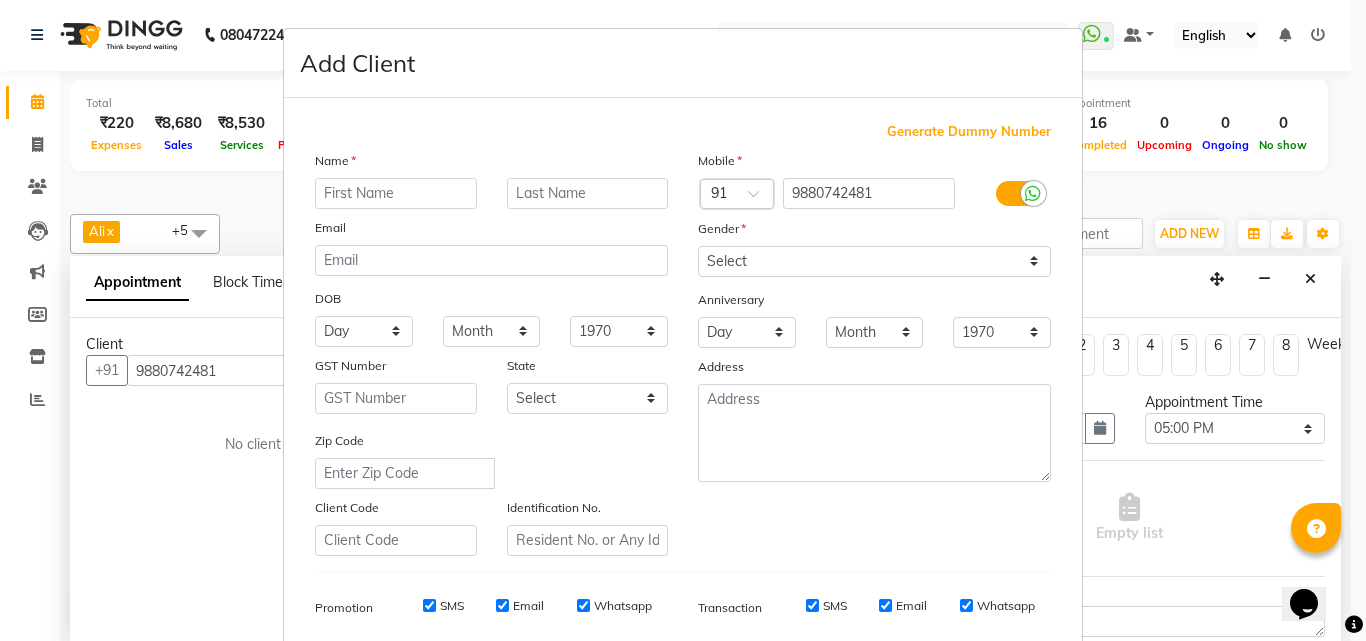 click at bounding box center [396, 193] 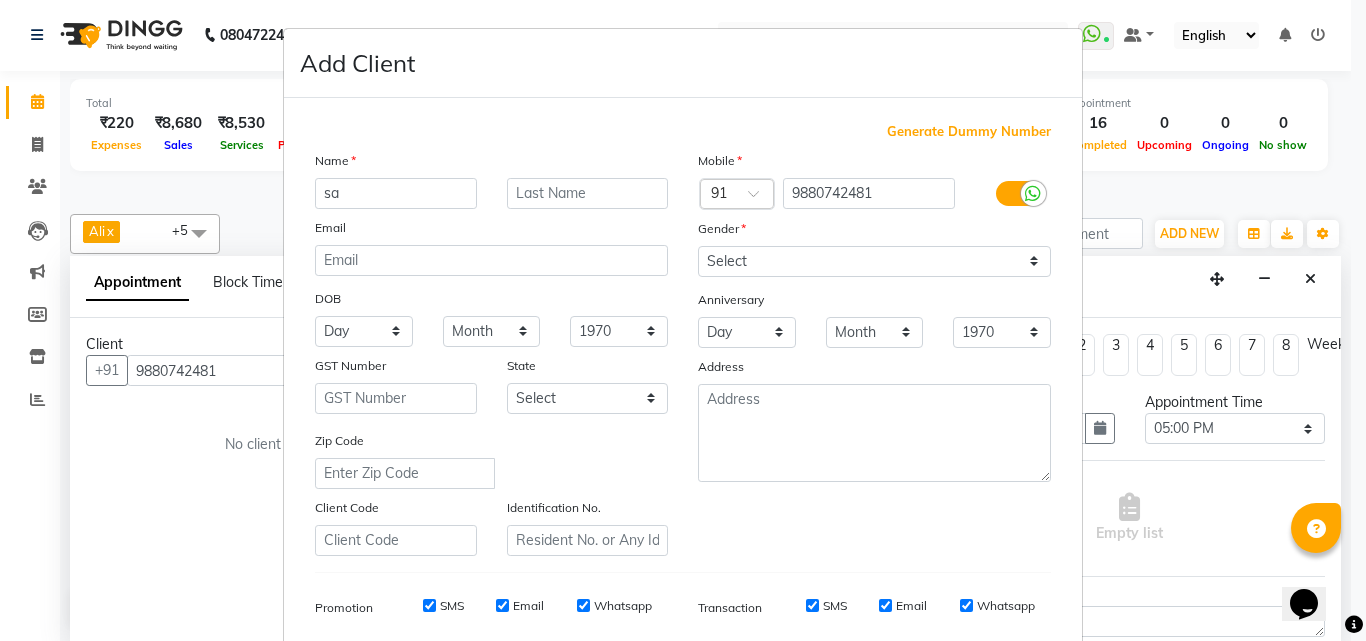 type on "s" 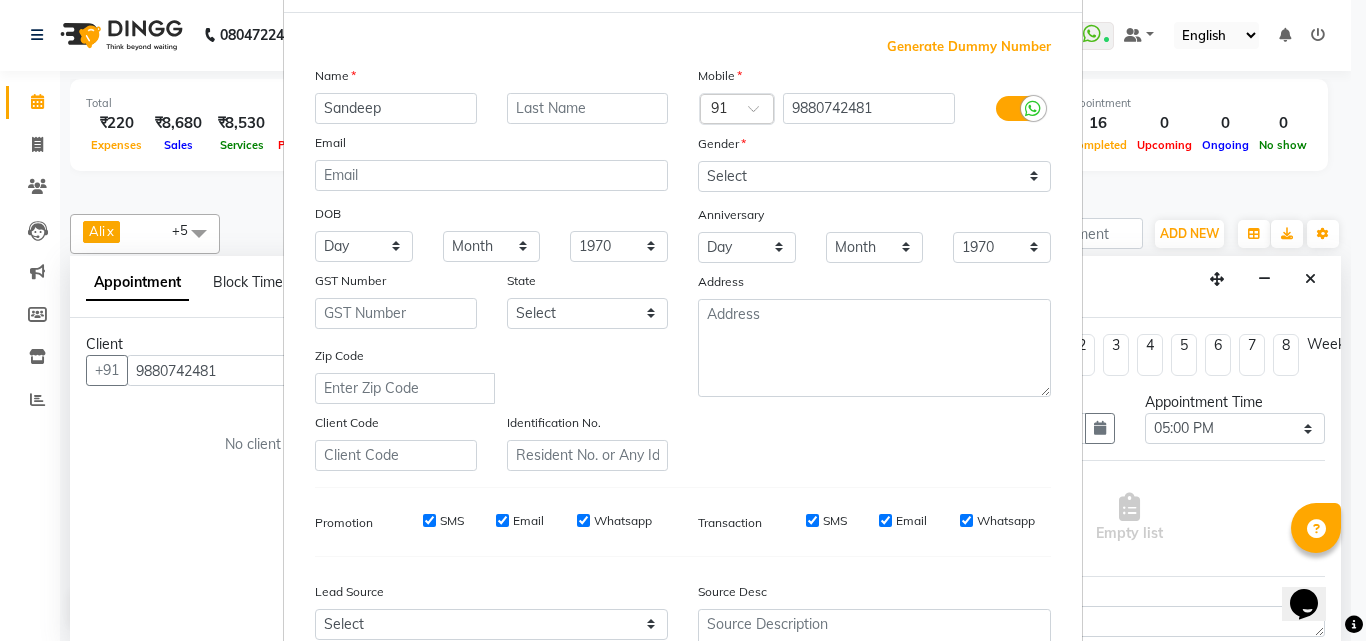scroll, scrollTop: 282, scrollLeft: 0, axis: vertical 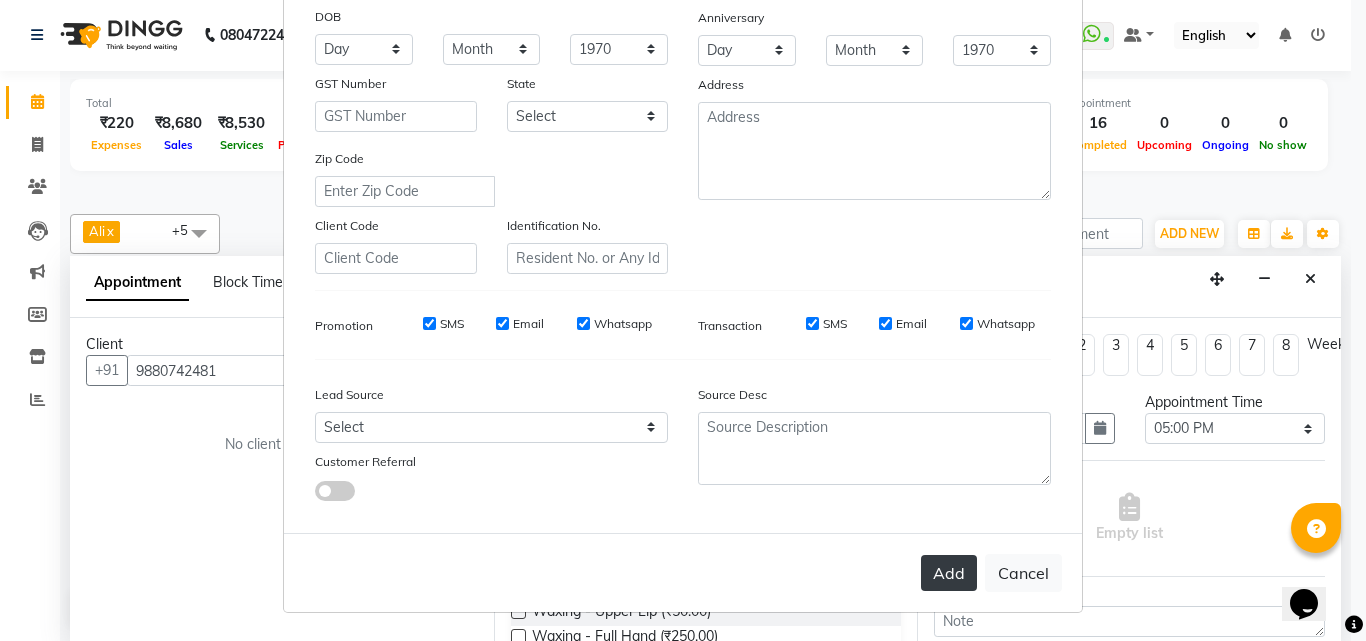 type on "Sandeep" 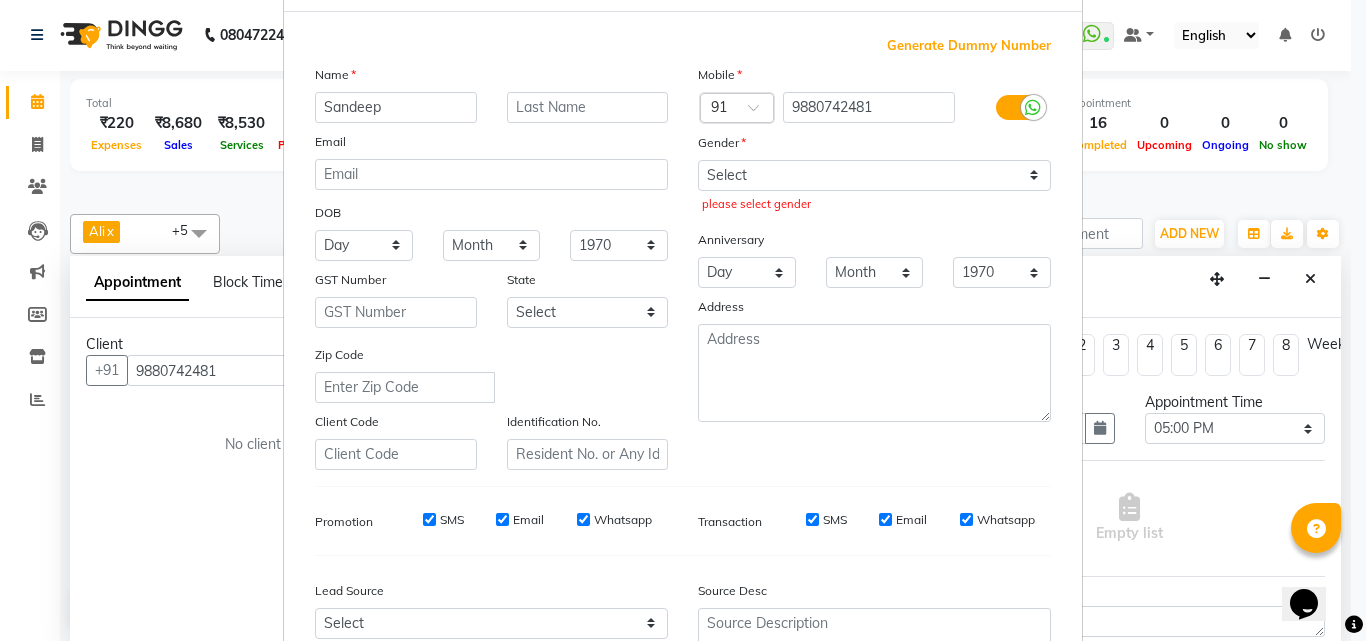 scroll, scrollTop: 82, scrollLeft: 0, axis: vertical 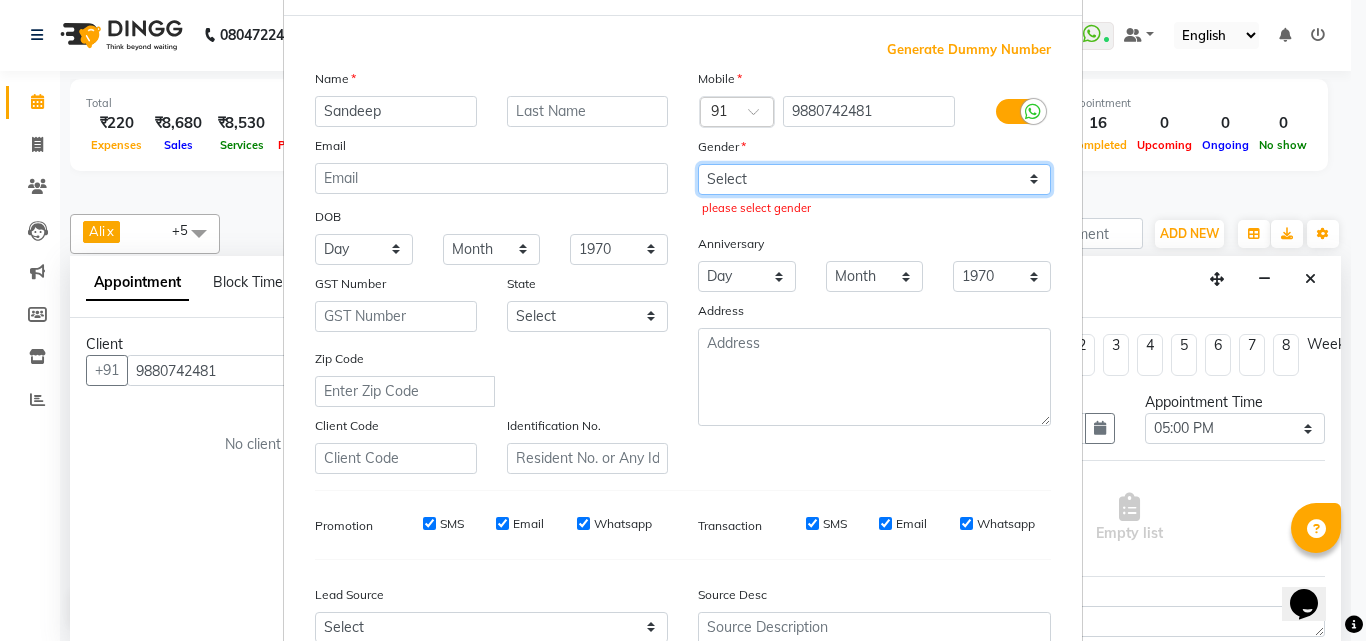click on "Select Male Female Other Prefer Not To Say" at bounding box center [874, 179] 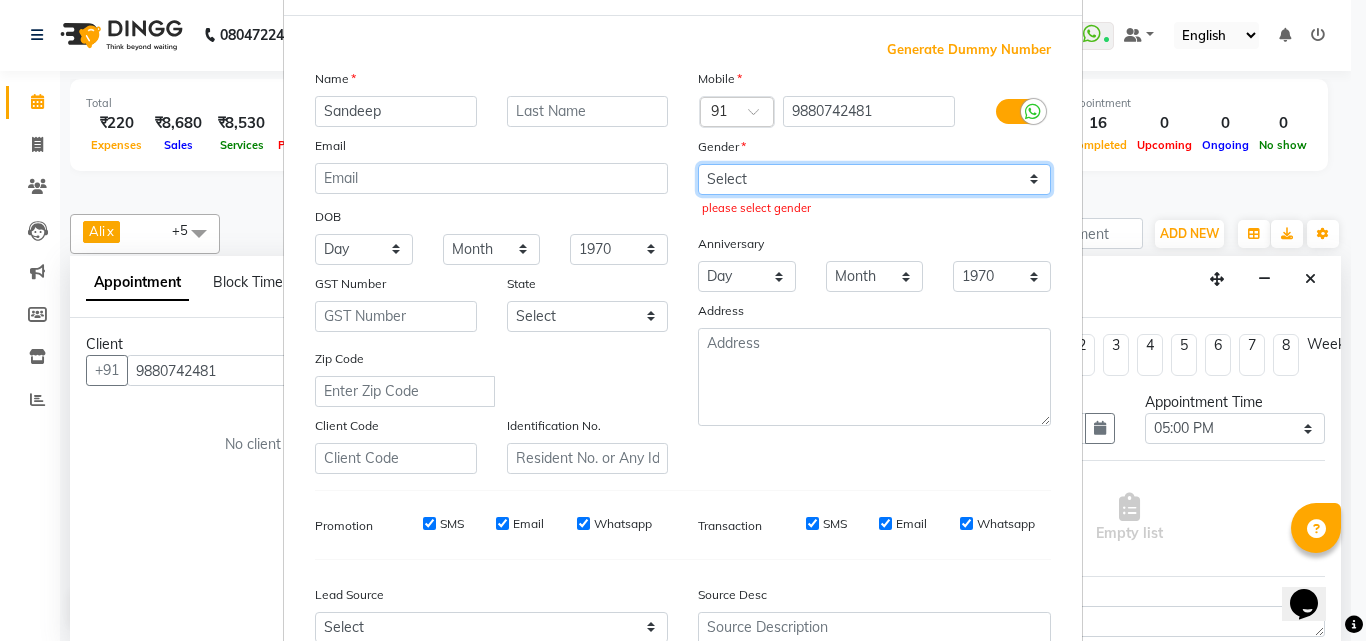 select on "male" 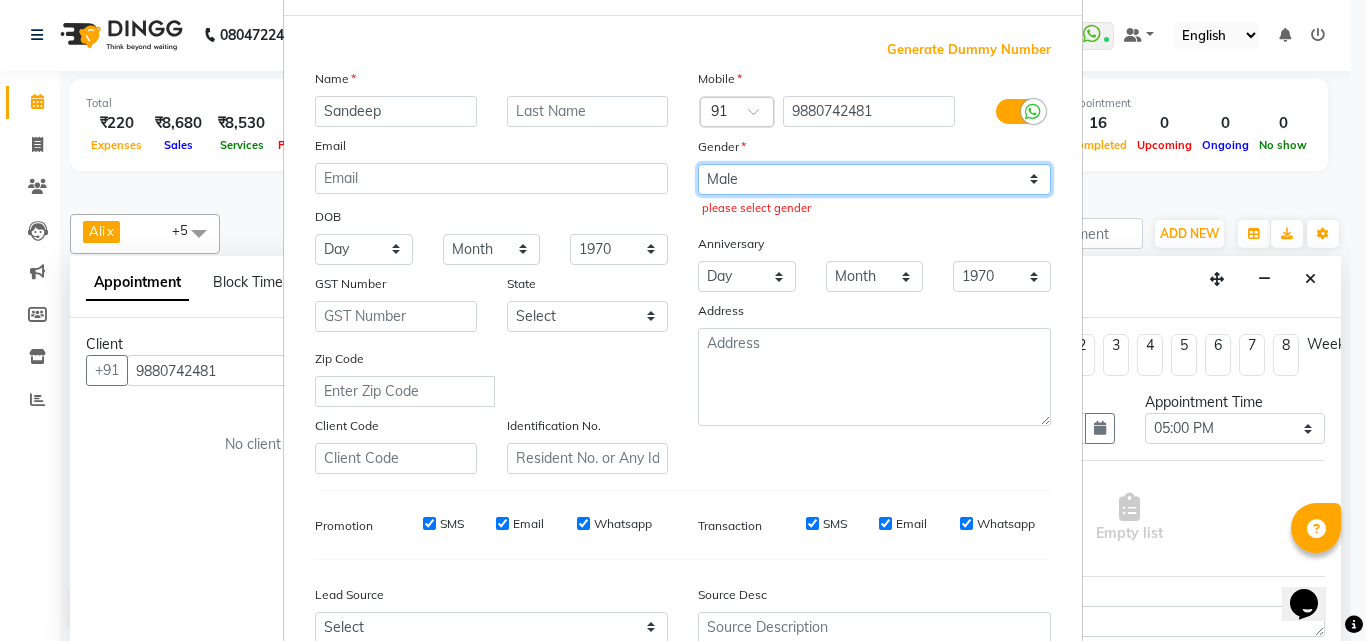 click on "Select Male Female Other Prefer Not To Say" at bounding box center (874, 179) 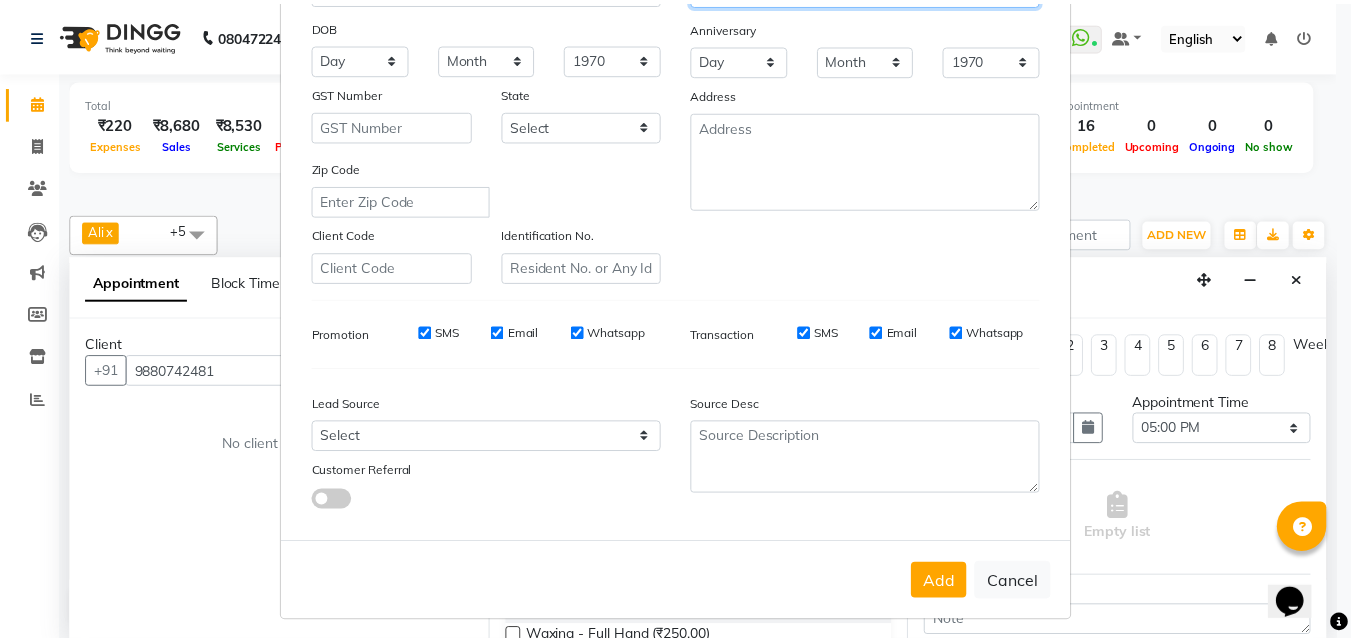 scroll, scrollTop: 282, scrollLeft: 0, axis: vertical 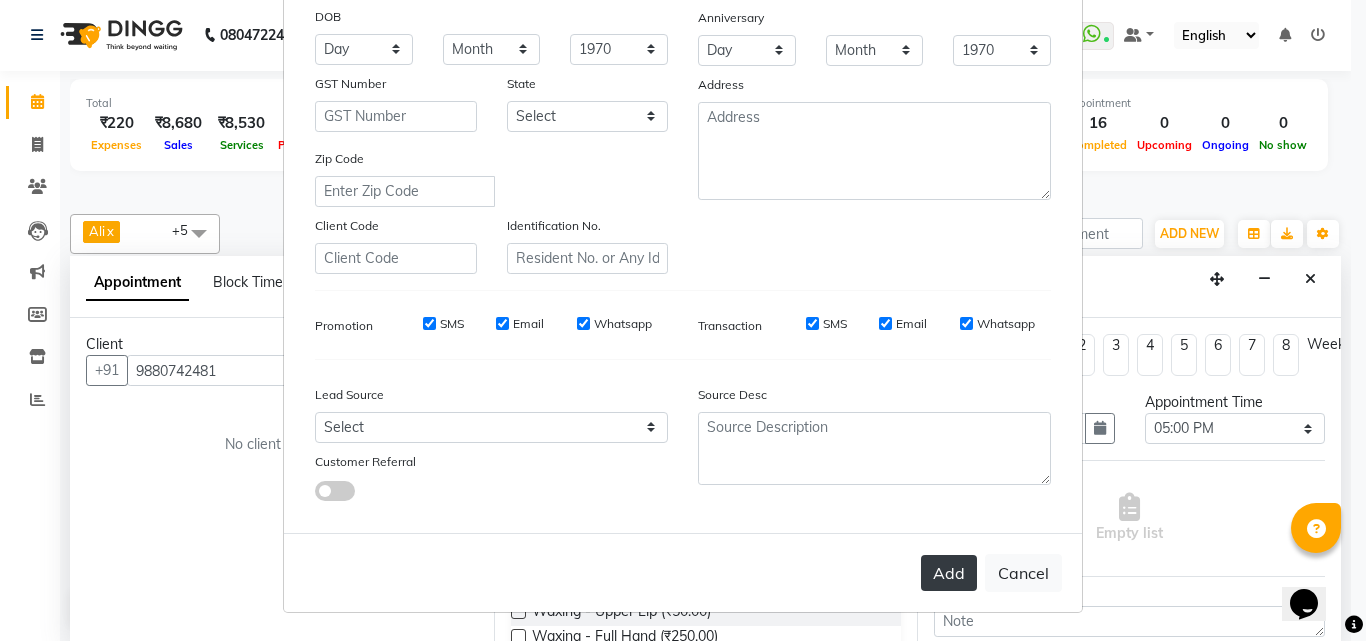 click on "Add" at bounding box center [949, 573] 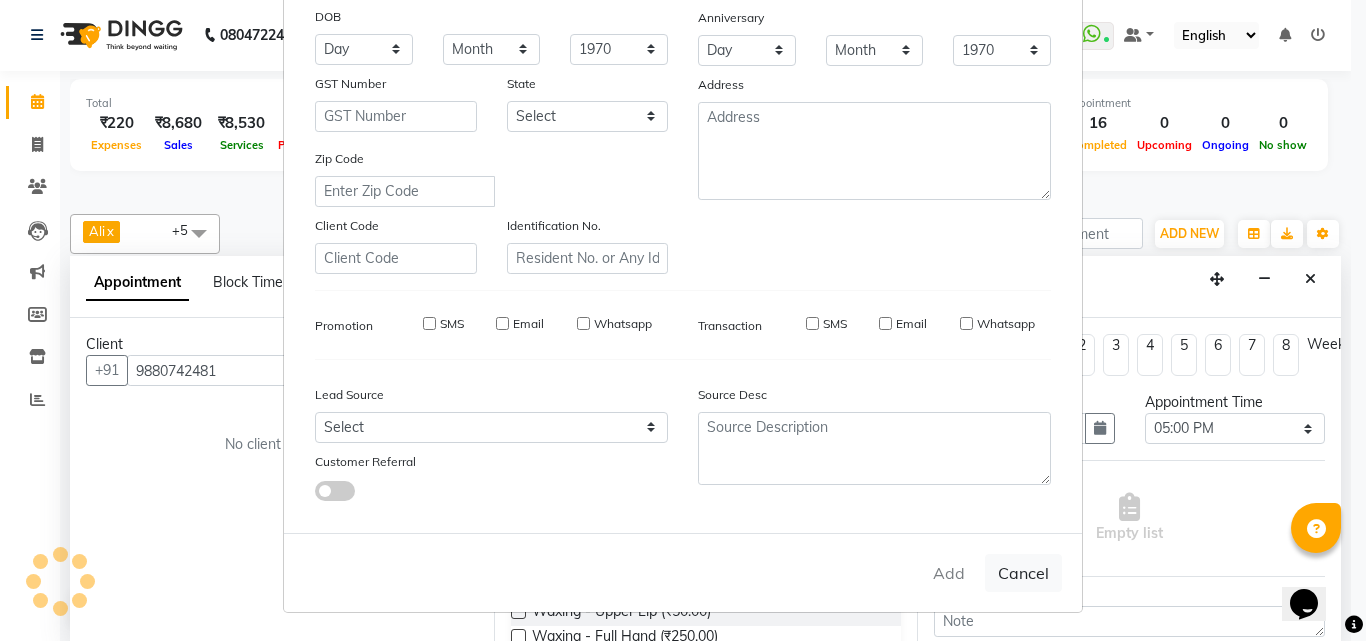 type 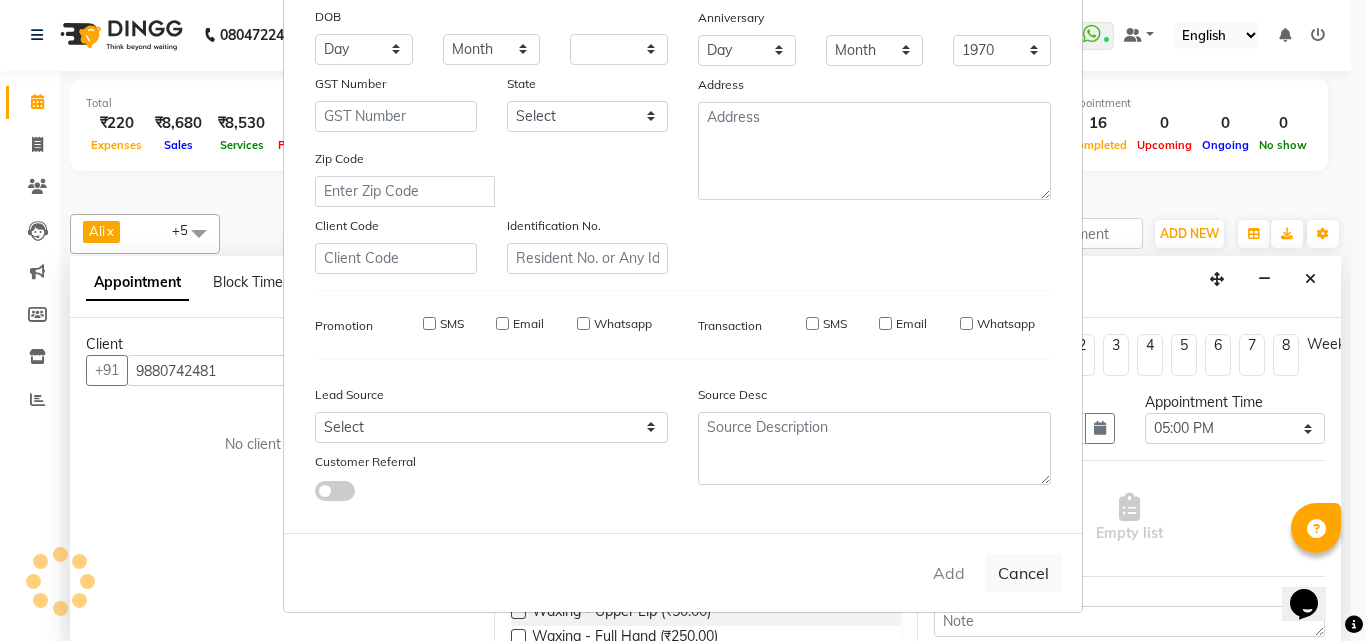select 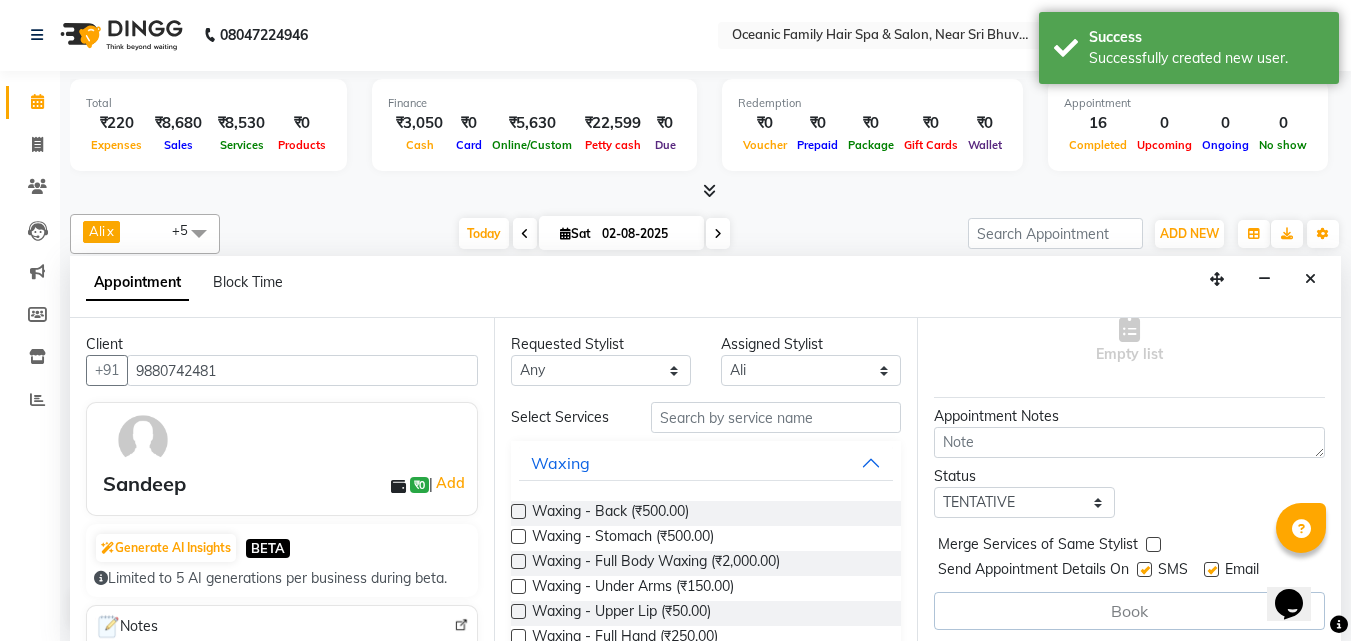 scroll, scrollTop: 199, scrollLeft: 0, axis: vertical 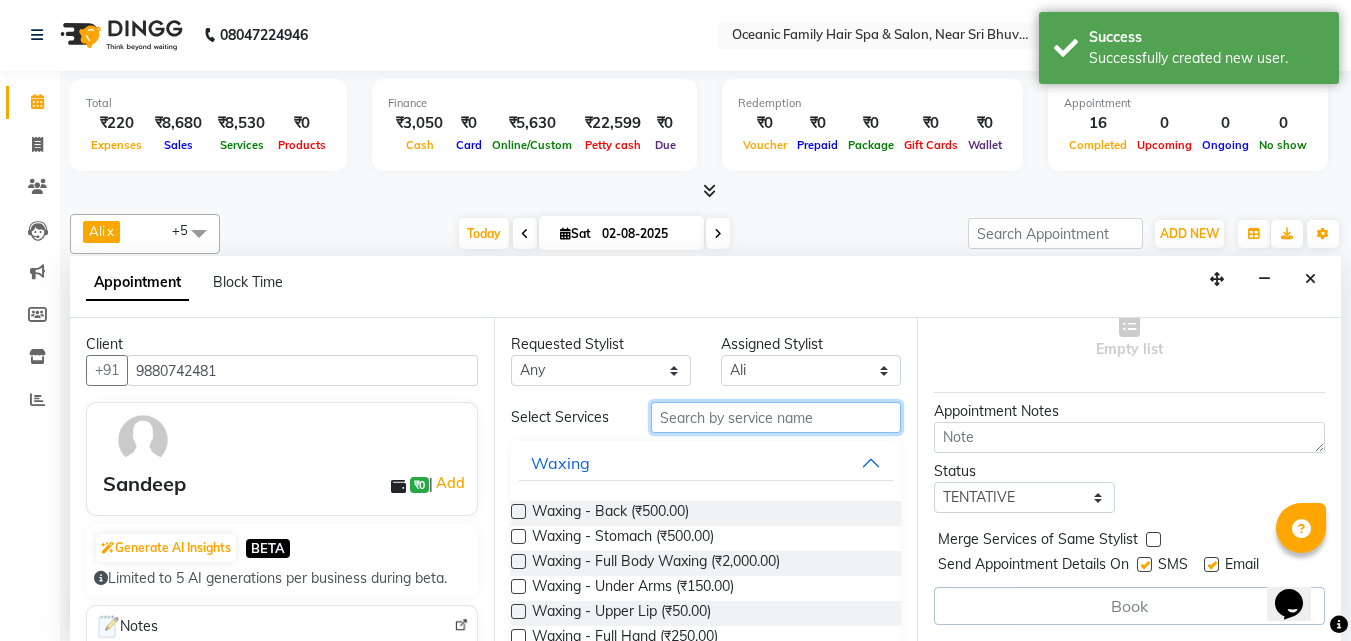 click at bounding box center (776, 417) 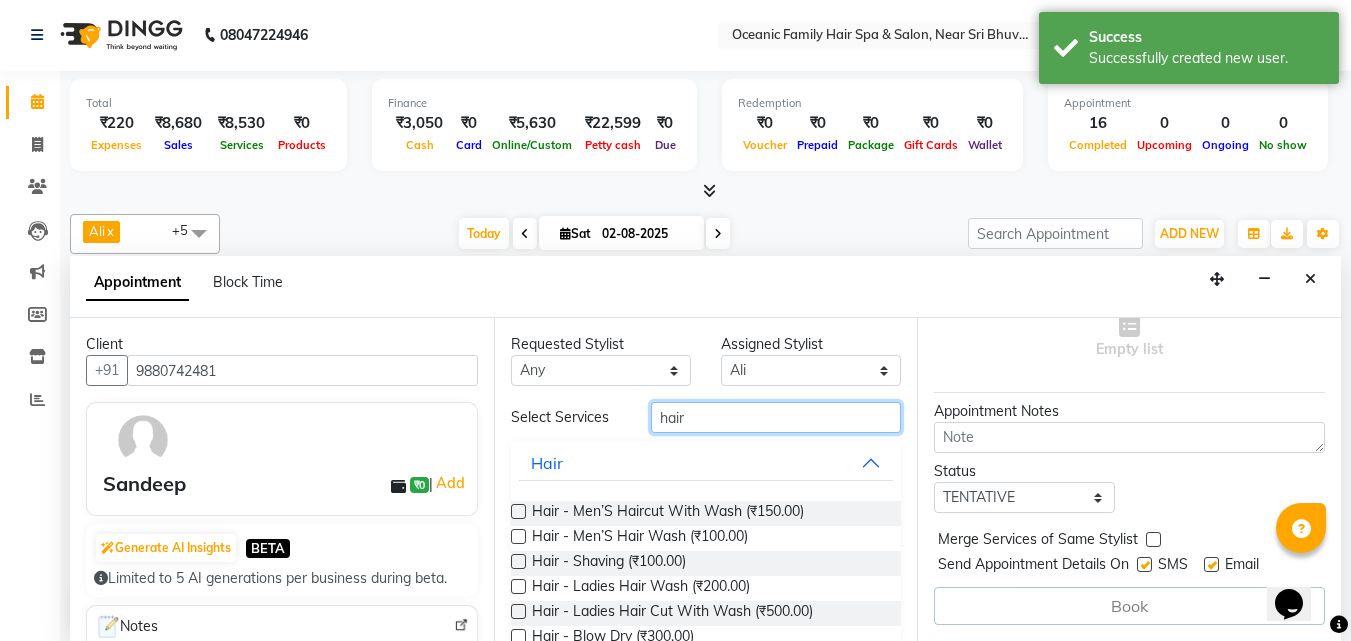 type on "hair" 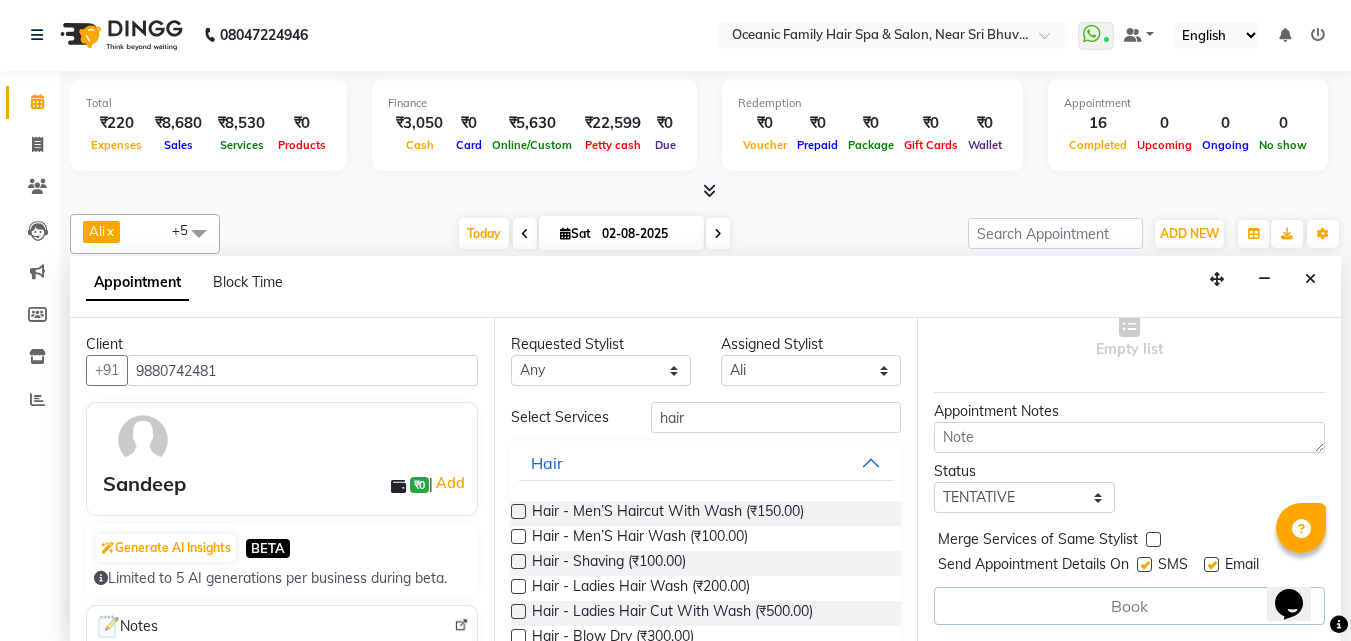 click on "Hair - Ladies Hair Cut With Wash (₹500.00)" at bounding box center (706, 613) 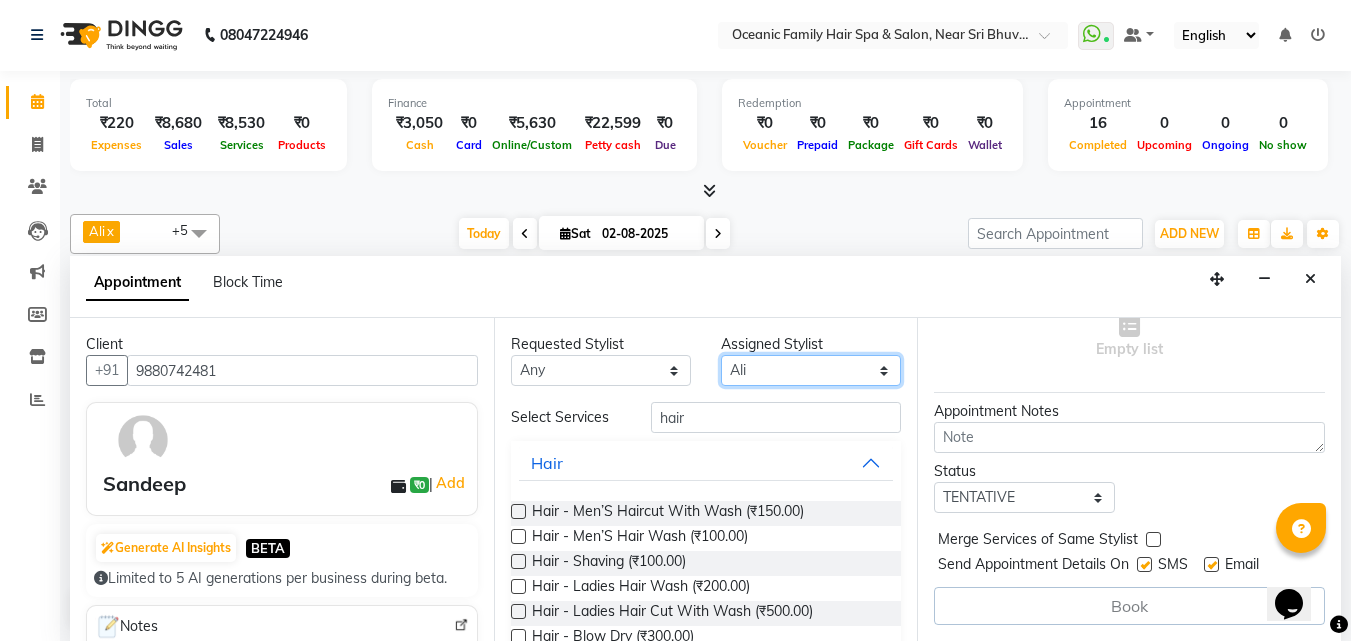 click on "Select Afsar Ali Arun Thakur Pavithra Rajani Shwetha S Jain Siraj Sulochana Tasmiya" at bounding box center [811, 370] 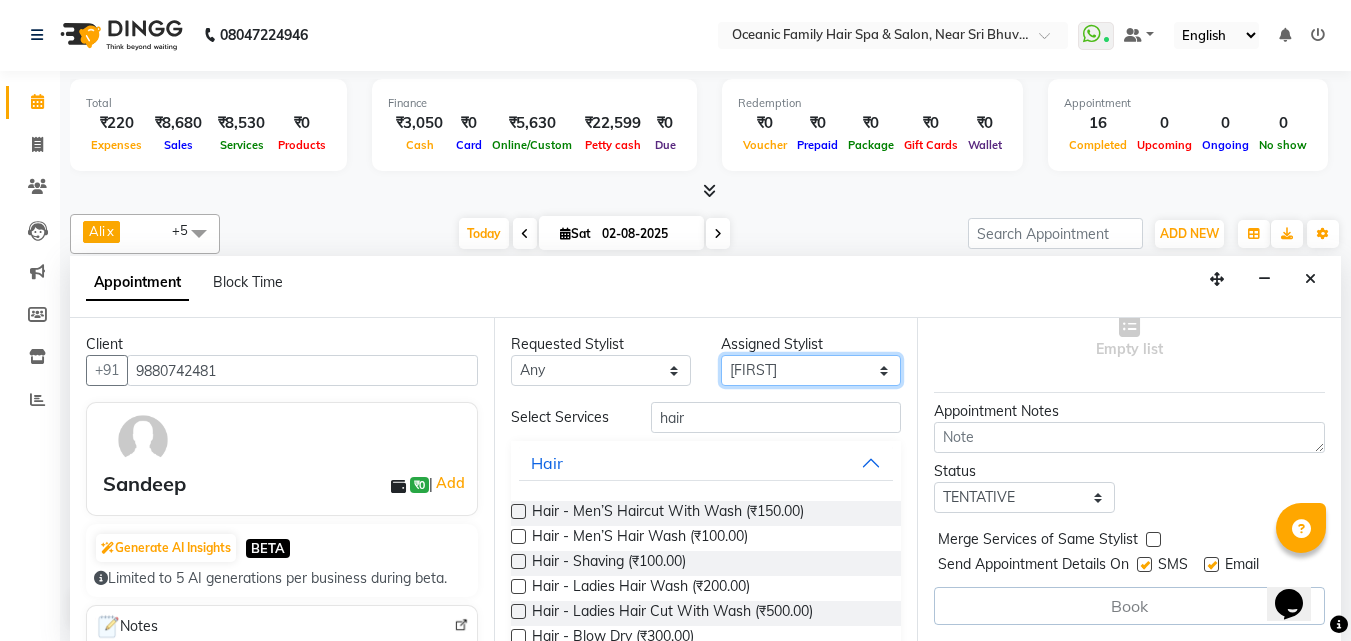 click on "Select Afsar Ali Arun Thakur Pavithra Rajani Shwetha S Jain Siraj Sulochana Tasmiya" at bounding box center [811, 370] 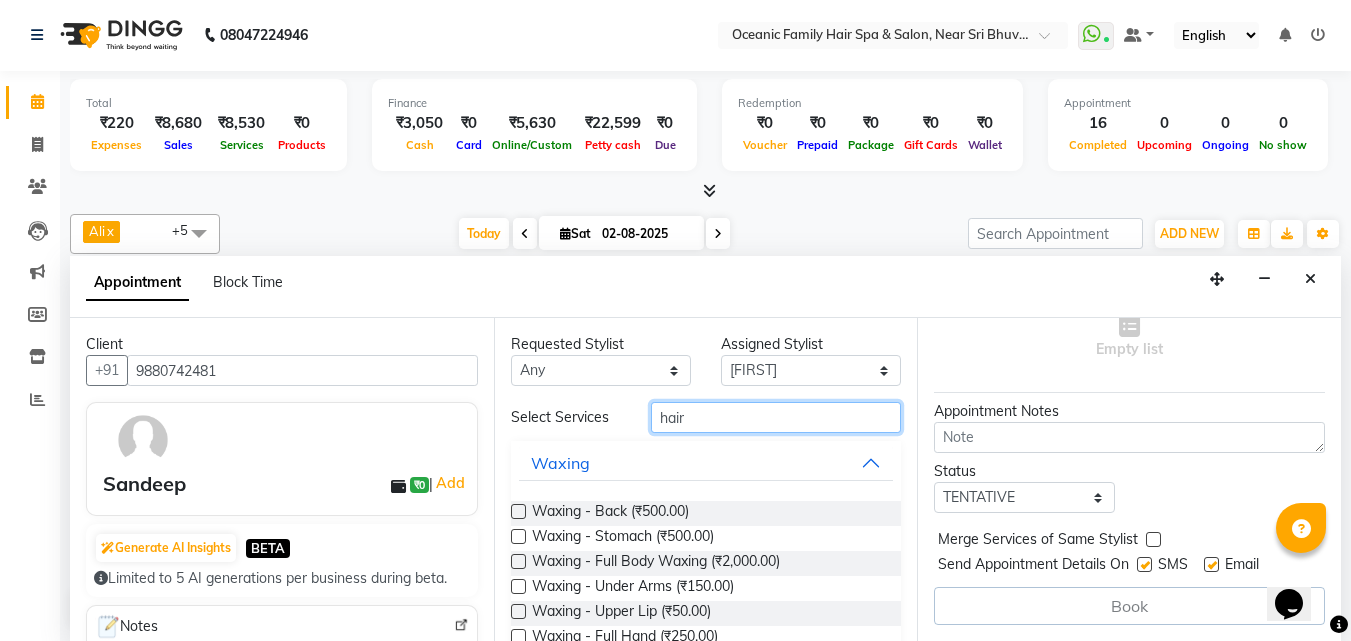 click on "hair" at bounding box center [776, 417] 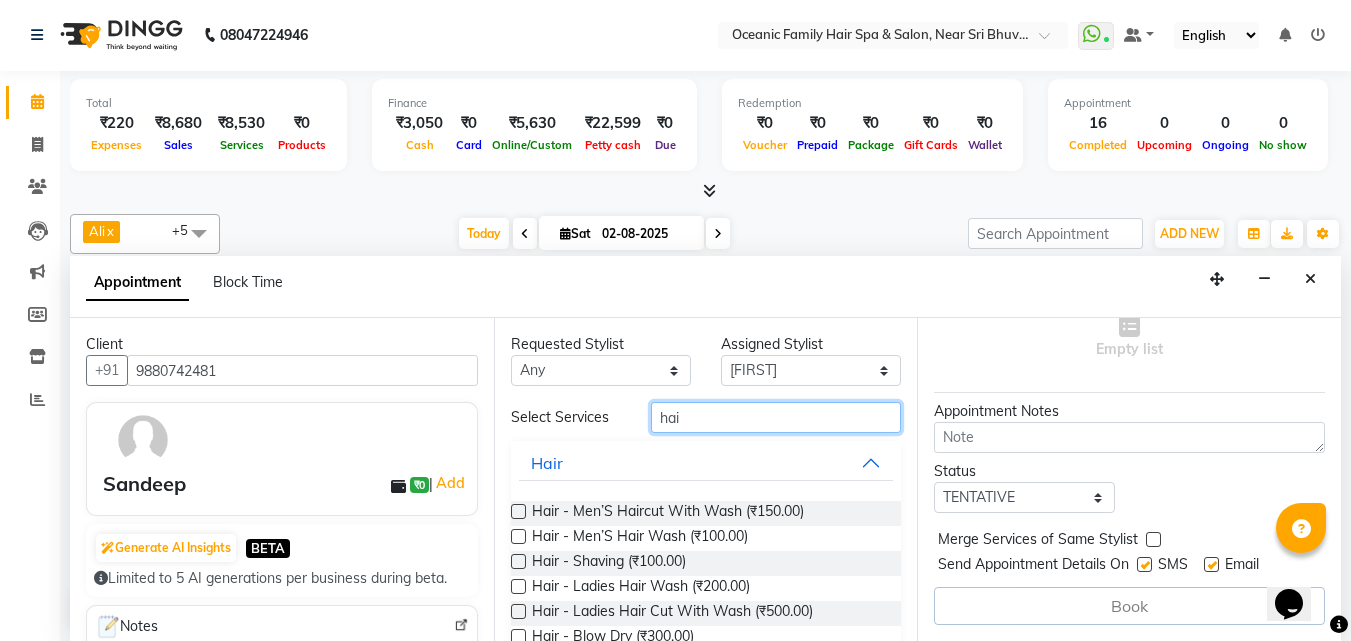 type on "hair" 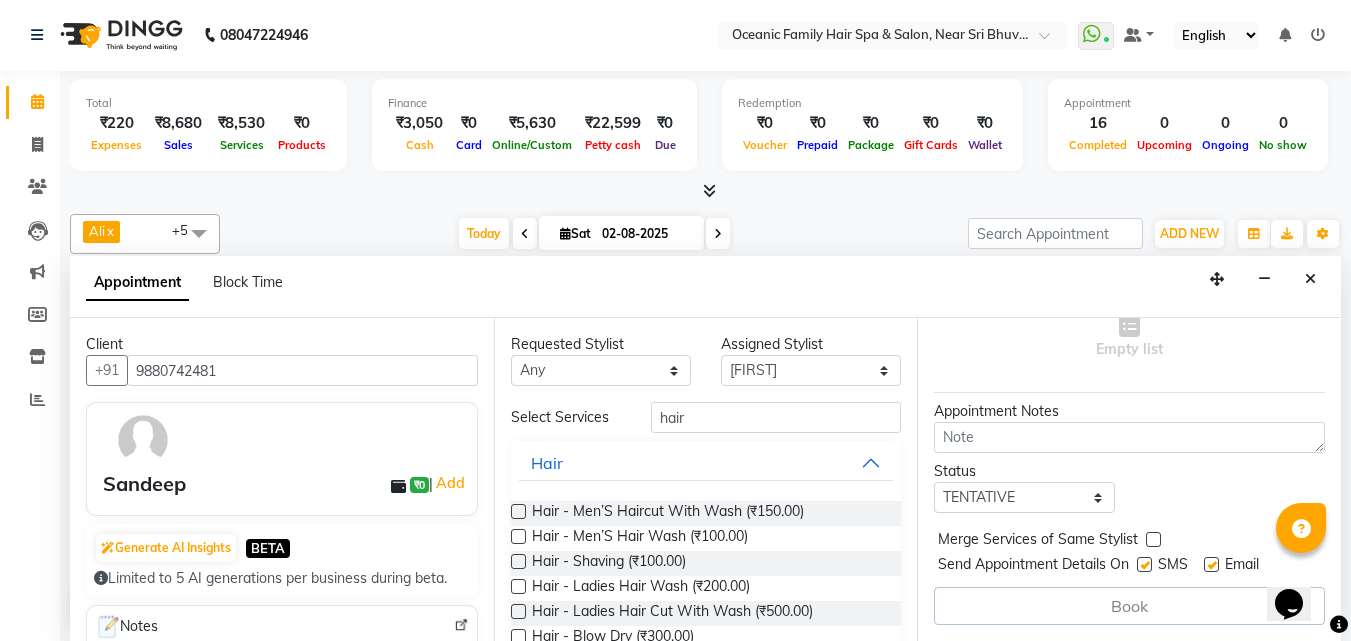 click at bounding box center (518, 561) 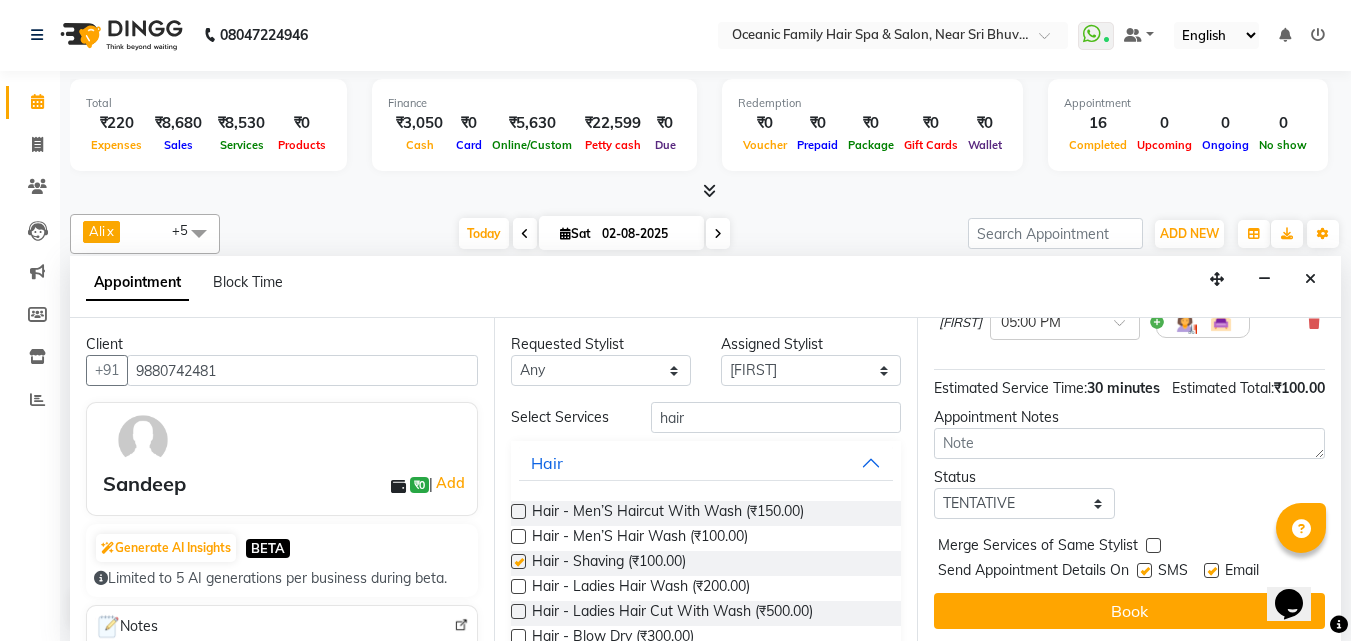 checkbox on "false" 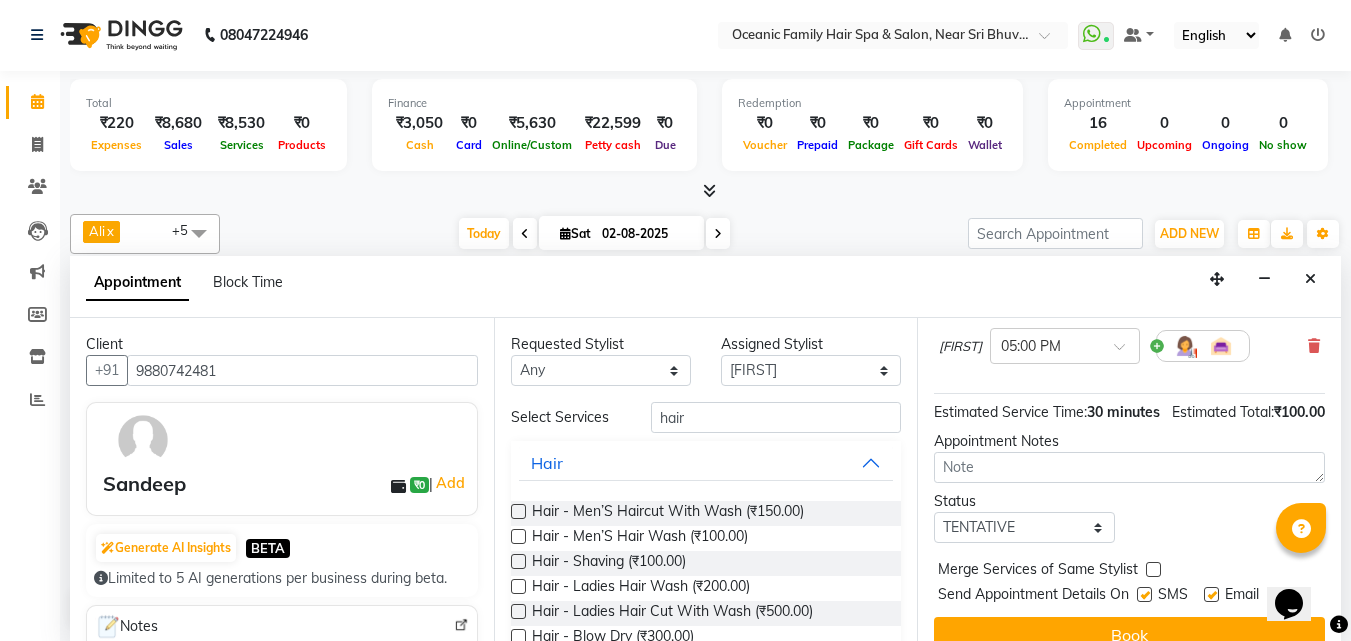 scroll, scrollTop: 139, scrollLeft: 0, axis: vertical 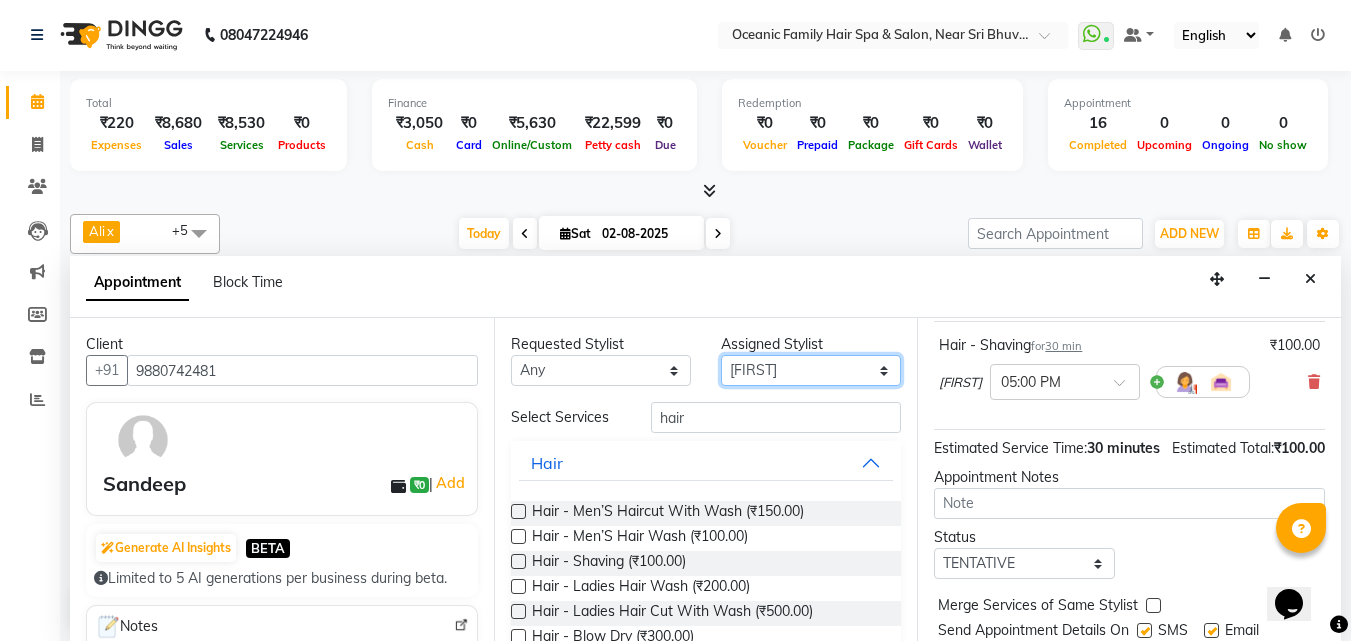 click on "Select Afsar Ali Arun Thakur Pavithra Rajani Shwetha S Jain Siraj Sulochana Tasmiya" at bounding box center [811, 370] 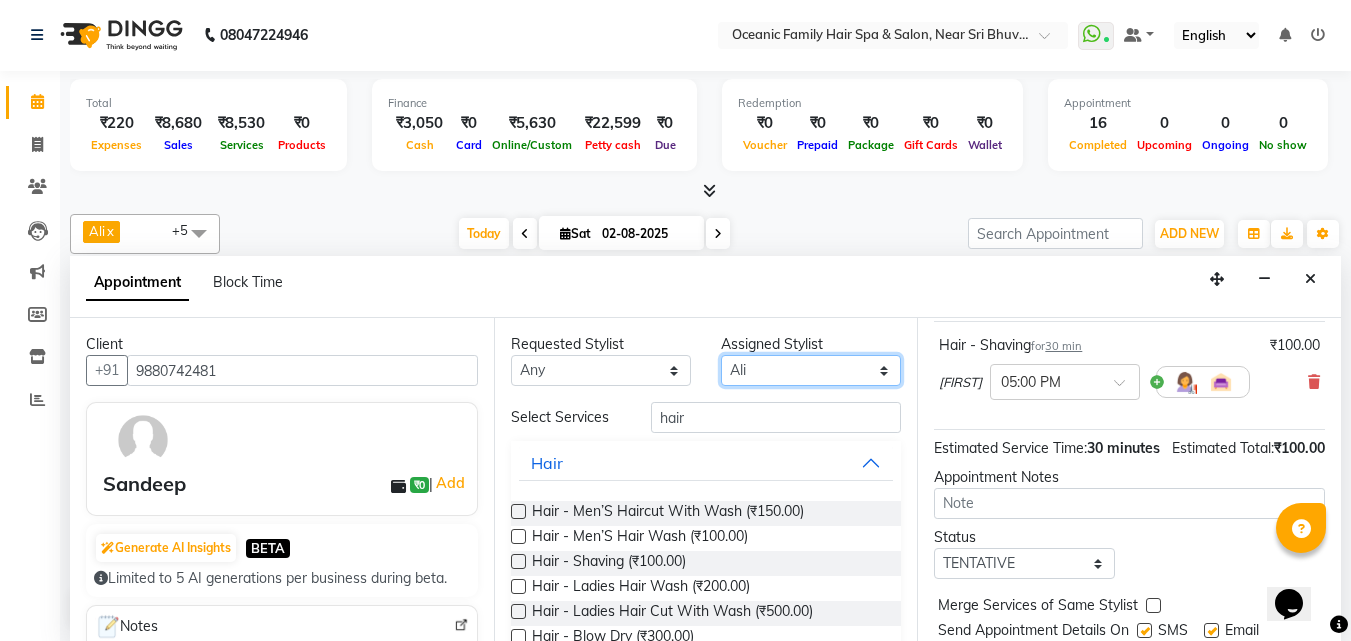 click on "Select Afsar Ali Arun Thakur Pavithra Rajani Shwetha S Jain Siraj Sulochana Tasmiya" at bounding box center [811, 370] 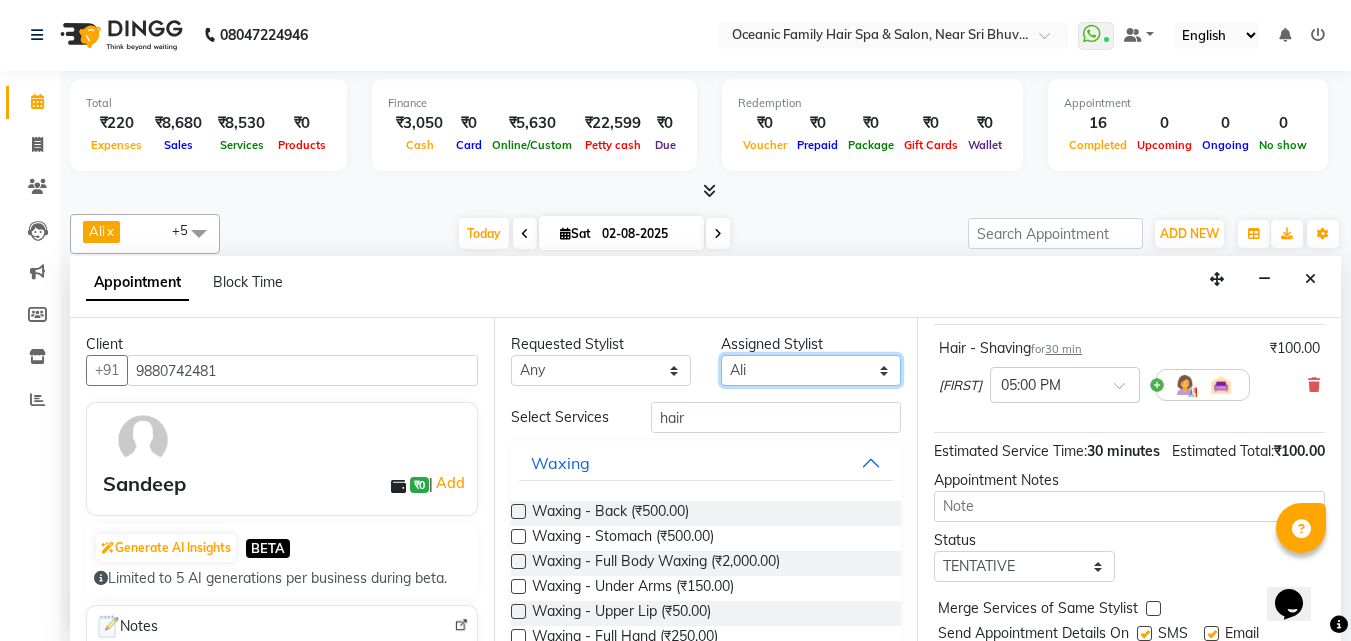 scroll, scrollTop: 39, scrollLeft: 0, axis: vertical 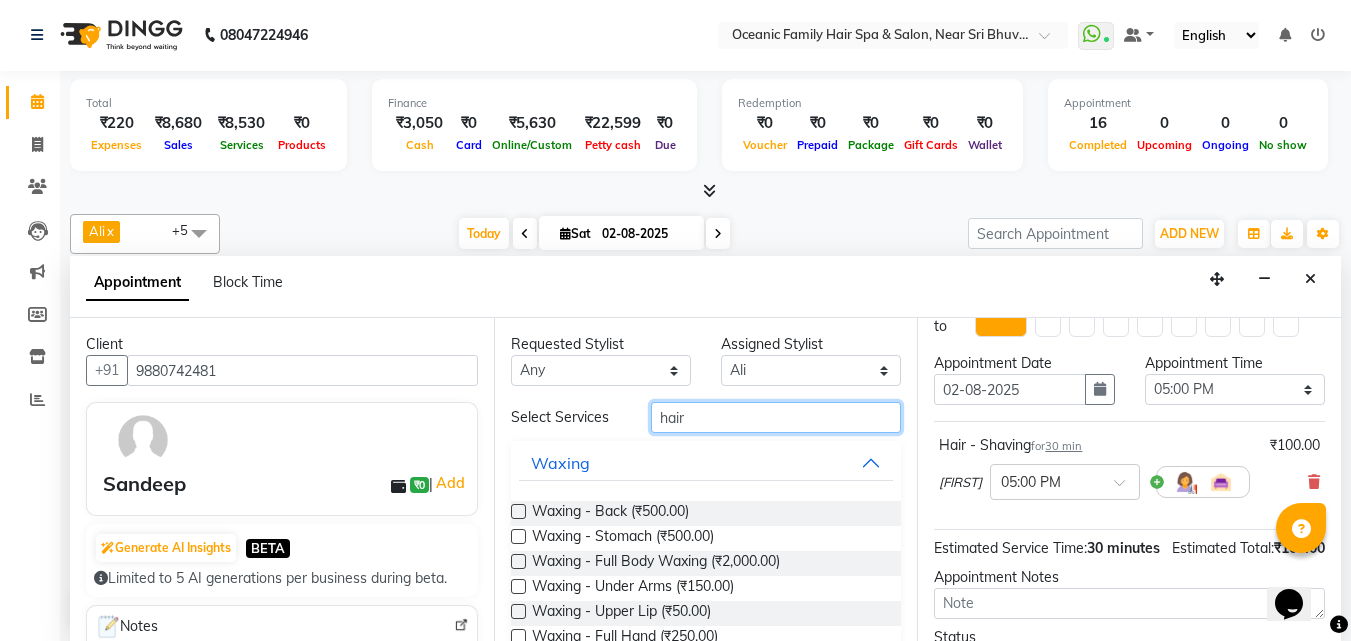 click on "hair" at bounding box center [776, 417] 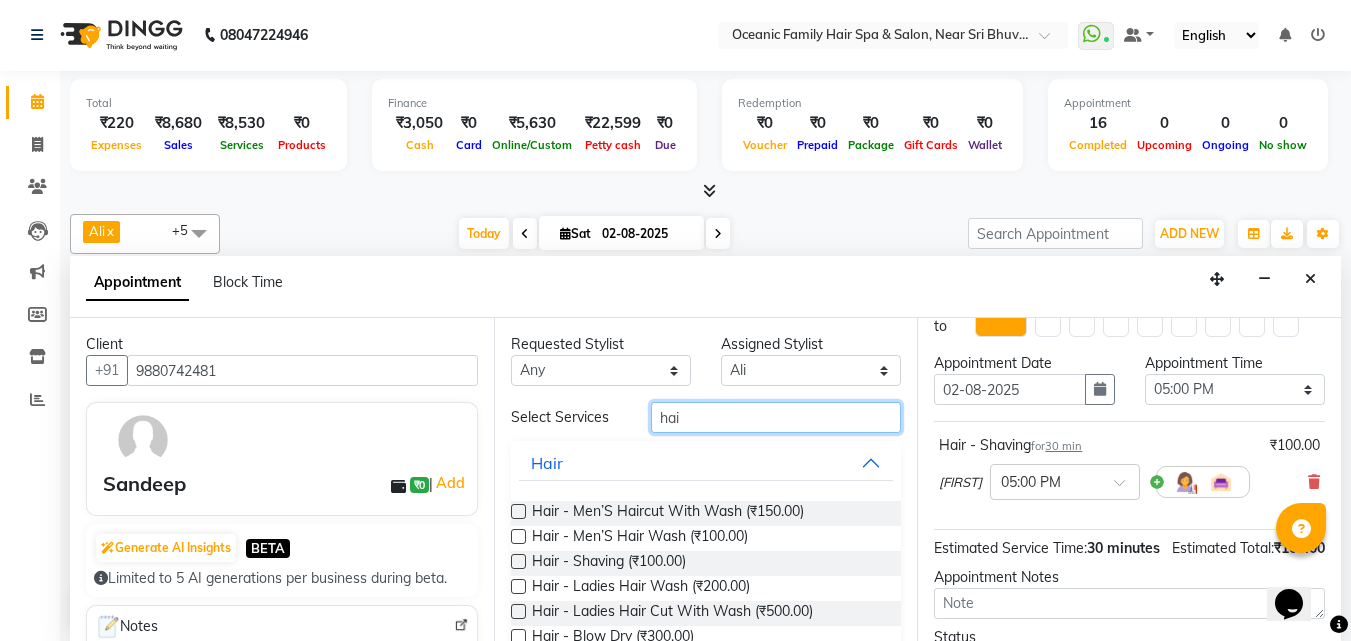 type on "hair" 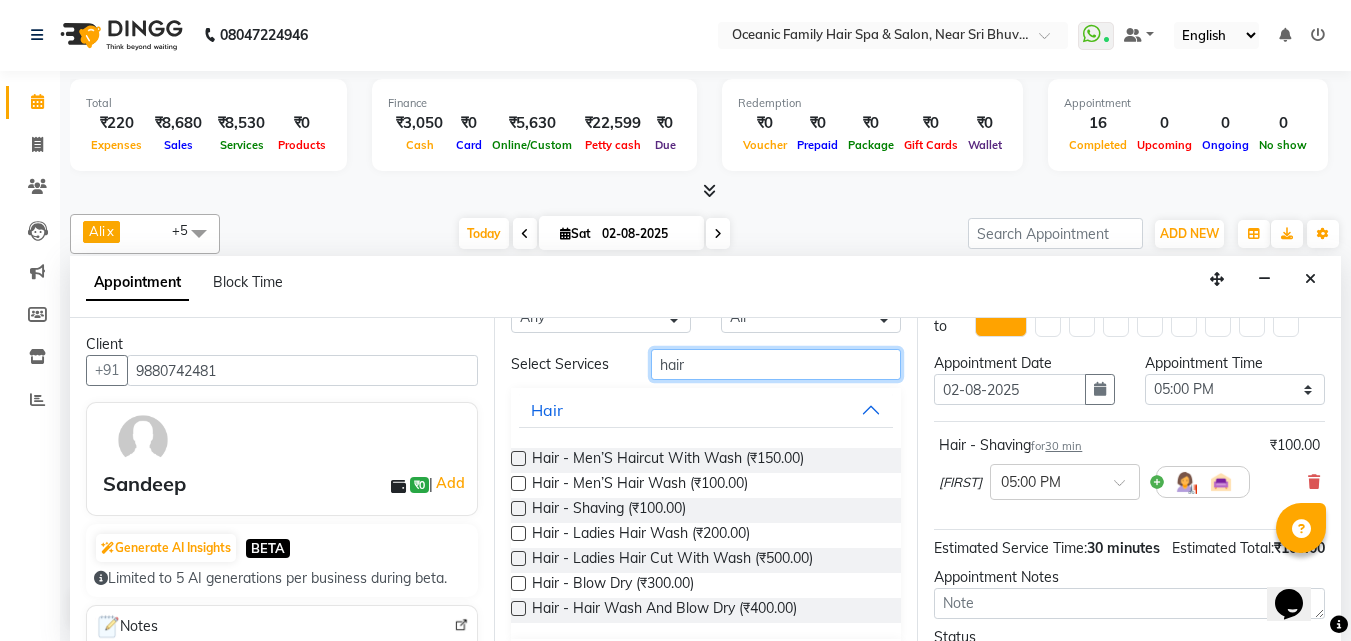 scroll, scrollTop: 100, scrollLeft: 0, axis: vertical 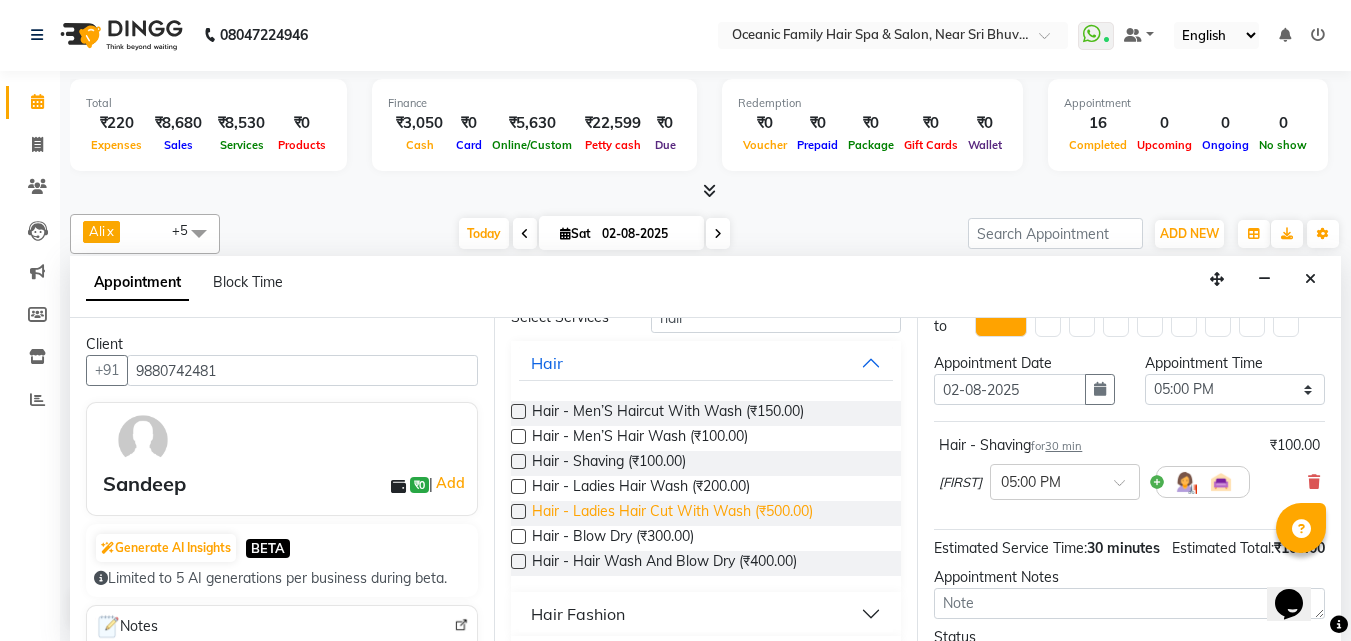 click on "Hair - Ladies Hair Cut With Wash (₹500.00)" at bounding box center (672, 513) 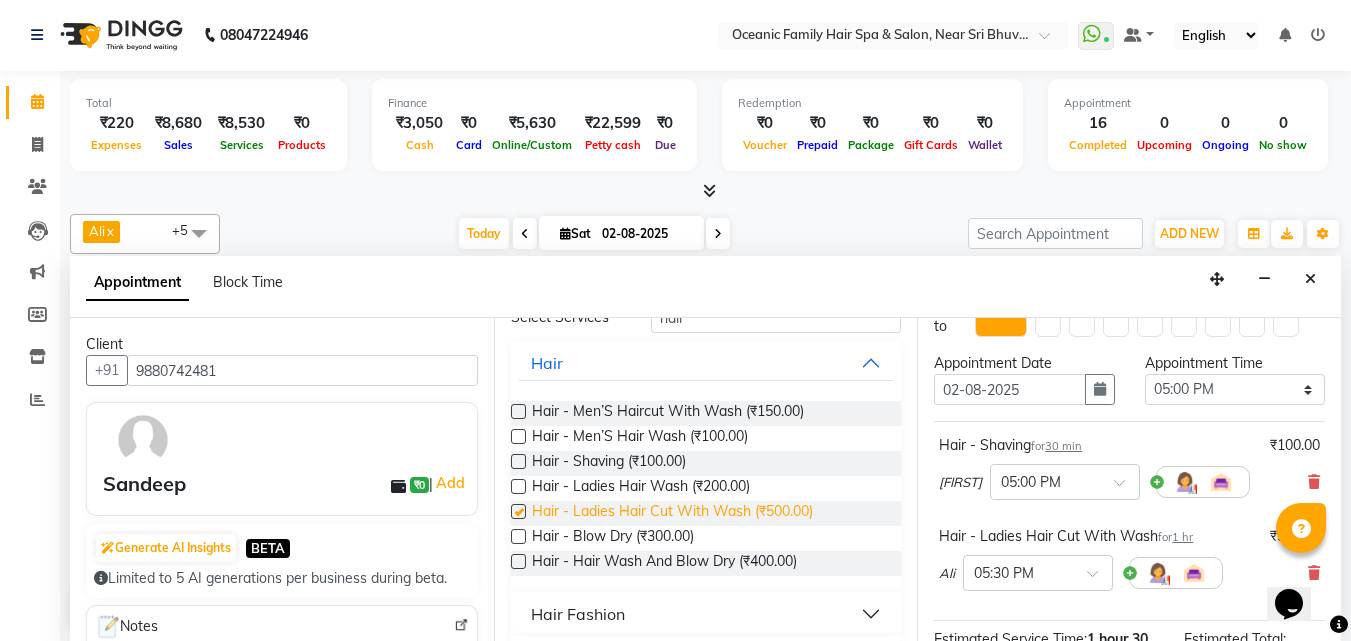 checkbox on "false" 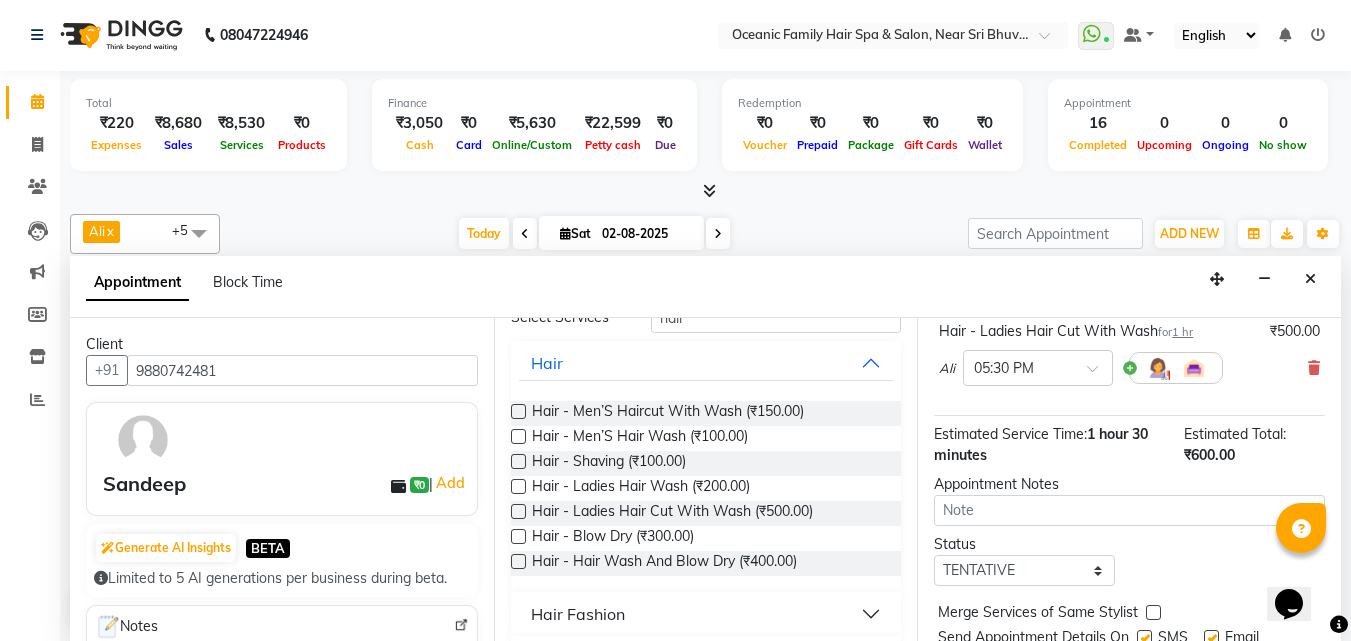 scroll, scrollTop: 330, scrollLeft: 0, axis: vertical 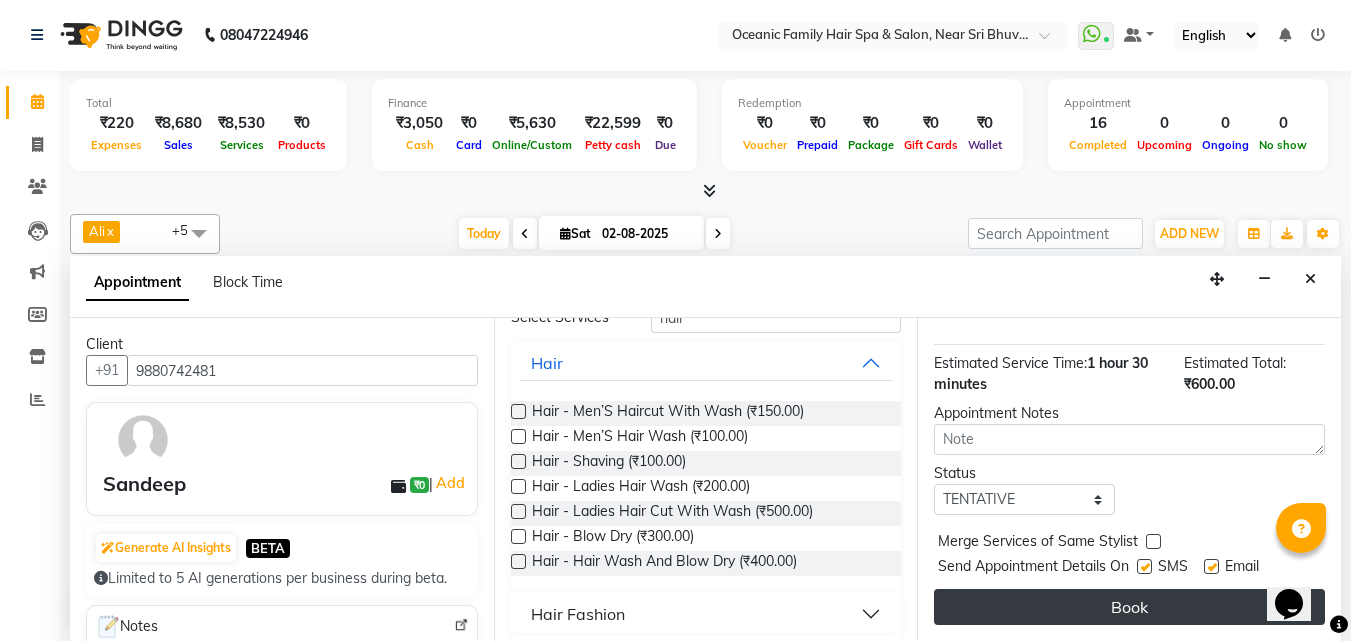 click on "Book" at bounding box center [1129, 607] 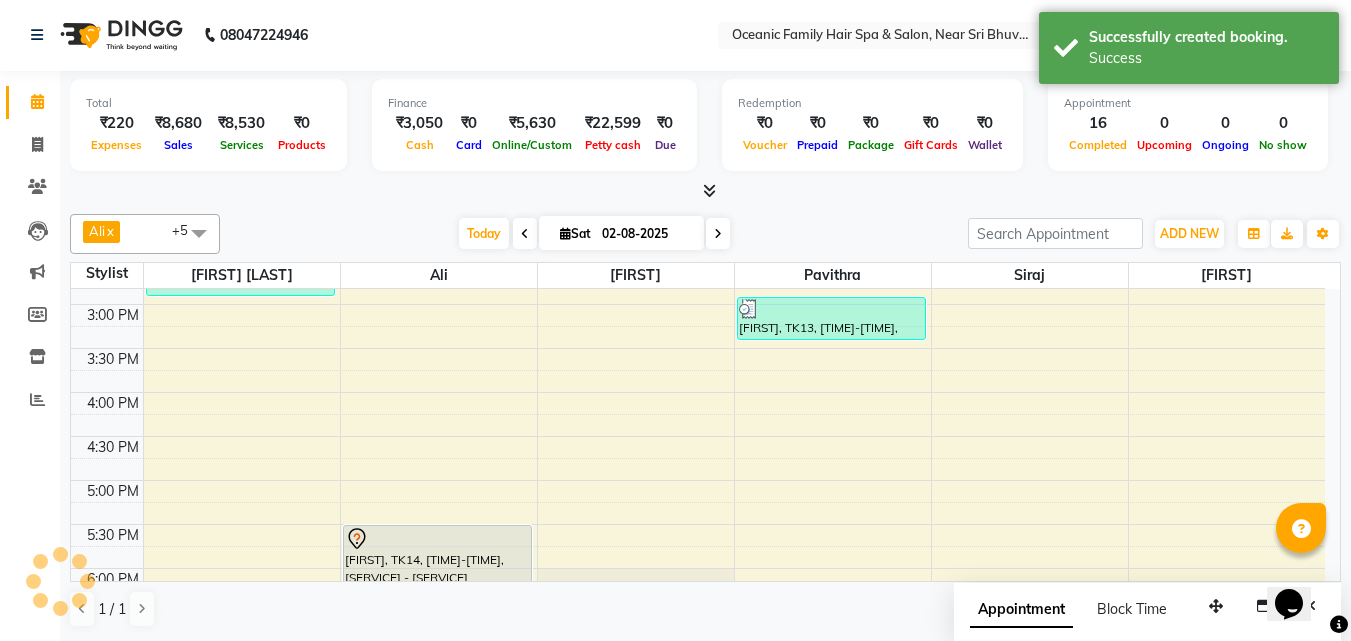 scroll, scrollTop: 0, scrollLeft: 0, axis: both 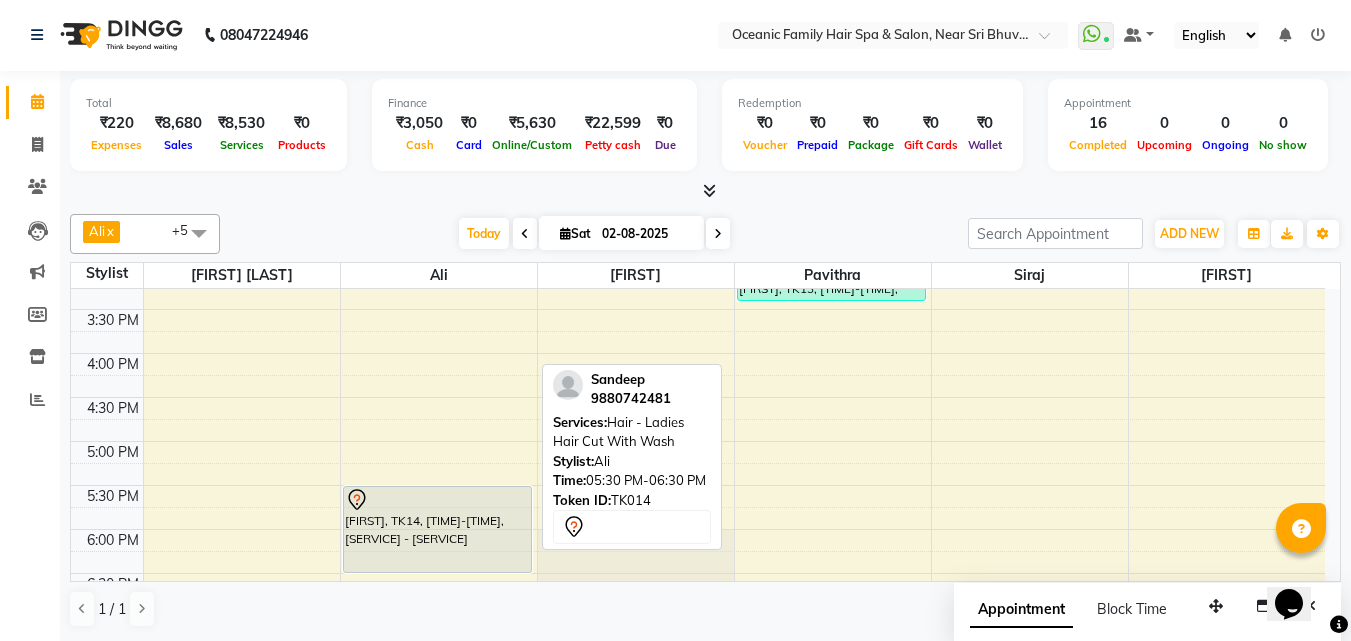 click on "Sandeep, TK14, 05:30 PM-06:30 PM, Hair - Ladies Hair Cut With Wash" at bounding box center [437, 529] 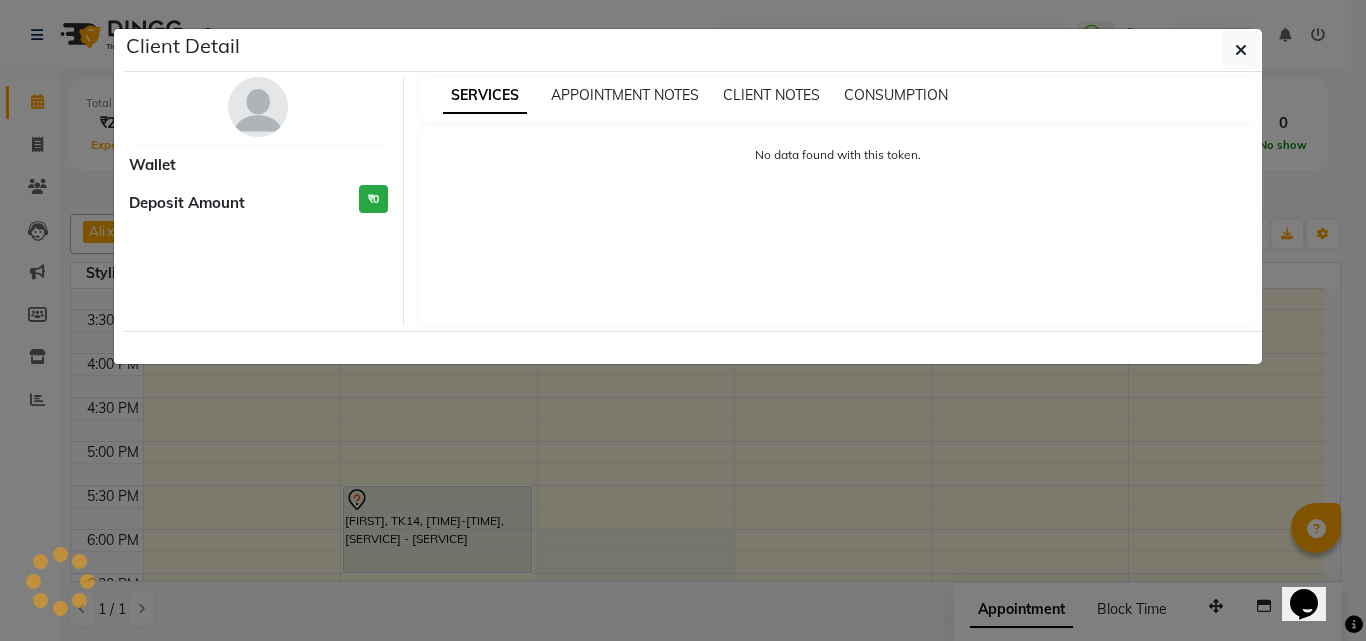 select on "7" 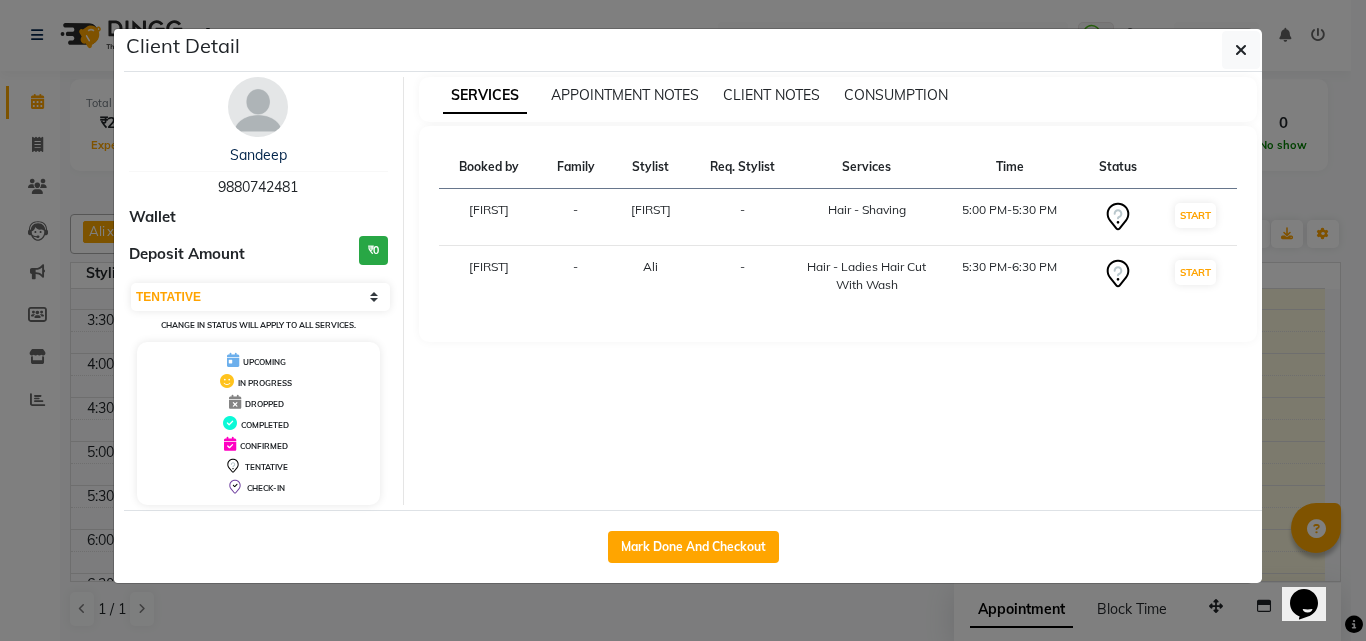 click on "5:00 PM-5:30 PM" at bounding box center [1010, 217] 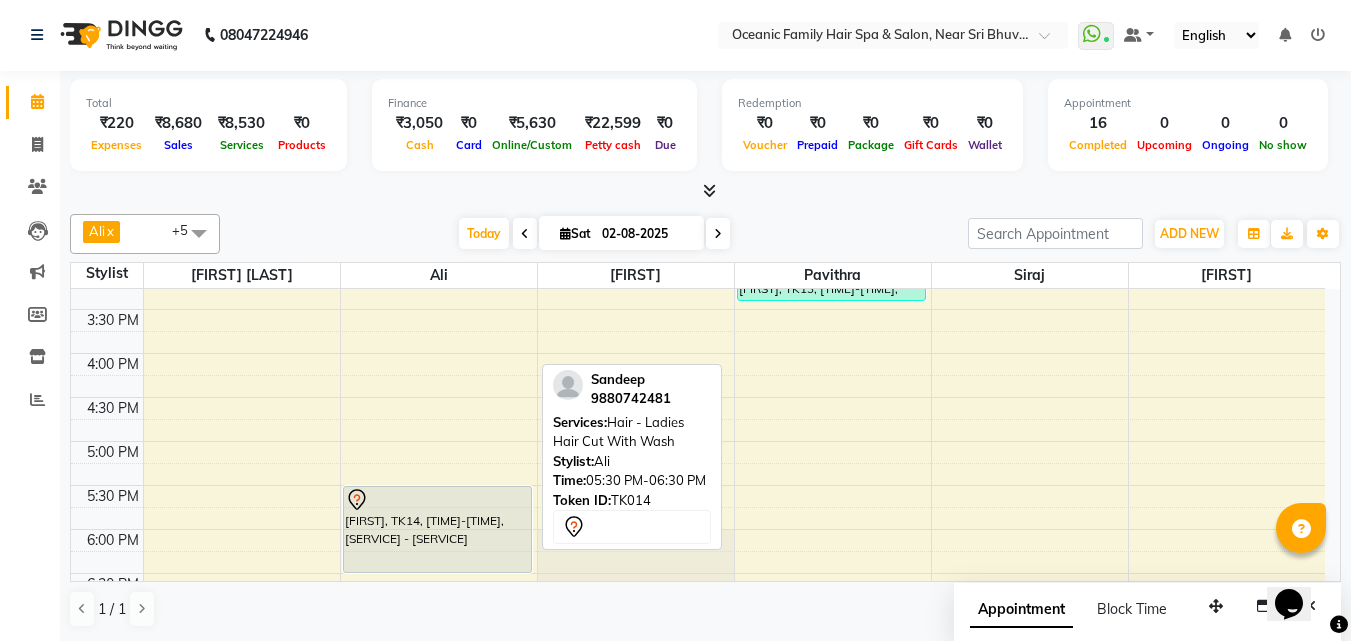 click on "Sandeep, TK14, 05:30 PM-06:30 PM, Hair - Ladies Hair Cut With Wash" at bounding box center [437, 529] 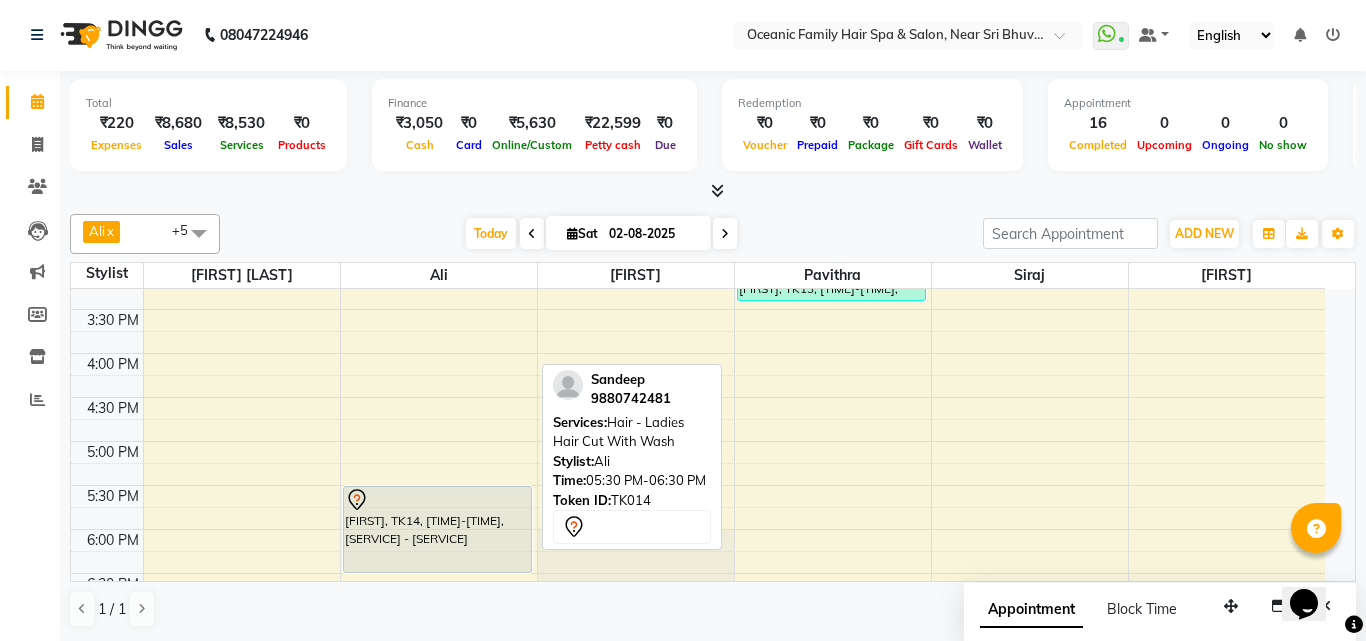 select on "7" 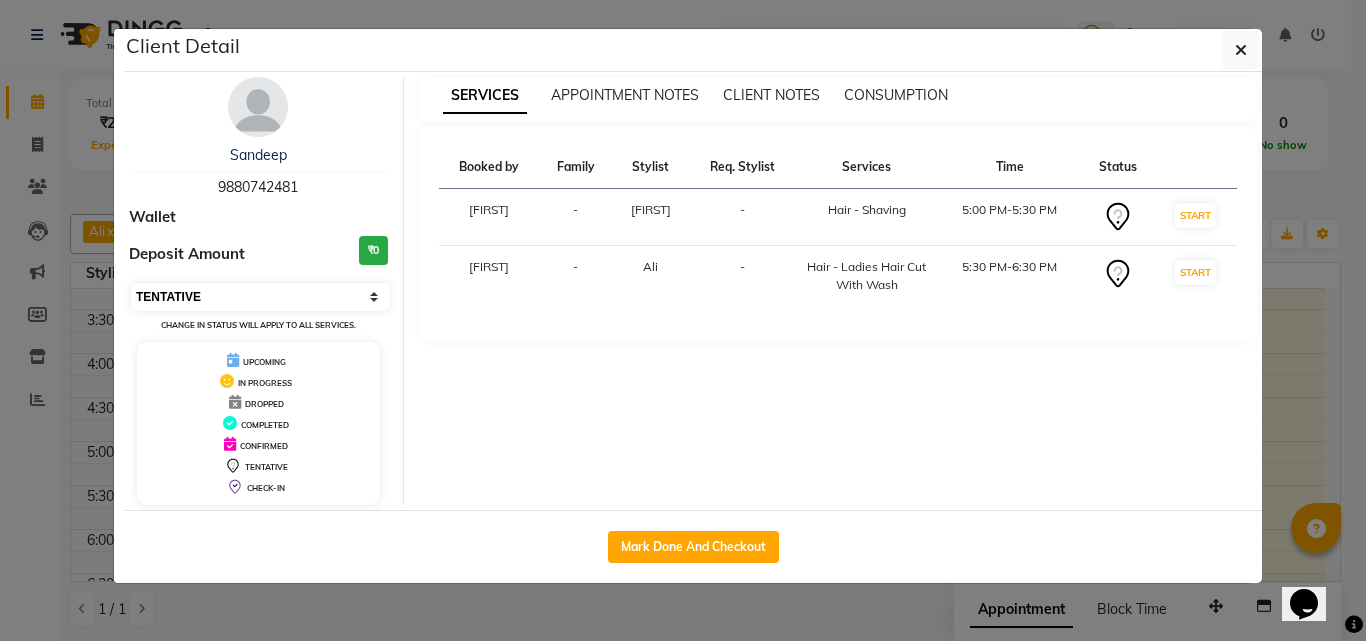 click on "Select IN SERVICE CONFIRMED TENTATIVE CHECK IN MARK DONE DROPPED UPCOMING" at bounding box center [260, 297] 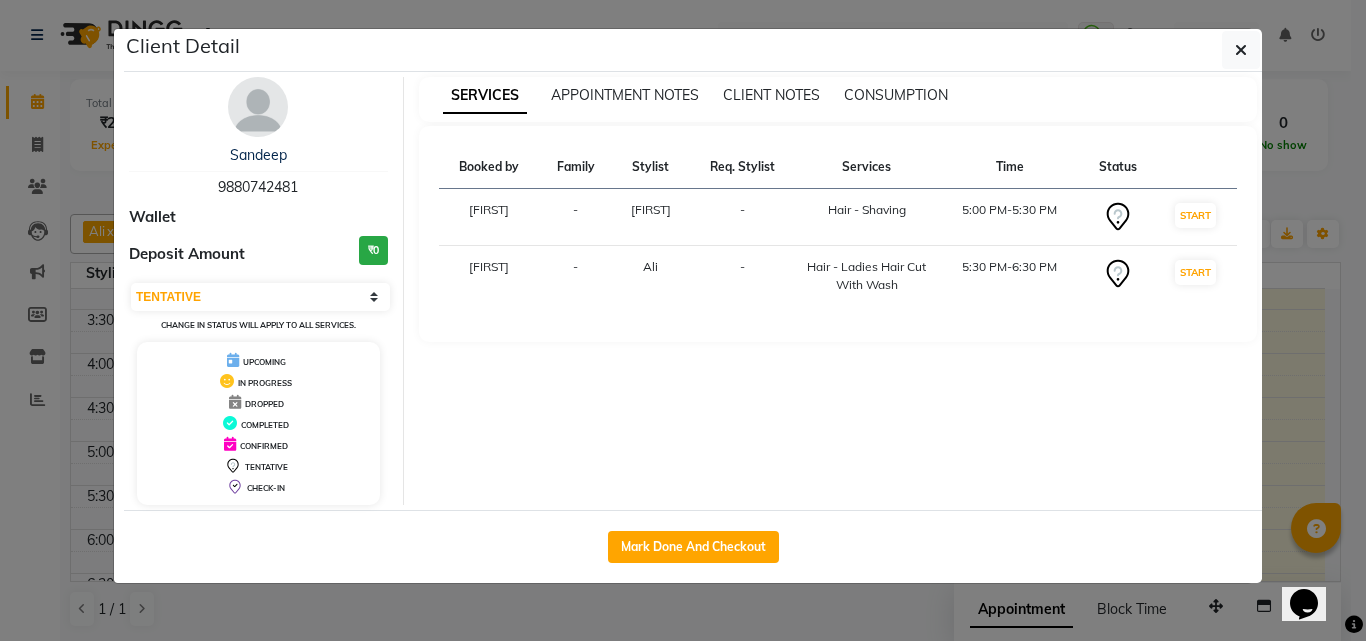 click on "SERVICES APPOINTMENT NOTES CLIENT NOTES CONSUMPTION Booked by Family Stylist Req. Stylist Services Time Status  Tasmiya  - Afsar -  Hair - Shaving   5:00 PM-5:30 PM   START   Tasmiya  - Ali -  Hair - Ladies Hair Cut With Wash   5:30 PM-6:30 PM   START" at bounding box center (838, 291) 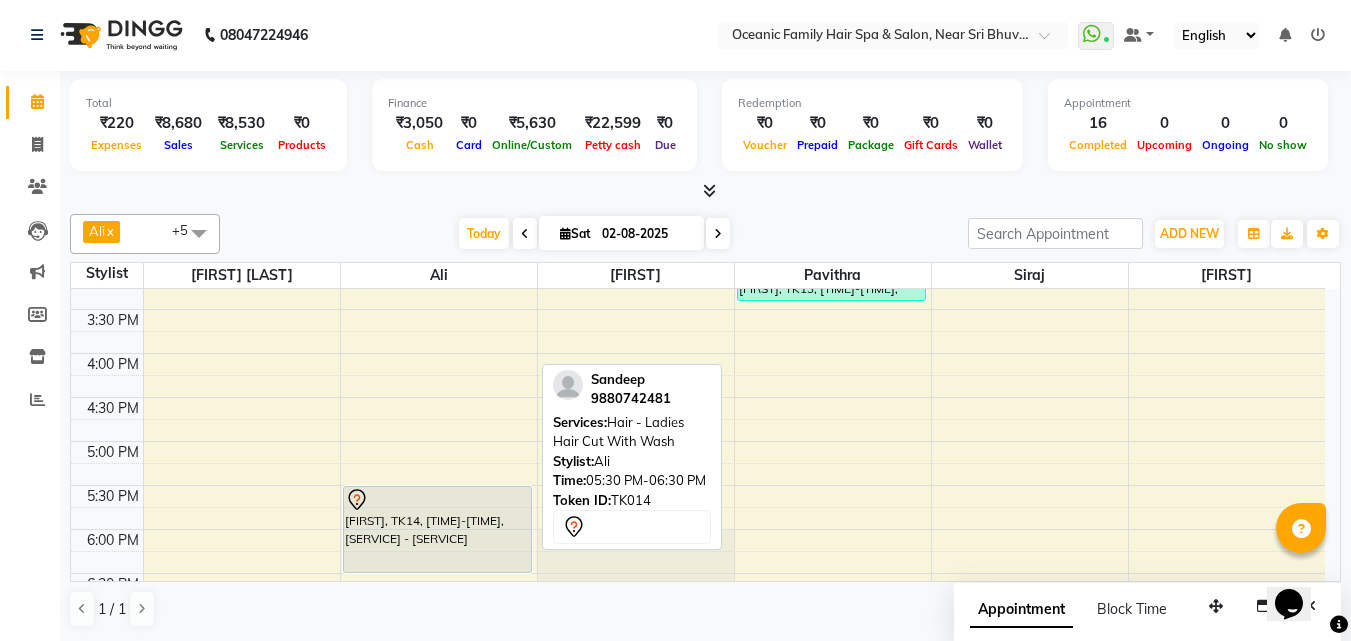 click on "Sandeep, TK14, 05:30 PM-06:30 PM, Hair - Ladies Hair Cut With Wash" at bounding box center (437, 529) 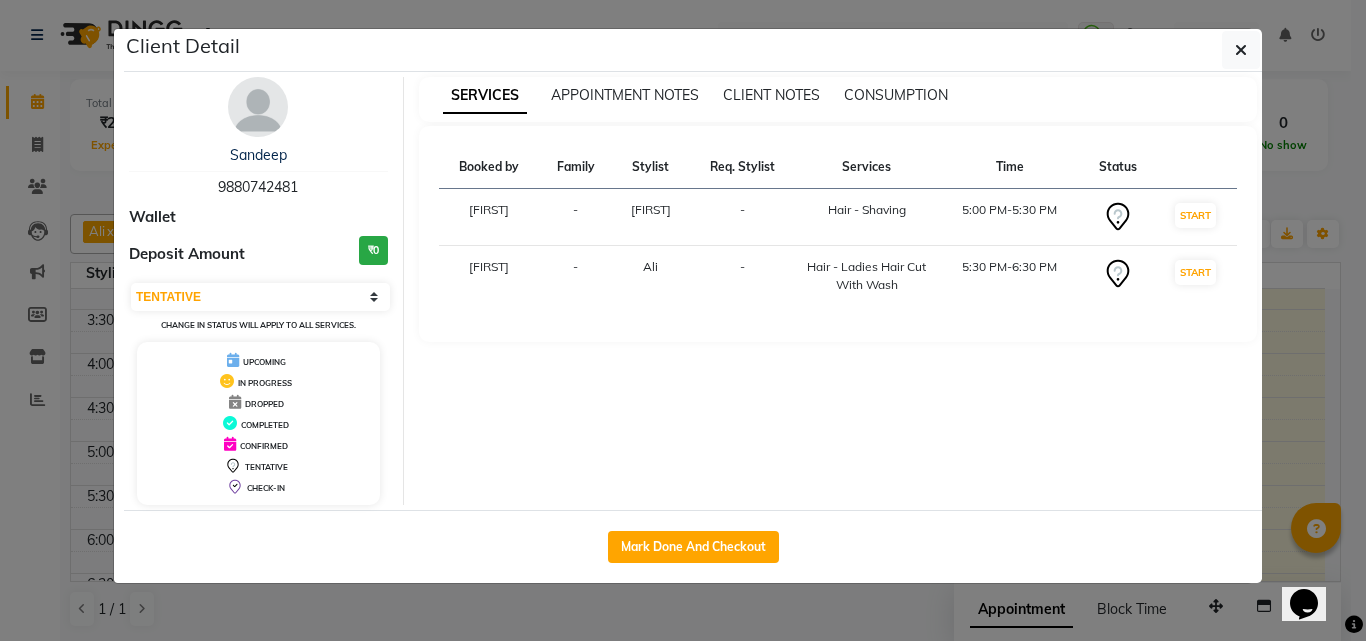 drag, startPoint x: 383, startPoint y: 414, endPoint x: 1284, endPoint y: 545, distance: 910.4735 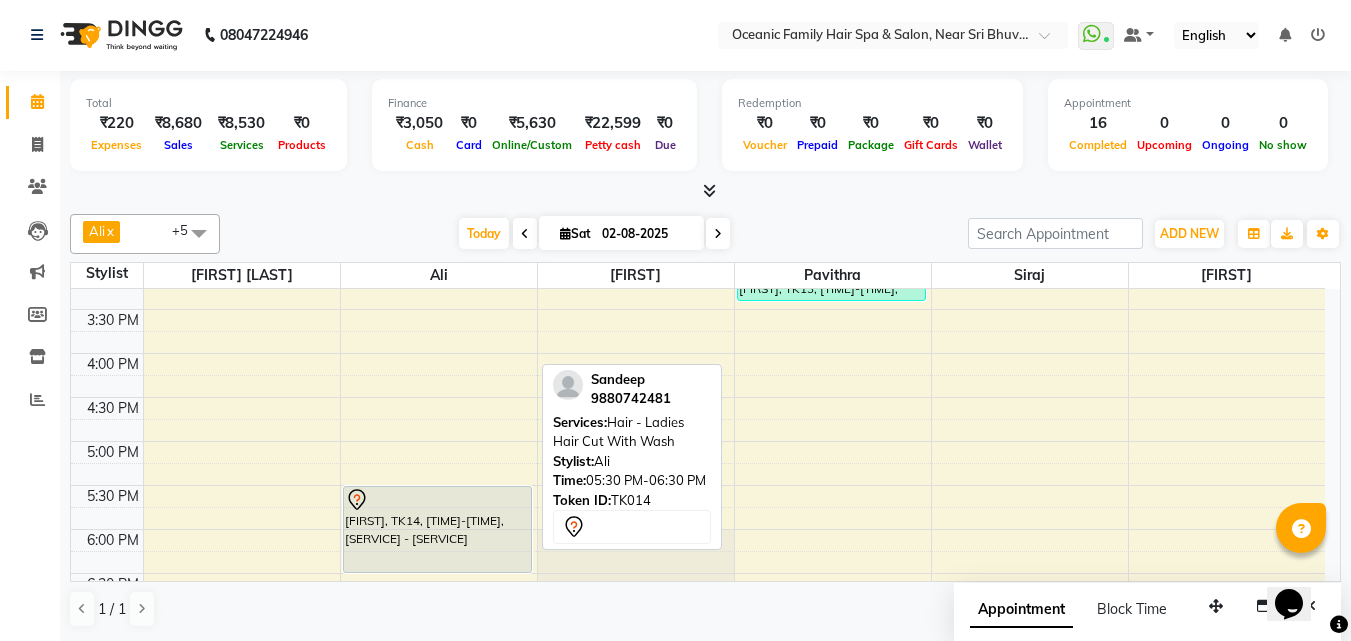 click on "Sandeep, TK14, 05:30 PM-06:30 PM, Hair - Ladies Hair Cut With Wash" at bounding box center [437, 529] 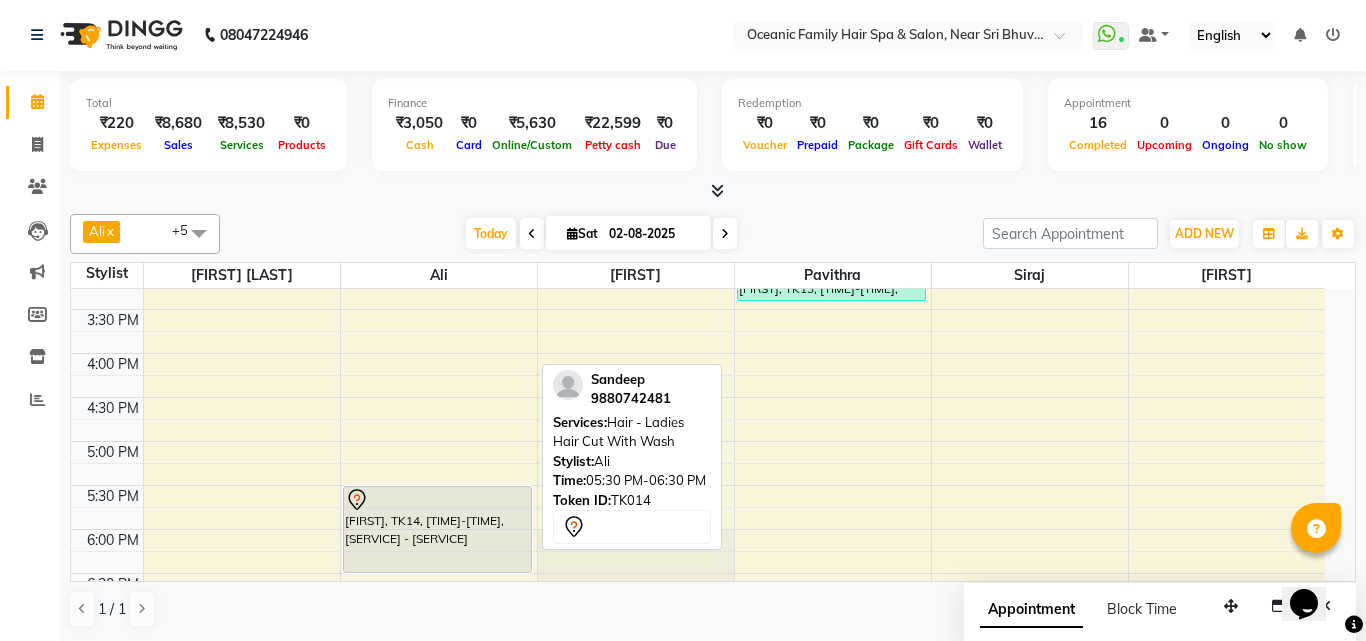 select on "7" 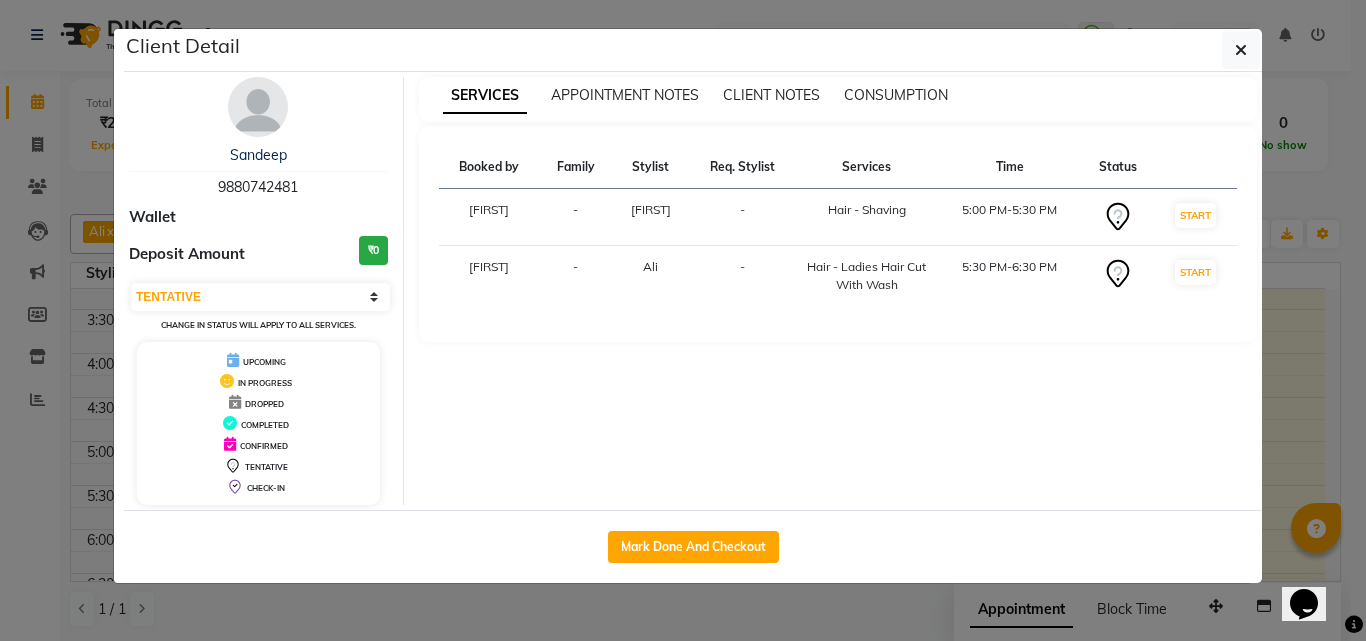 click on "Time" at bounding box center (1010, 167) 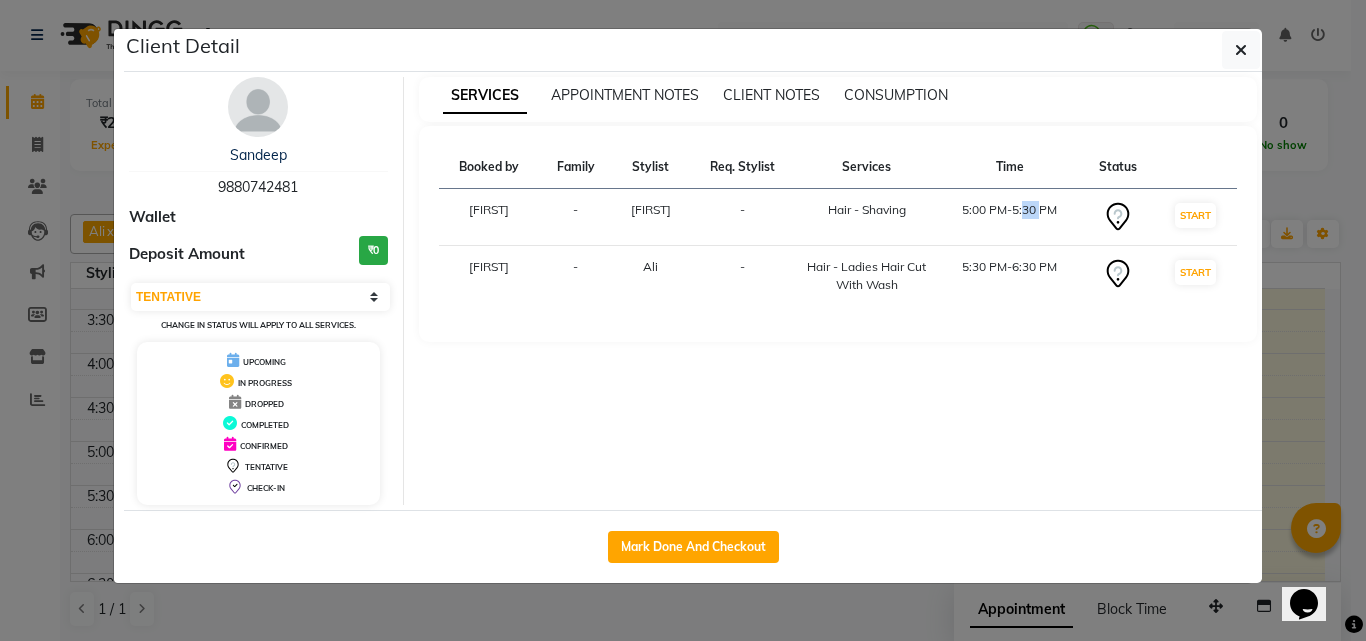 drag, startPoint x: 1016, startPoint y: 193, endPoint x: 1034, endPoint y: 207, distance: 22.803509 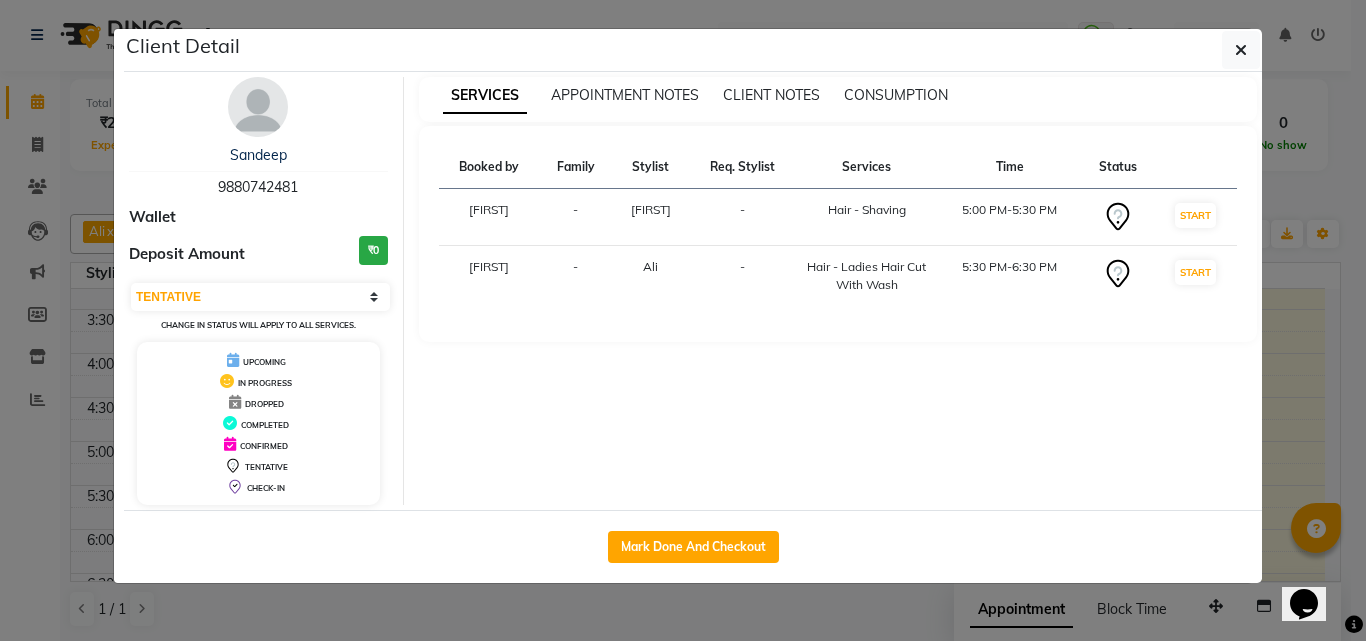 drag, startPoint x: 1139, startPoint y: 273, endPoint x: 1068, endPoint y: 262, distance: 71.84706 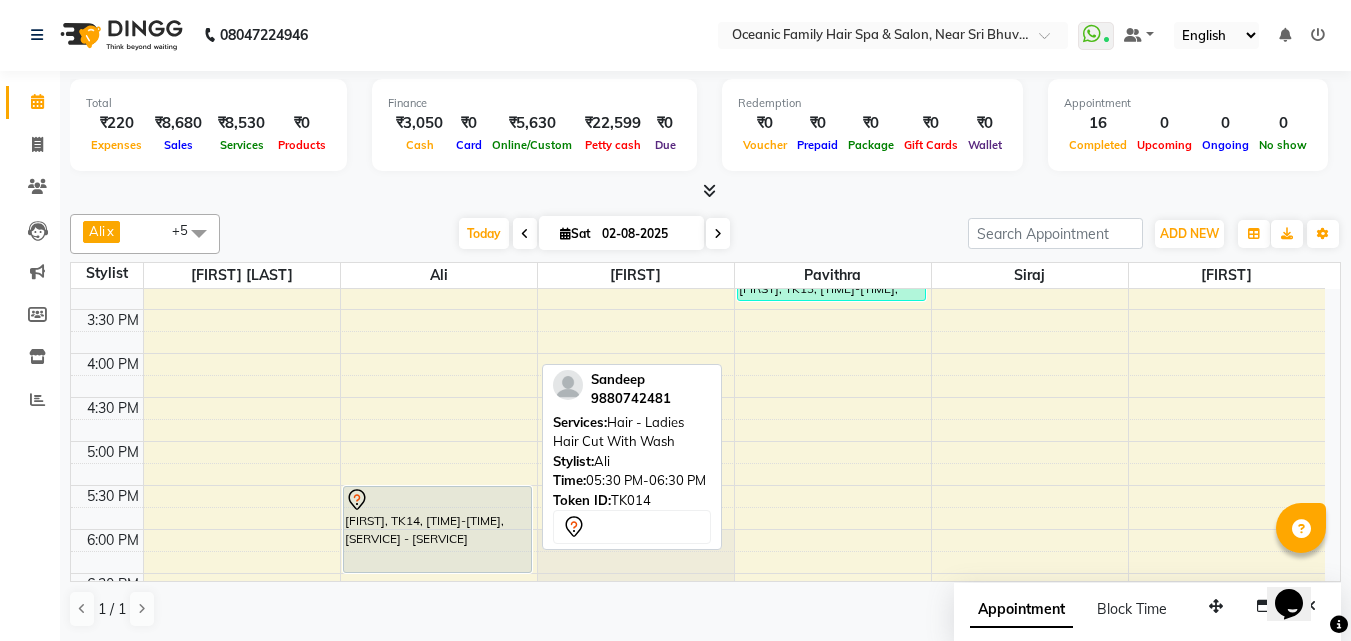 click on "Sandeep, TK14, 05:30 PM-06:30 PM, Hair - Ladies Hair Cut With Wash" at bounding box center (437, 529) 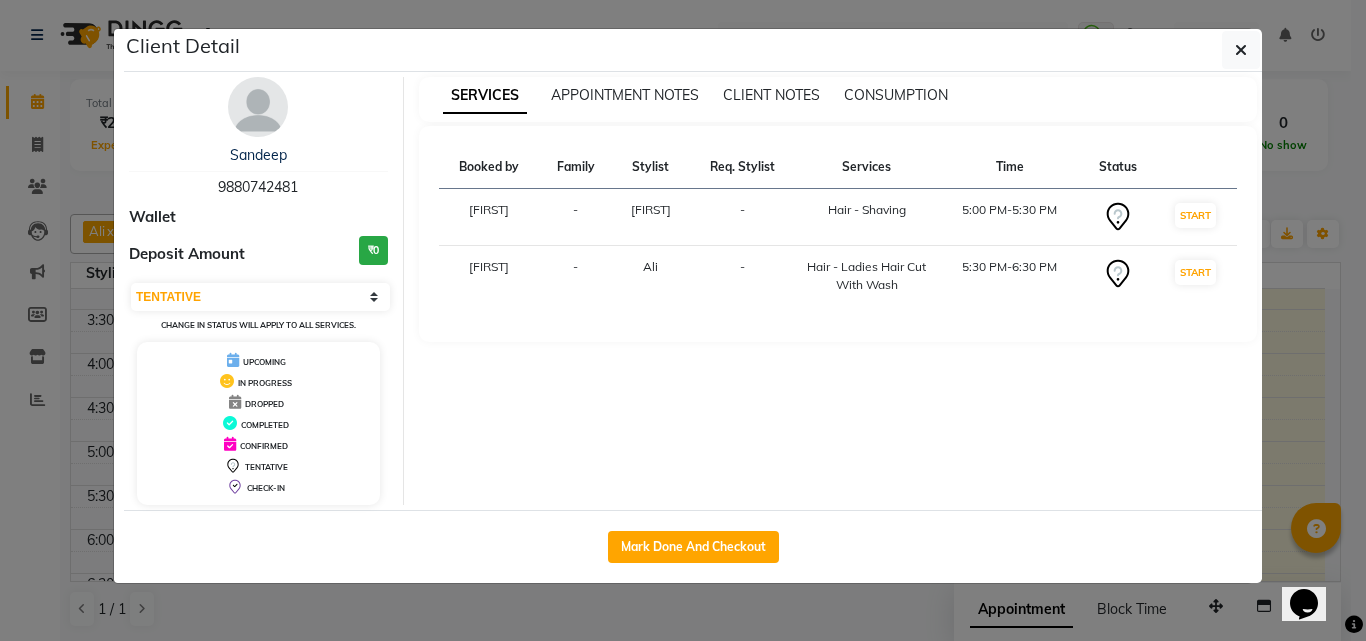 drag, startPoint x: 1191, startPoint y: 329, endPoint x: 1321, endPoint y: 405, distance: 150.58553 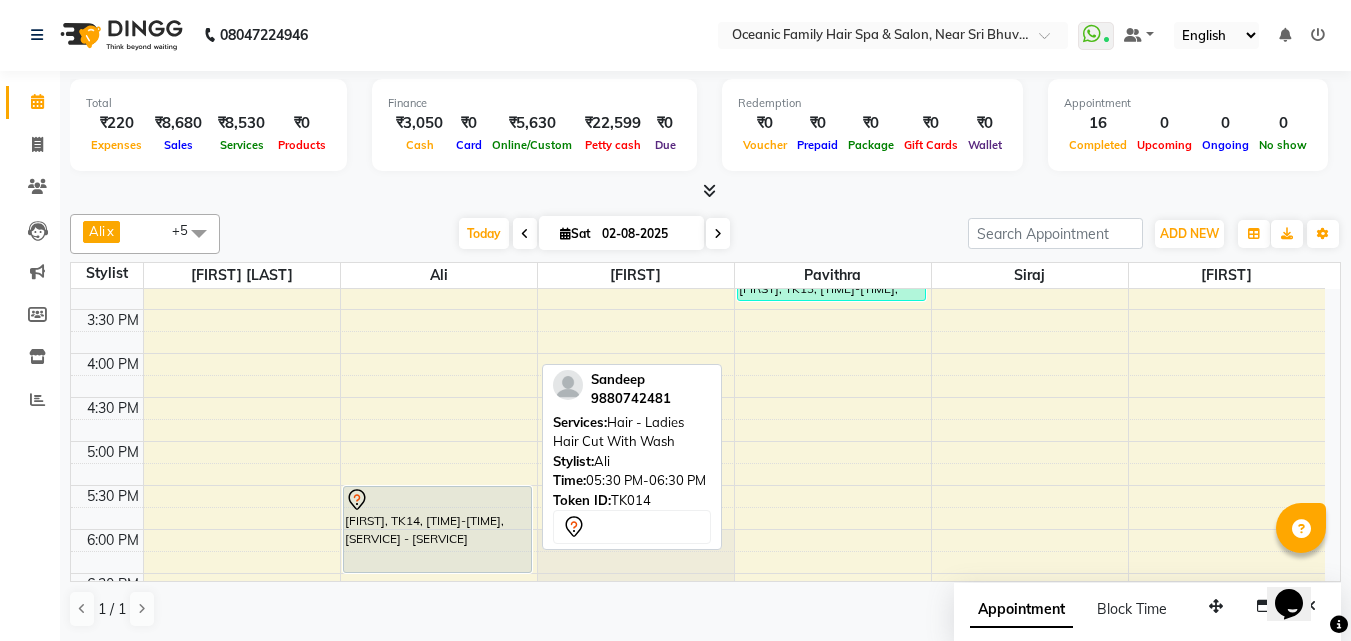 click on "Sandeep, TK14, 05:30 PM-06:30 PM, Hair - Ladies Hair Cut With Wash" at bounding box center (437, 529) 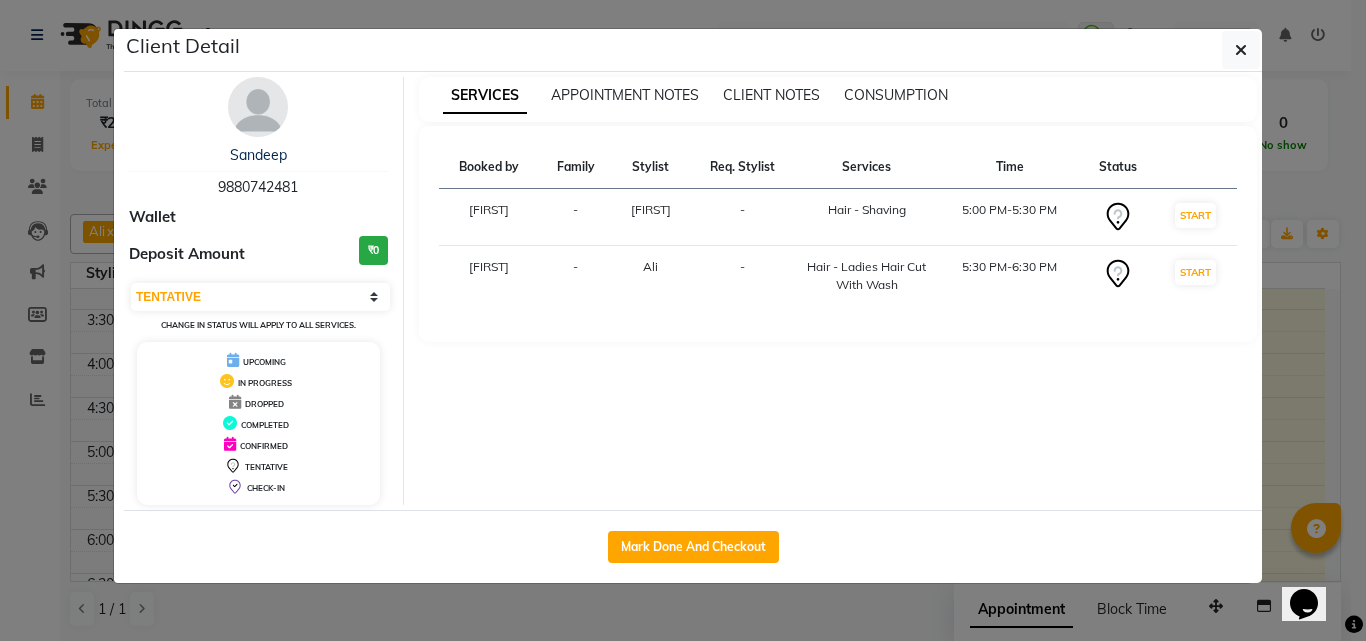 click on "DROPPED" at bounding box center (264, 404) 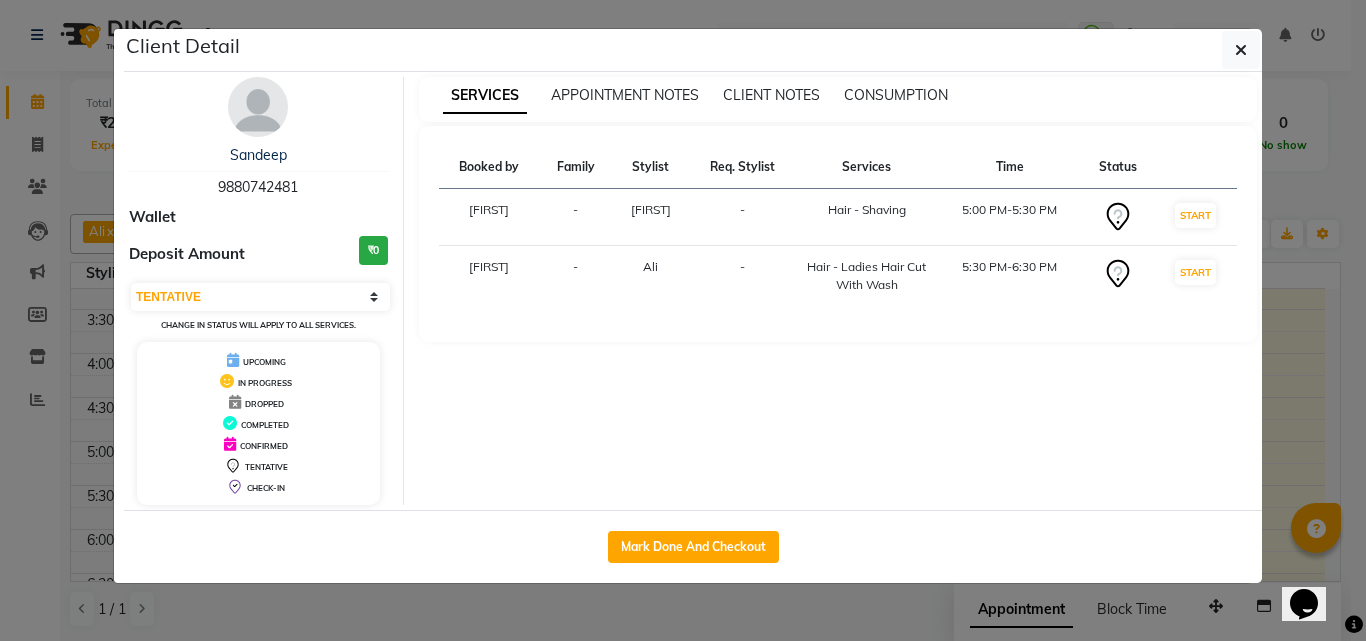 click on "COMPLETED" at bounding box center (258, 423) 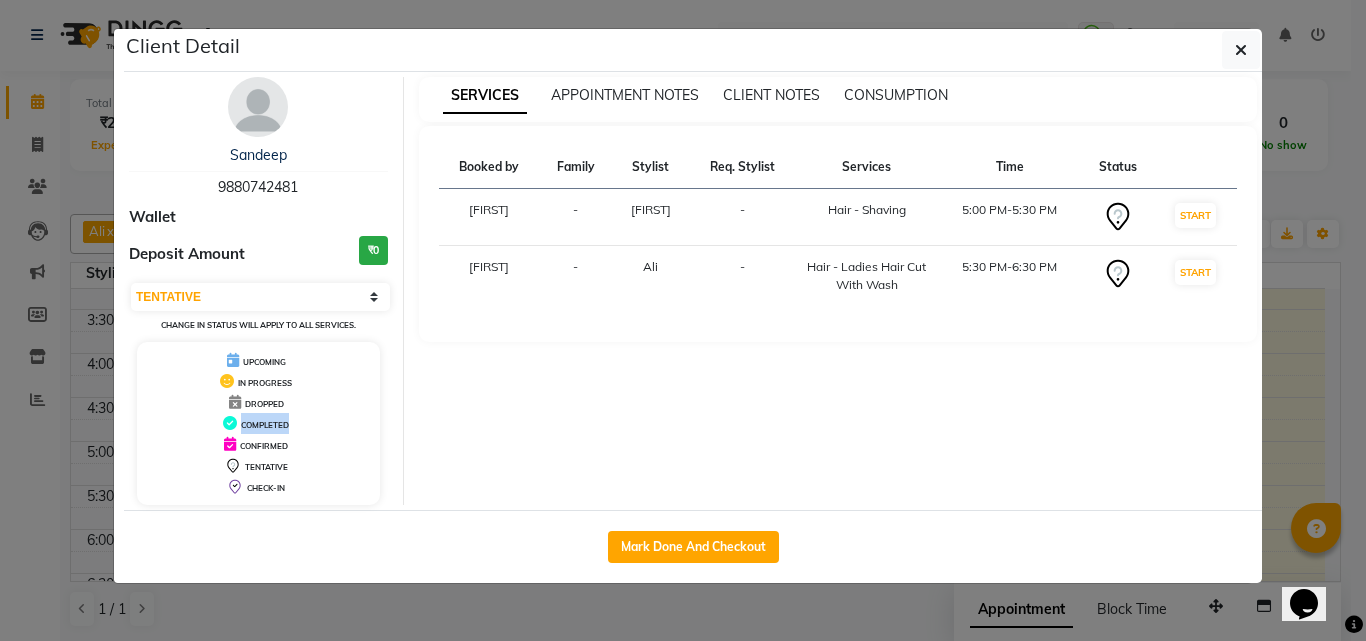 click on "COMPLETED" at bounding box center (258, 423) 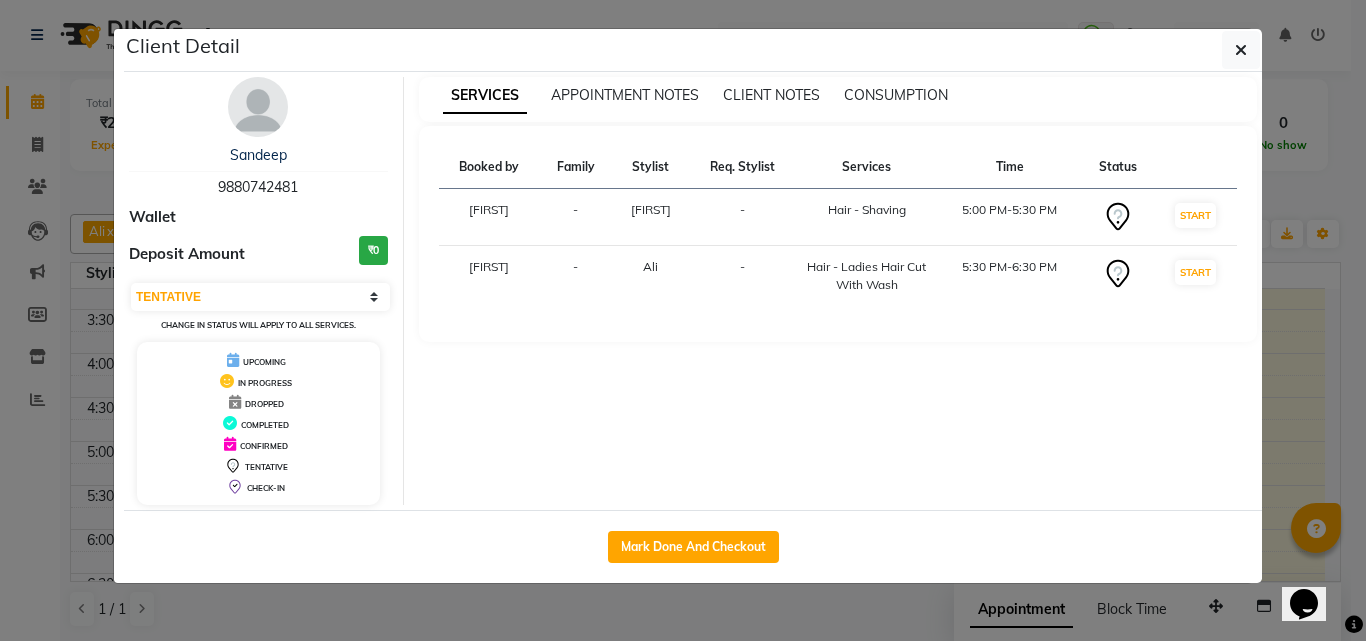 click on "DROPPED" at bounding box center [264, 404] 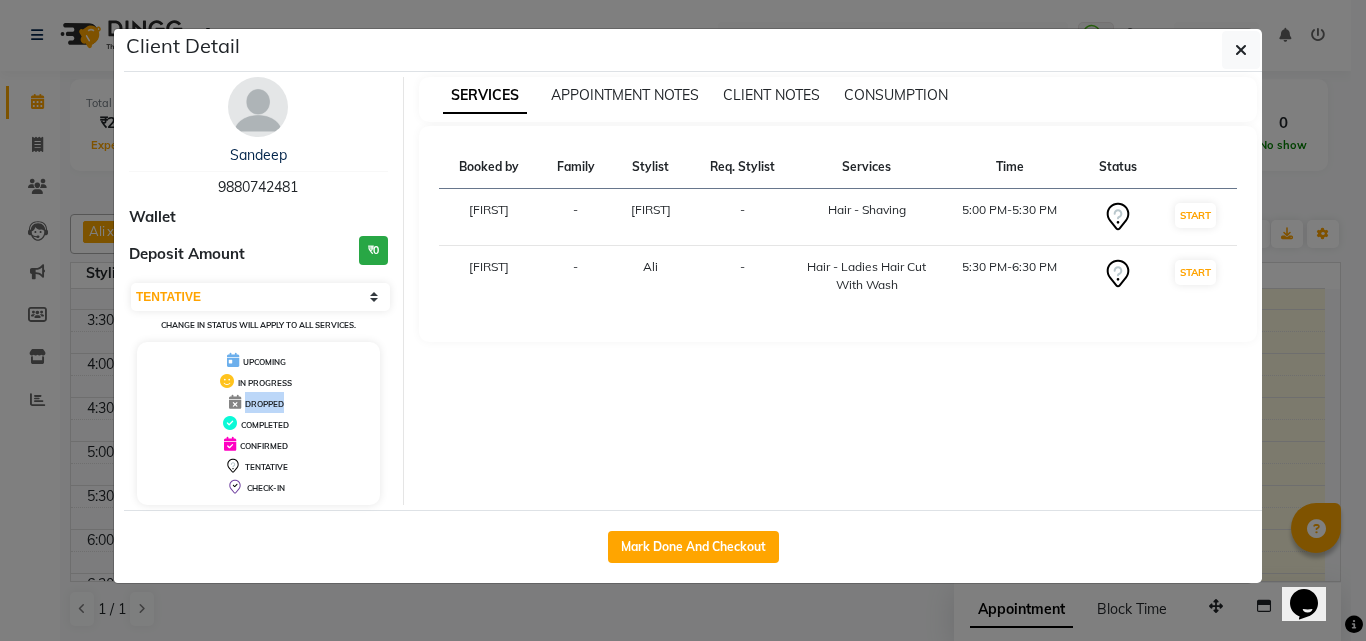 click on "DROPPED" at bounding box center (264, 404) 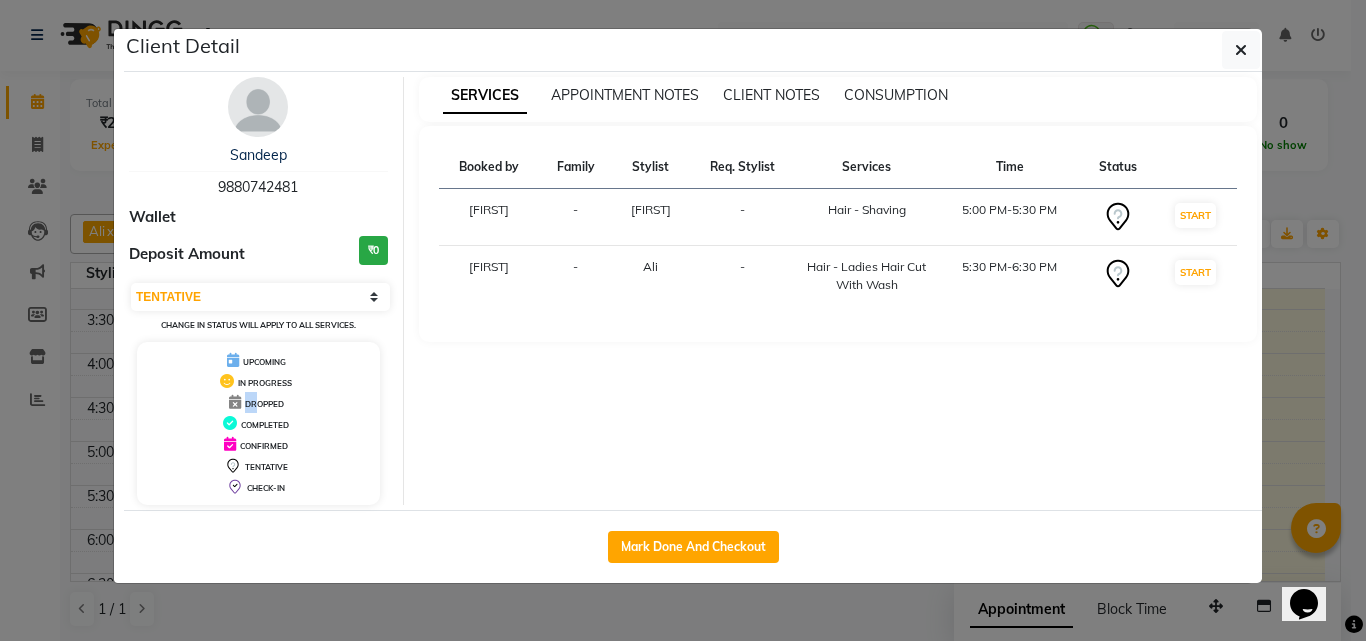 click on "DROPPED" at bounding box center (258, 402) 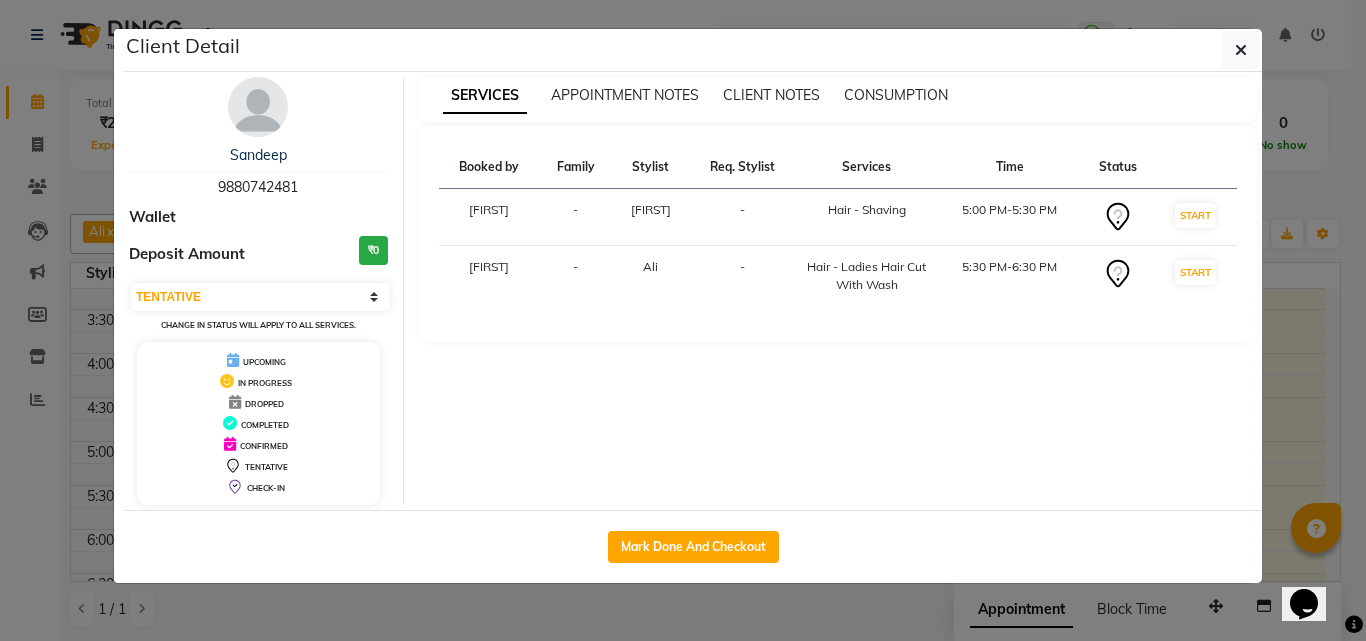 click at bounding box center [235, 402] 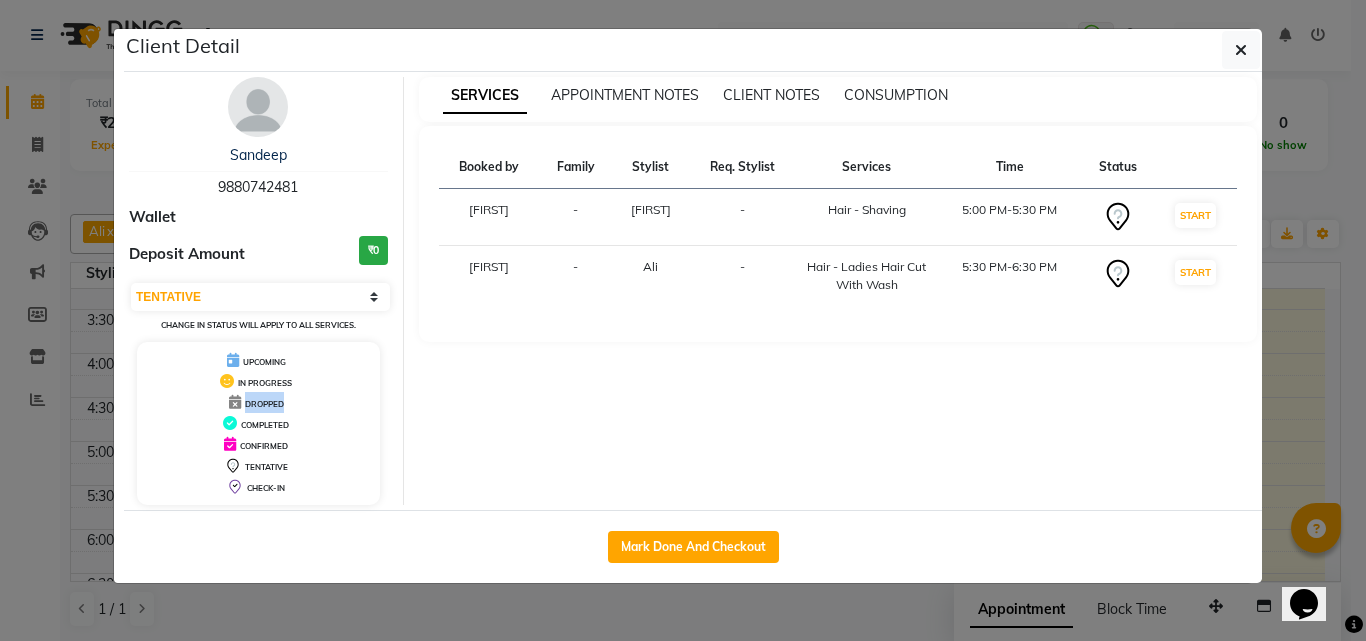 click at bounding box center [235, 402] 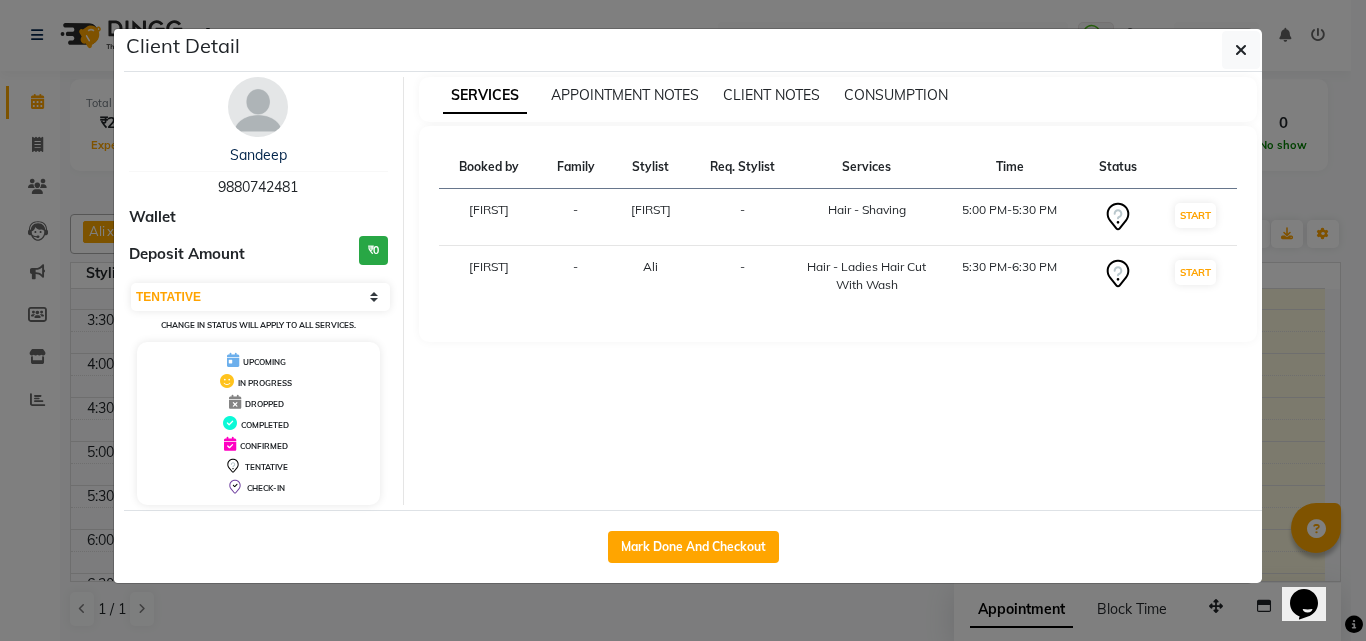 click on "SERVICES APPOINTMENT NOTES CLIENT NOTES CONSUMPTION Booked by Family Stylist Req. Stylist Services Time Status  Tasmiya  - Afsar -  Hair - Shaving   5:00 PM-5:30 PM   START   Tasmiya  - Ali -  Hair - Ladies Hair Cut With Wash   5:30 PM-6:30 PM   START" at bounding box center [838, 291] 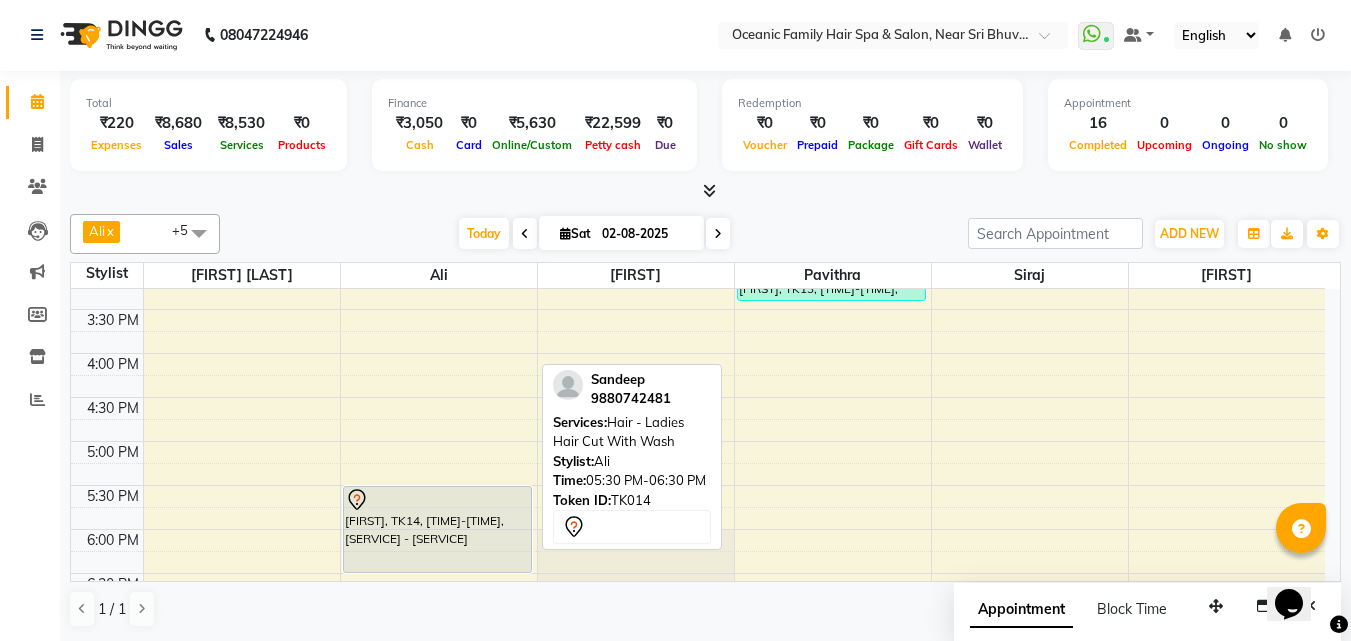 click on "Sandeep, TK14, 05:30 PM-06:30 PM, Hair - Ladies Hair Cut With Wash" at bounding box center [437, 529] 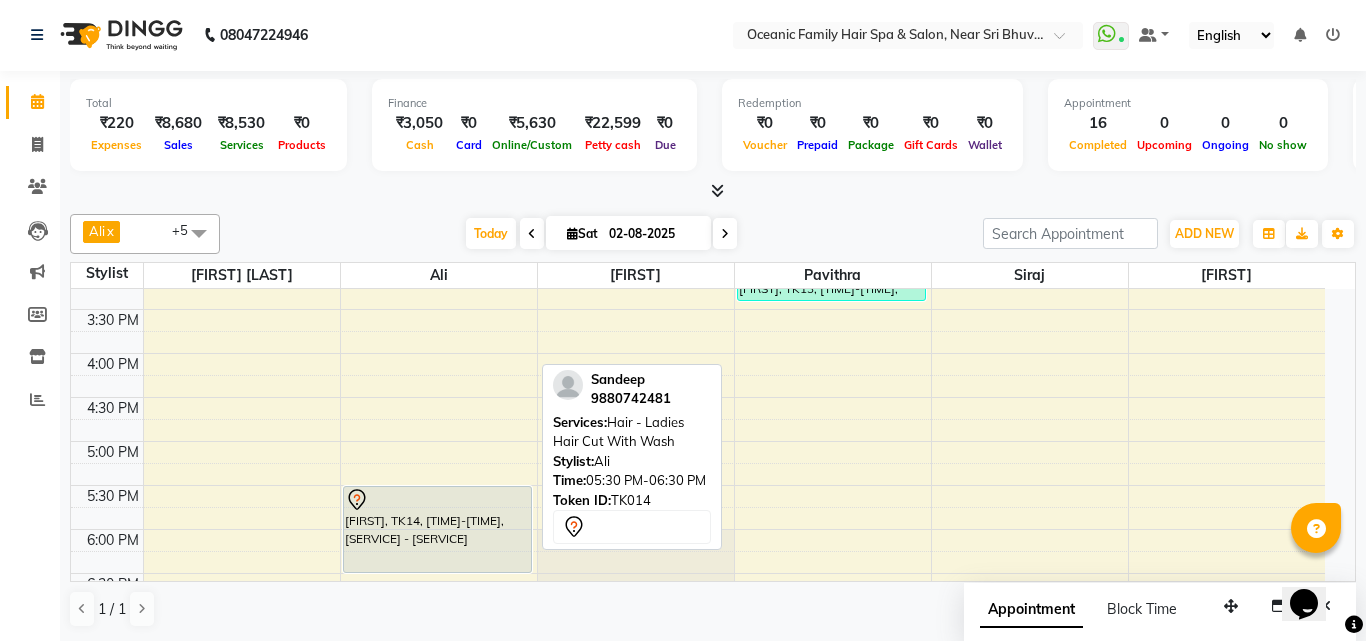select on "7" 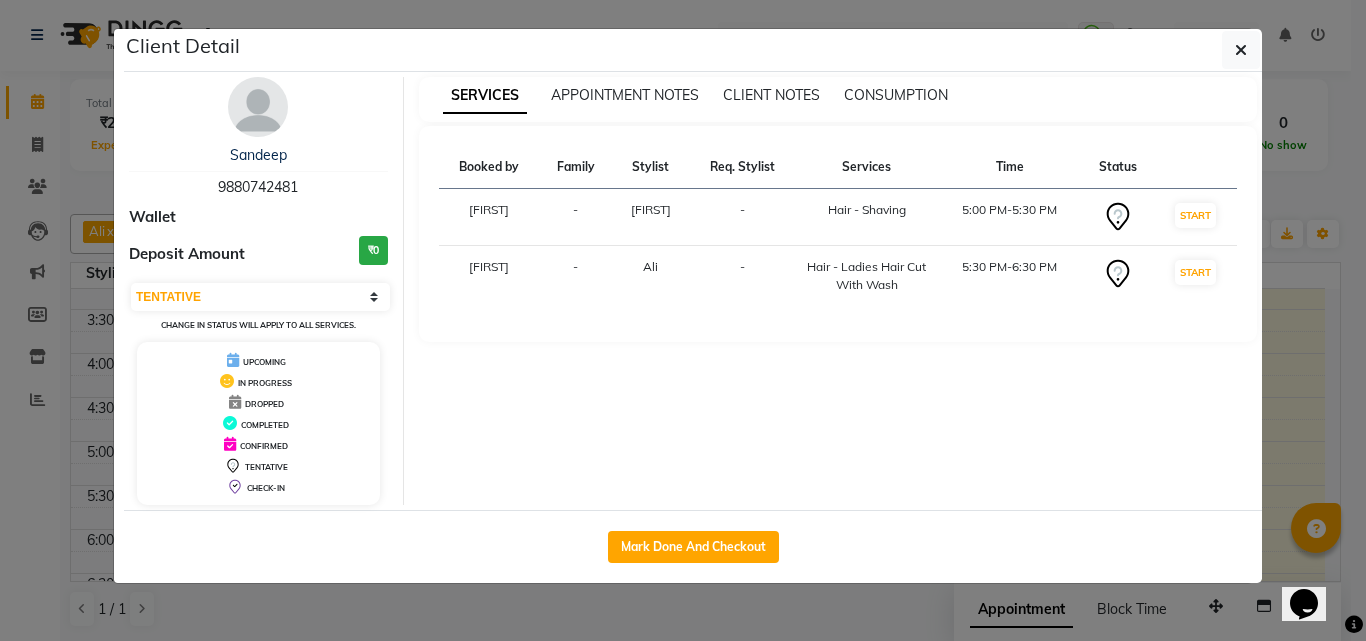 click on "Client Detail  Sandeep    9880742481 Wallet Deposit Amount  ₹0  Select IN SERVICE CONFIRMED TENTATIVE CHECK IN MARK DONE DROPPED UPCOMING Change in status will apply to all services. UPCOMING IN PROGRESS DROPPED COMPLETED CONFIRMED TENTATIVE CHECK-IN SERVICES APPOINTMENT NOTES CLIENT NOTES CONSUMPTION Booked by Family Stylist Req. Stylist Services Time Status  Tasmiya  - Afsar -  Hair - Shaving   5:00 PM-5:30 PM   START   Tasmiya  - Ali -  Hair - Ladies Hair Cut With Wash   5:30 PM-6:30 PM   START   Mark Done And Checkout" 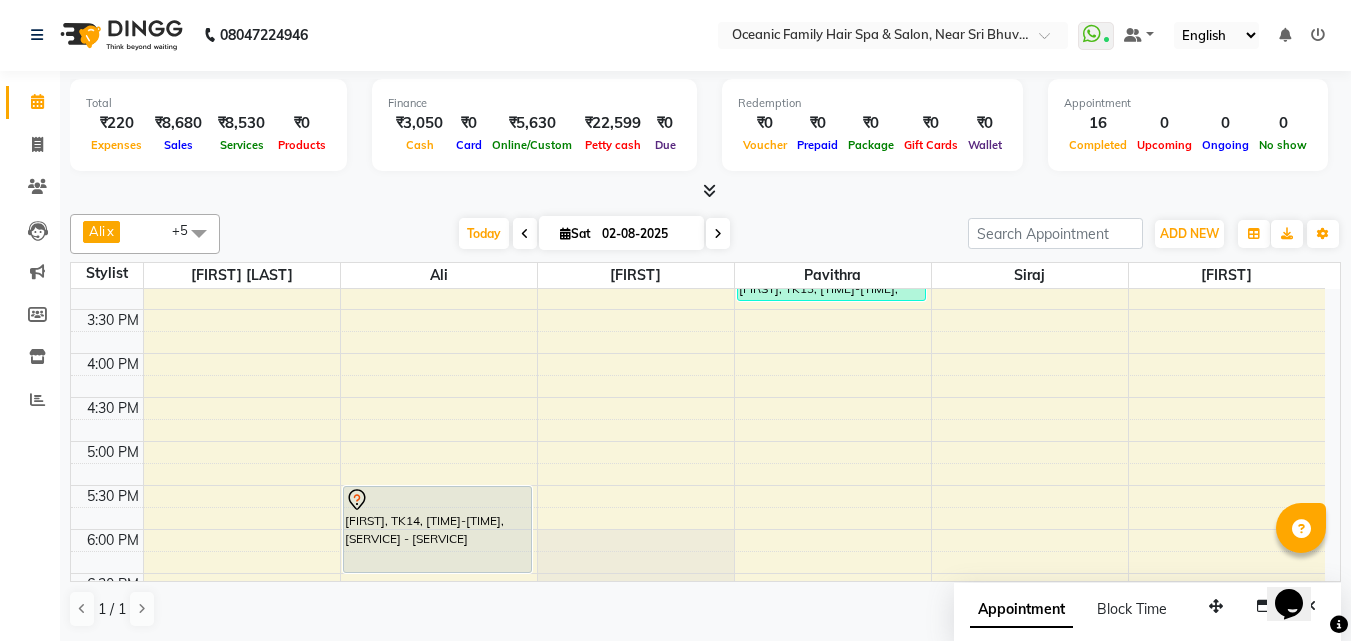 scroll, scrollTop: 539, scrollLeft: 0, axis: vertical 